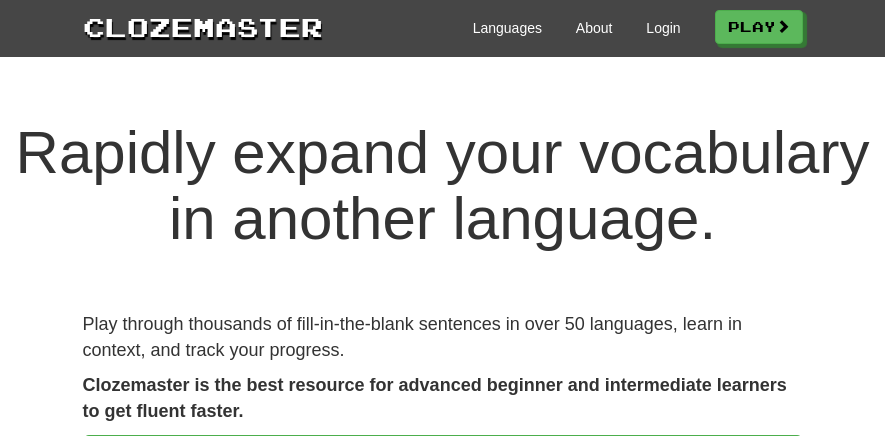 scroll, scrollTop: 0, scrollLeft: 0, axis: both 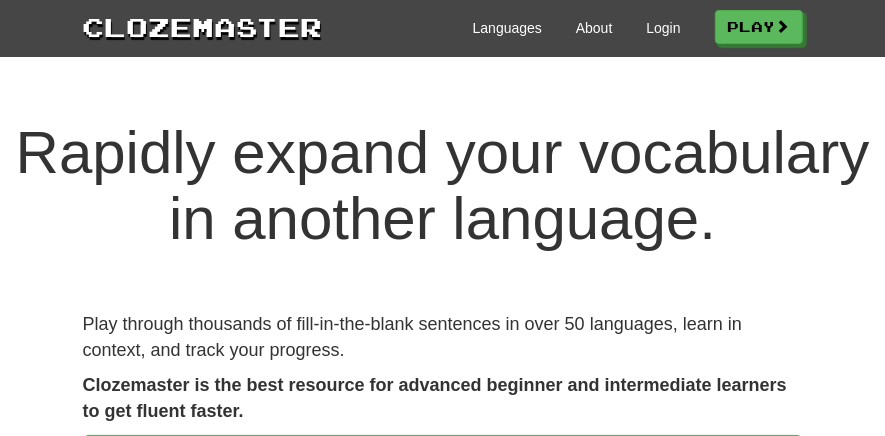 click on "Rapidly expand your vocabulary  in another language." at bounding box center [442, 186] 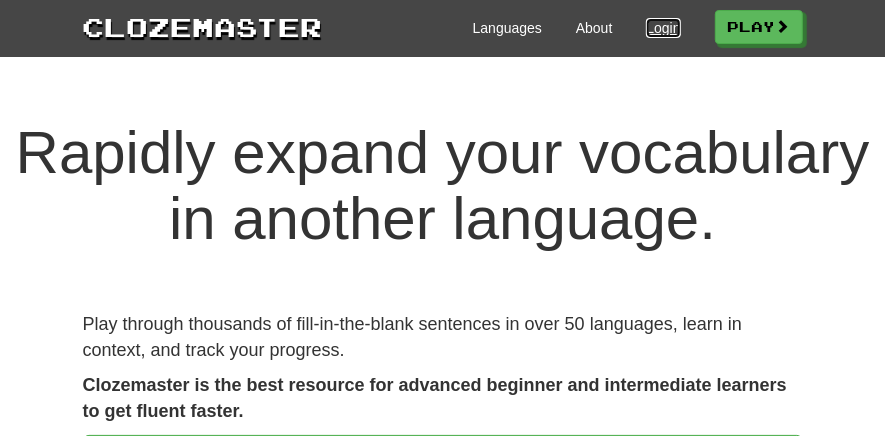click on "Login" at bounding box center (663, 28) 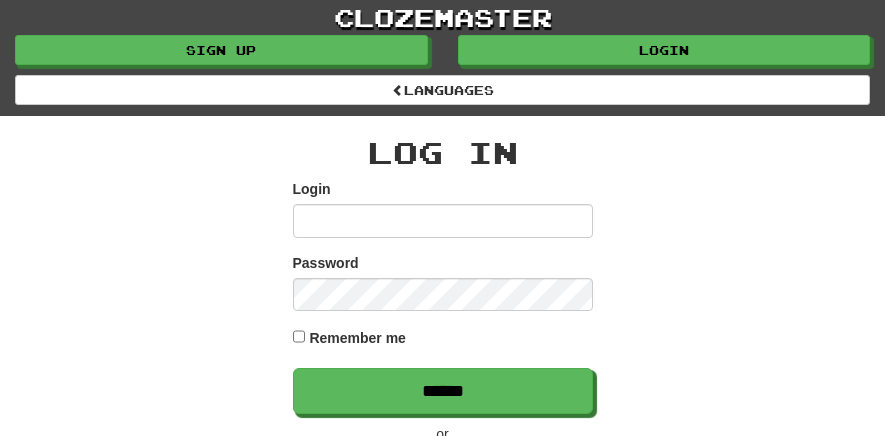 scroll, scrollTop: 0, scrollLeft: 0, axis: both 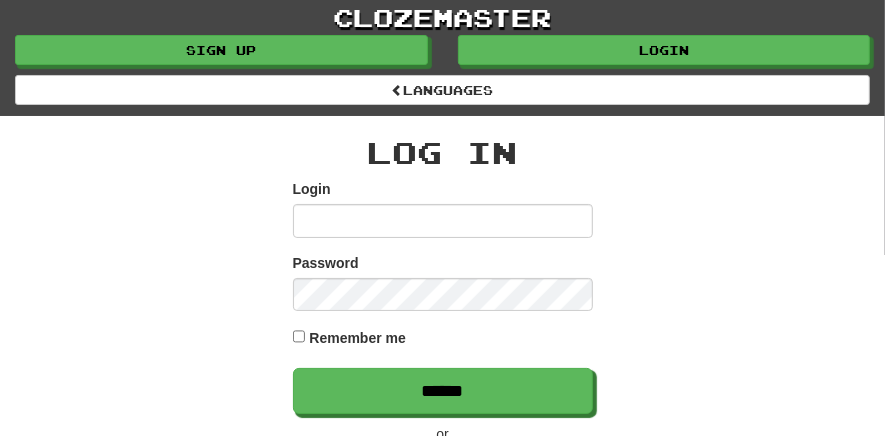 click on "Login" at bounding box center (443, 221) 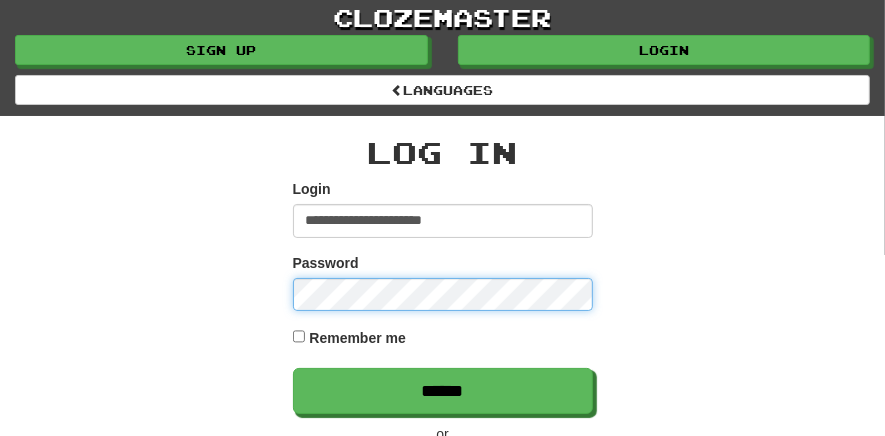 click on "******" at bounding box center [443, 391] 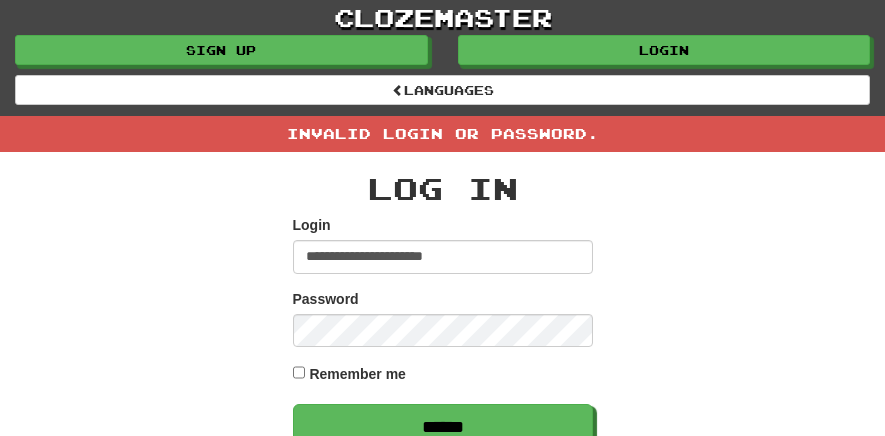 scroll, scrollTop: 0, scrollLeft: 0, axis: both 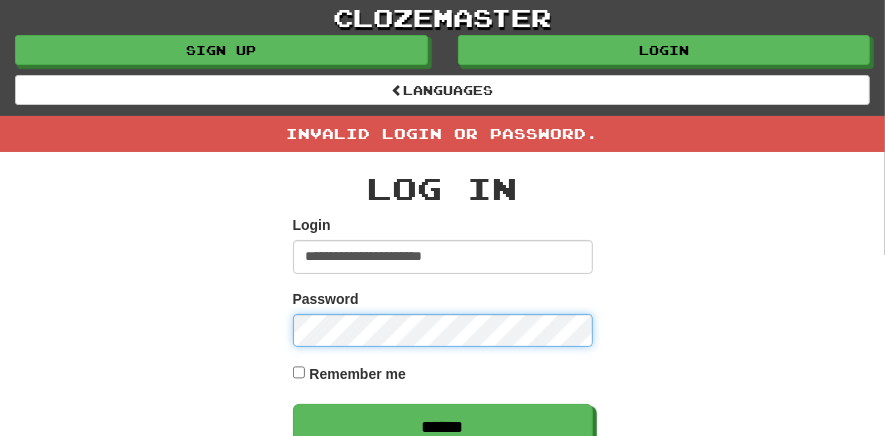 click on "******" at bounding box center [443, 427] 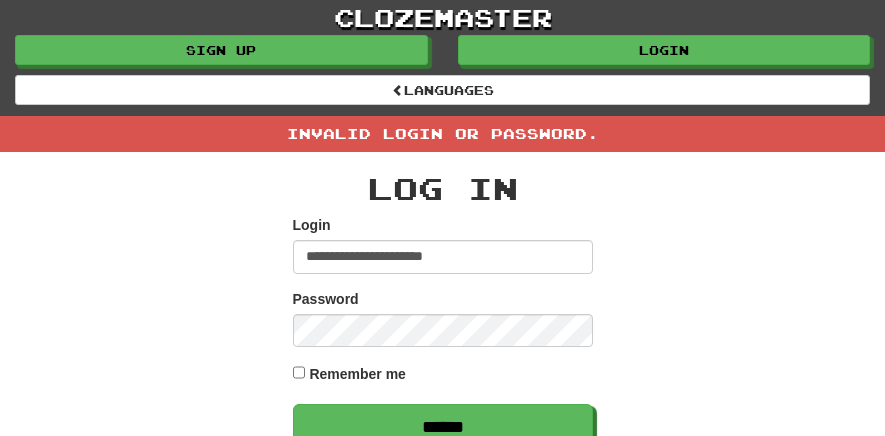scroll, scrollTop: 0, scrollLeft: 0, axis: both 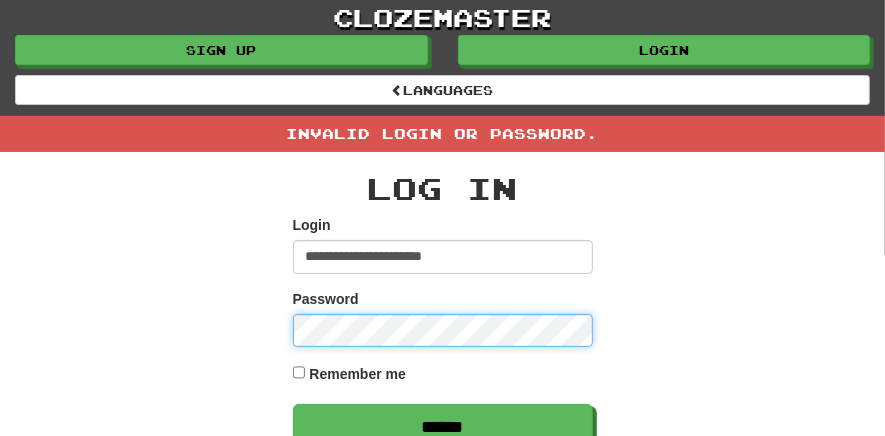 click on "******" at bounding box center (443, 427) 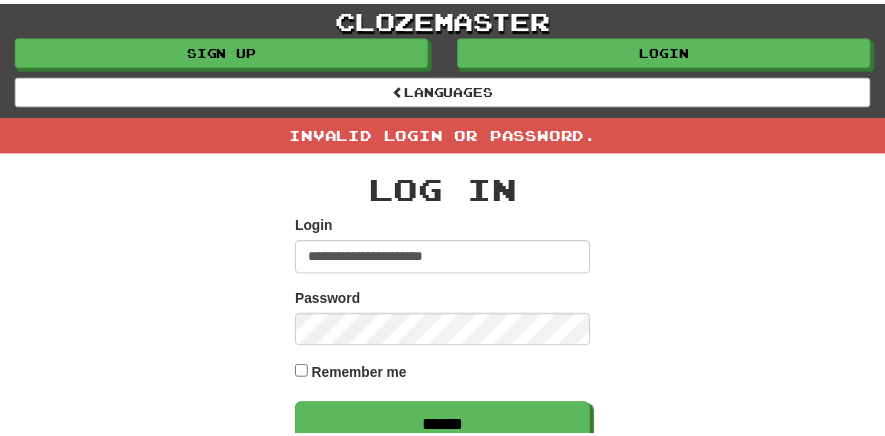 scroll, scrollTop: 0, scrollLeft: 0, axis: both 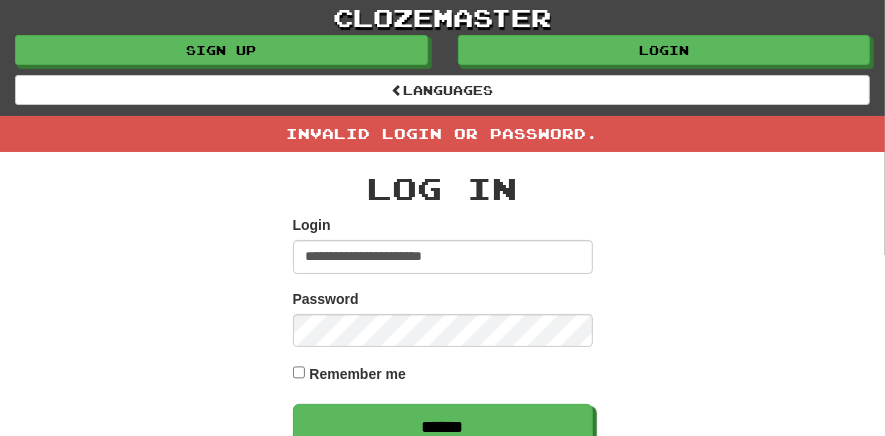 click on "**********" at bounding box center [443, 333] 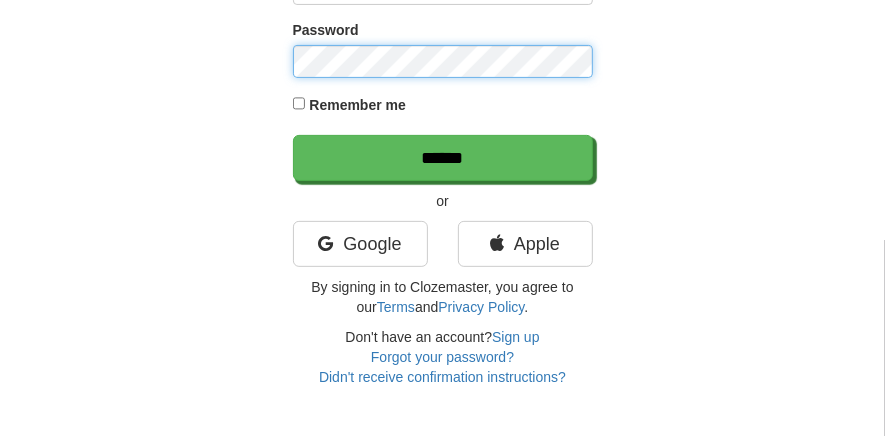 scroll, scrollTop: 270, scrollLeft: 0, axis: vertical 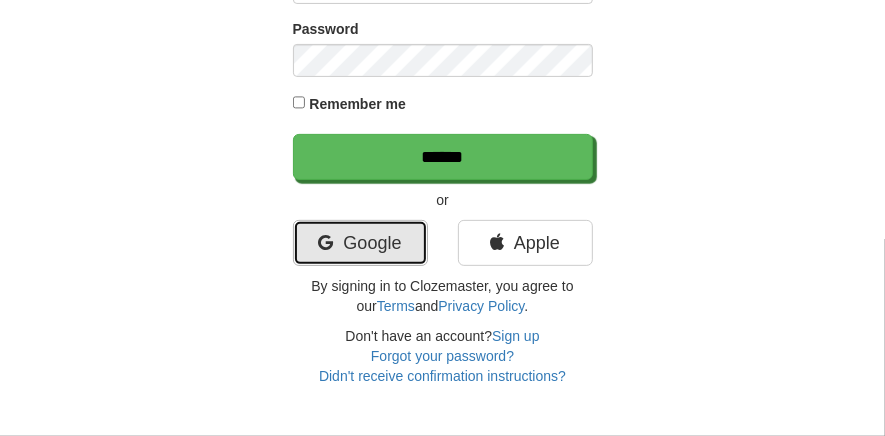 click on "Google" at bounding box center [360, 243] 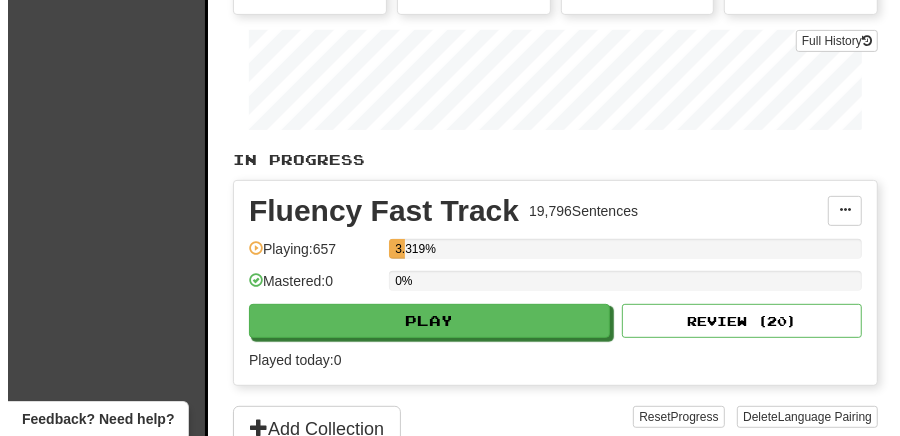 scroll, scrollTop: 400, scrollLeft: 0, axis: vertical 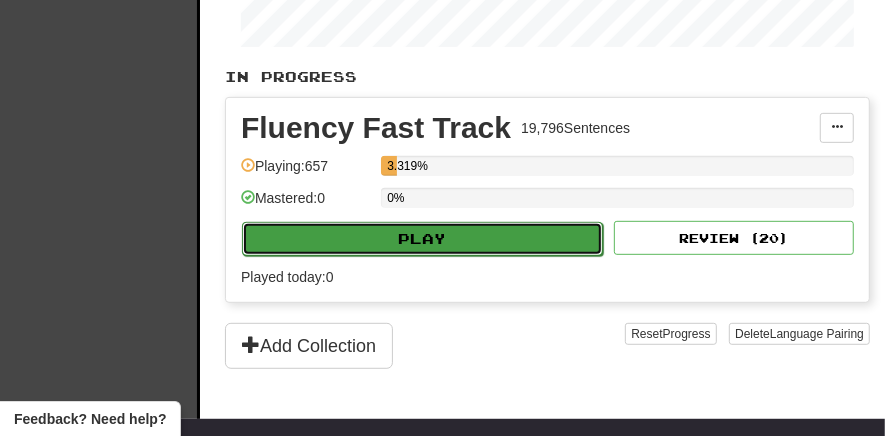 click on "Play" at bounding box center [422, 239] 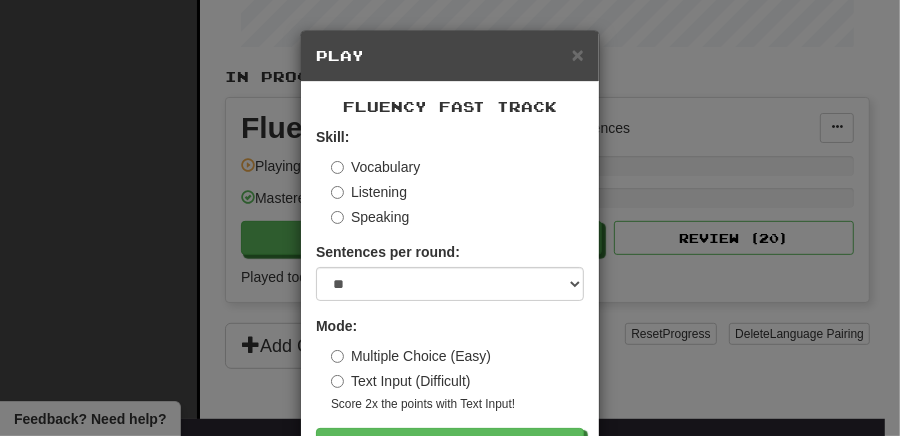 click on "Vocabulary" at bounding box center (375, 167) 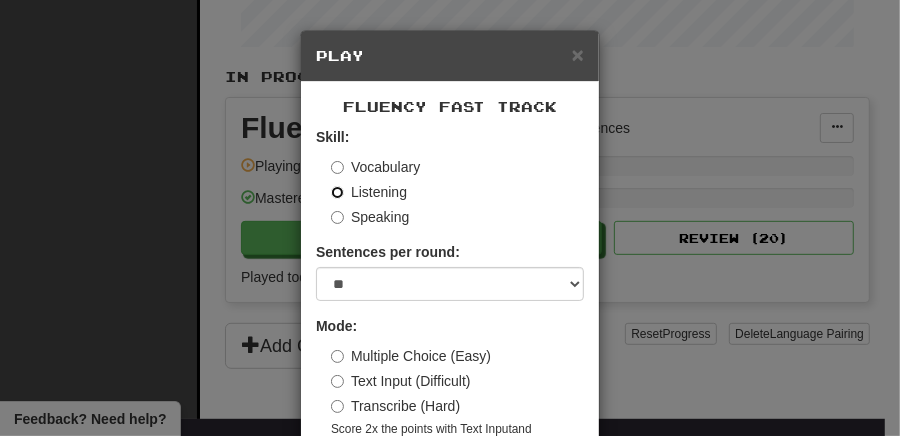 scroll, scrollTop: 114, scrollLeft: 0, axis: vertical 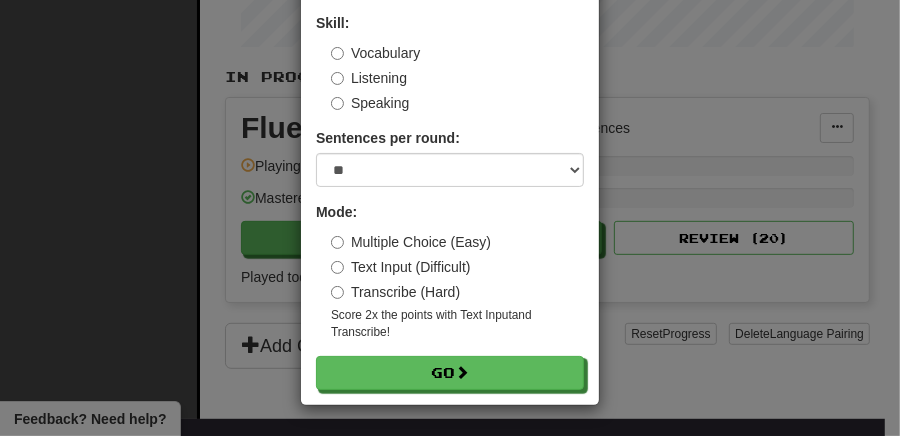 click on "Text Input (Difficult)" at bounding box center (401, 267) 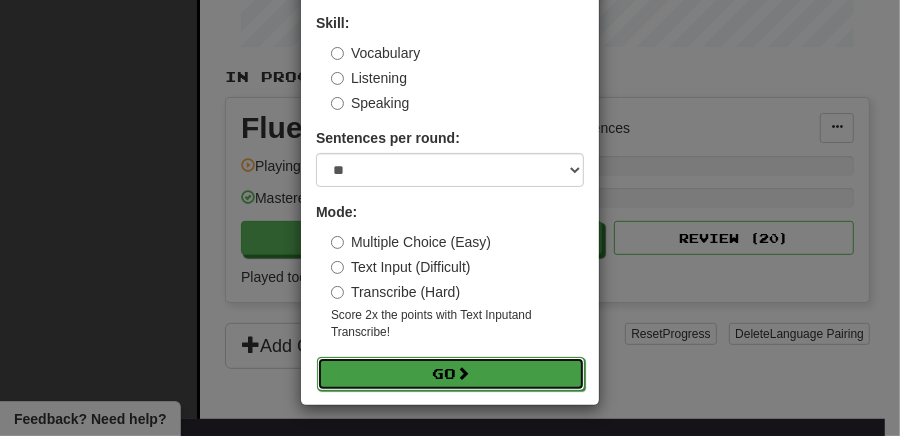 click on "Go" at bounding box center [451, 374] 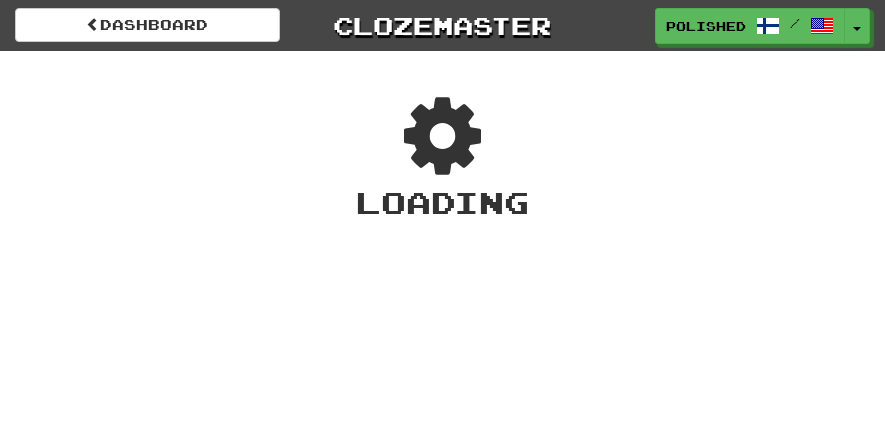 scroll, scrollTop: 0, scrollLeft: 0, axis: both 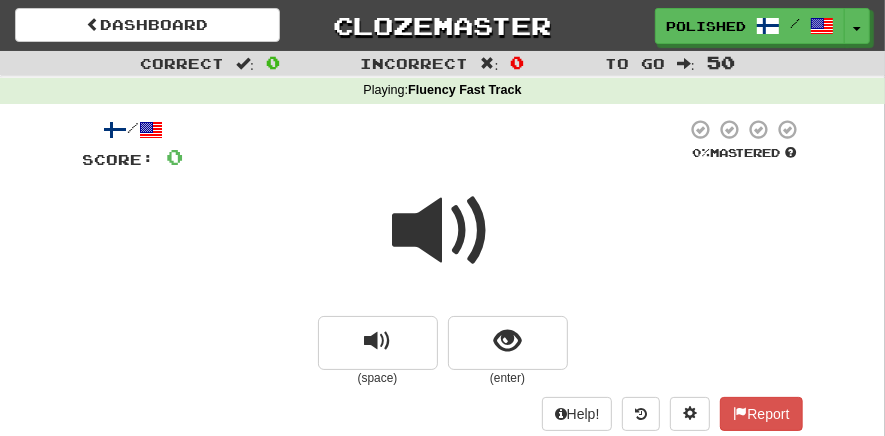 click at bounding box center [443, 231] 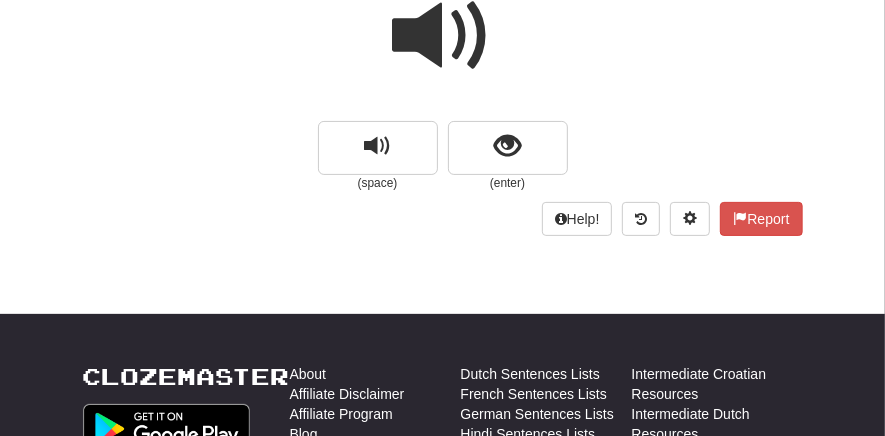scroll, scrollTop: 197, scrollLeft: 0, axis: vertical 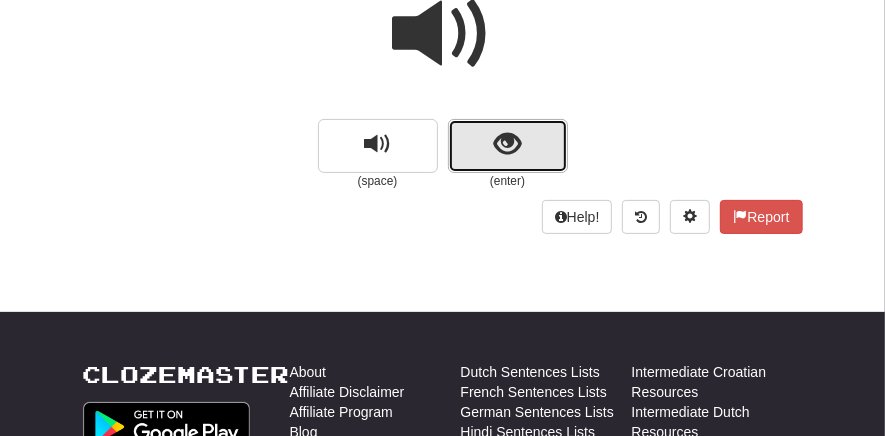 click at bounding box center (507, 144) 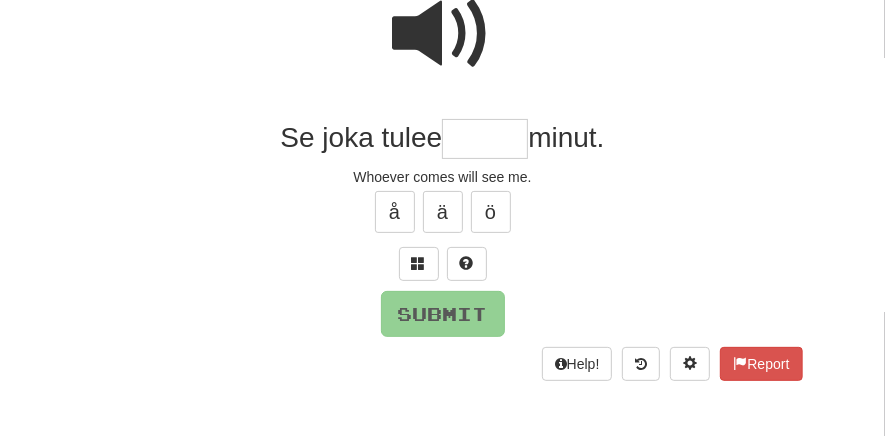 click at bounding box center [485, 139] 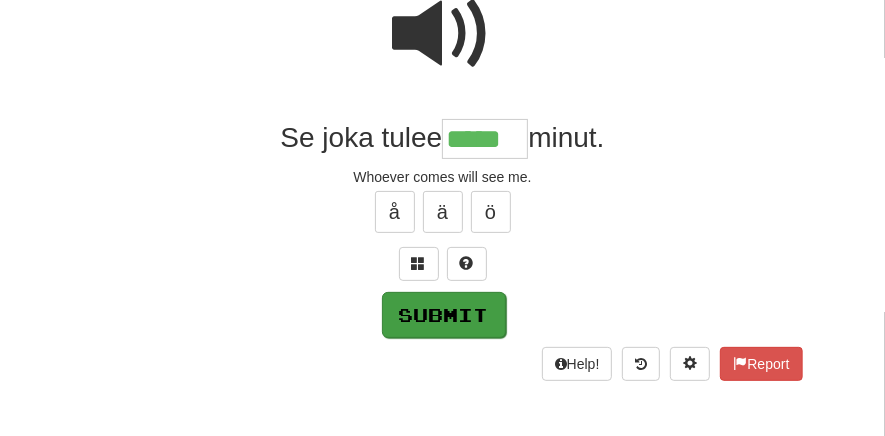 type on "*****" 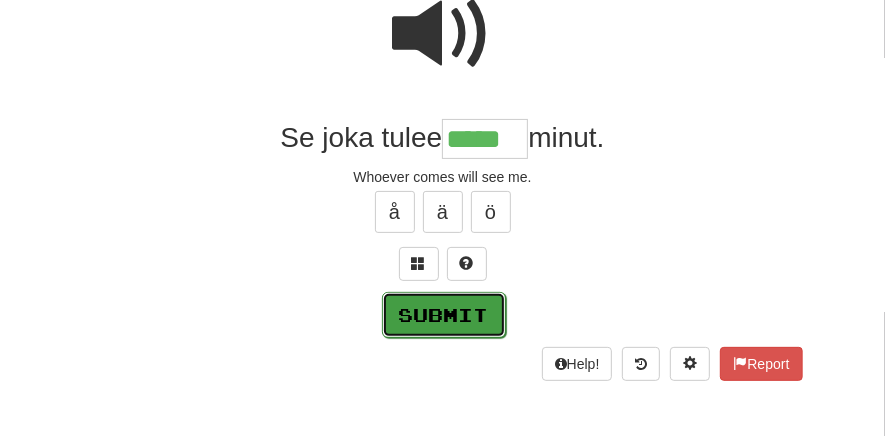 click on "Submit" at bounding box center [444, 315] 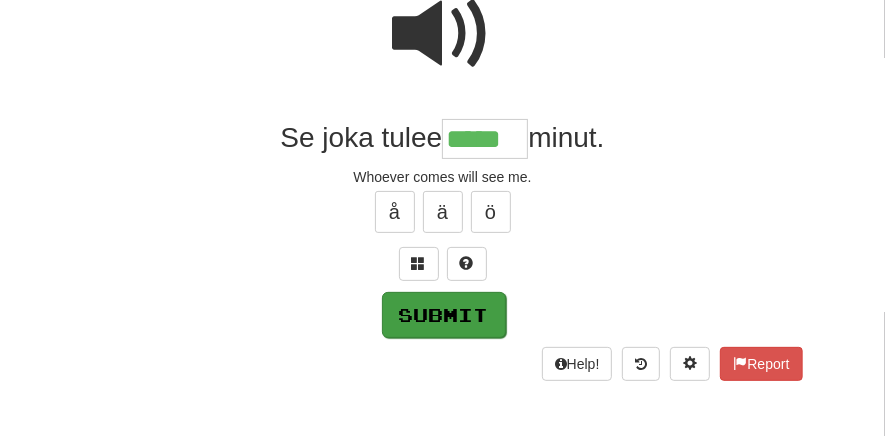 scroll, scrollTop: 203, scrollLeft: 0, axis: vertical 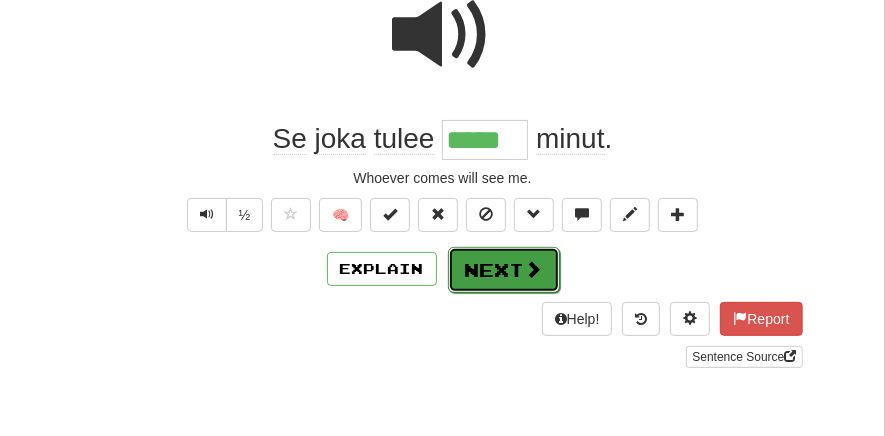 click on "Next" at bounding box center (504, 270) 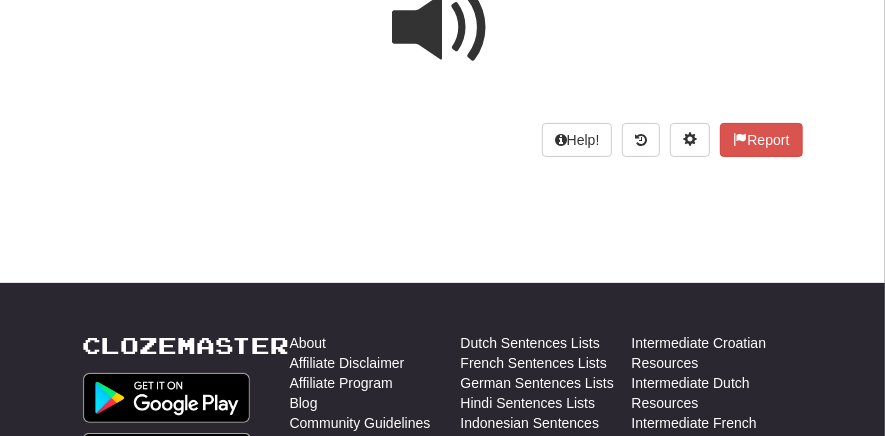scroll, scrollTop: 25, scrollLeft: 0, axis: vertical 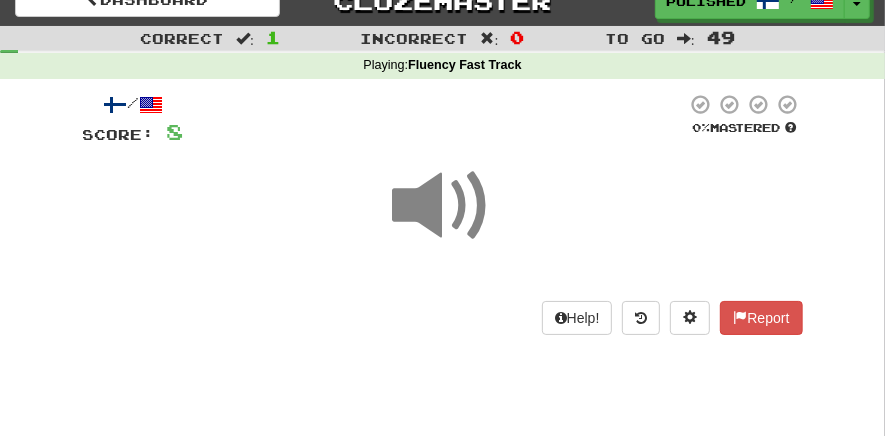 click at bounding box center (443, 206) 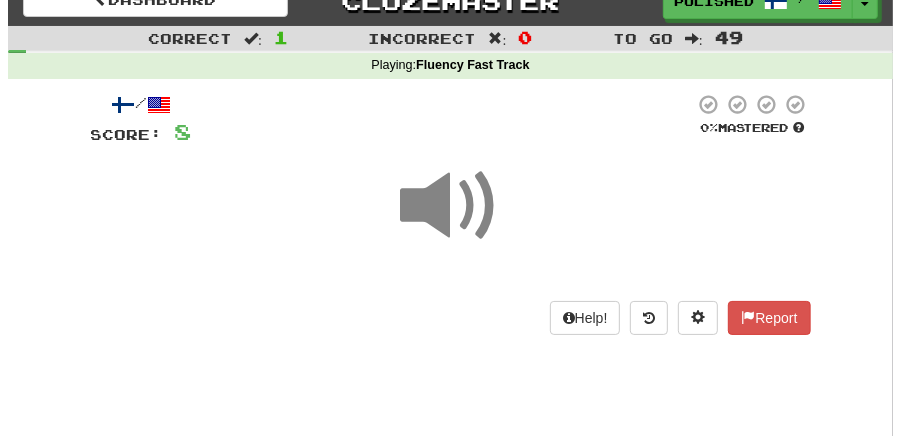 scroll, scrollTop: 97, scrollLeft: 0, axis: vertical 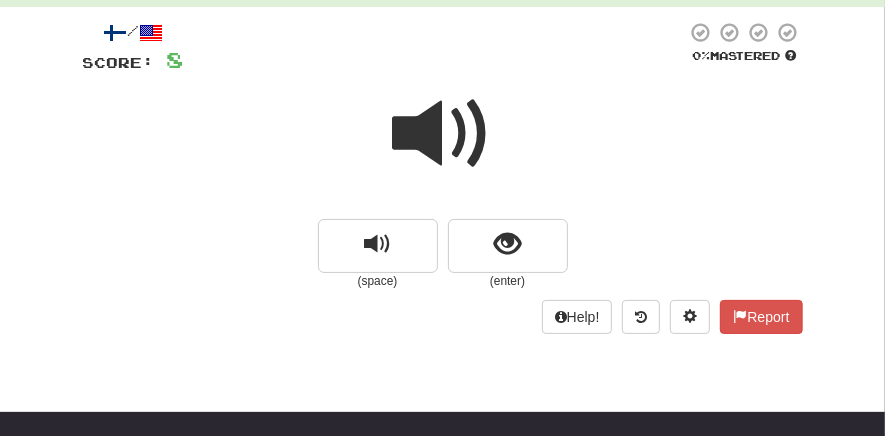 click at bounding box center [443, 134] 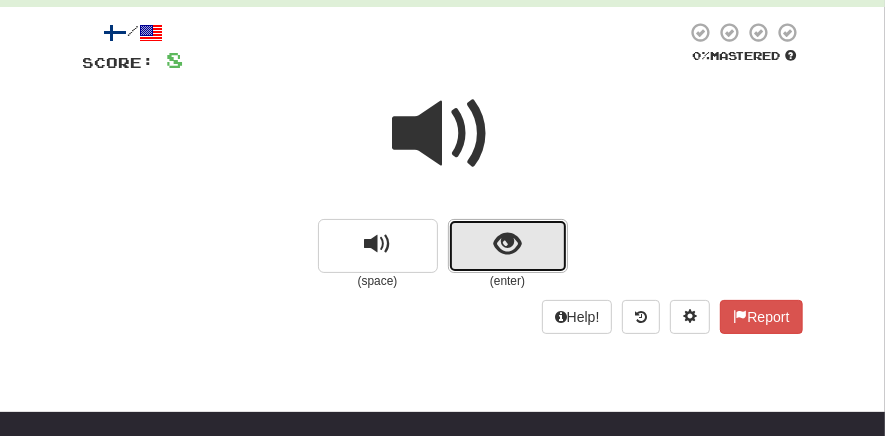 click at bounding box center (507, 244) 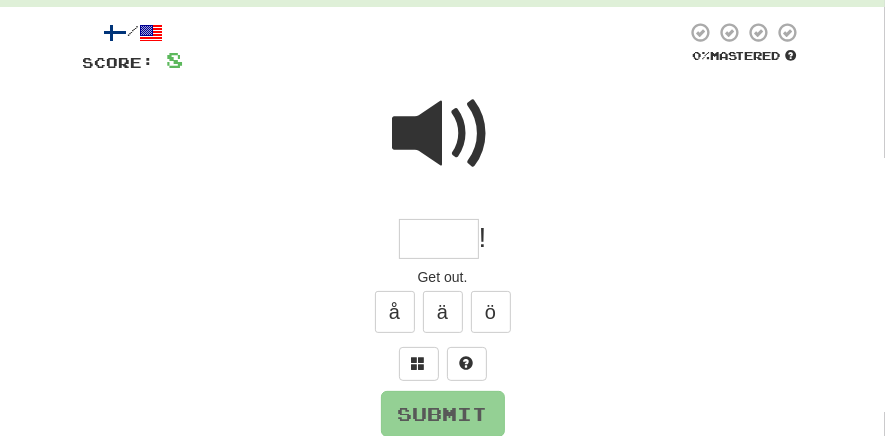click at bounding box center [439, 239] 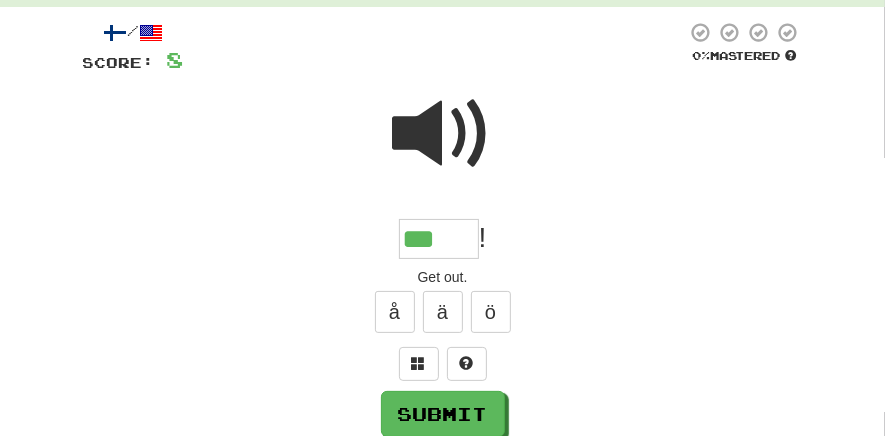 click at bounding box center [443, 134] 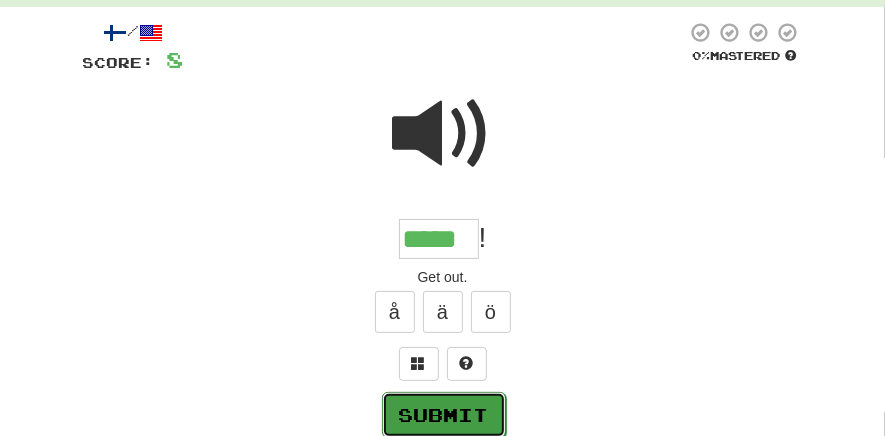 click on "Submit" at bounding box center (444, 415) 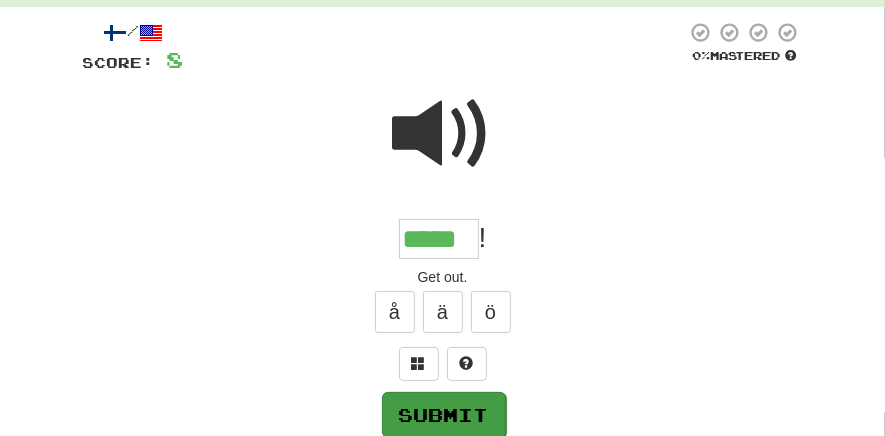 type on "*****" 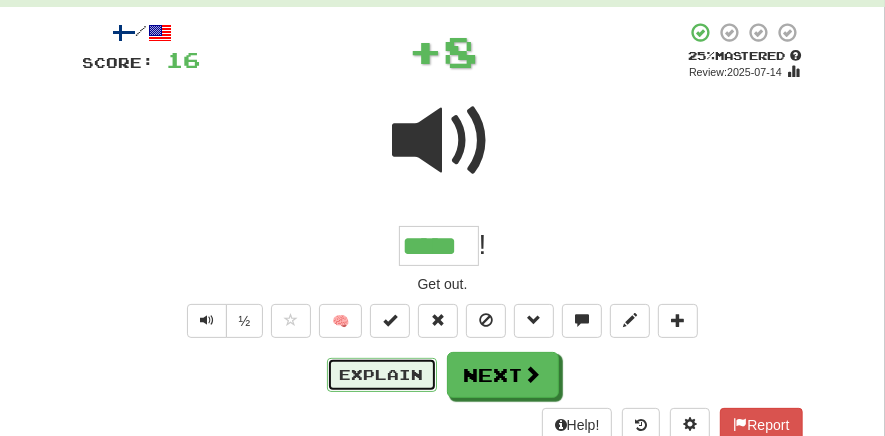 click on "Explain" at bounding box center (382, 375) 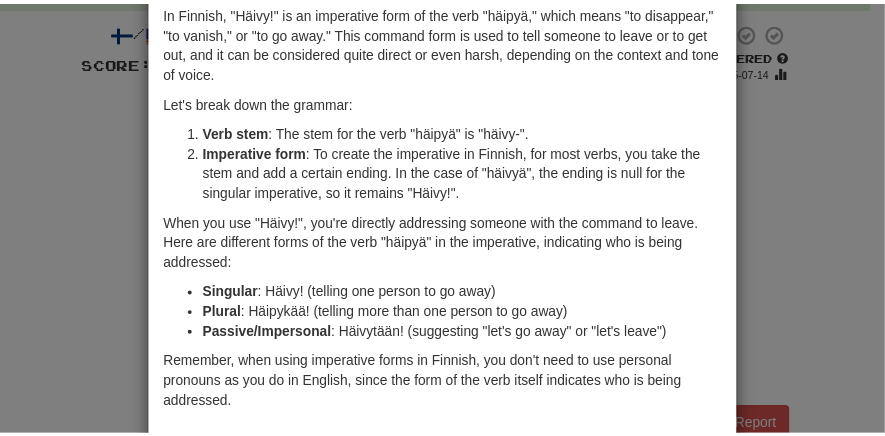 scroll, scrollTop: 191, scrollLeft: 0, axis: vertical 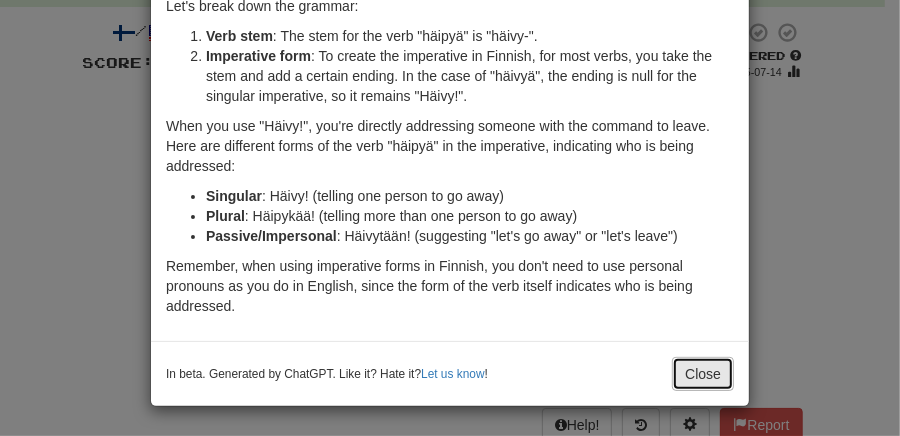 click on "Close" at bounding box center [703, 374] 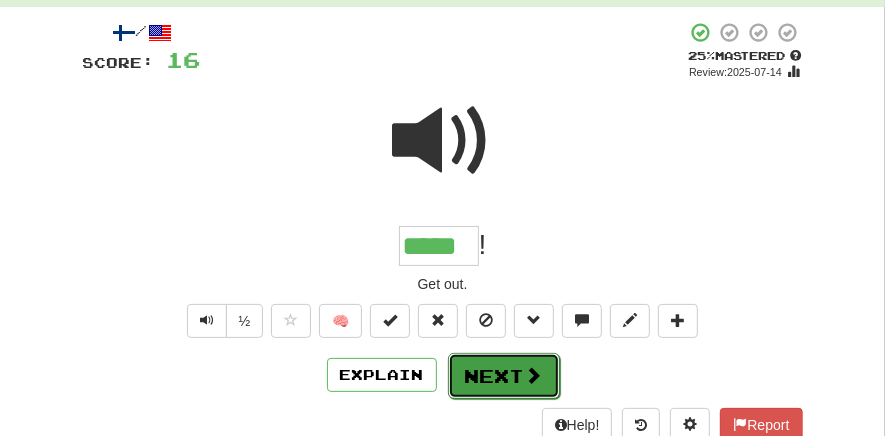 click on "Next" at bounding box center [504, 376] 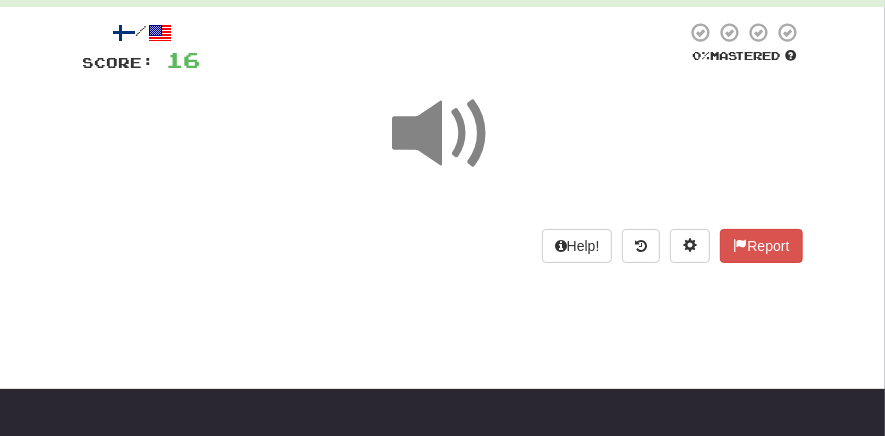 click at bounding box center (443, 134) 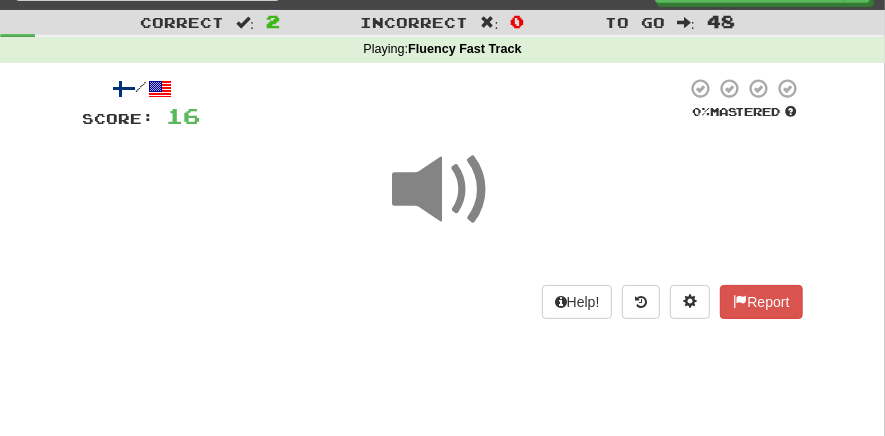 scroll, scrollTop: 40, scrollLeft: 0, axis: vertical 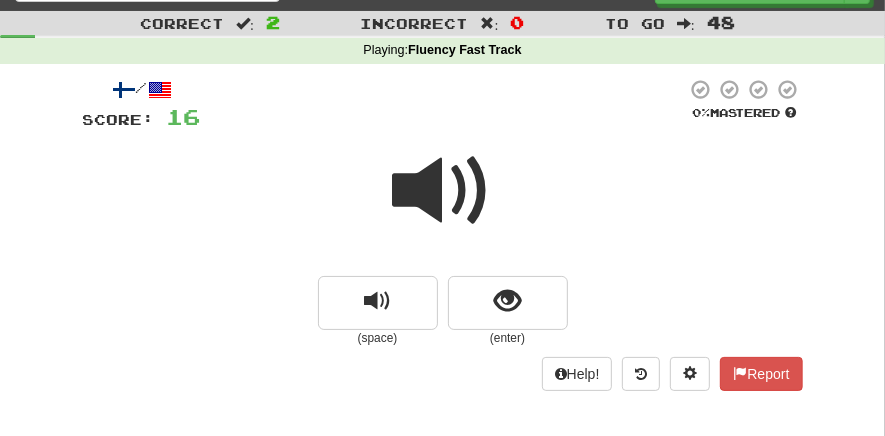 click at bounding box center (443, 191) 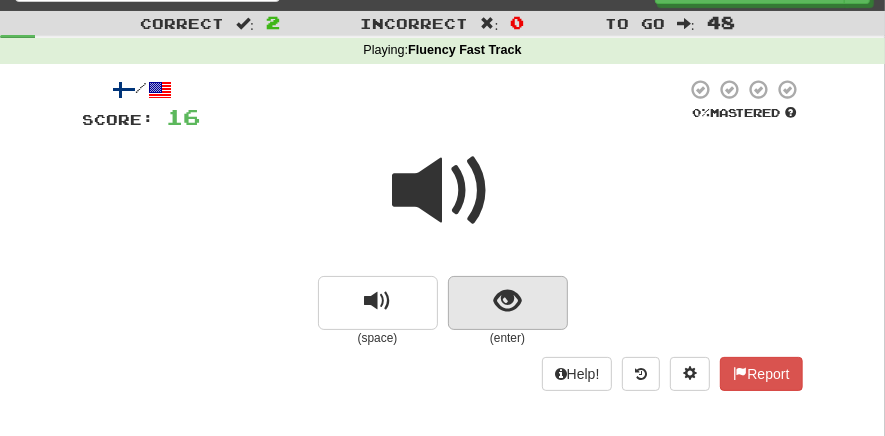 click at bounding box center (507, 301) 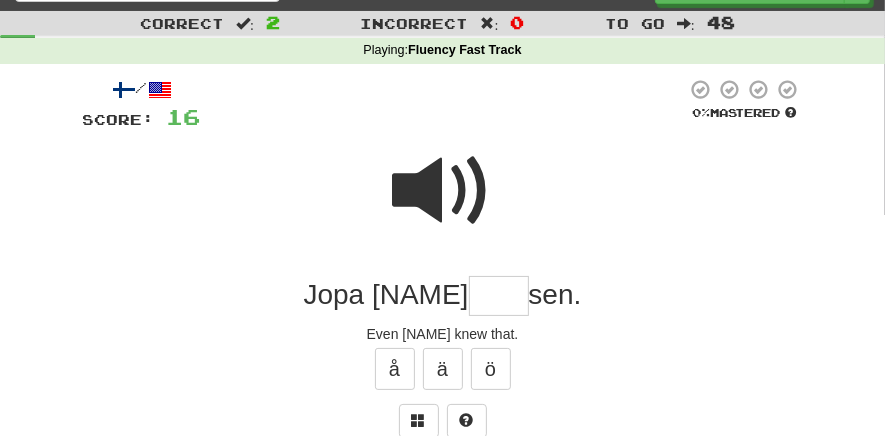 click at bounding box center (499, 296) 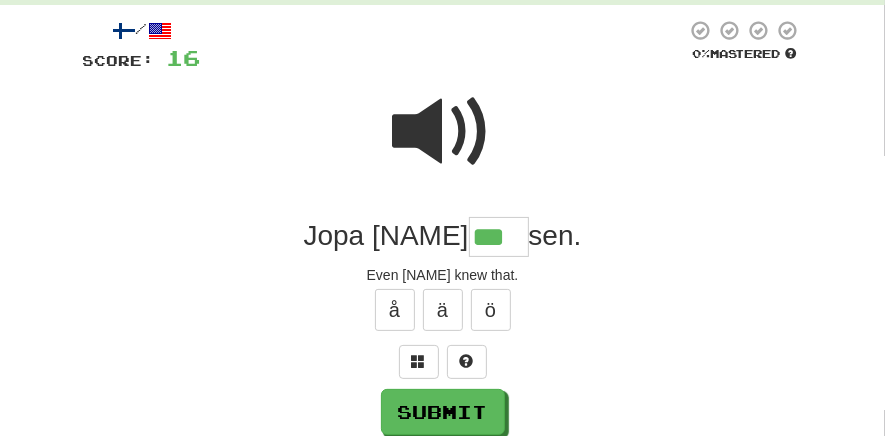 scroll, scrollTop: 111, scrollLeft: 0, axis: vertical 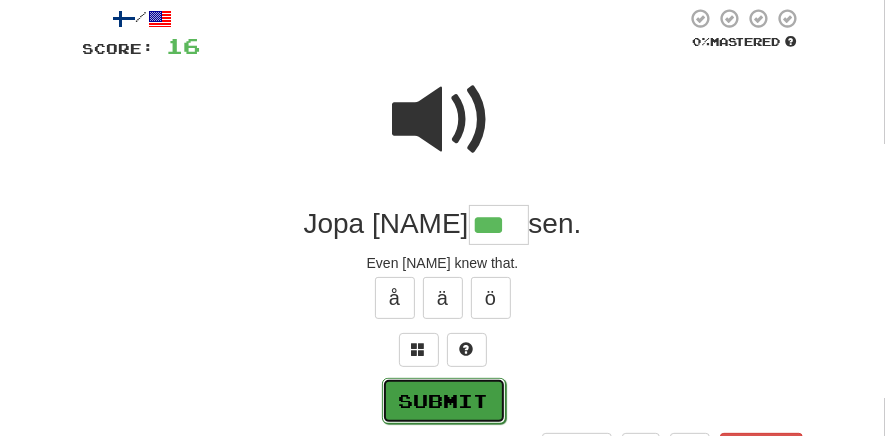 click on "Submit" at bounding box center (444, 401) 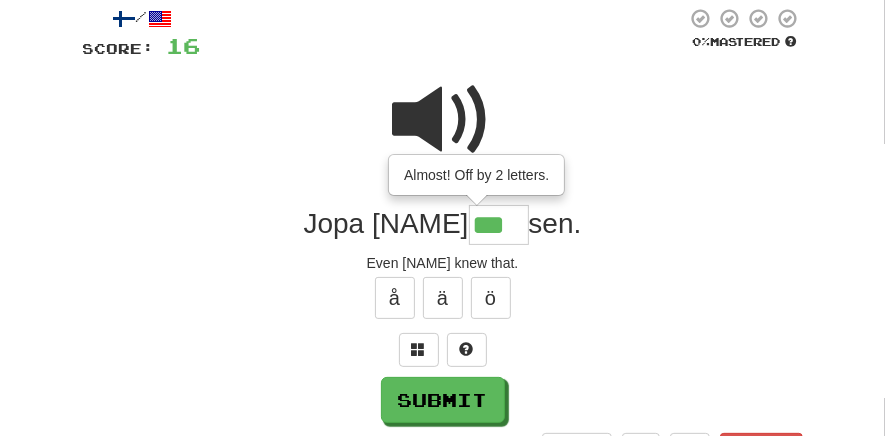 click at bounding box center (443, 120) 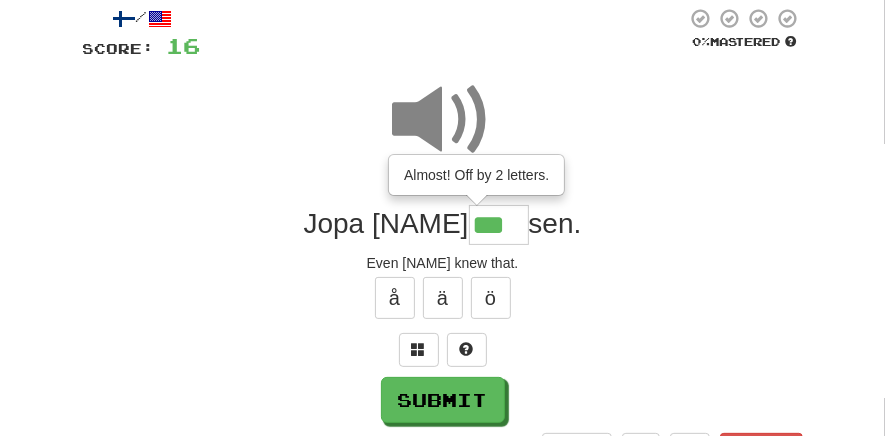 click on "***" at bounding box center [499, 225] 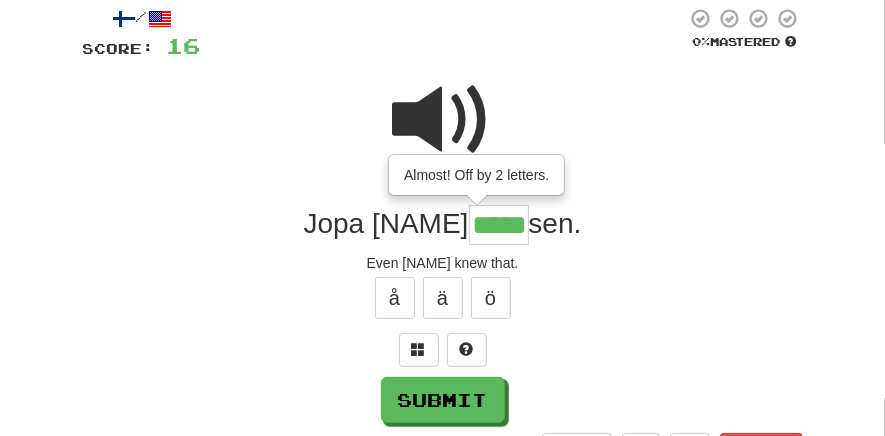 type on "*****" 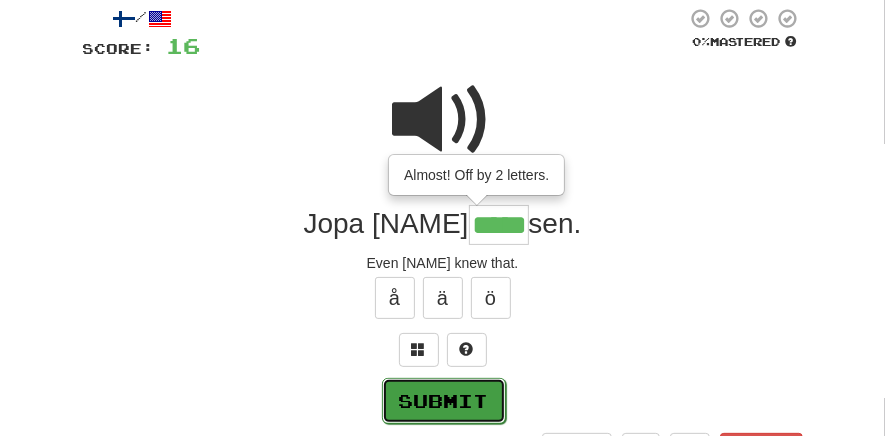 click on "Submit" at bounding box center (444, 401) 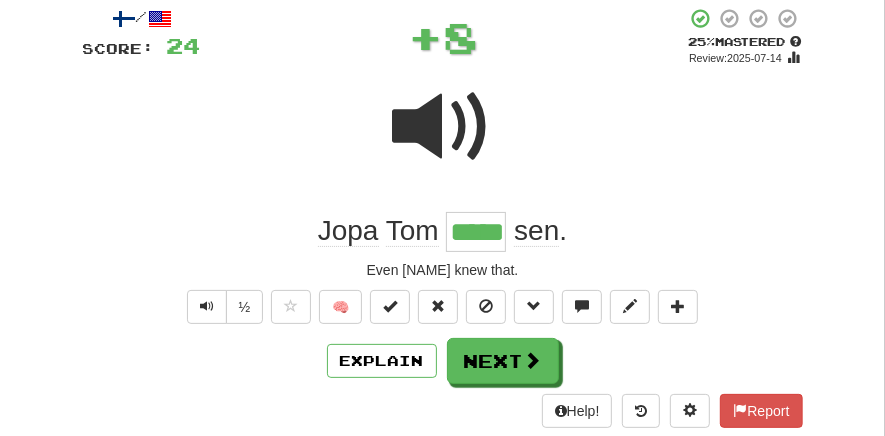 click on "Next" at bounding box center (503, 361) 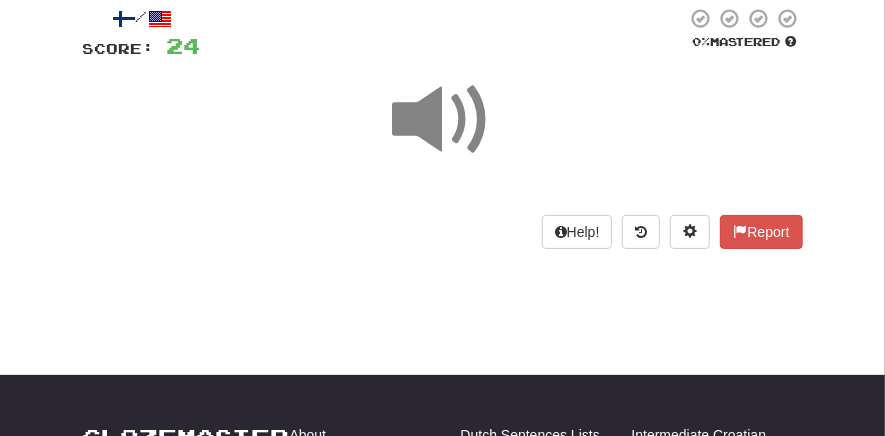 click at bounding box center [443, 120] 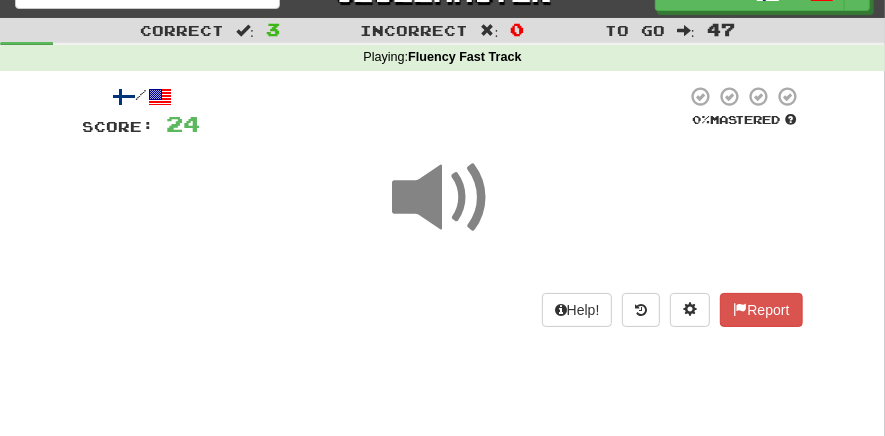 scroll, scrollTop: 33, scrollLeft: 0, axis: vertical 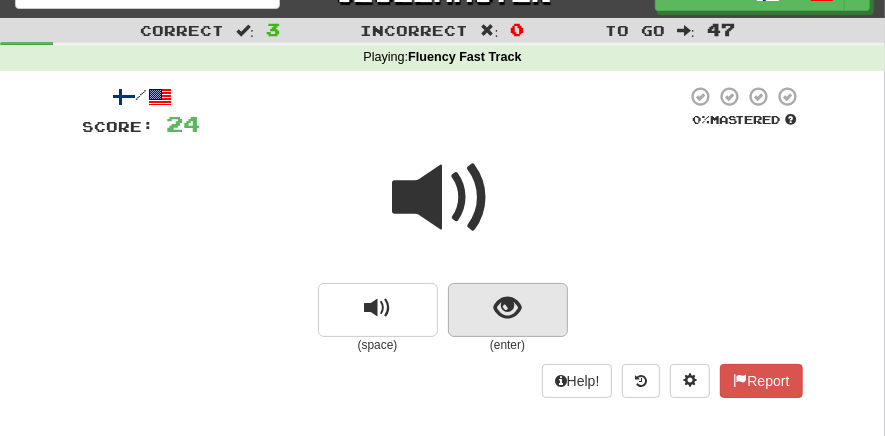 click at bounding box center [508, 310] 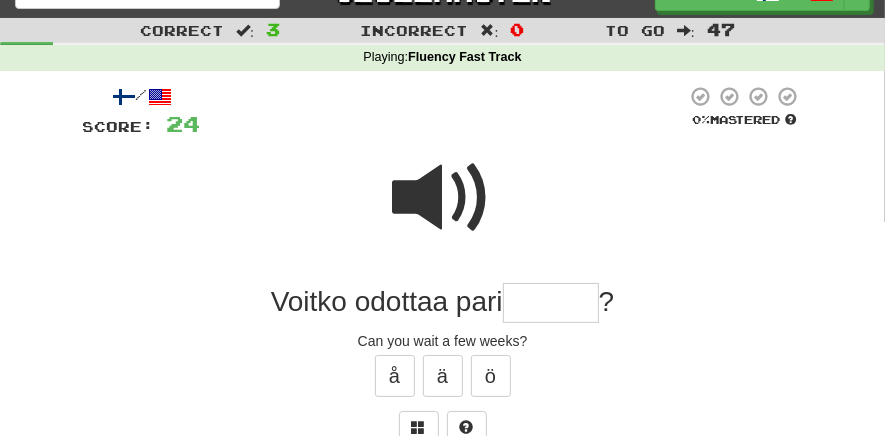 click at bounding box center (551, 303) 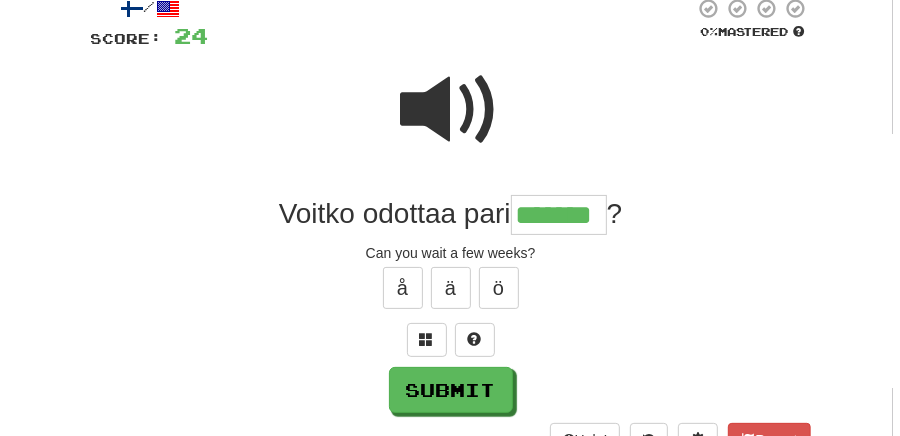 scroll, scrollTop: 129, scrollLeft: 0, axis: vertical 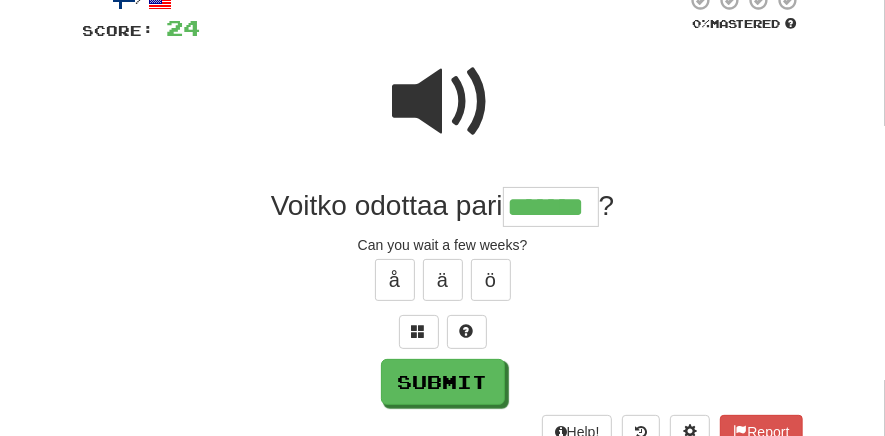 type on "*******" 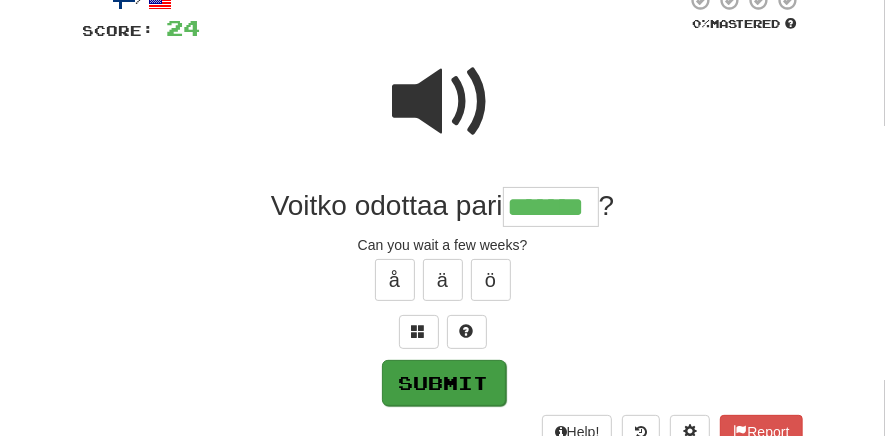 click on "Submit" at bounding box center (444, 383) 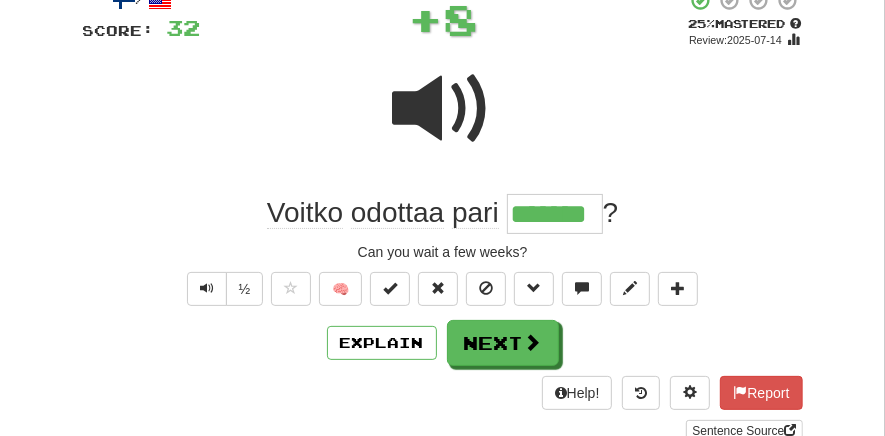 click at bounding box center (690, 392) 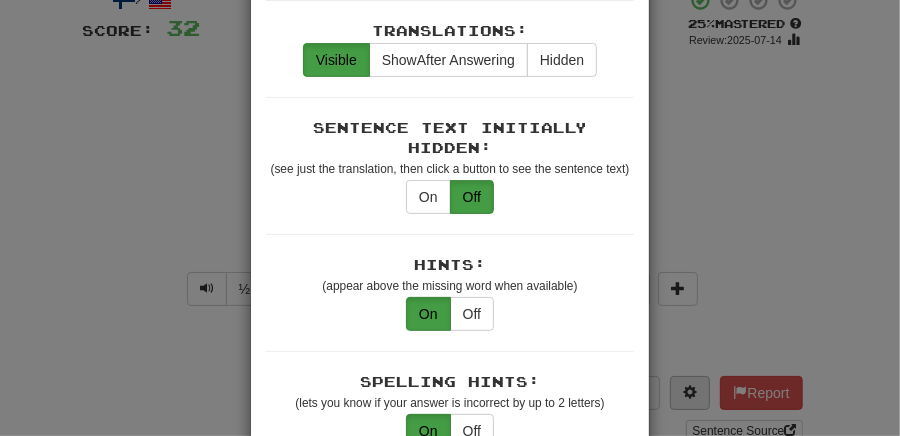 scroll, scrollTop: 218, scrollLeft: 0, axis: vertical 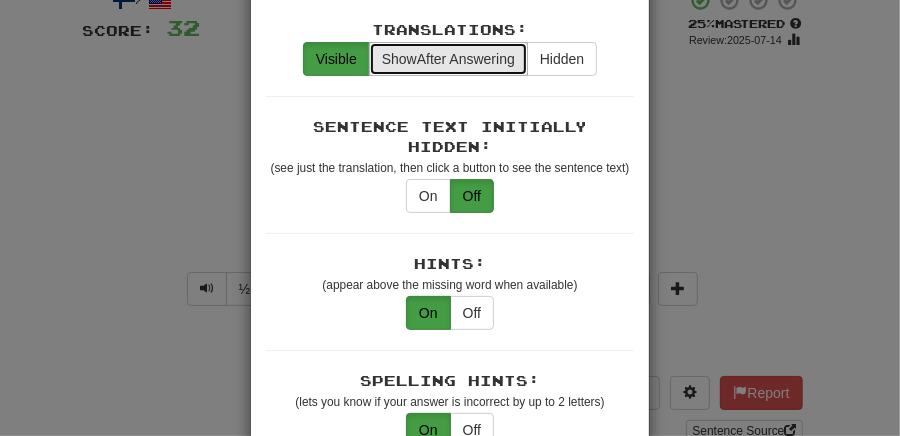 click on "Show  After Answering" at bounding box center [448, 59] 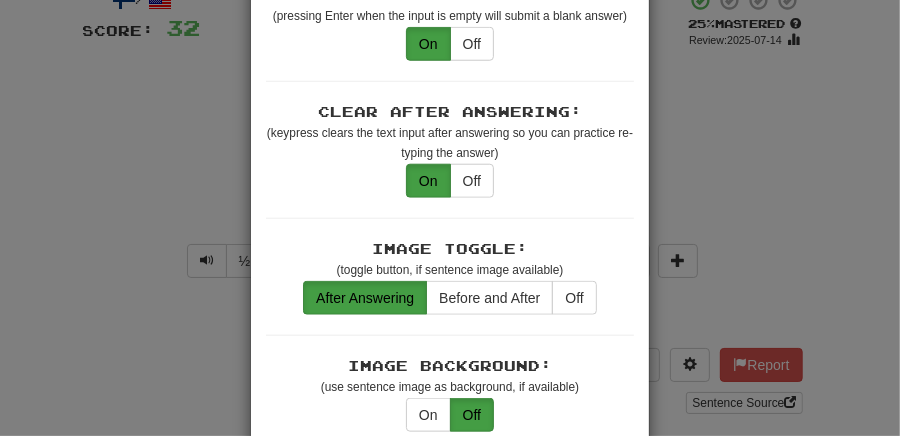 scroll, scrollTop: 956, scrollLeft: 0, axis: vertical 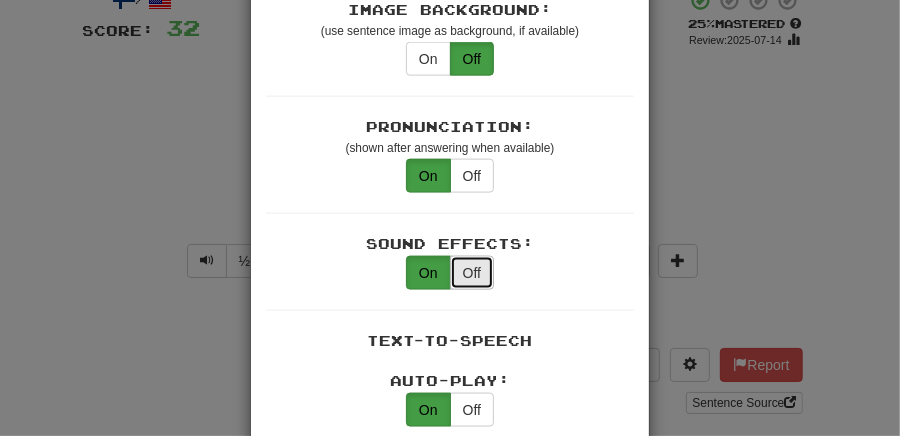 click on "Off" at bounding box center [472, 273] 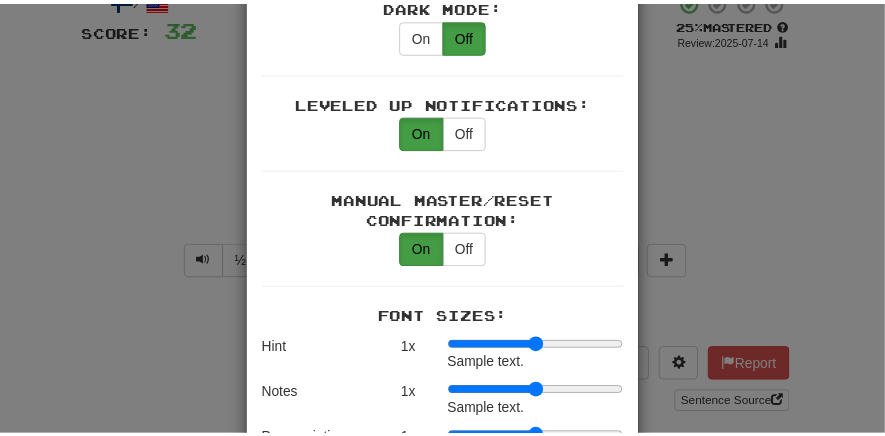 scroll, scrollTop: 2051, scrollLeft: 0, axis: vertical 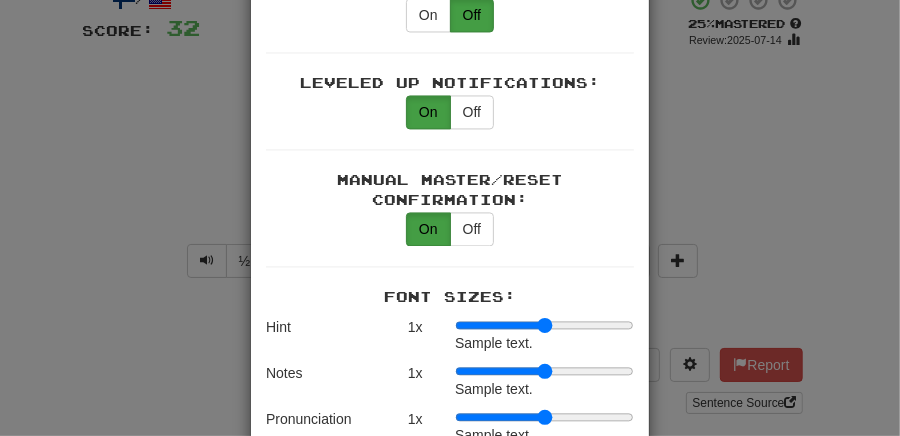 click on "× Game Settings Automatically Show Sentence After First Listen: On Off (when playing listening skill) Translations: Visible Show  After Answering Hidden Sentence Text Initially Hidden: (see just the translation, then click a button to see the sentence text) On Off Hints: (appear above the missing word when available) On Off Spelling Hints: (lets you know if your answer is incorrect by up to 2 letters) On Off Typing Color Hint: (see if you're entering the correct answer as you type) On Off Text Box Size: (text box size can change to match the missing word) Changes Always the Same Enter Submits Empty: (pressing Enter when the input is empty will submit a blank answer) On Off Clear After Answering: (keypress clears the text input after answering so you can practice re-typing the answer) On Off Image Toggle: (toggle button, if sentence image available) After Answering Before and After Off Image Background: (use sentence image as background, if available) On Off Pronunciation: On Off Sound Effects: On Off On Off" at bounding box center [450, 218] 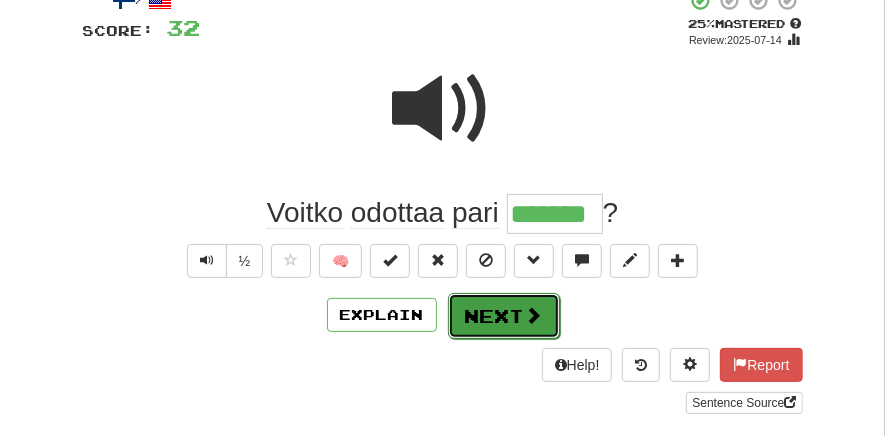 click on "Next" at bounding box center [504, 316] 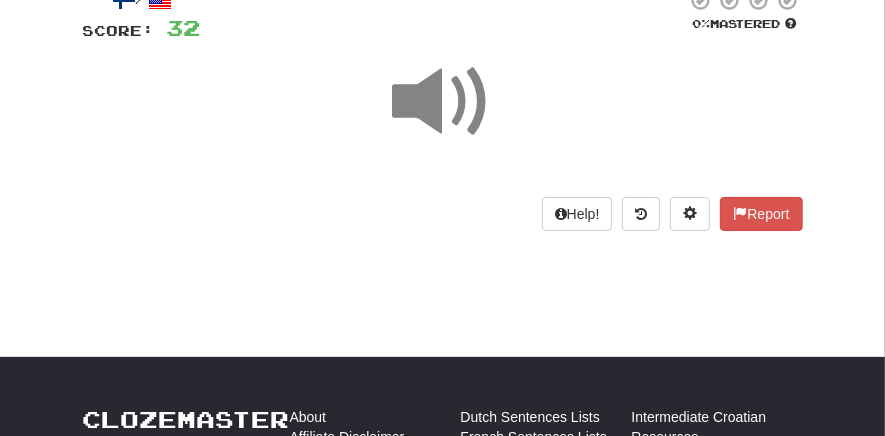 click at bounding box center (443, 102) 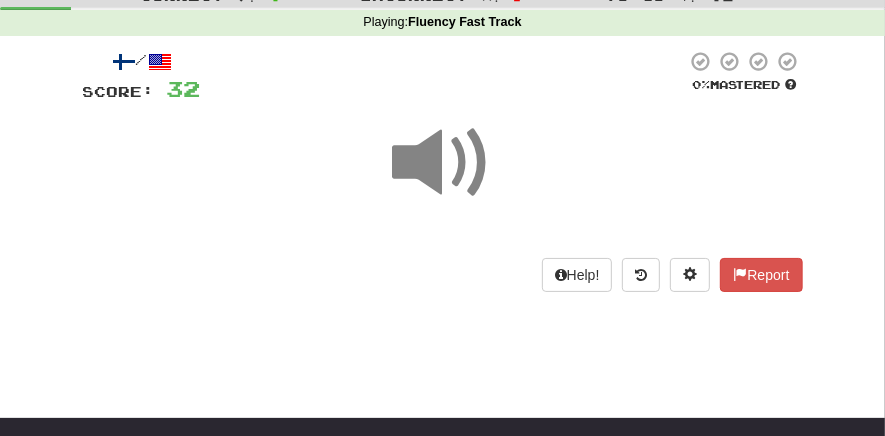 scroll, scrollTop: 57, scrollLeft: 0, axis: vertical 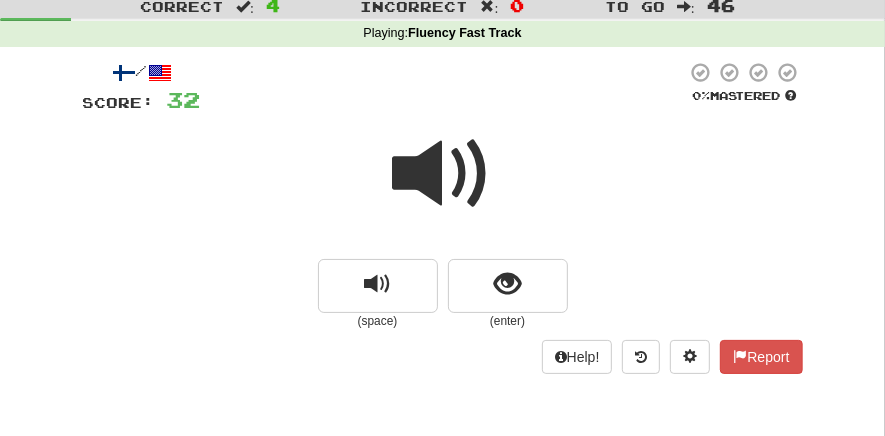 click at bounding box center [443, 174] 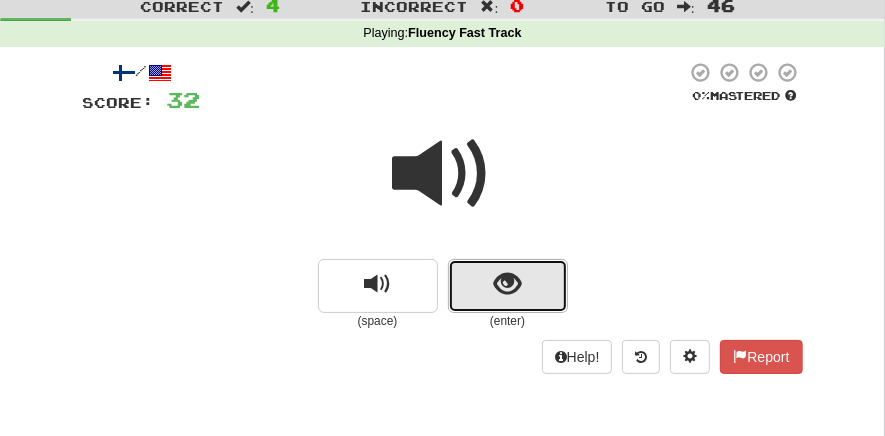 click at bounding box center (507, 284) 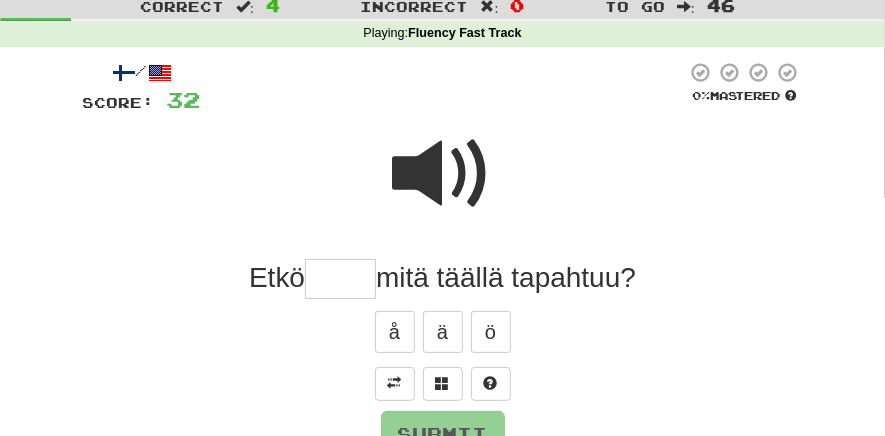 click at bounding box center [340, 279] 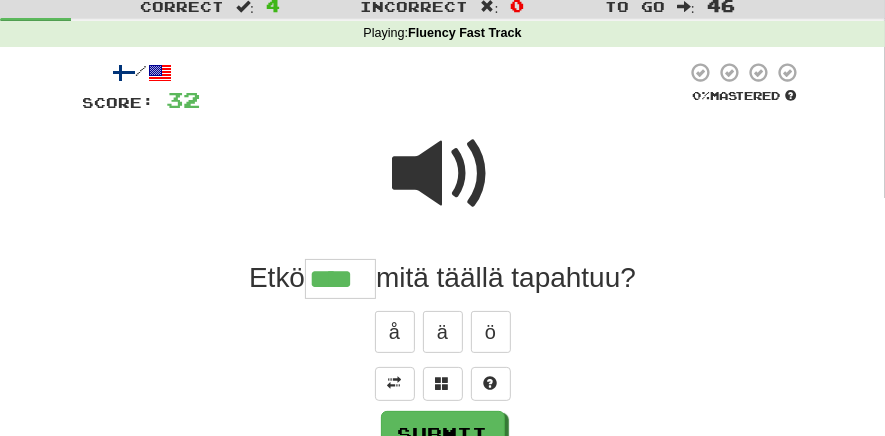 click at bounding box center [443, 174] 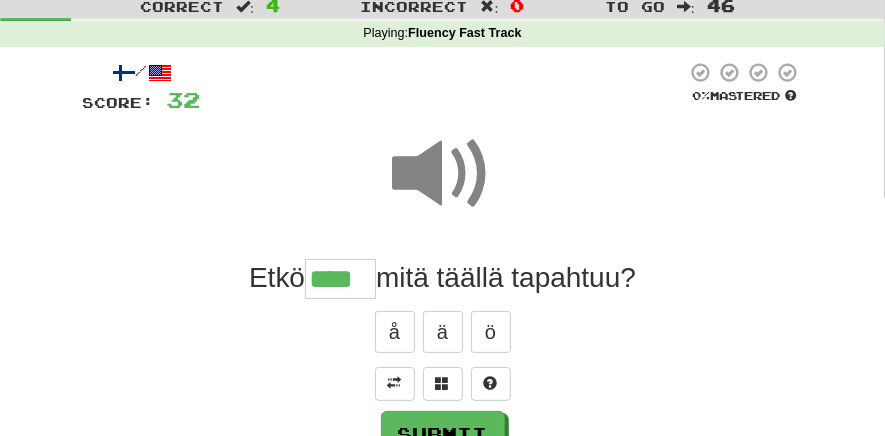 click on "****" at bounding box center [340, 279] 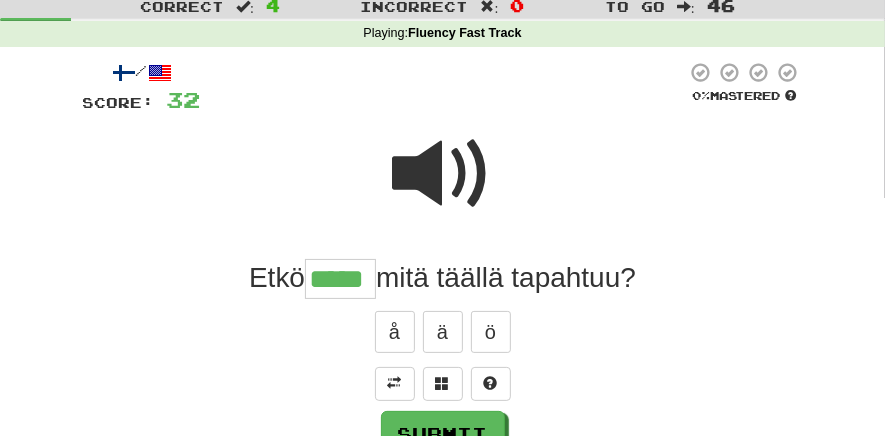 scroll, scrollTop: 115, scrollLeft: 0, axis: vertical 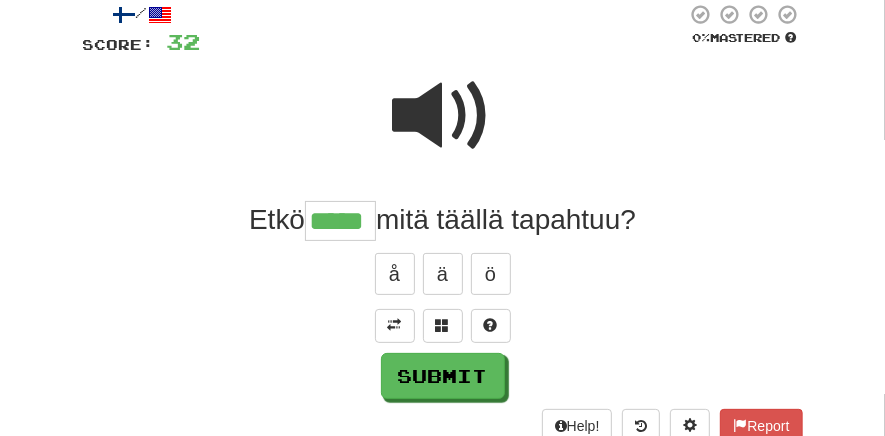type on "*****" 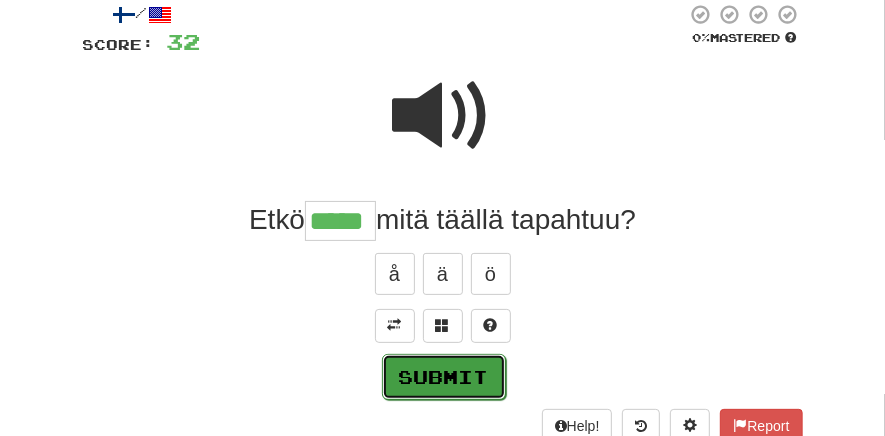 click on "Submit" at bounding box center (444, 377) 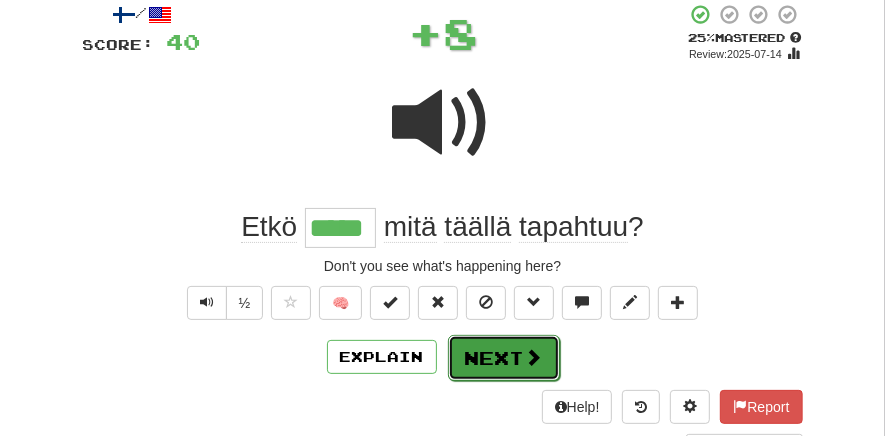 click on "Next" at bounding box center [504, 358] 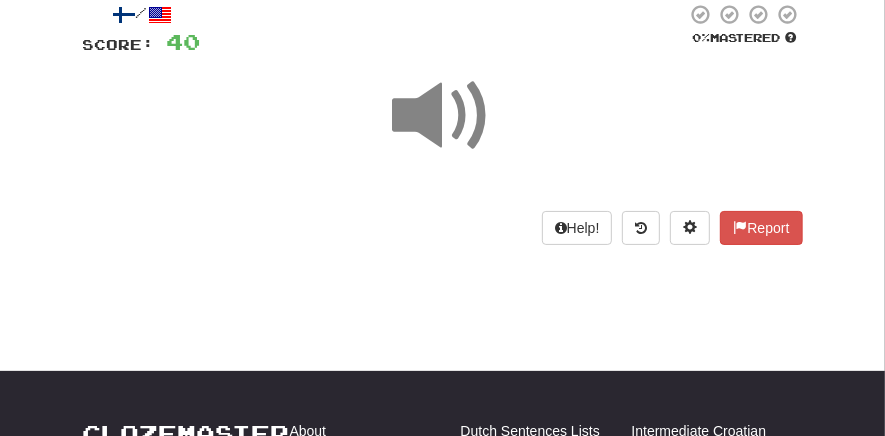 click at bounding box center [443, 116] 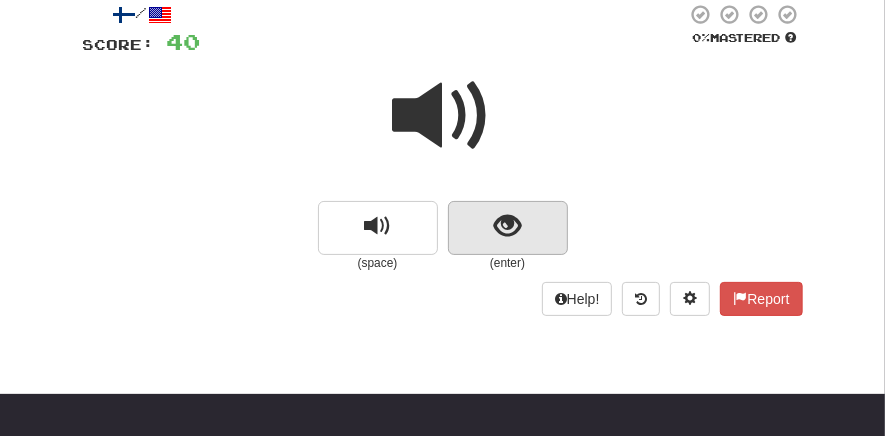 click at bounding box center [443, 116] 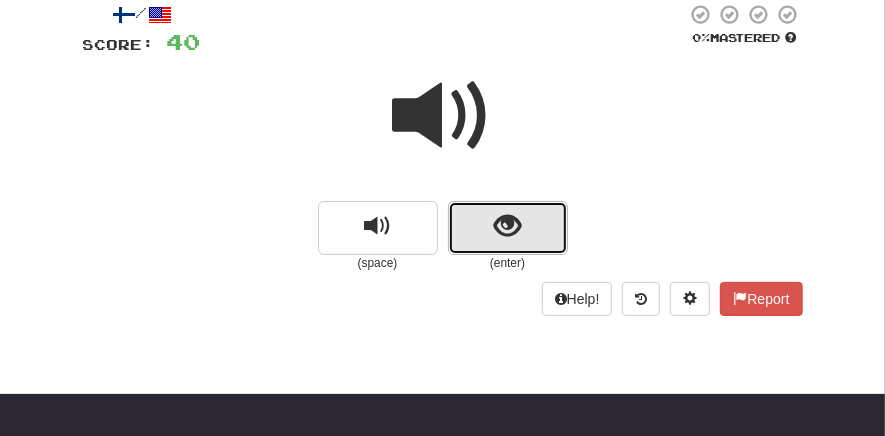 click at bounding box center [507, 226] 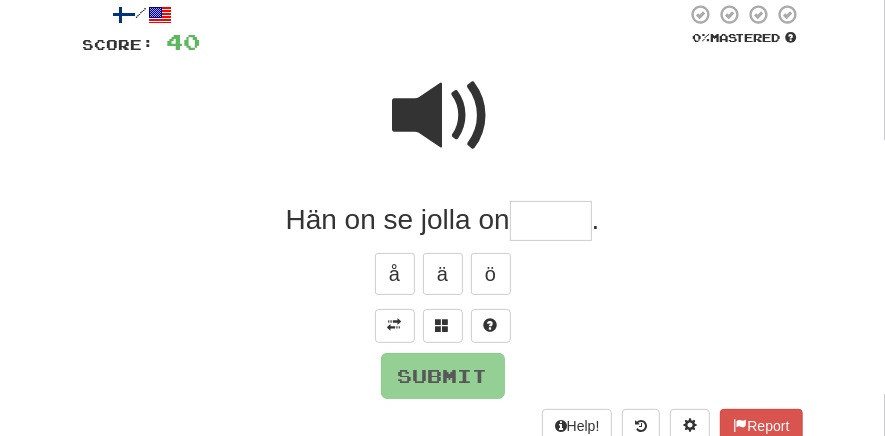 click at bounding box center (551, 221) 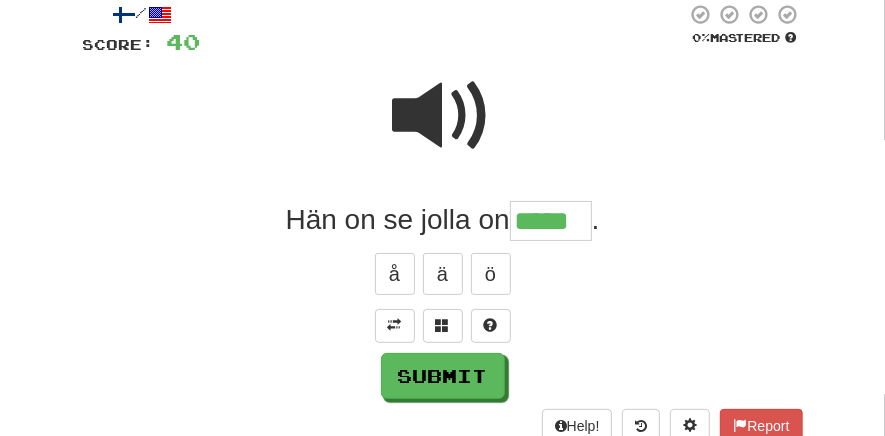 type on "*****" 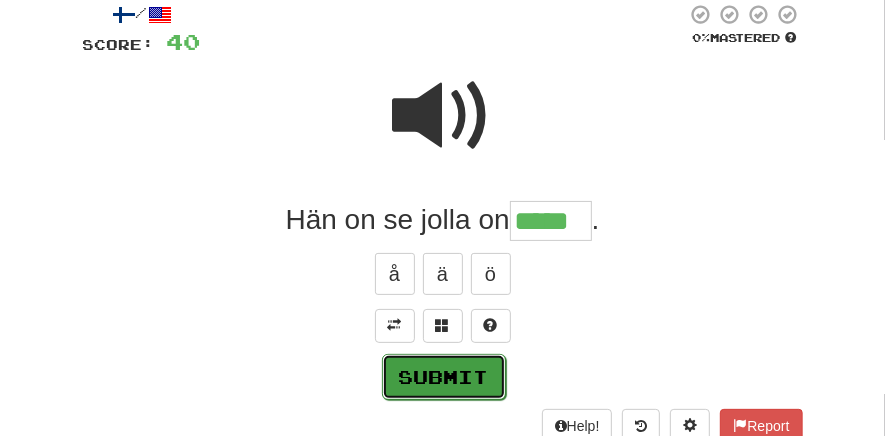 click on "Submit" at bounding box center [444, 377] 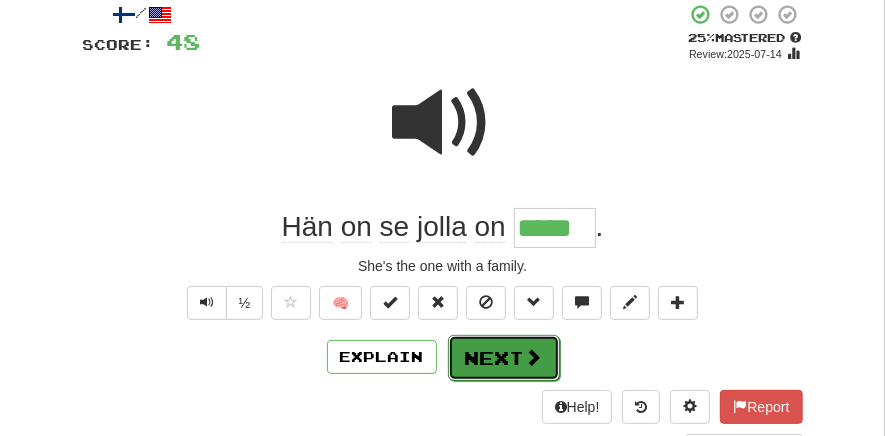 click on "Next" at bounding box center [504, 358] 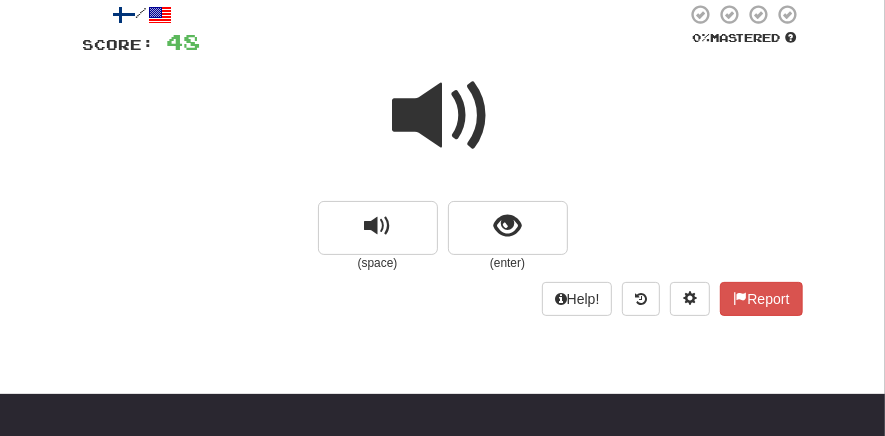click at bounding box center [507, 226] 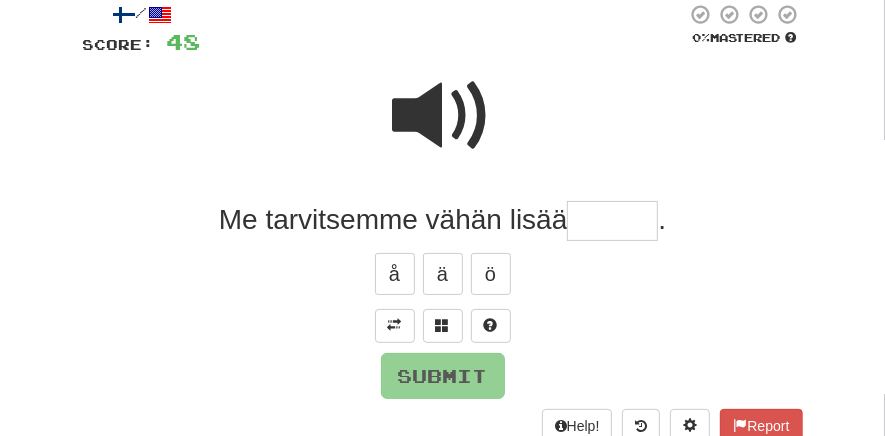 click at bounding box center [612, 221] 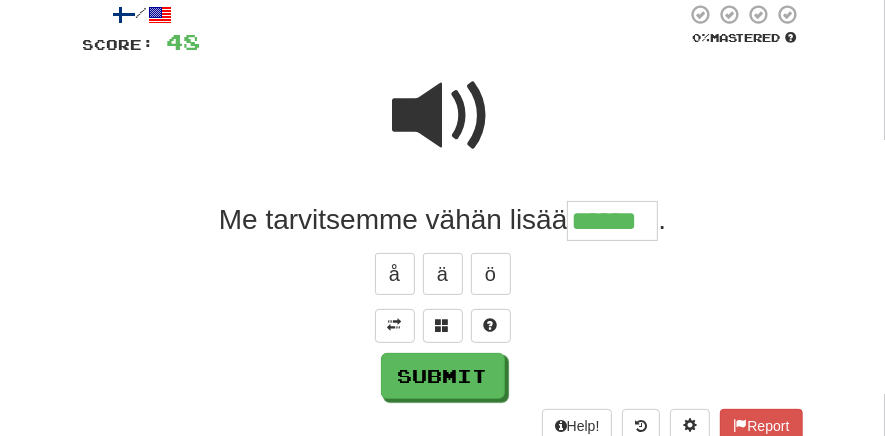 type on "******" 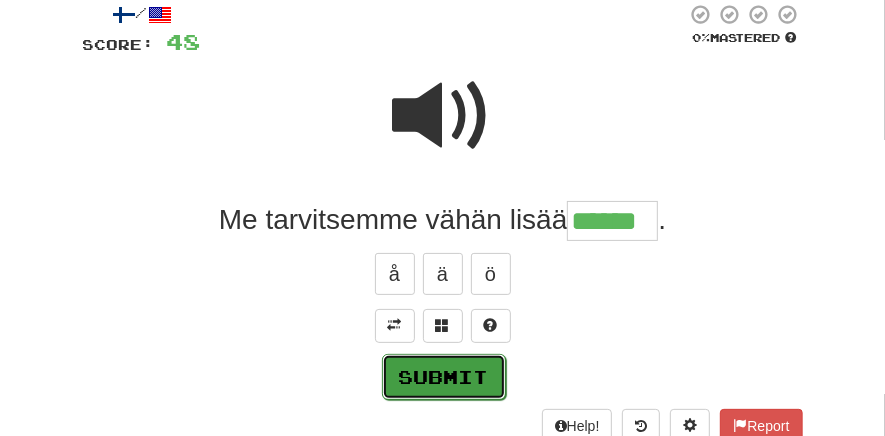 click on "Submit" at bounding box center (444, 377) 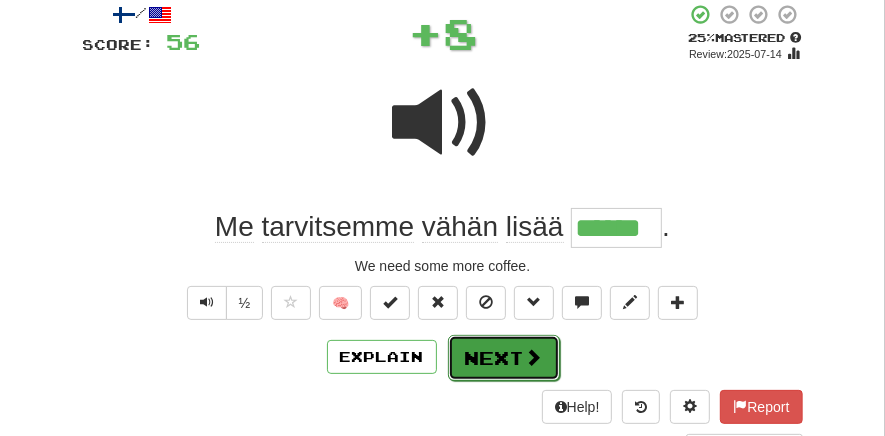 click on "Next" at bounding box center (504, 358) 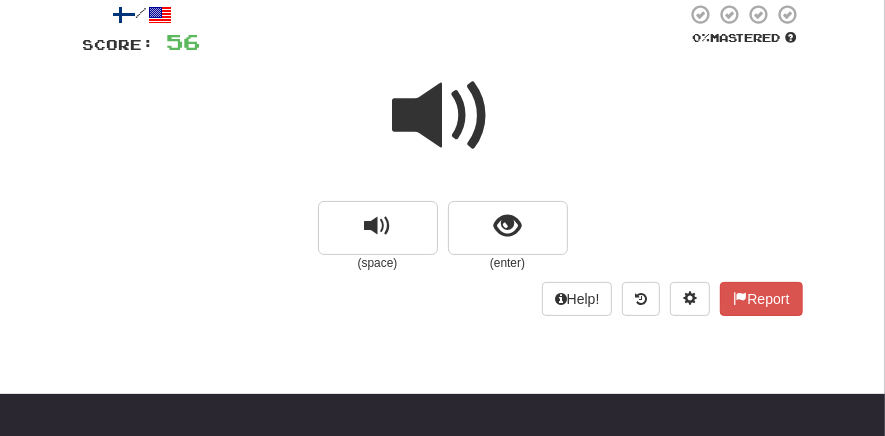 click at bounding box center [443, 116] 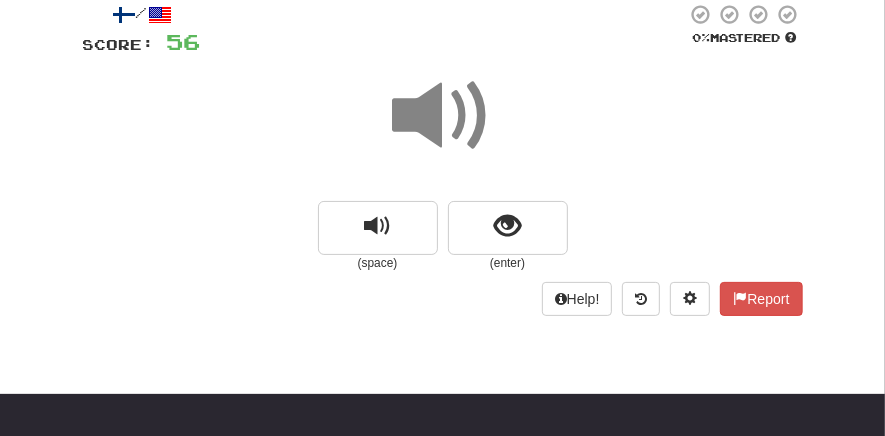 click at bounding box center (508, 228) 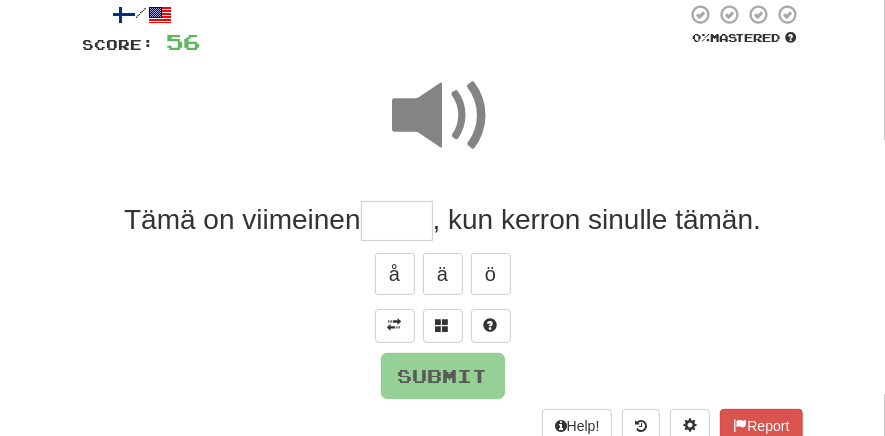 click at bounding box center (397, 221) 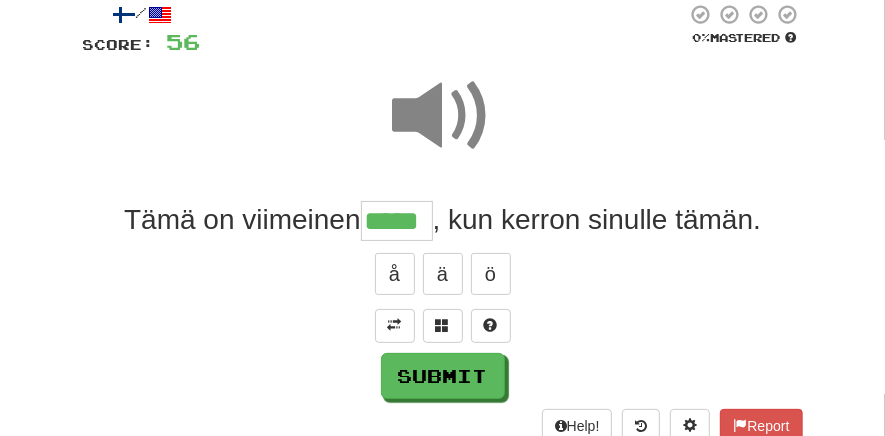 type on "*****" 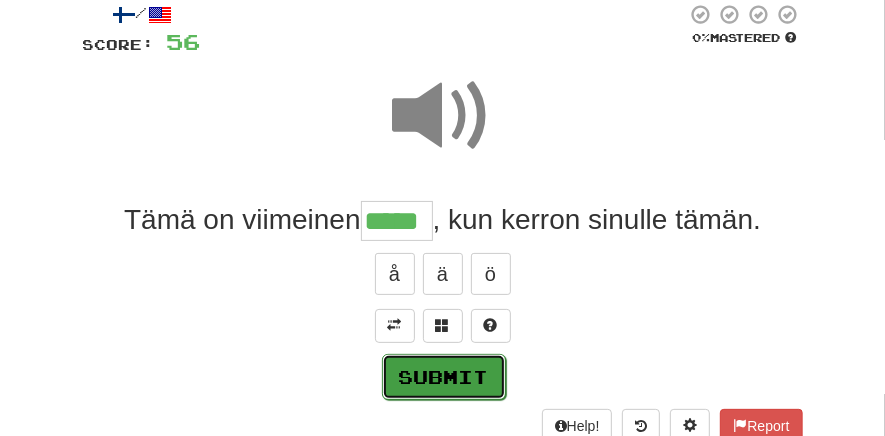 click on "Submit" at bounding box center (444, 377) 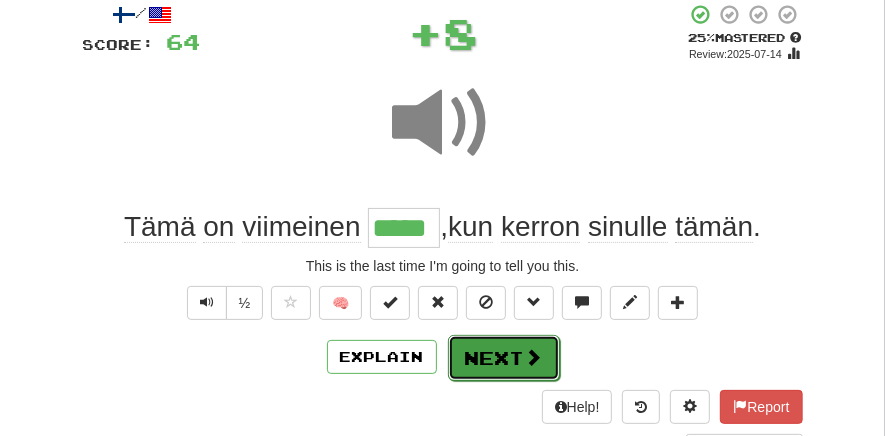 click on "Next" at bounding box center (504, 358) 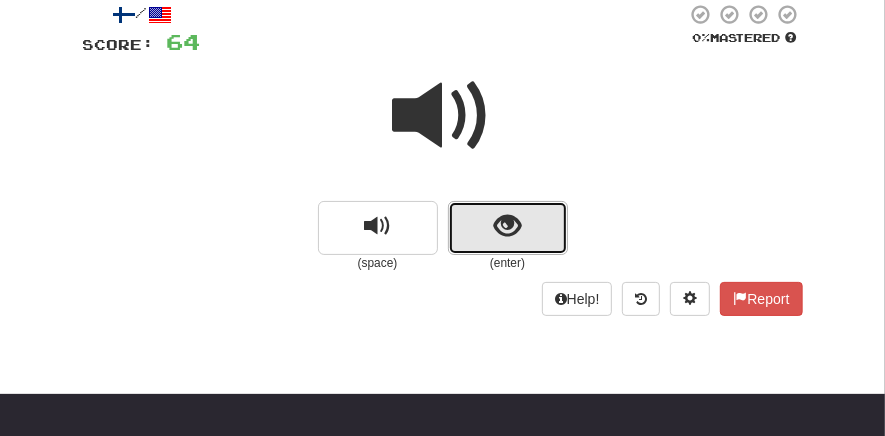 click at bounding box center [507, 226] 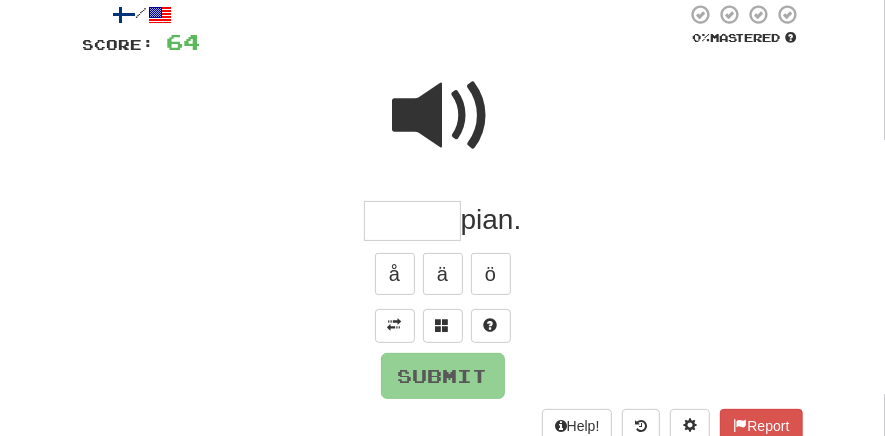 click at bounding box center (412, 221) 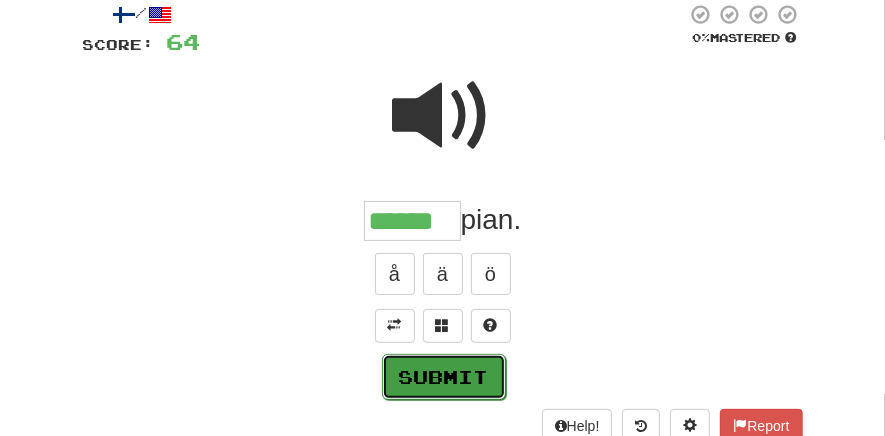 click on "Submit" at bounding box center [444, 377] 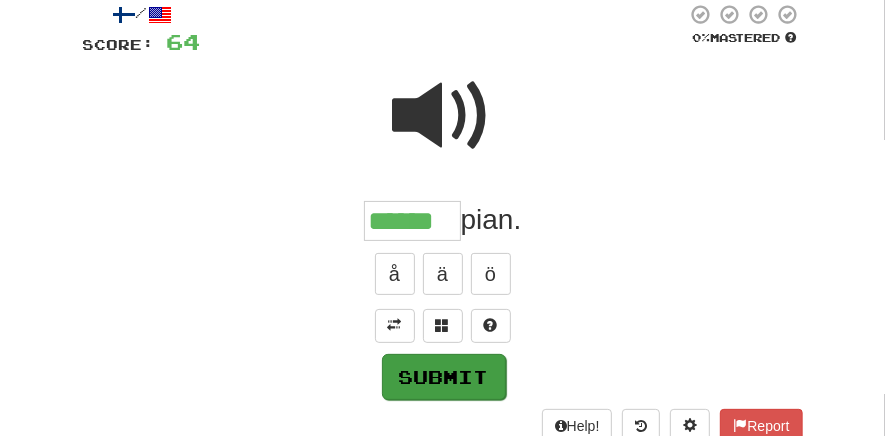 type on "******" 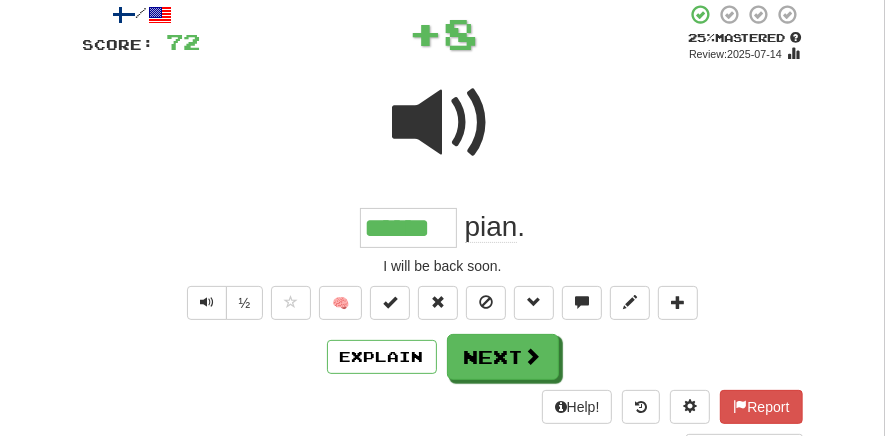 click on "Next" at bounding box center [503, 357] 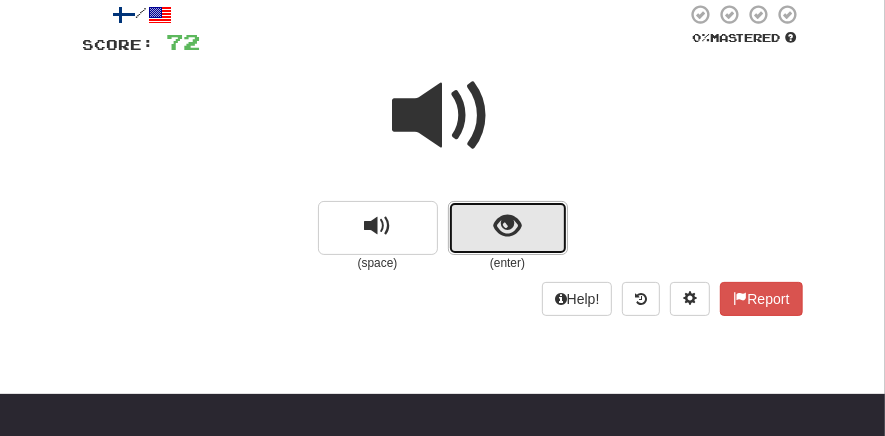 click at bounding box center (507, 226) 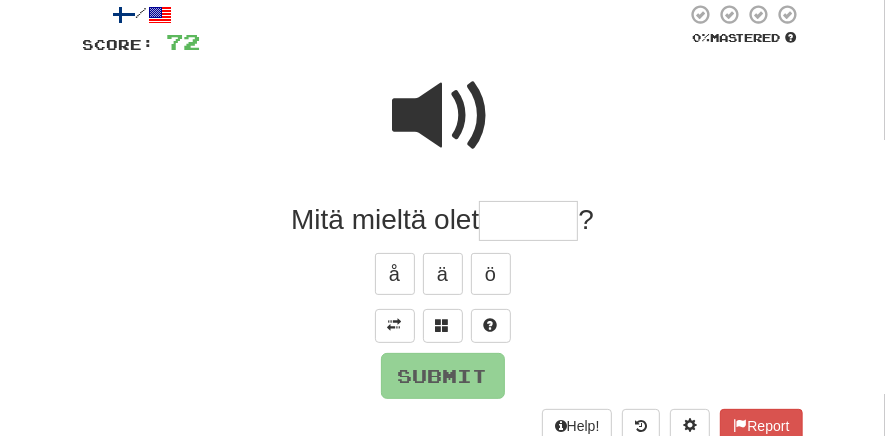 click at bounding box center (528, 221) 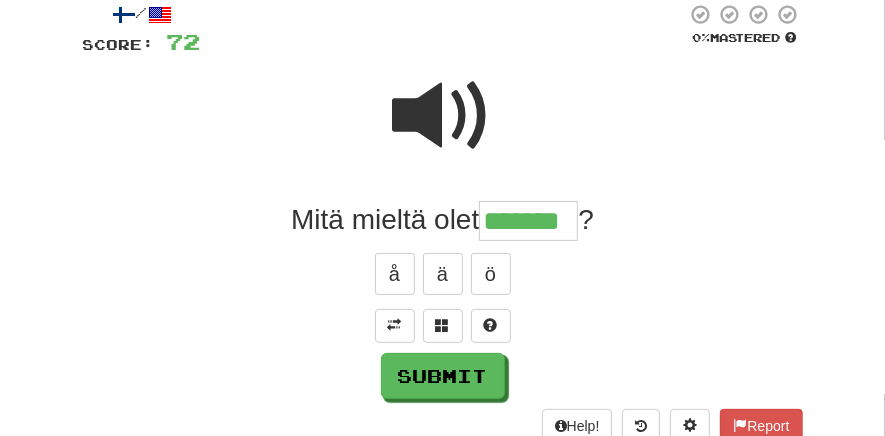 type on "*******" 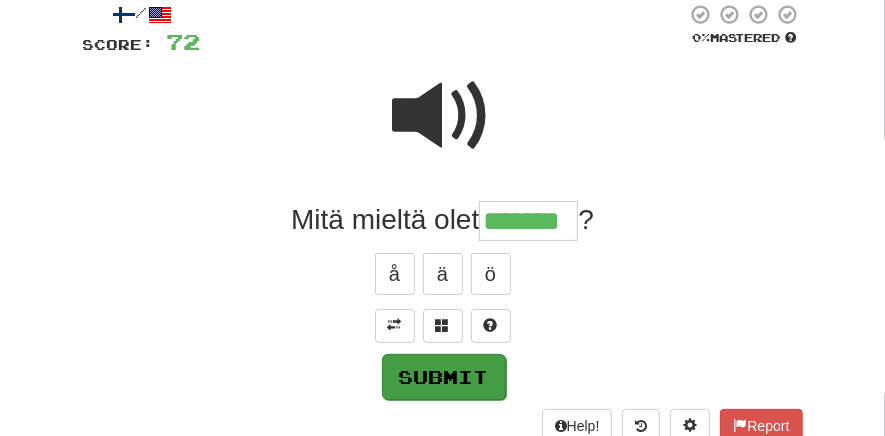 click on "Submit" at bounding box center [444, 377] 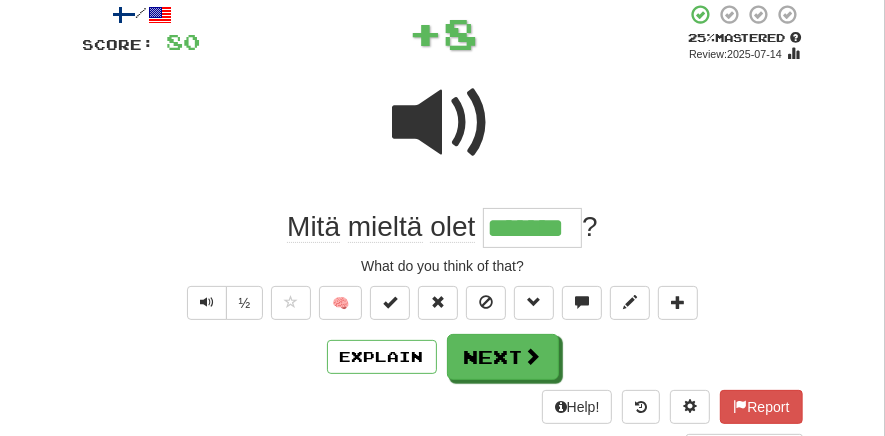 click on "Next" at bounding box center [503, 357] 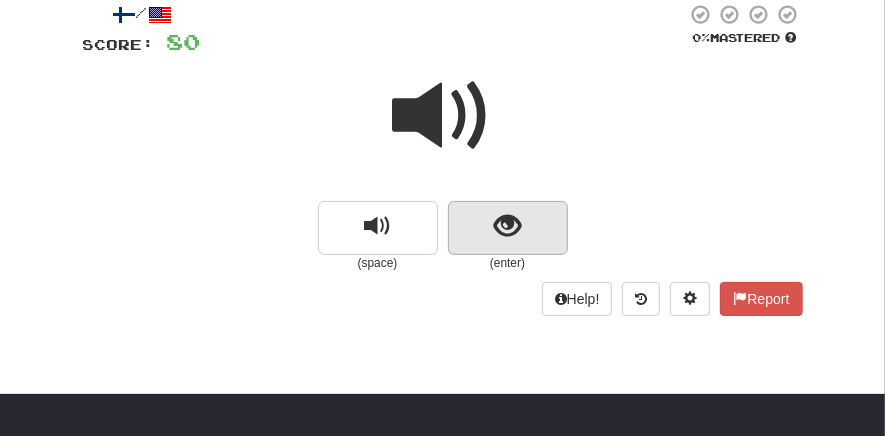 click at bounding box center [507, 226] 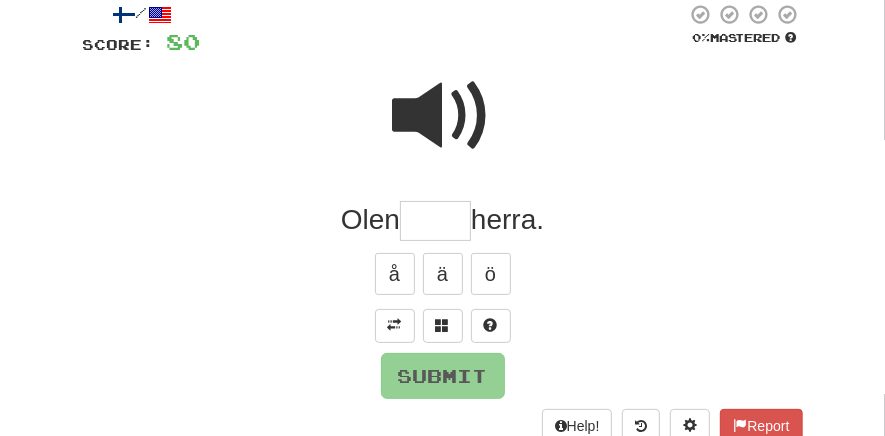 click at bounding box center (435, 221) 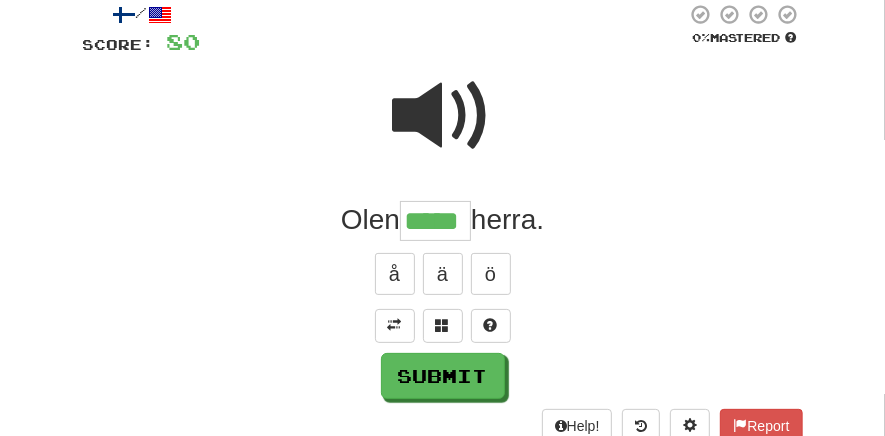 type on "*****" 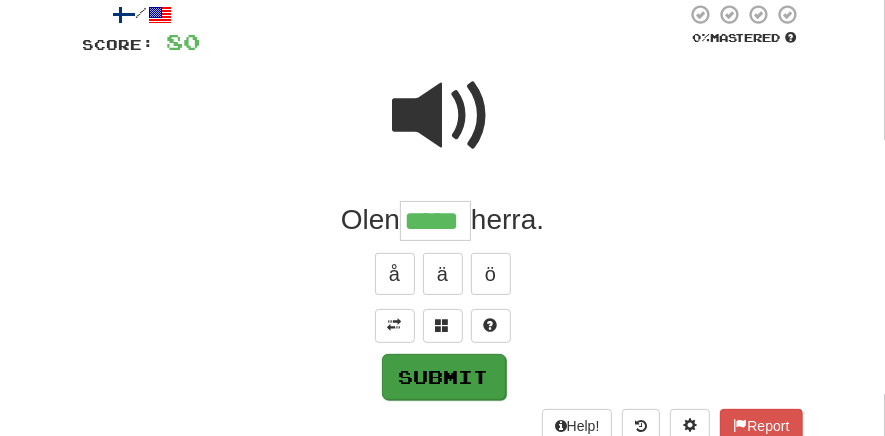 click on "Submit" at bounding box center (444, 377) 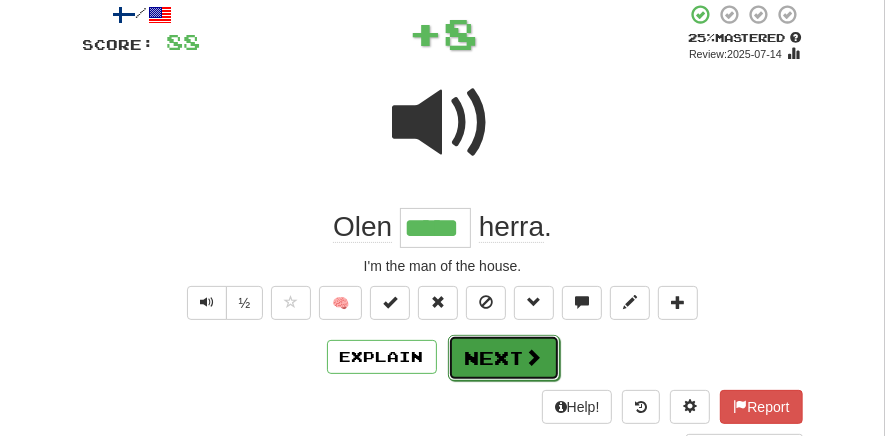 click on "Next" at bounding box center [504, 358] 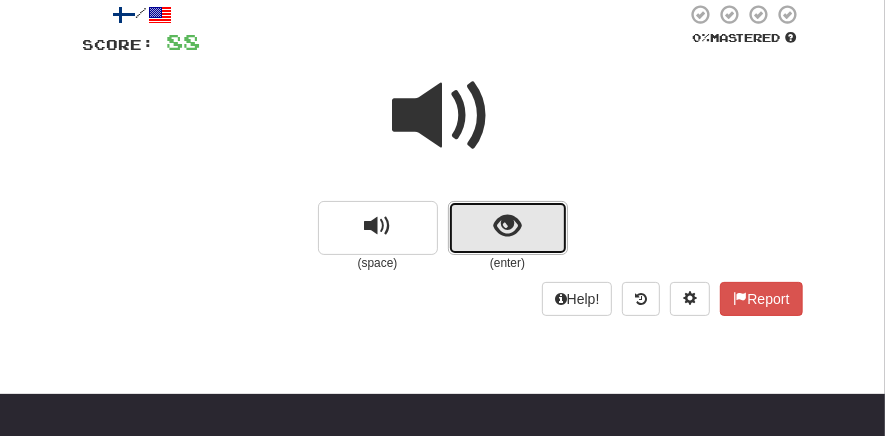 click at bounding box center [508, 228] 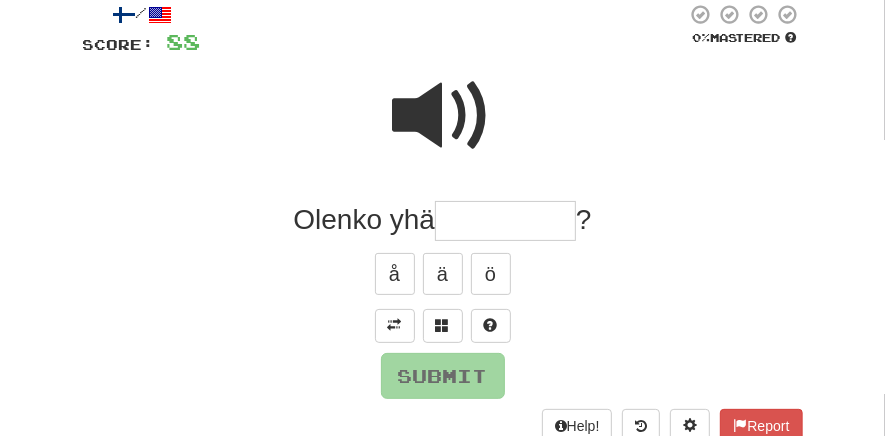 click at bounding box center (505, 221) 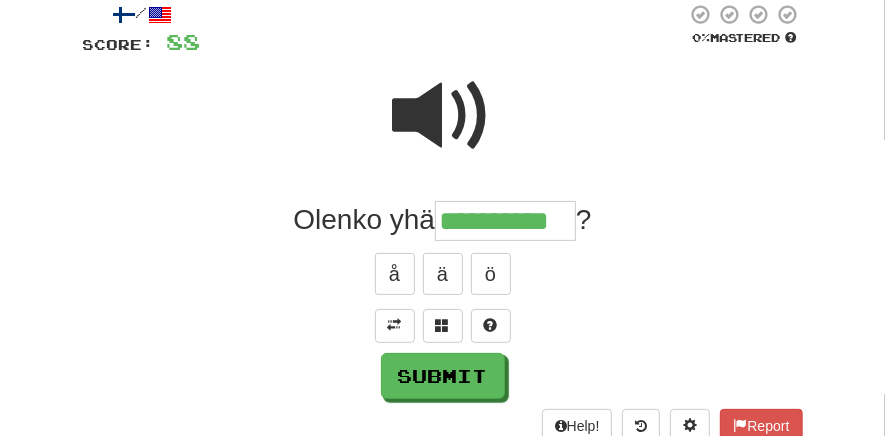 type on "**********" 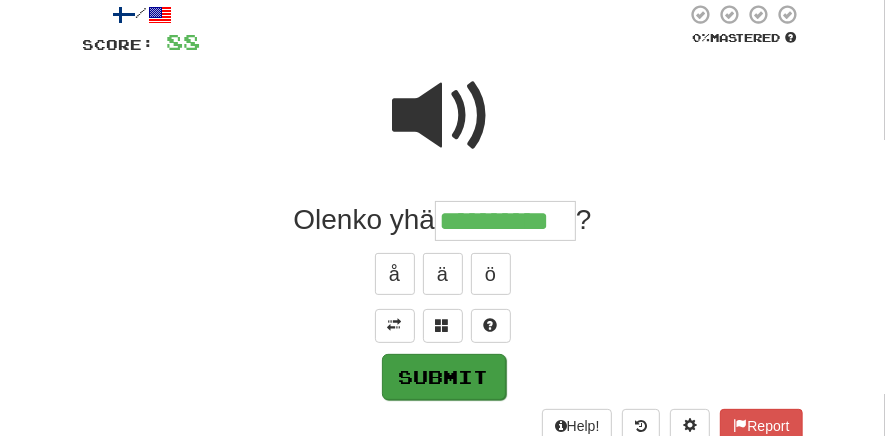 click on "Submit" at bounding box center (444, 377) 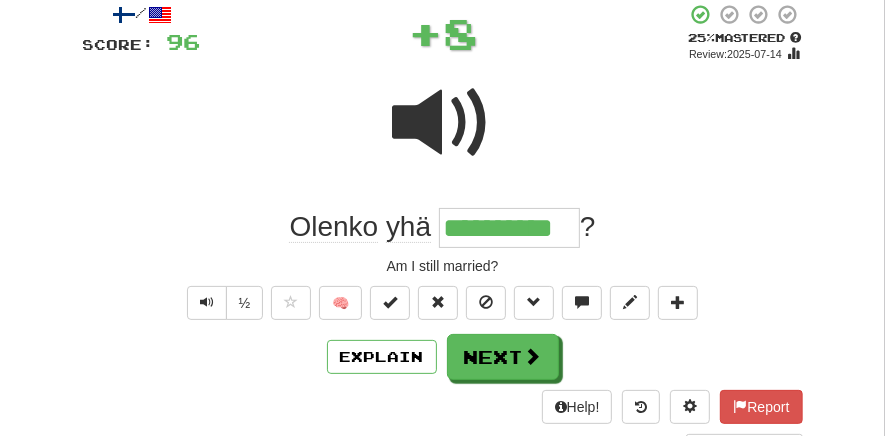 click on "Next" at bounding box center (503, 357) 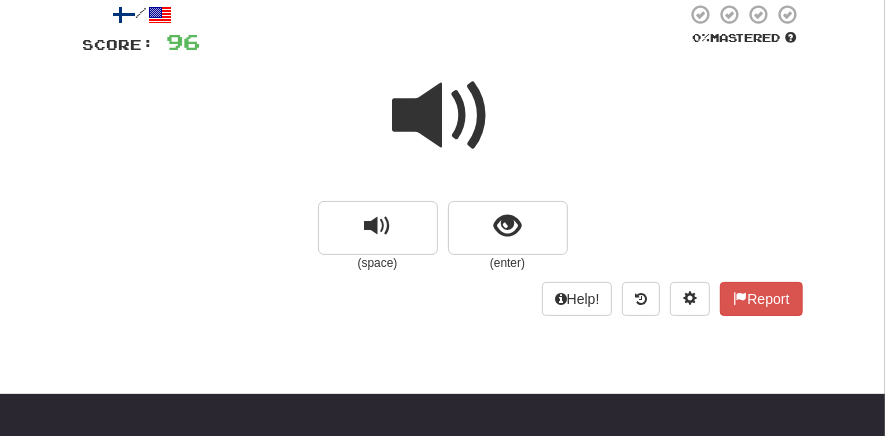 click at bounding box center [443, 116] 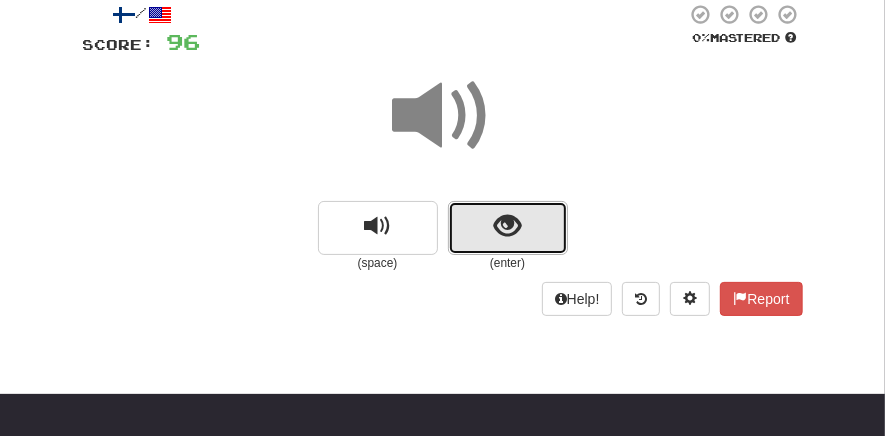 click at bounding box center (507, 226) 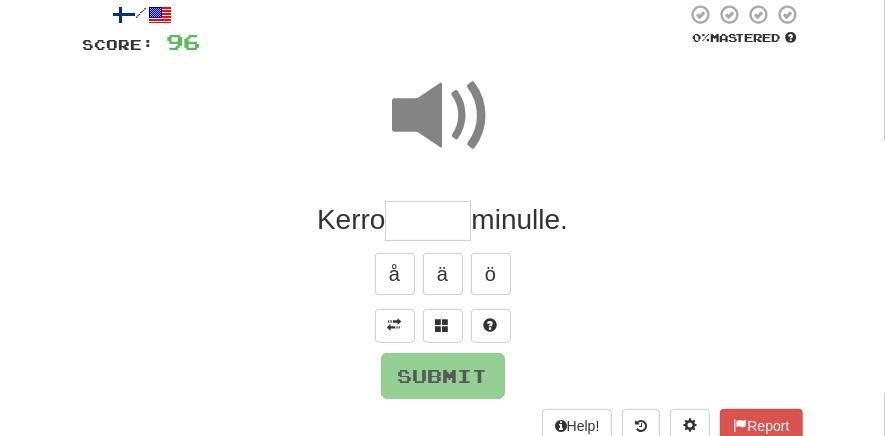click at bounding box center [443, 129] 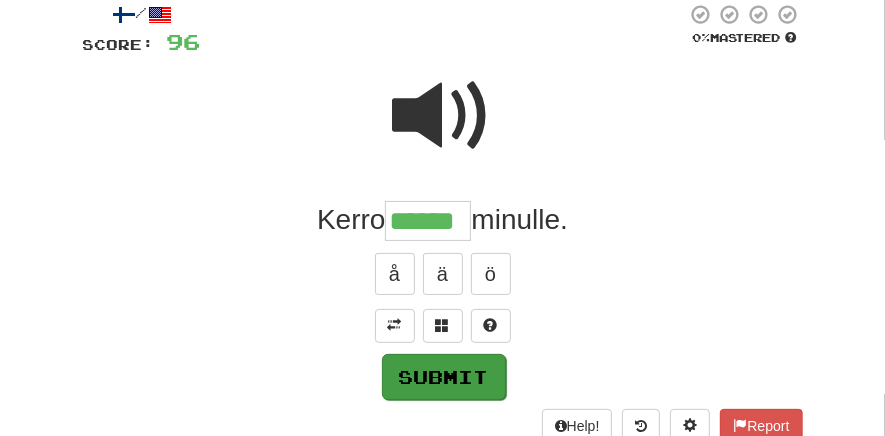 type on "******" 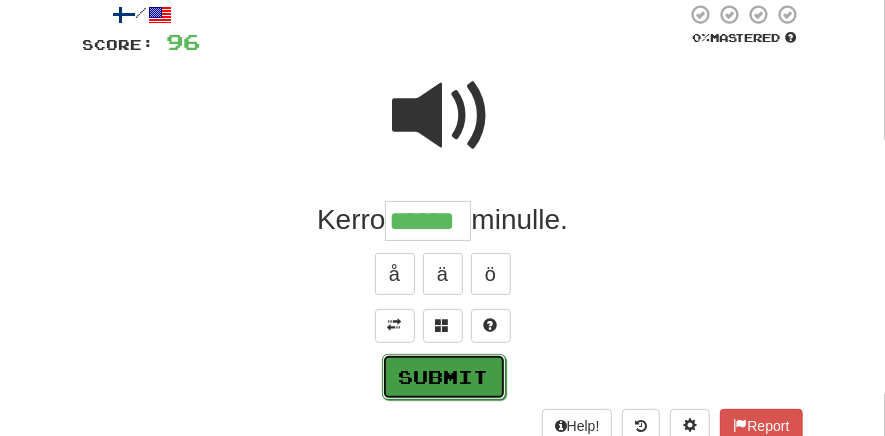 click on "Submit" at bounding box center [444, 377] 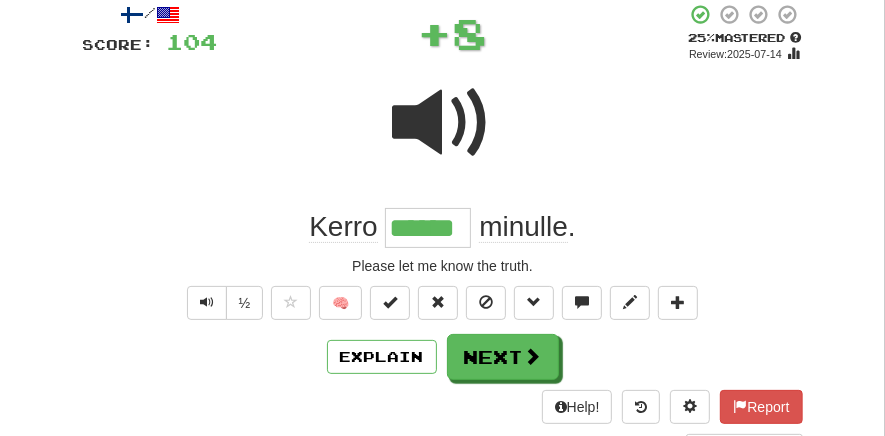 click on "Next" at bounding box center (503, 357) 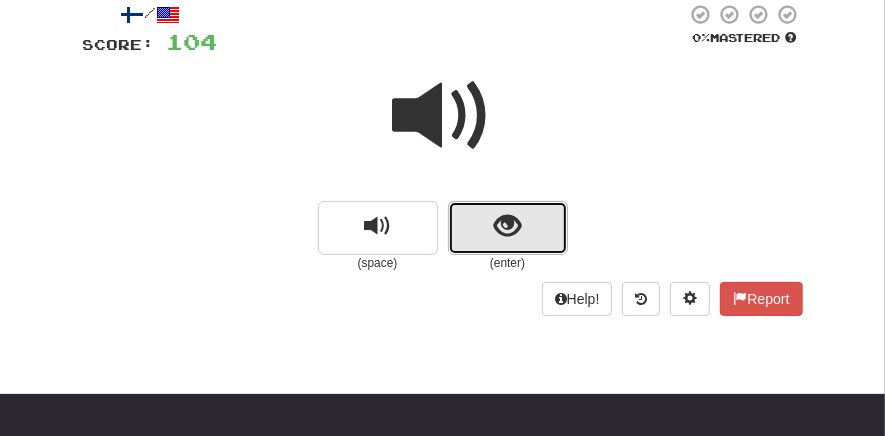 click at bounding box center [508, 228] 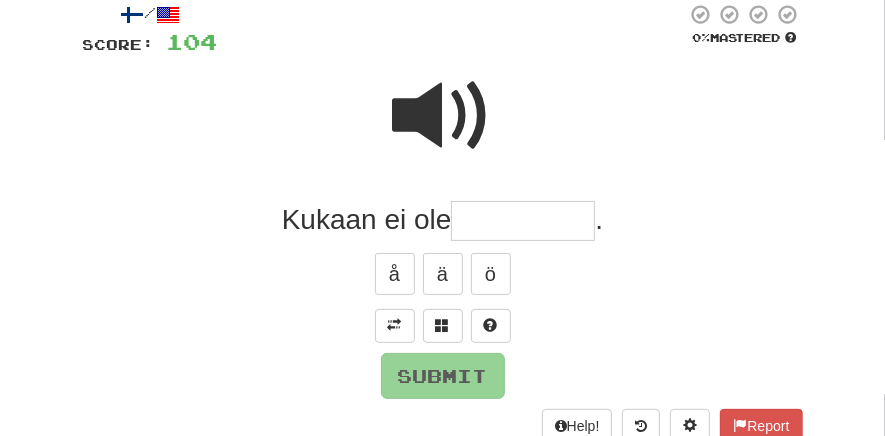 click at bounding box center [523, 221] 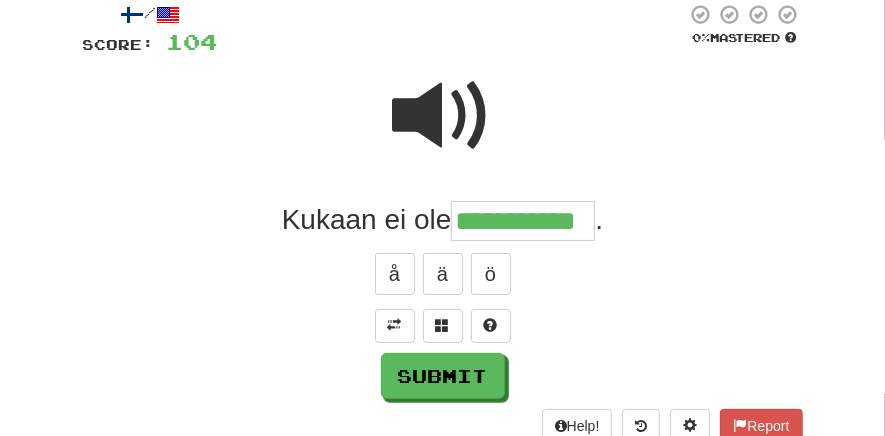 type on "**********" 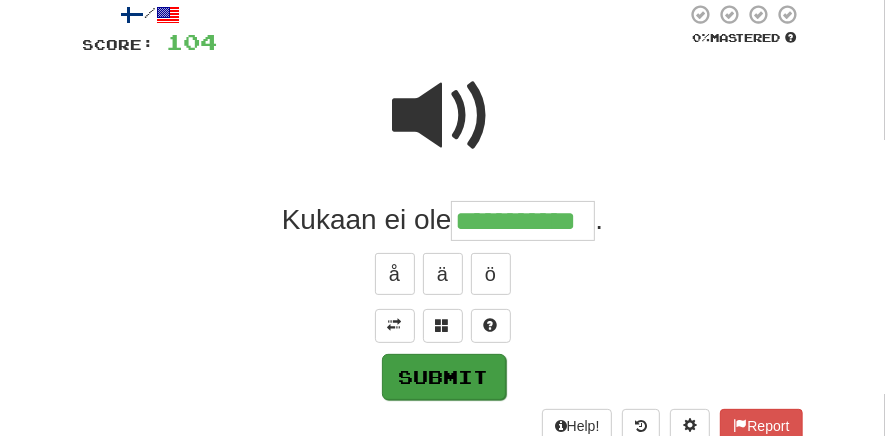 click on "Submit" at bounding box center [444, 377] 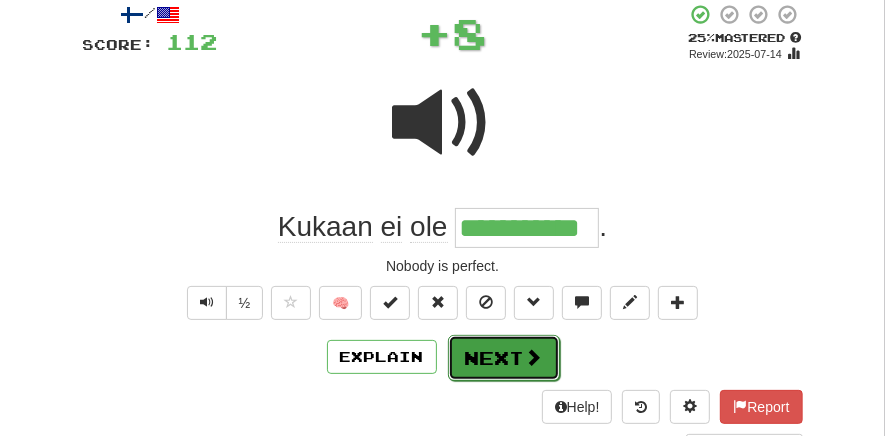 click on "Next" at bounding box center (504, 358) 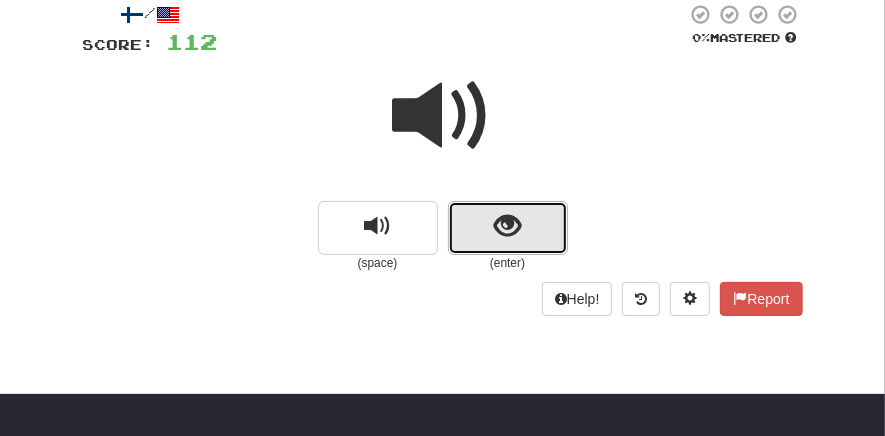 click at bounding box center (507, 226) 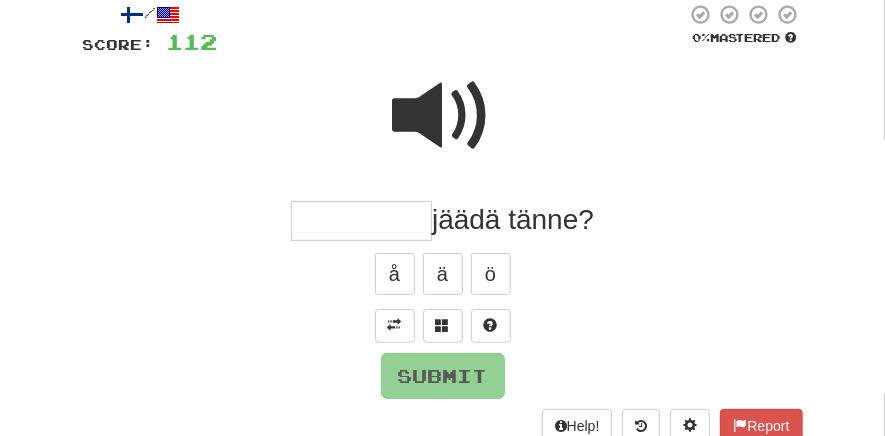 click at bounding box center [361, 221] 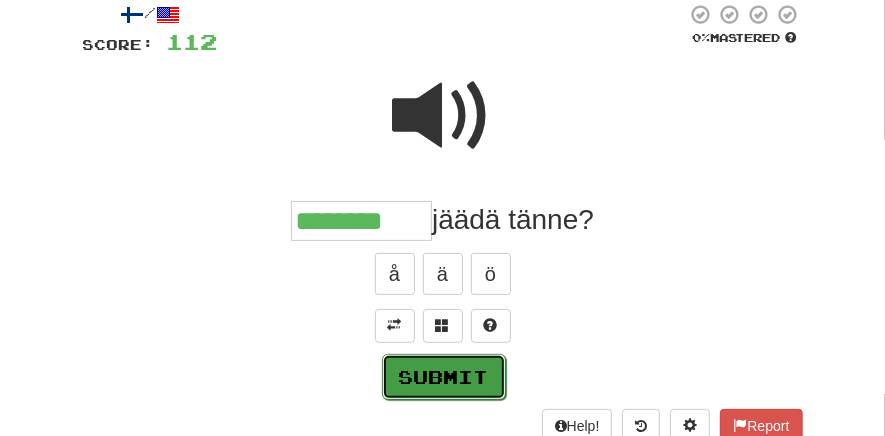 click on "Submit" at bounding box center (444, 377) 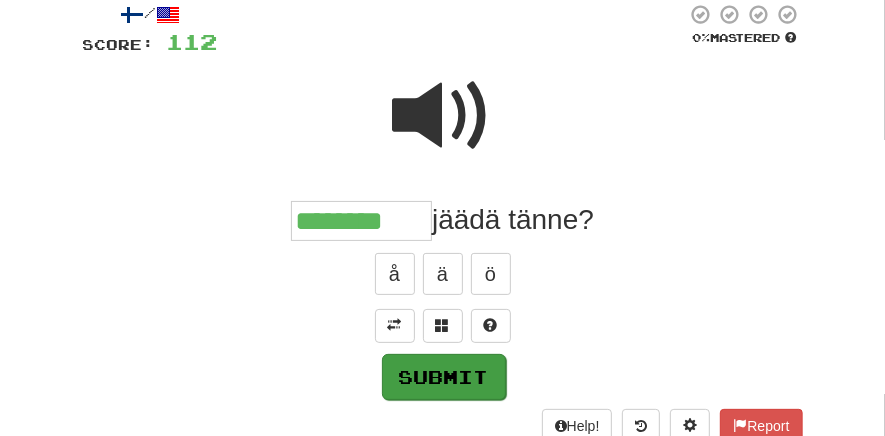 type on "********" 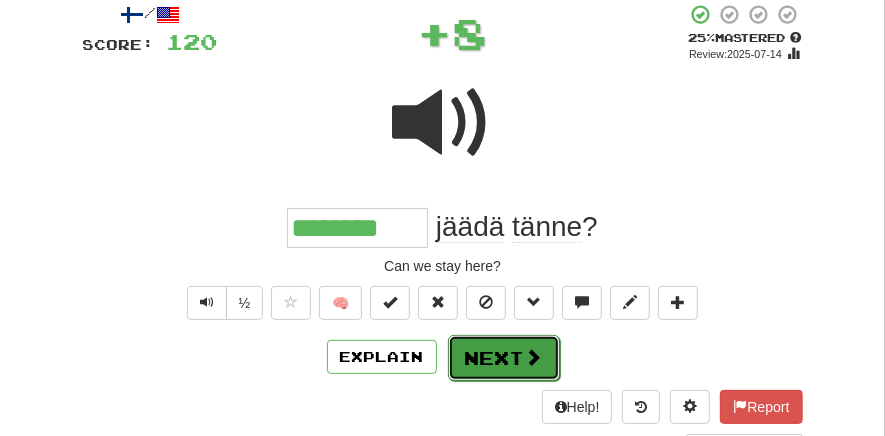 click on "Next" at bounding box center [504, 358] 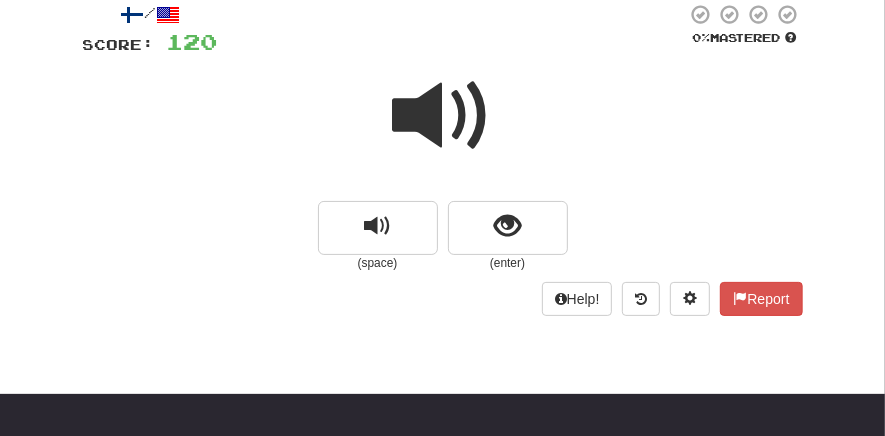 click at bounding box center [443, 116] 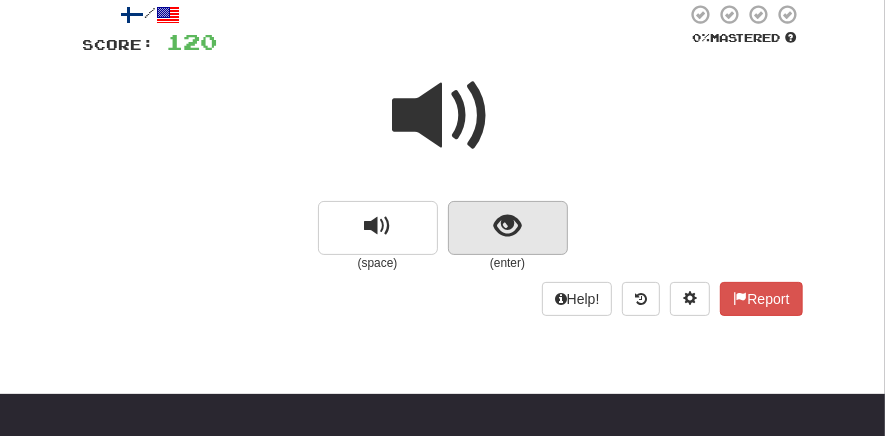 click at bounding box center [508, 228] 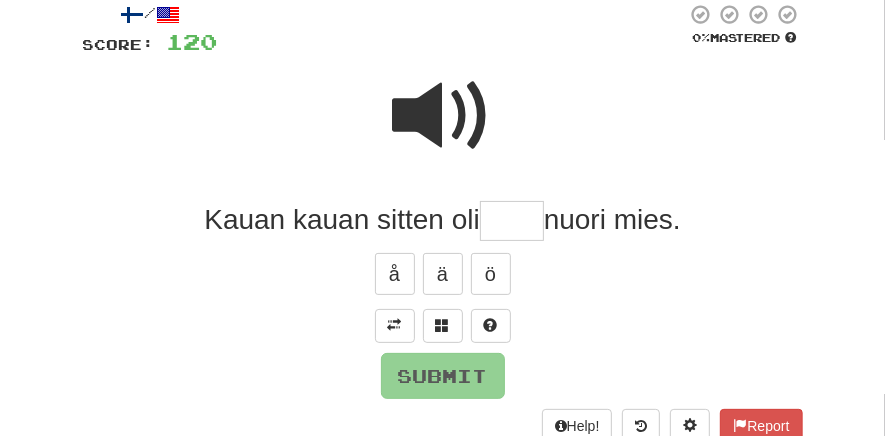click at bounding box center [512, 221] 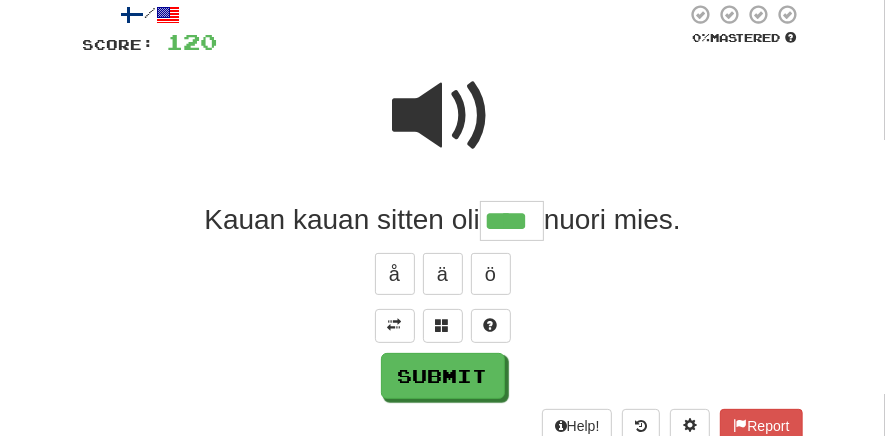 type on "****" 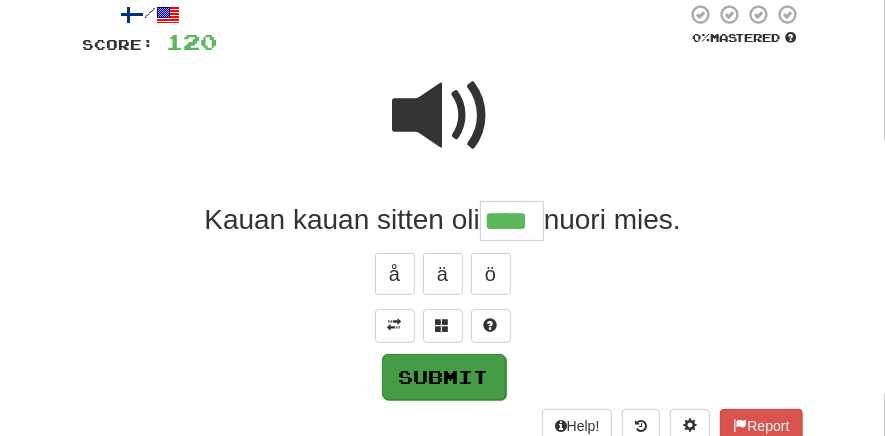 click on "Submit" at bounding box center [444, 377] 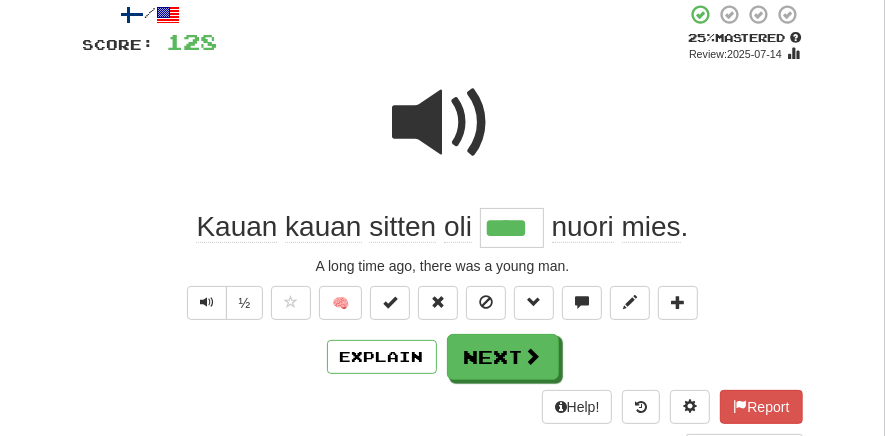 click on "Next" at bounding box center [503, 357] 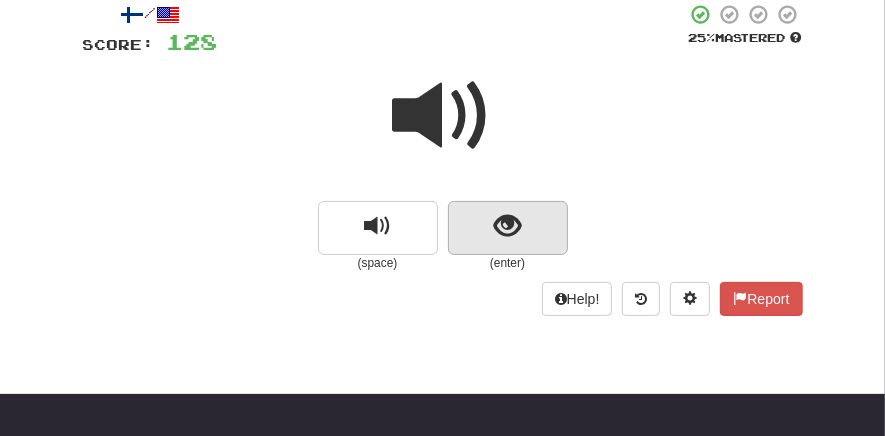 click at bounding box center (508, 228) 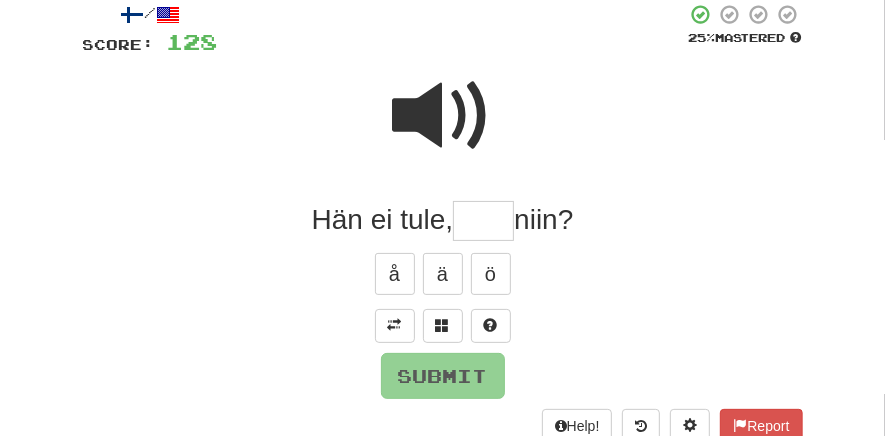 click at bounding box center [483, 221] 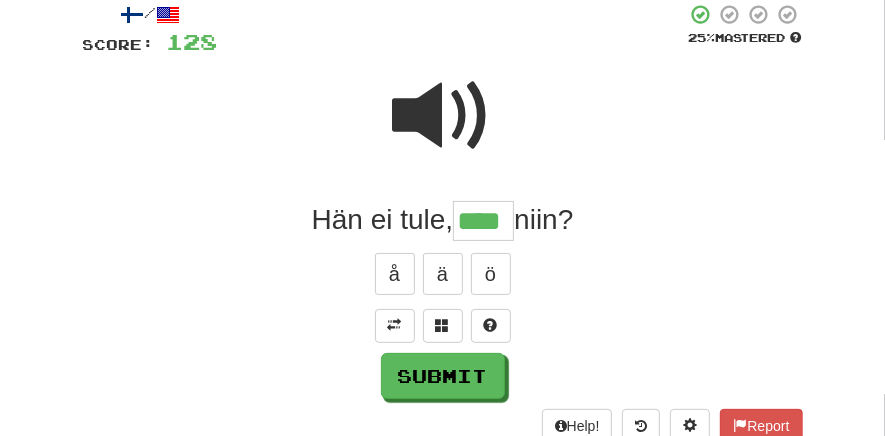 type on "****" 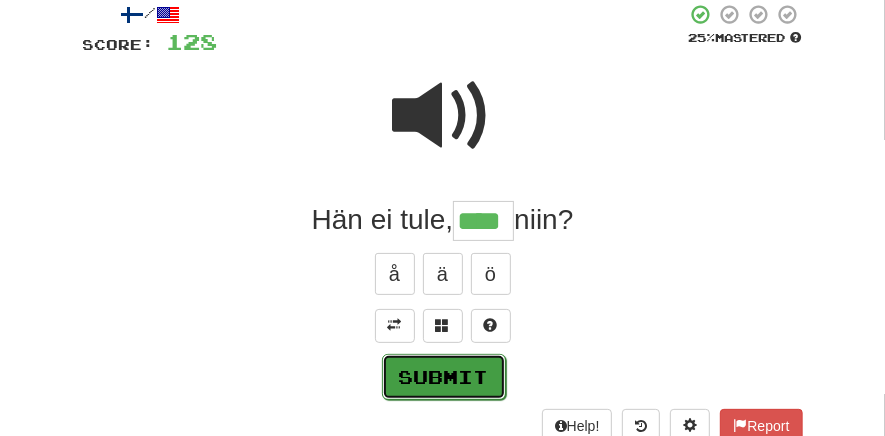 click on "Submit" at bounding box center [444, 377] 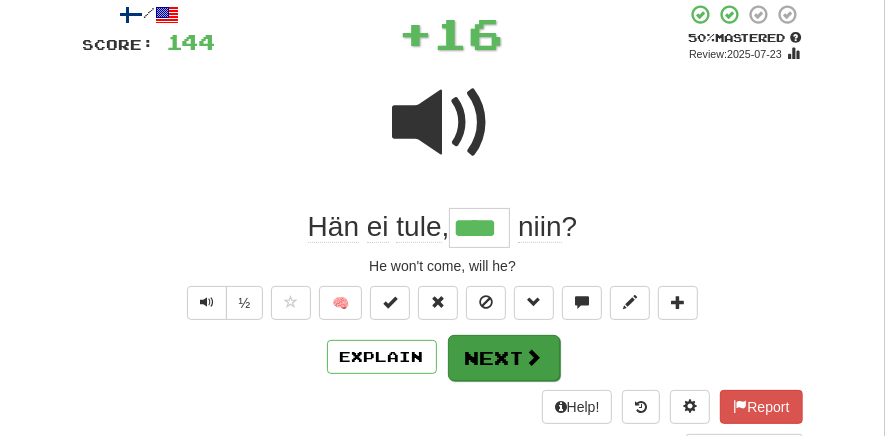 click on "Next" at bounding box center [504, 358] 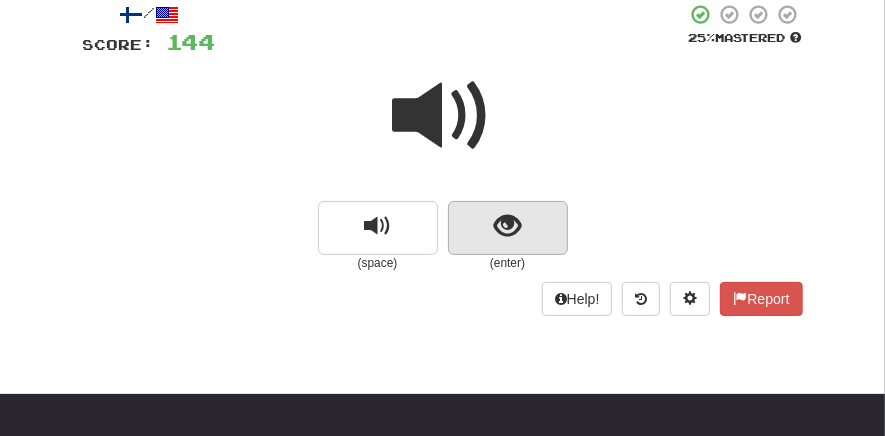 click at bounding box center [508, 228] 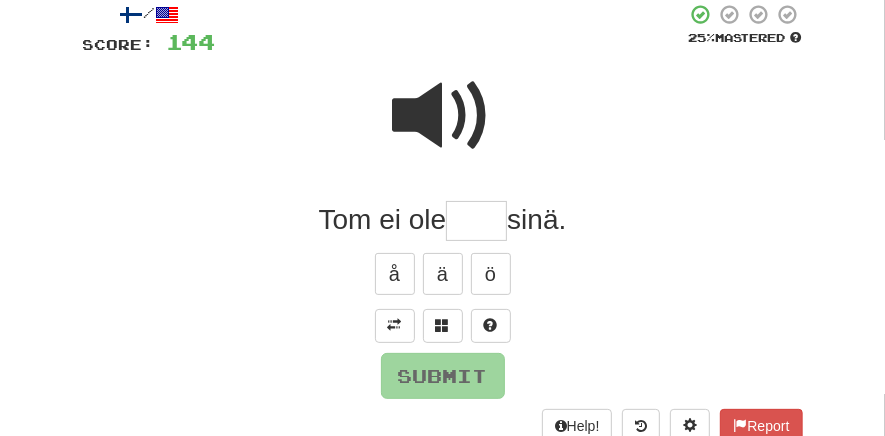 click at bounding box center (476, 221) 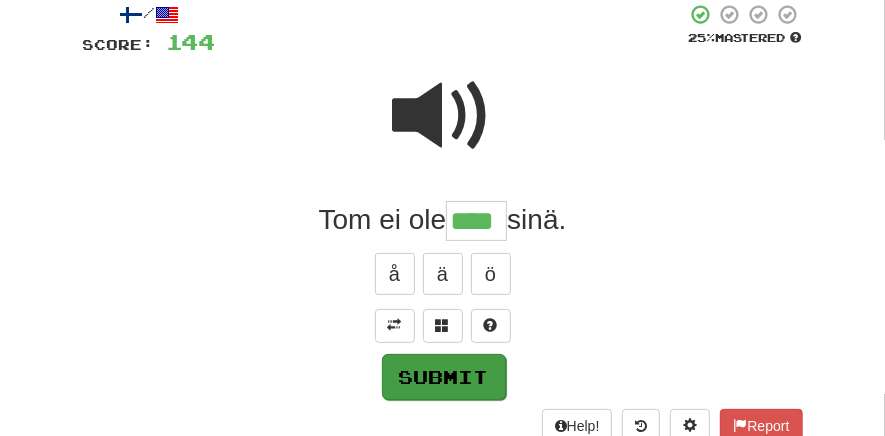 type on "****" 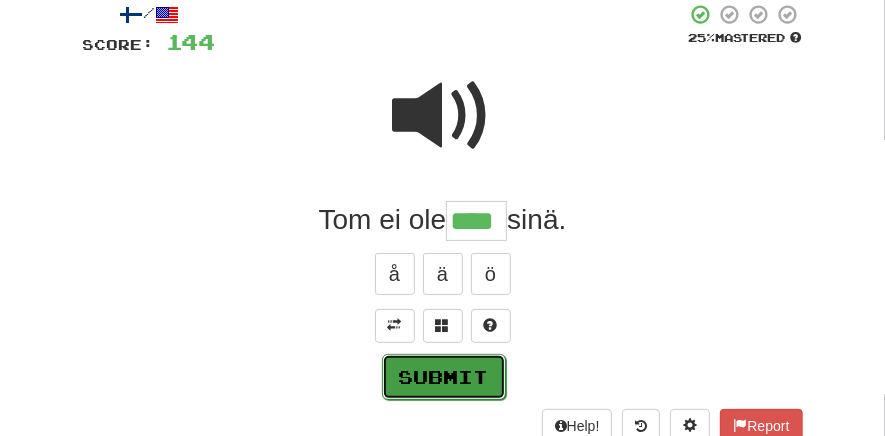 click on "Submit" at bounding box center [444, 377] 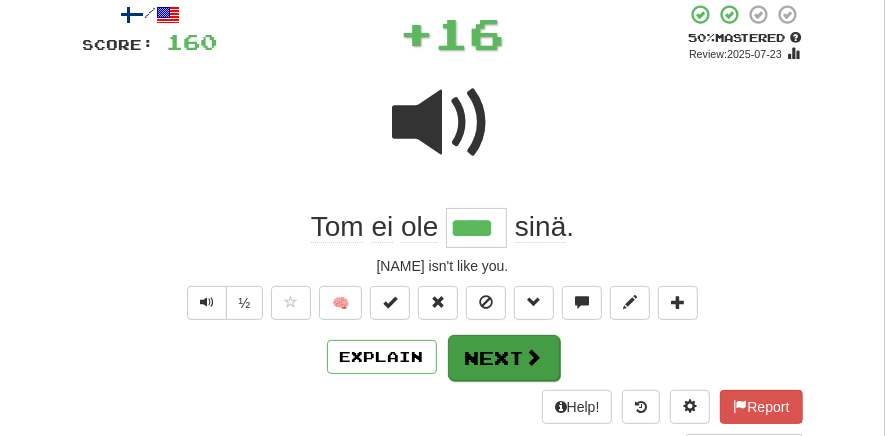 click on "Next" at bounding box center (504, 358) 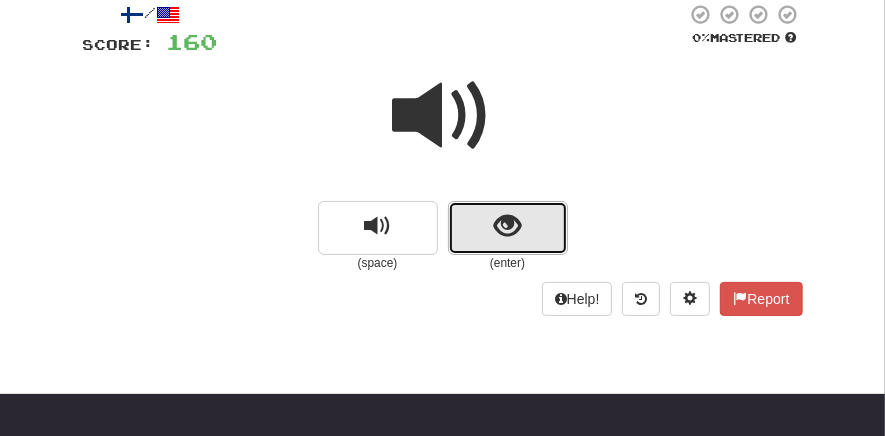 click at bounding box center [507, 226] 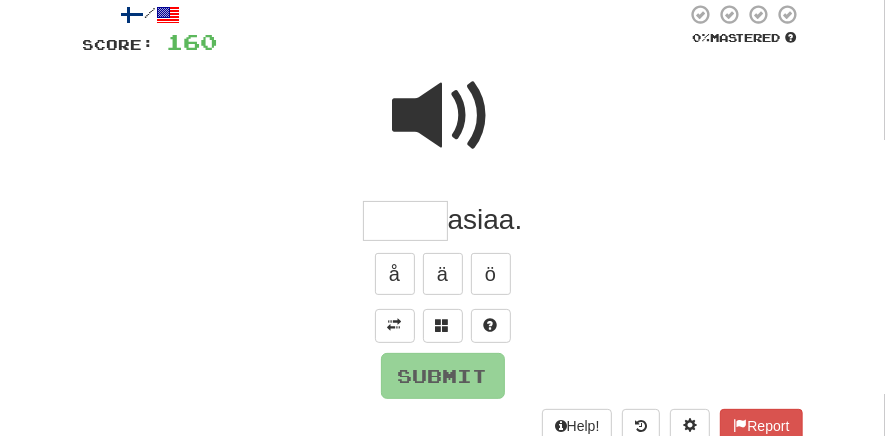 click at bounding box center [405, 221] 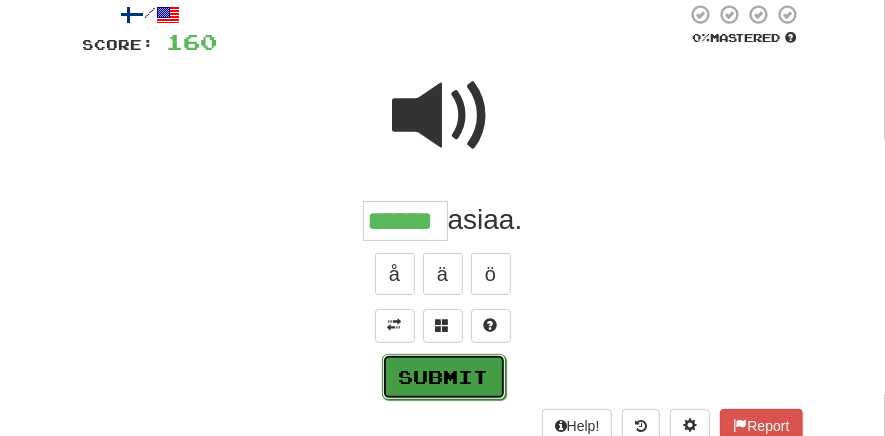click on "Submit" at bounding box center [444, 377] 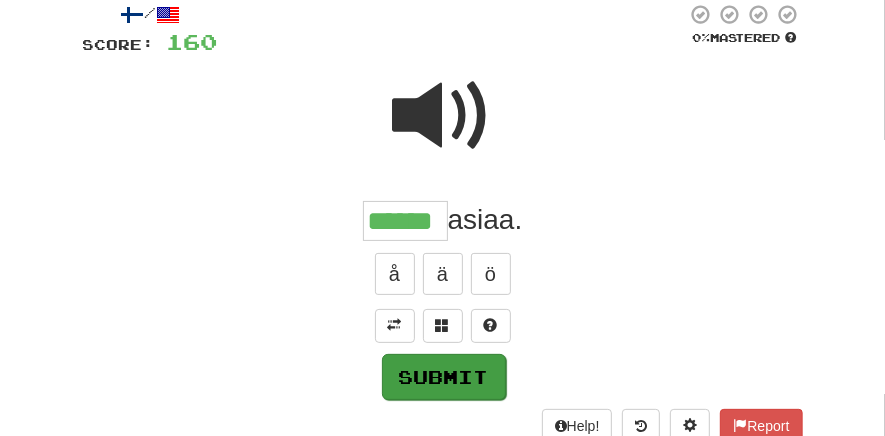 type on "******" 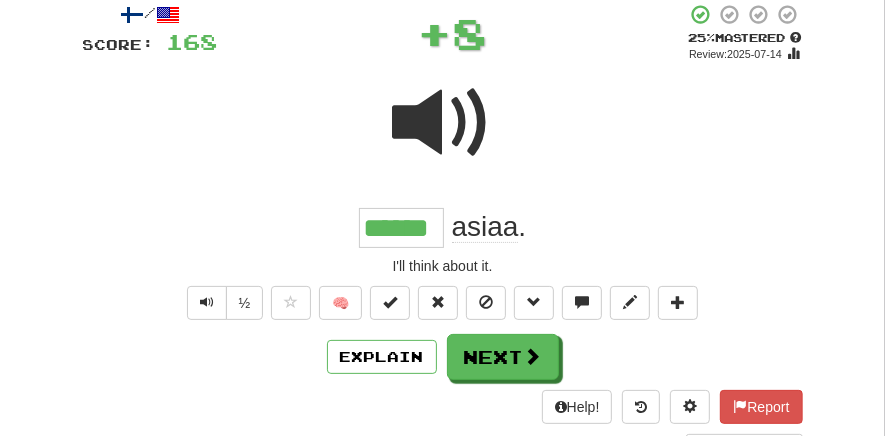 click on "Next" at bounding box center (503, 357) 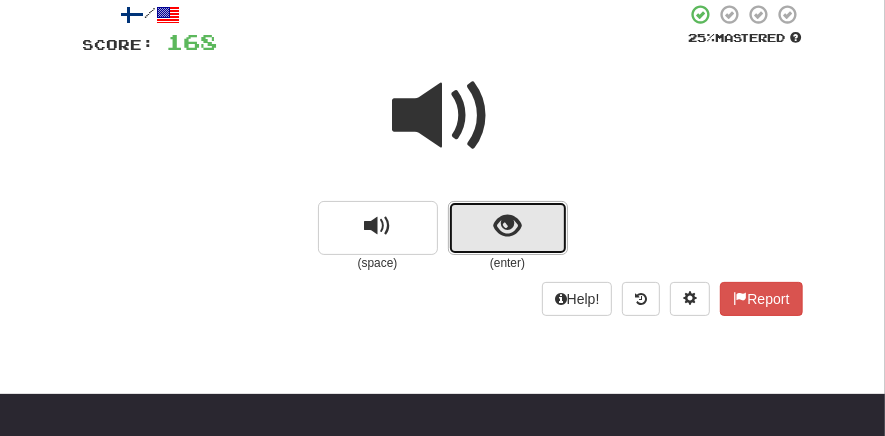 click at bounding box center [507, 226] 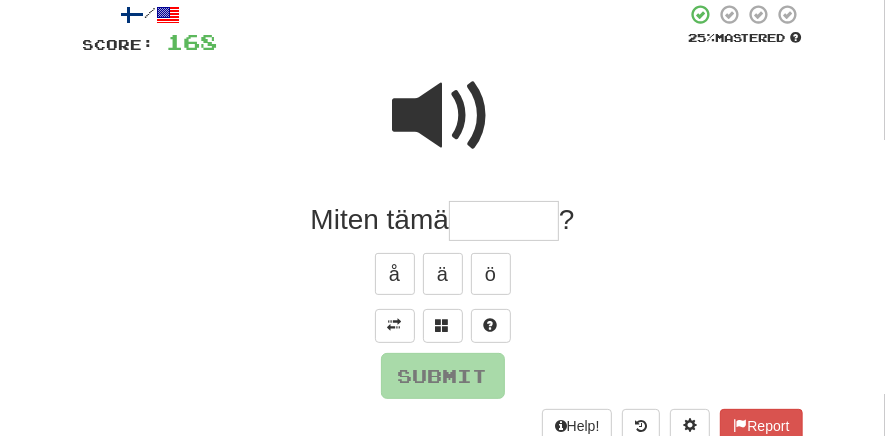 click at bounding box center [504, 221] 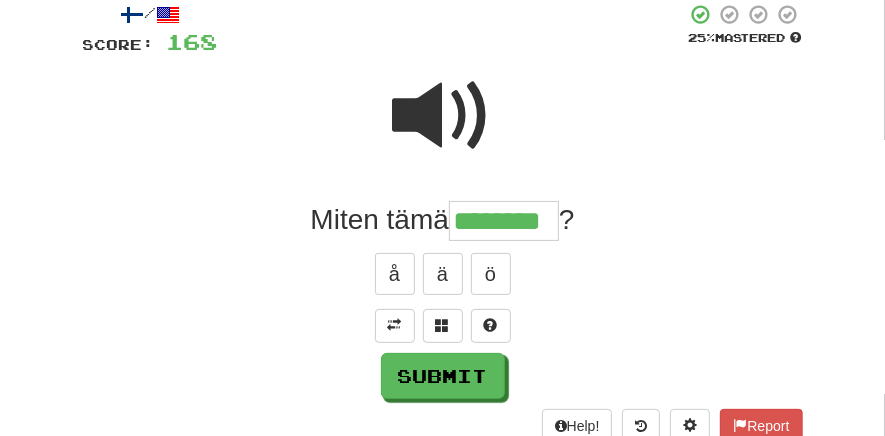 type on "********" 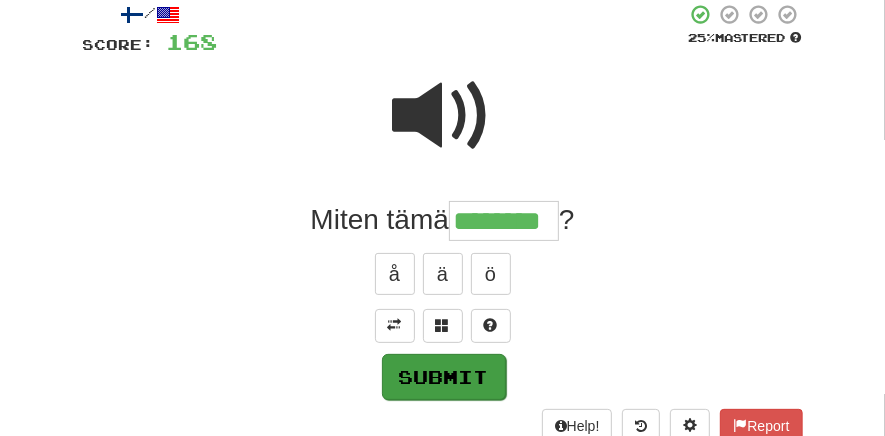 click on "Submit" at bounding box center (444, 377) 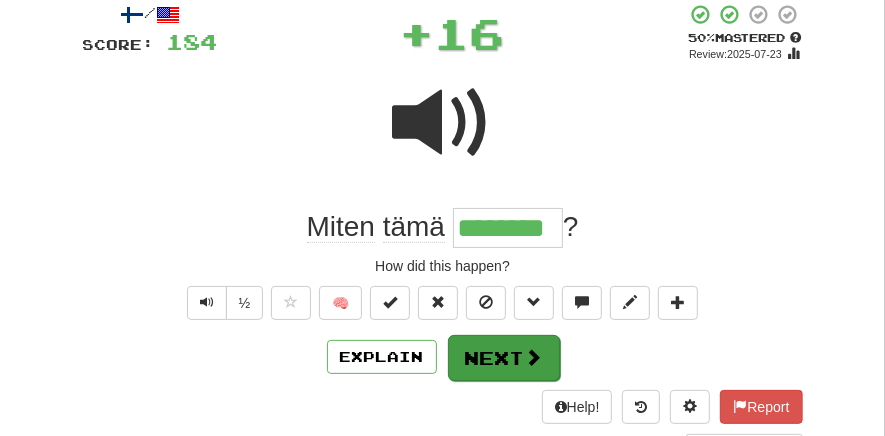 click on "Next" at bounding box center [504, 358] 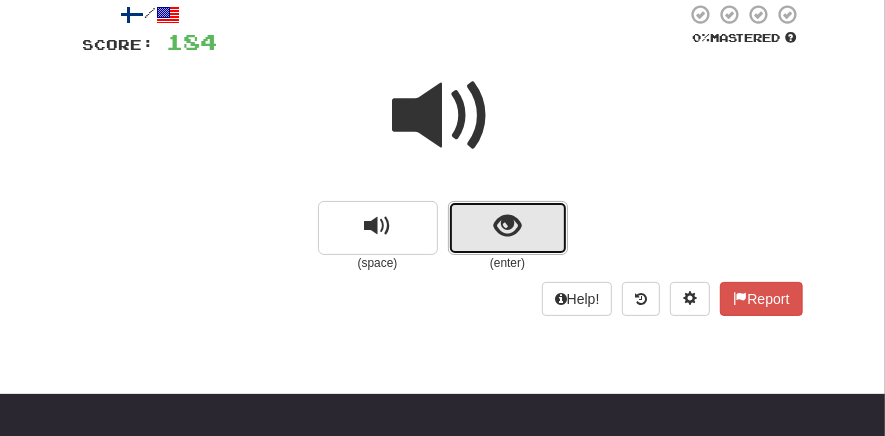 click at bounding box center (507, 226) 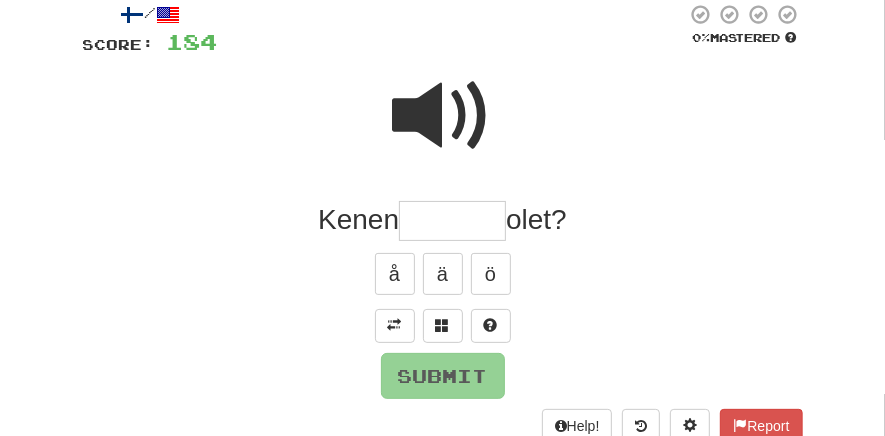click at bounding box center (452, 221) 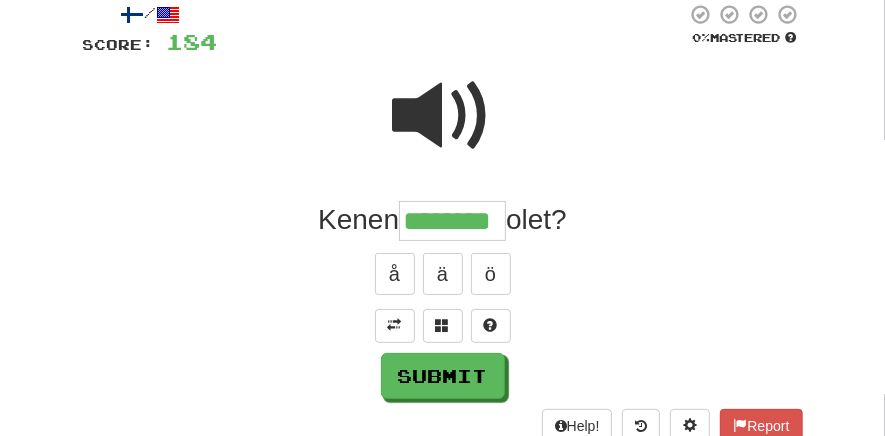 type on "********" 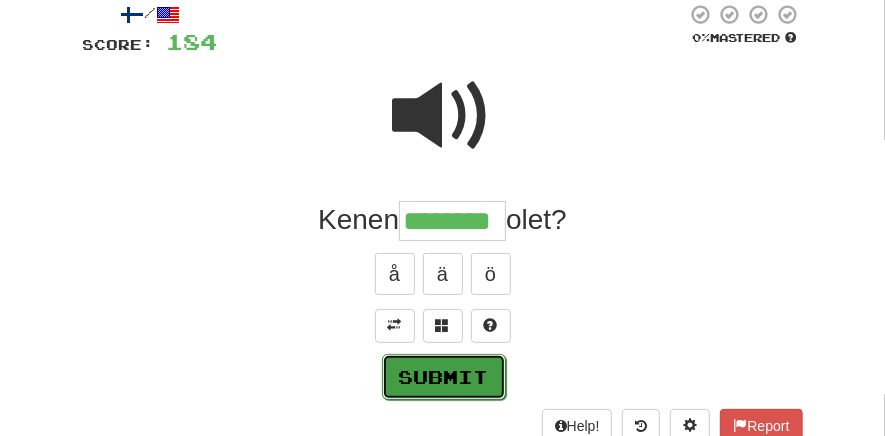 click on "Submit" at bounding box center [444, 377] 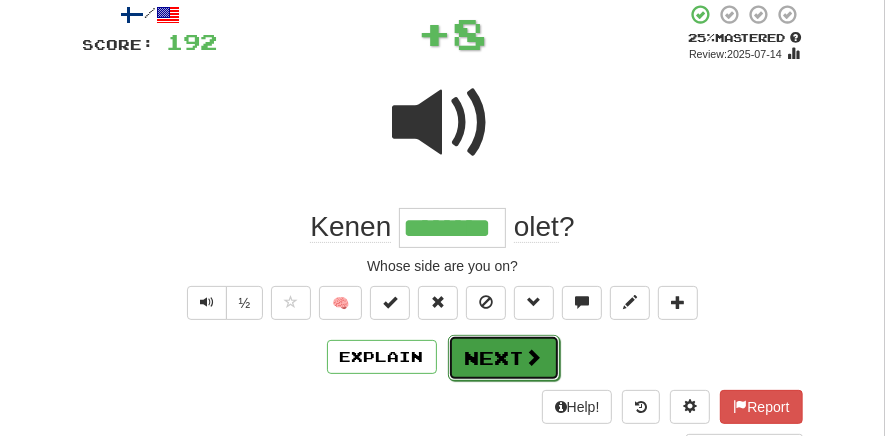 click on "Next" at bounding box center [504, 358] 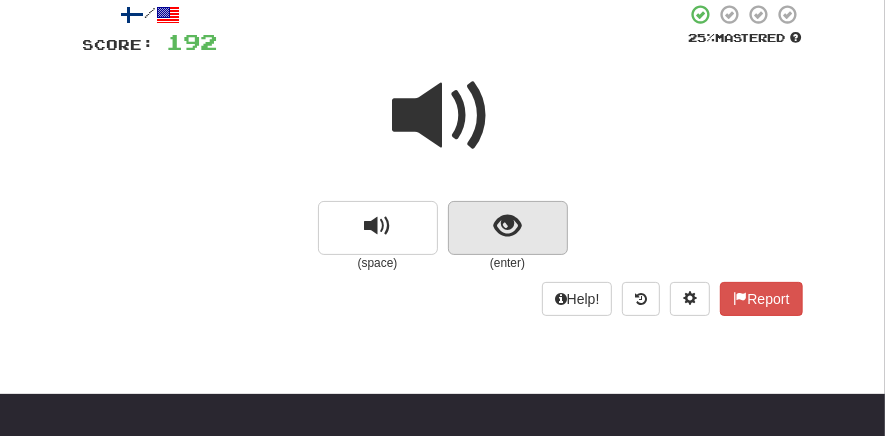 click at bounding box center (508, 228) 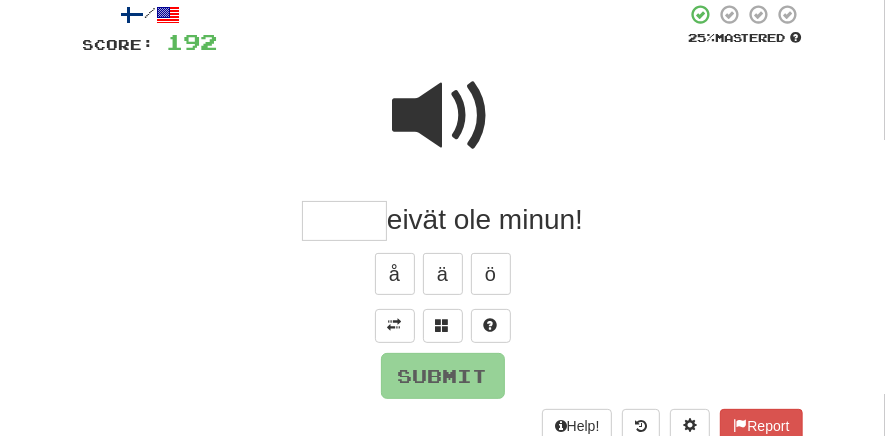 click at bounding box center [344, 221] 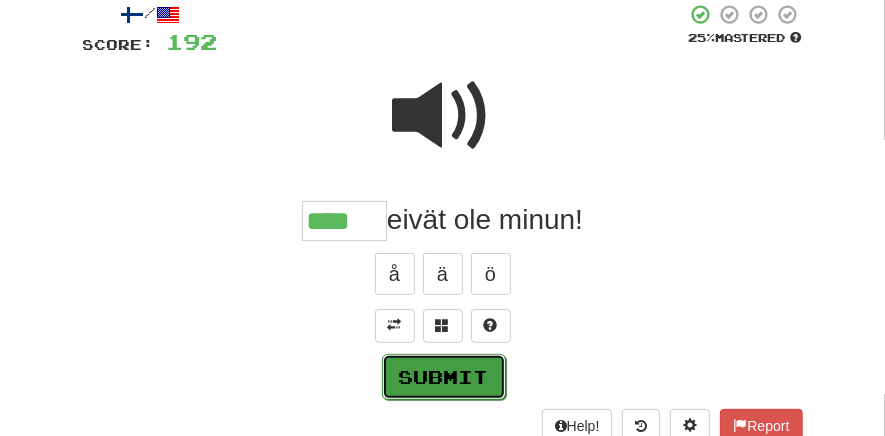 click on "Submit" at bounding box center (444, 377) 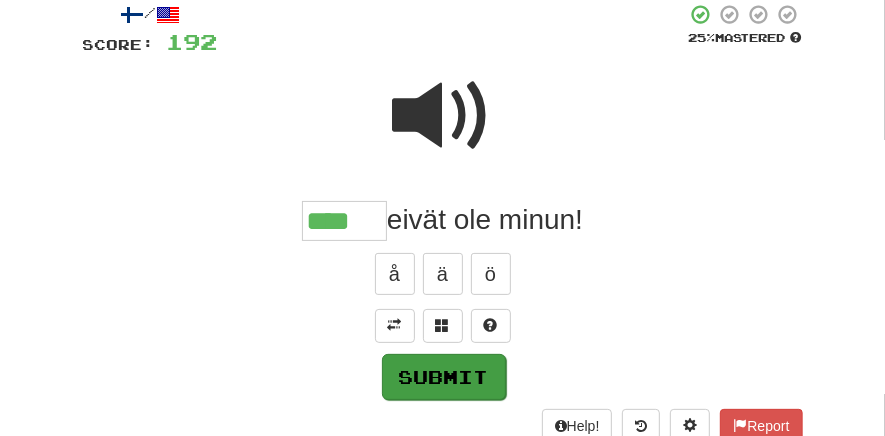 type on "****" 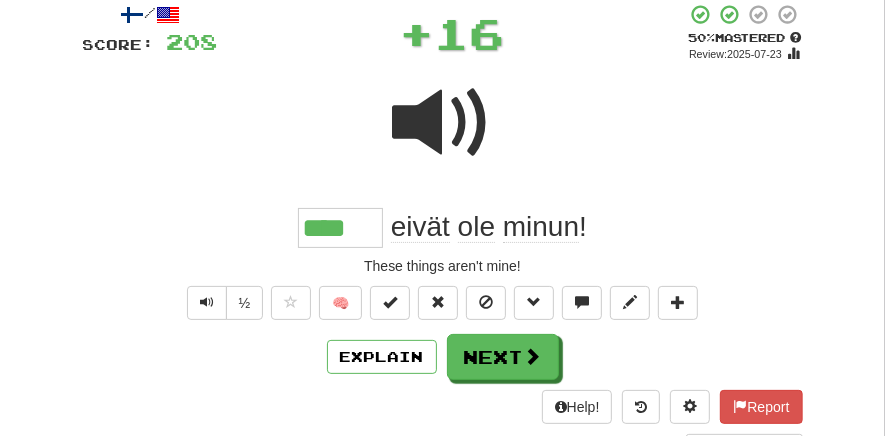 click on "Next" at bounding box center (503, 357) 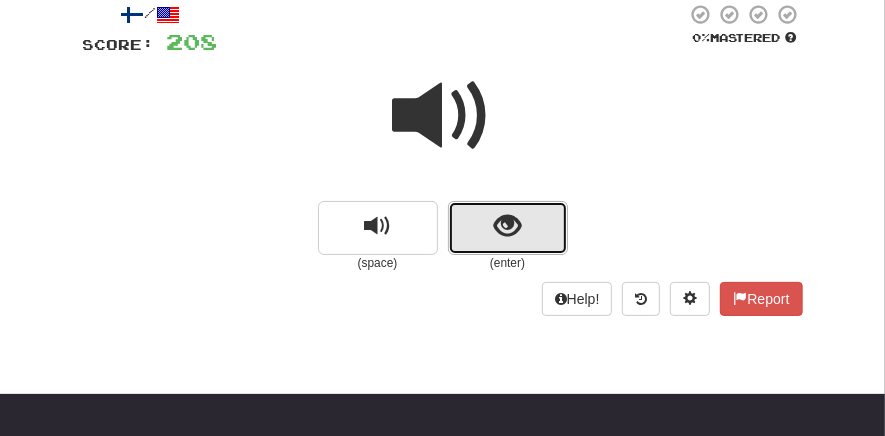 click at bounding box center [507, 226] 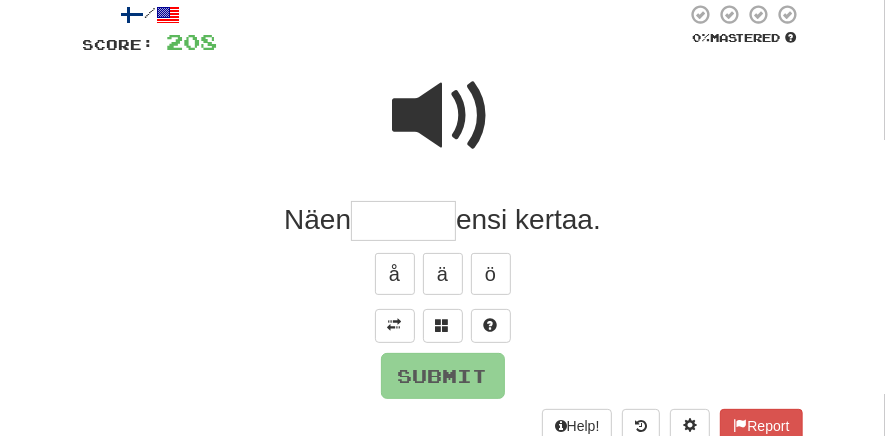 click at bounding box center (403, 221) 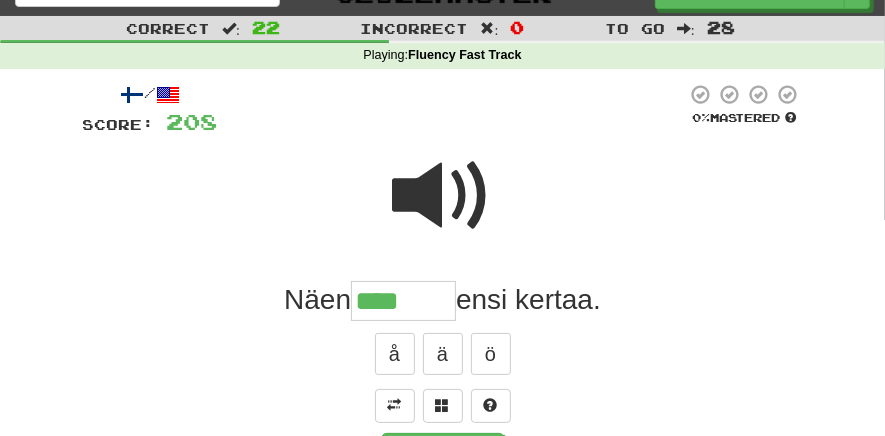 scroll, scrollTop: 33, scrollLeft: 0, axis: vertical 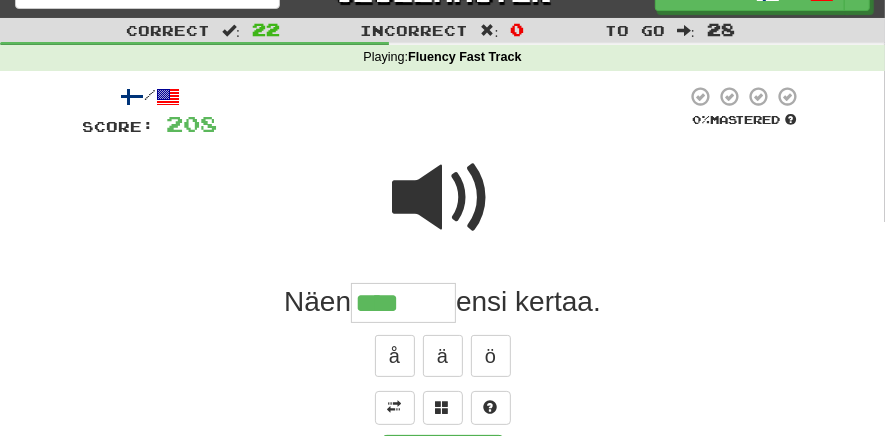 click at bounding box center (443, 198) 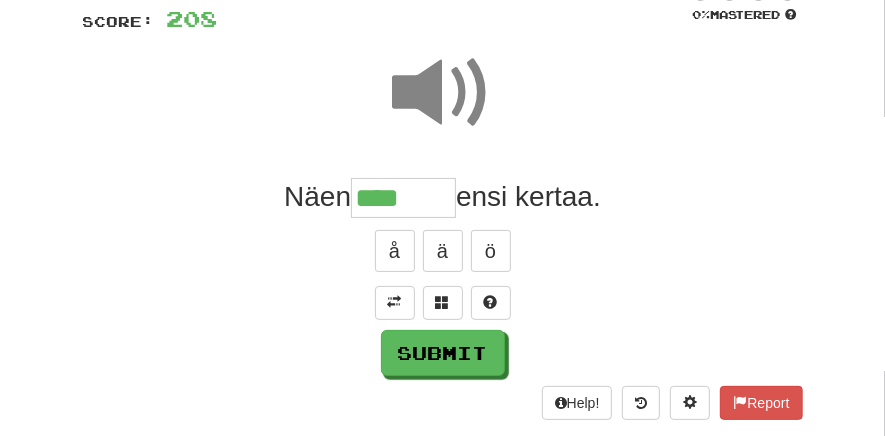 scroll, scrollTop: 152, scrollLeft: 0, axis: vertical 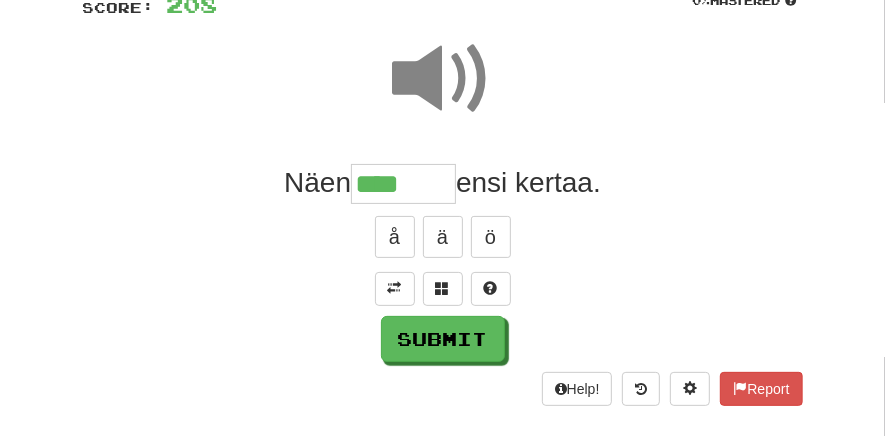 click on "****" at bounding box center (403, 184) 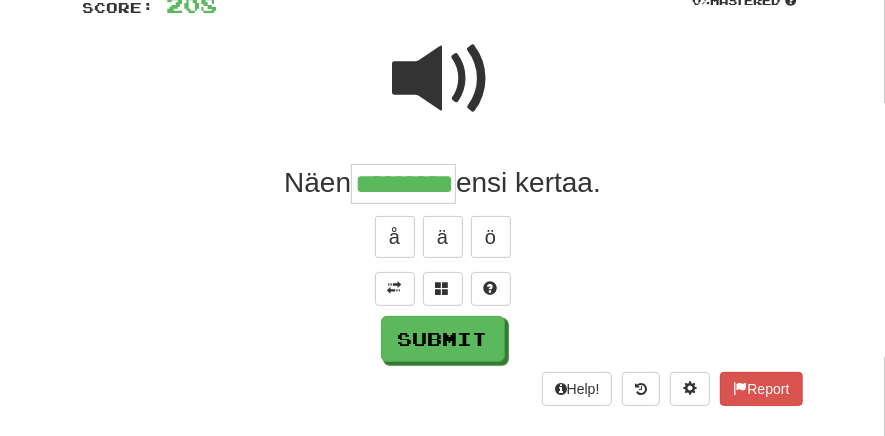 type on "*********" 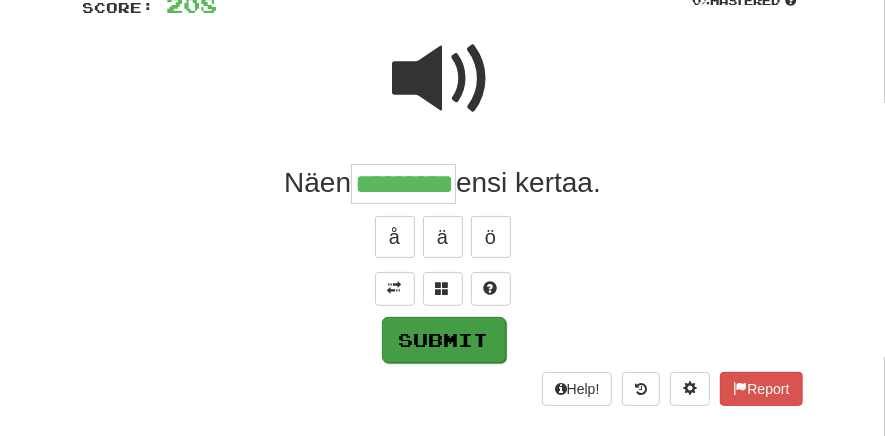click on "Submit" at bounding box center [444, 340] 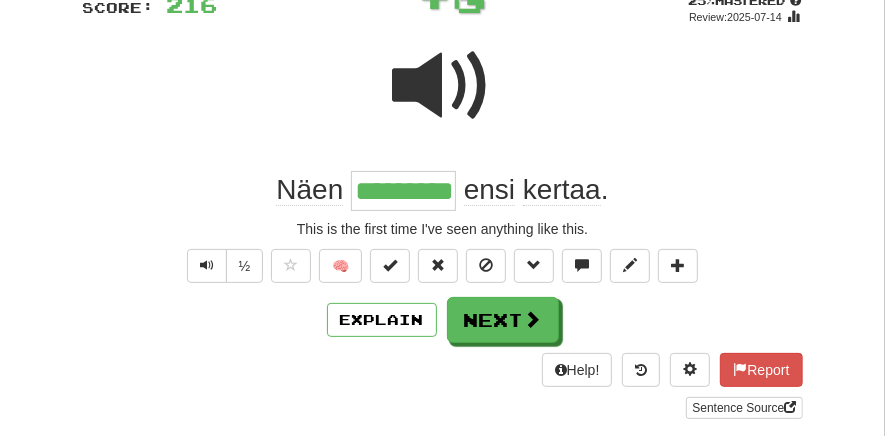 click on "Next" at bounding box center [503, 320] 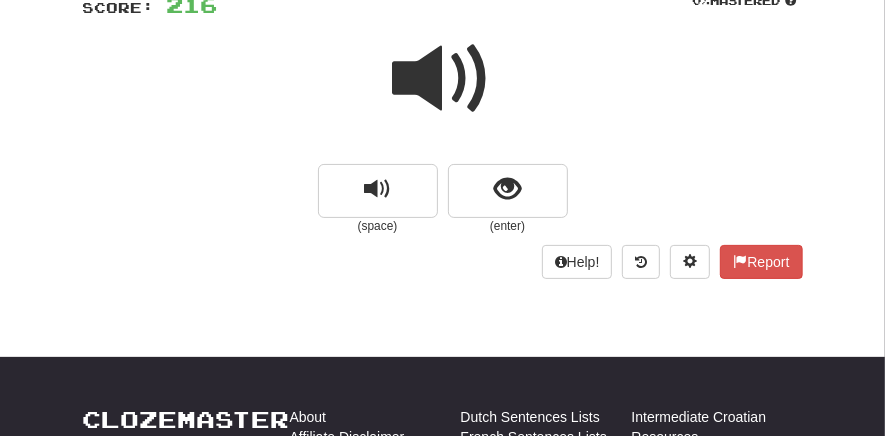 click at bounding box center (443, 79) 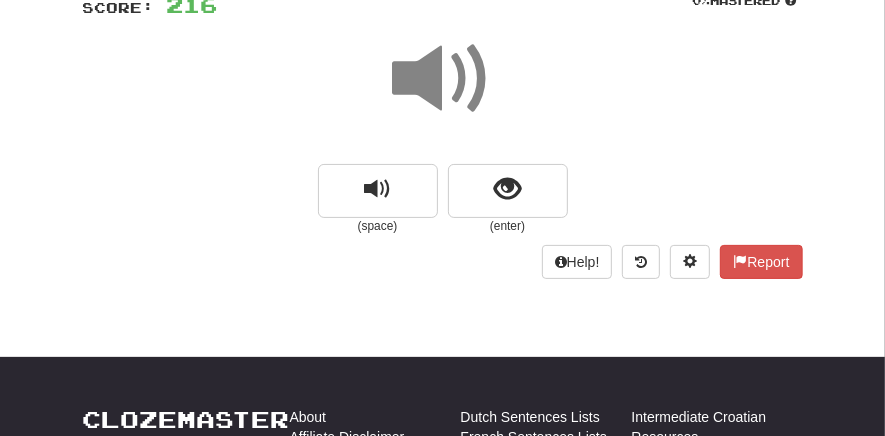 click at bounding box center (507, 189) 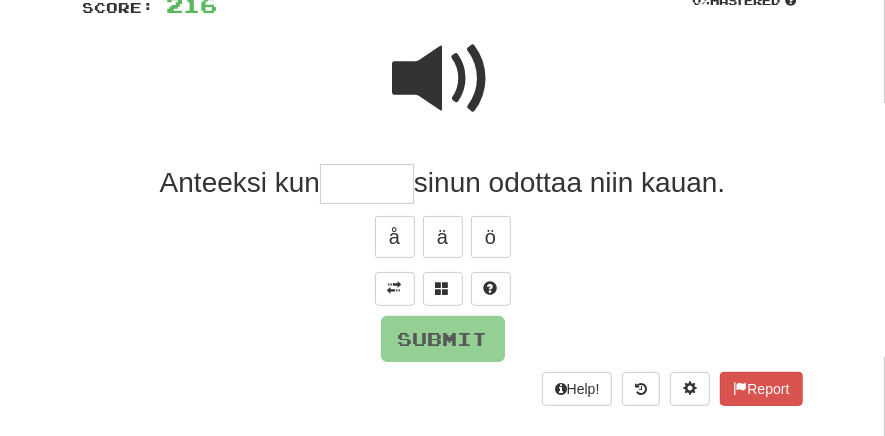 click at bounding box center (367, 184) 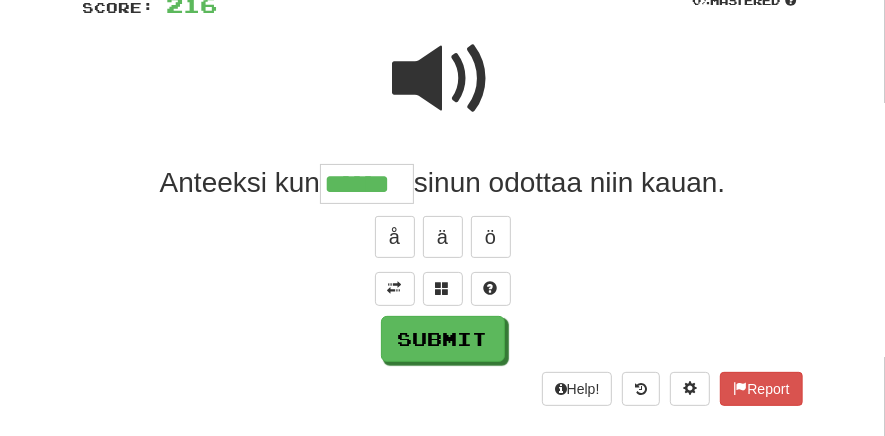 type on "******" 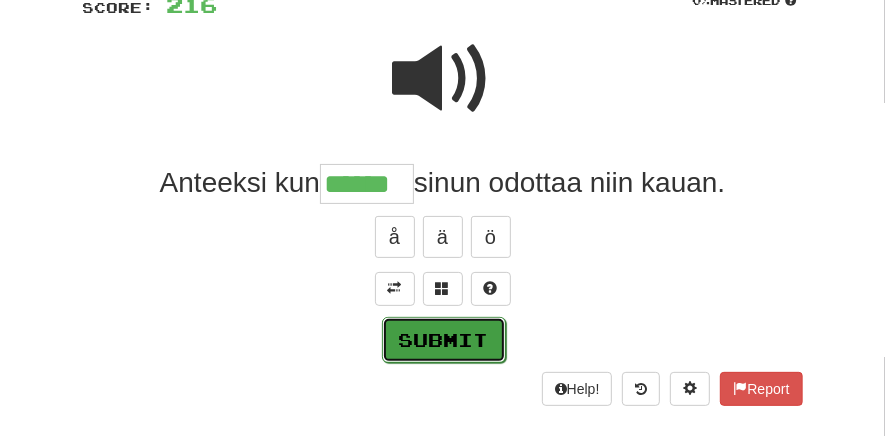 click on "Submit" at bounding box center [444, 340] 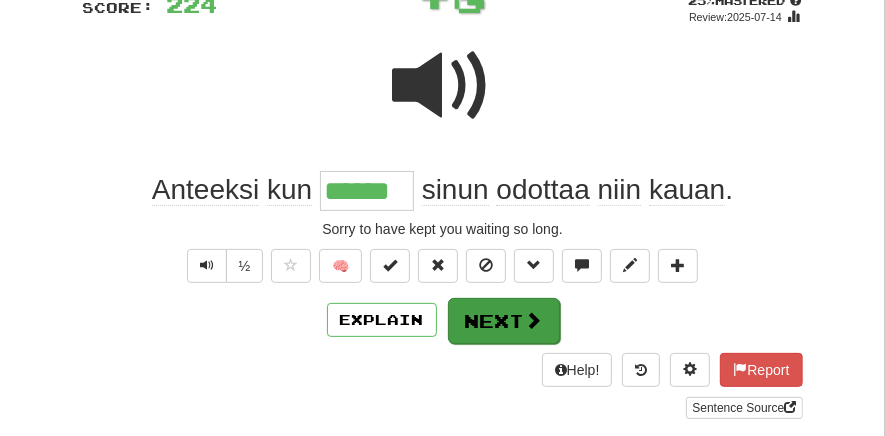 click on "Next" at bounding box center [504, 321] 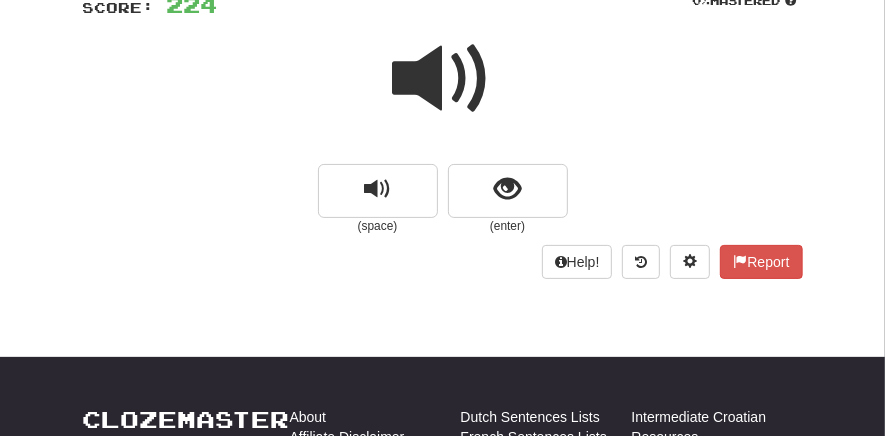 click at bounding box center (508, 191) 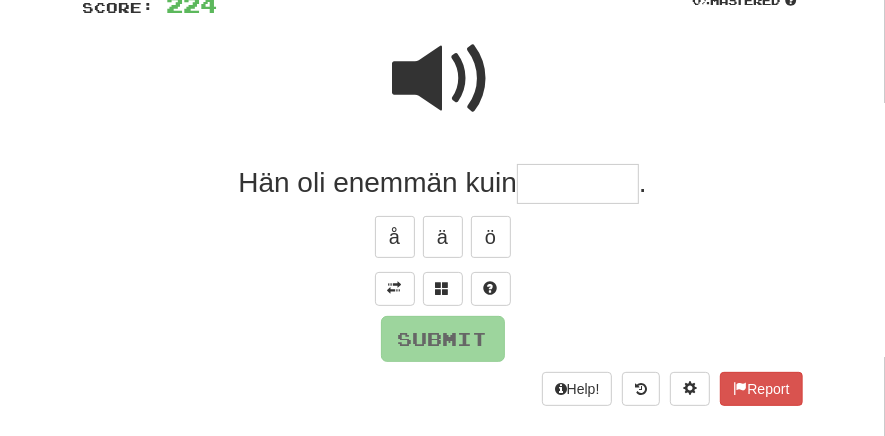 click at bounding box center (578, 184) 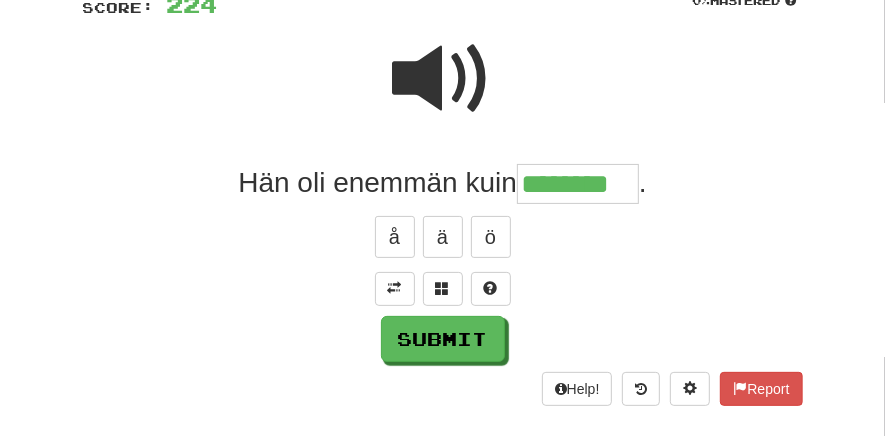 type on "********" 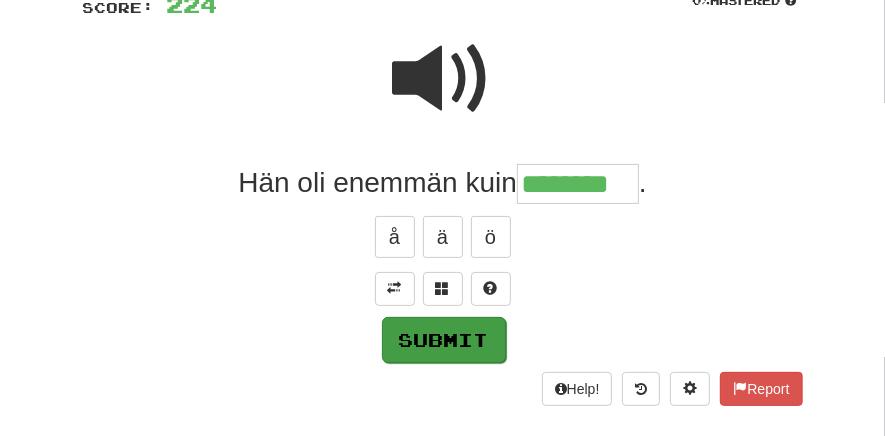 click on "Submit" at bounding box center (444, 340) 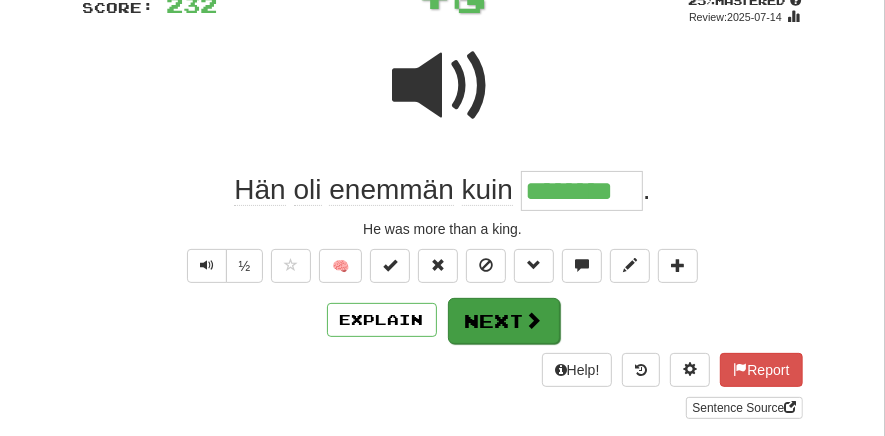 click on "Next" at bounding box center [504, 321] 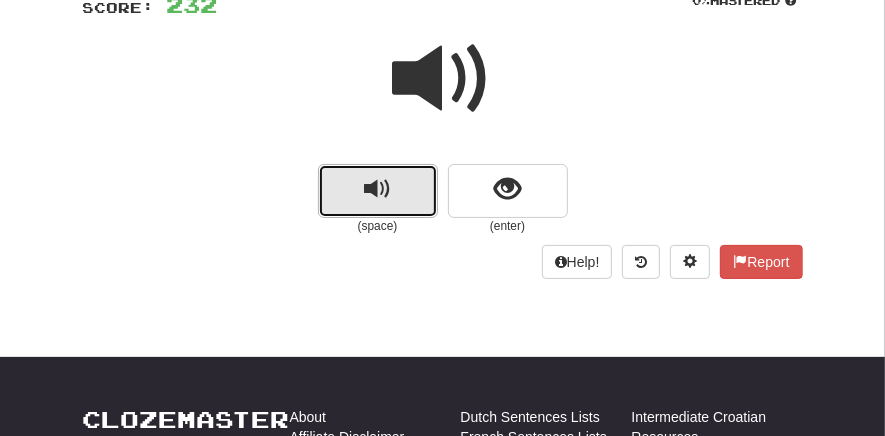 click at bounding box center [378, 191] 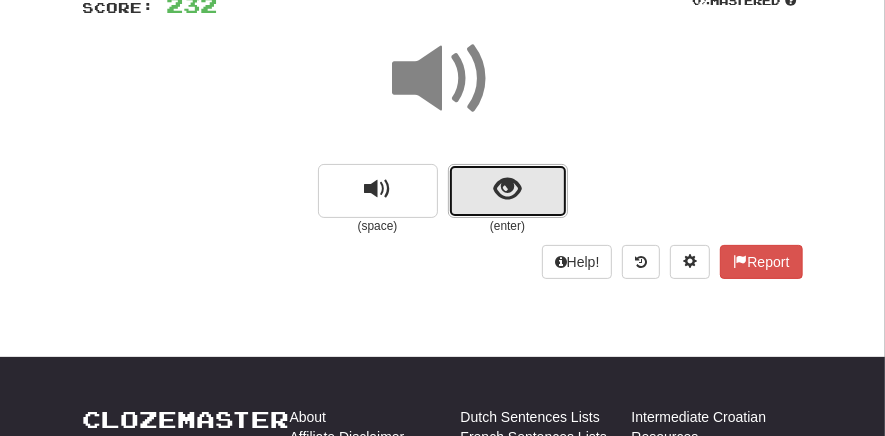 click at bounding box center [508, 191] 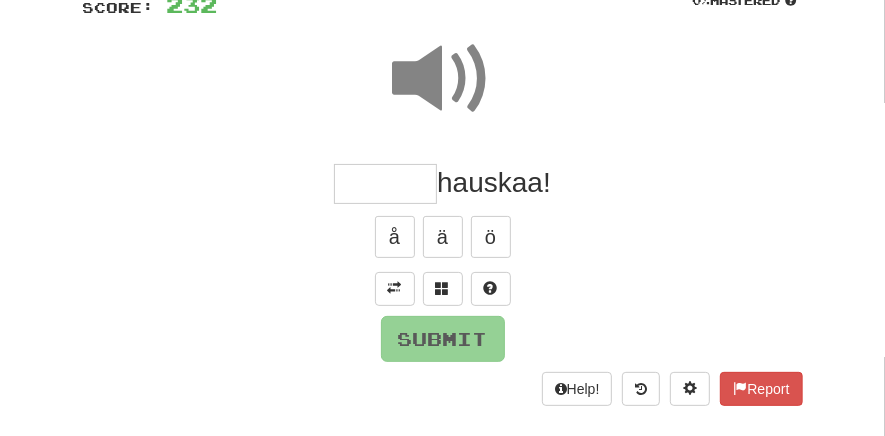 click at bounding box center (385, 184) 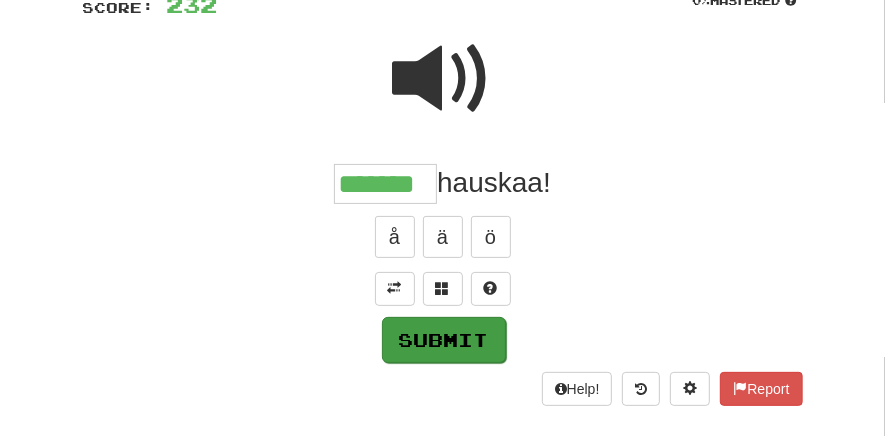 click on "Submit" at bounding box center [444, 340] 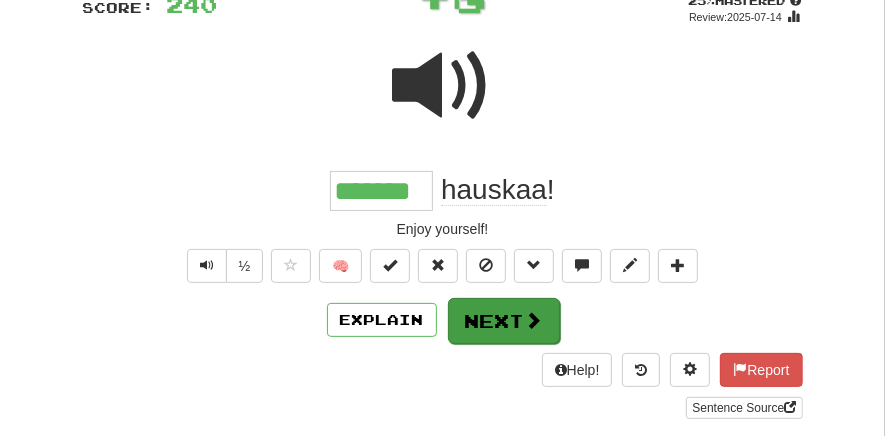 click on "Next" at bounding box center (504, 321) 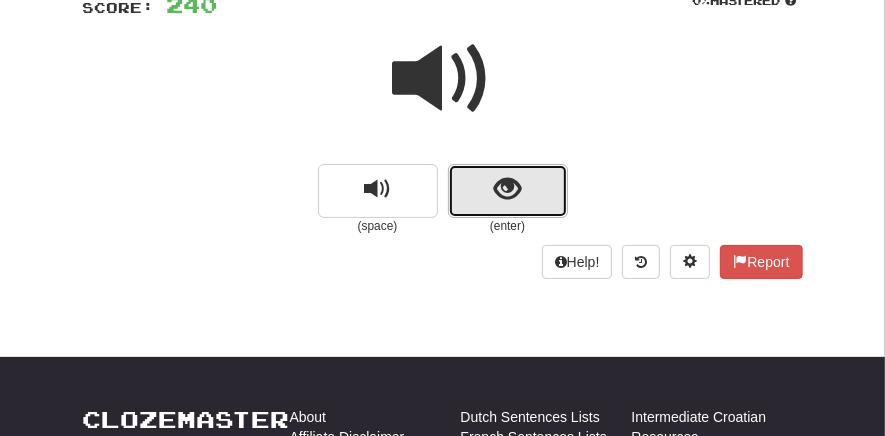 click at bounding box center [508, 191] 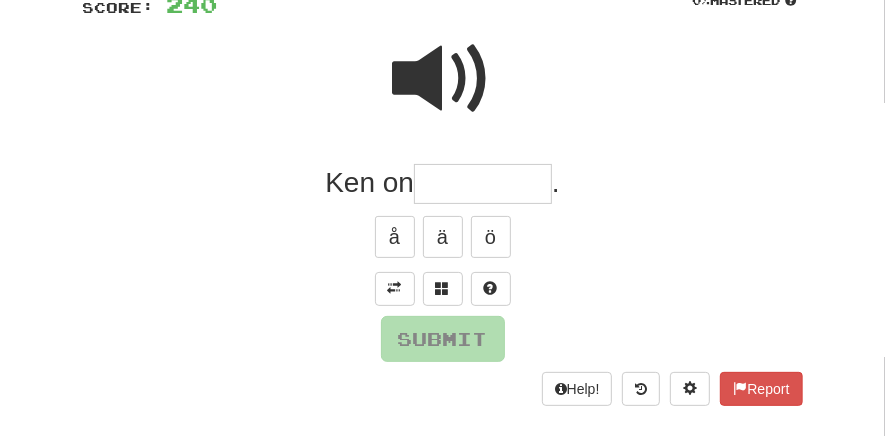 click at bounding box center [483, 184] 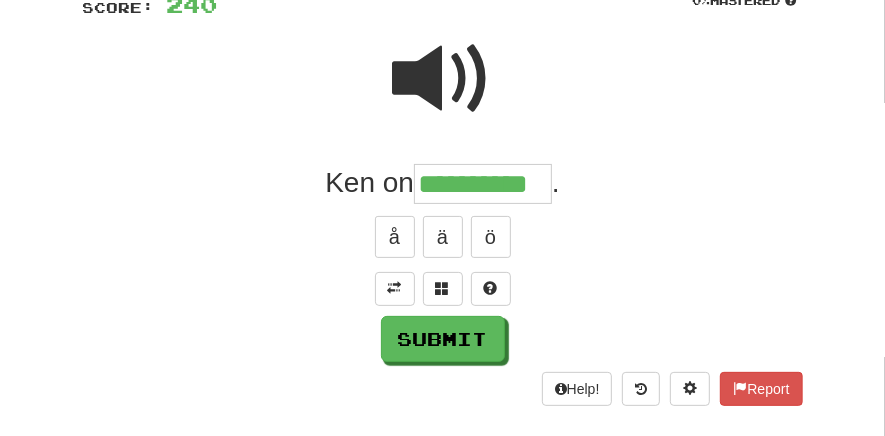 type on "**********" 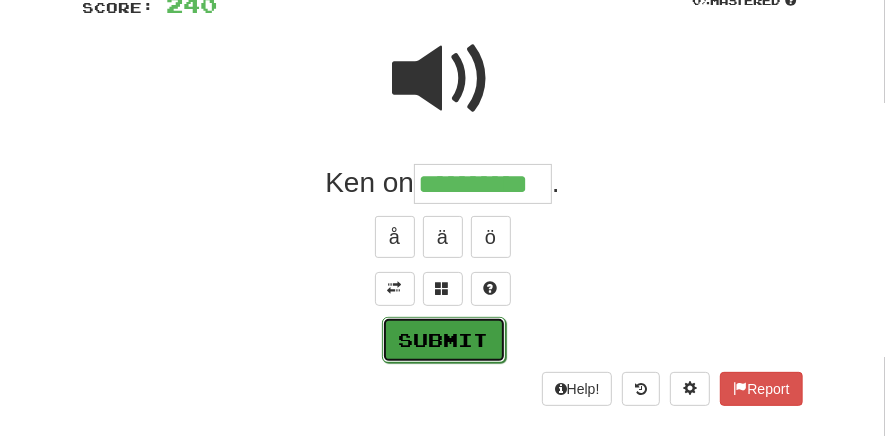 click on "Submit" at bounding box center (444, 340) 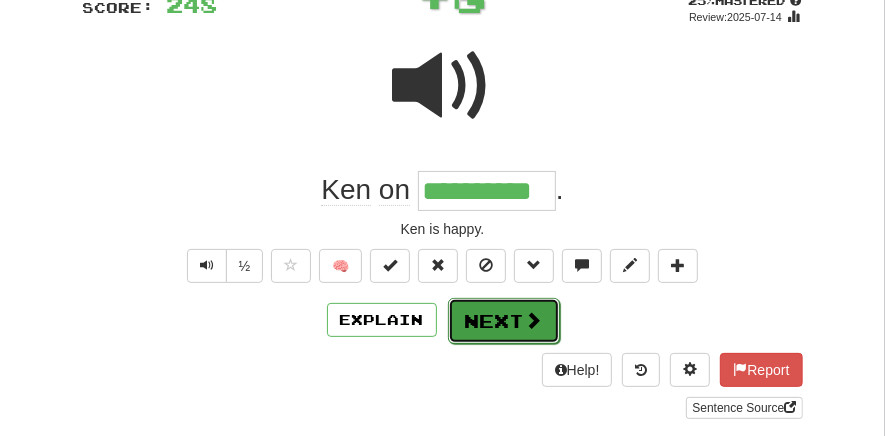click on "Next" at bounding box center [504, 321] 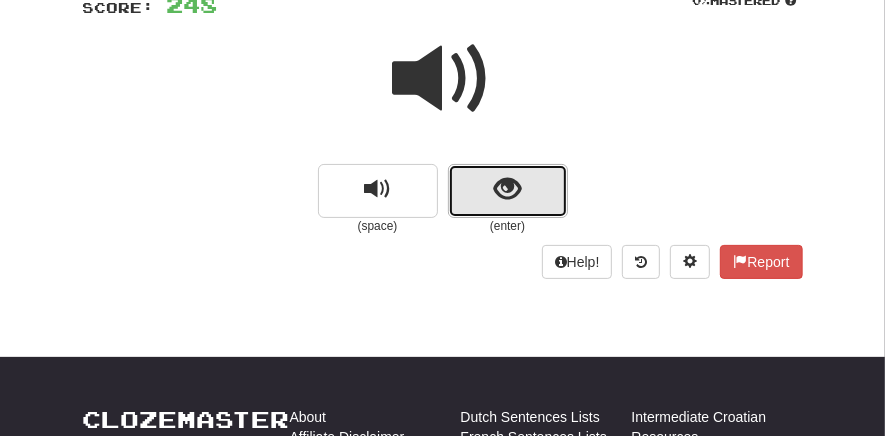 click at bounding box center (507, 189) 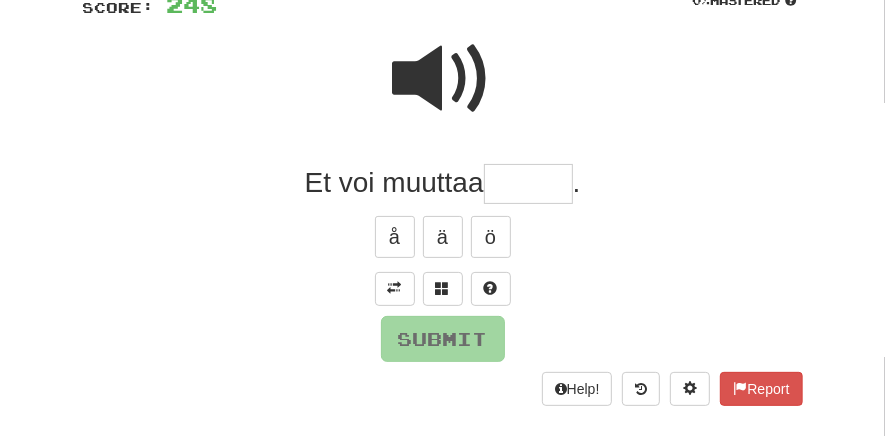 click at bounding box center (528, 184) 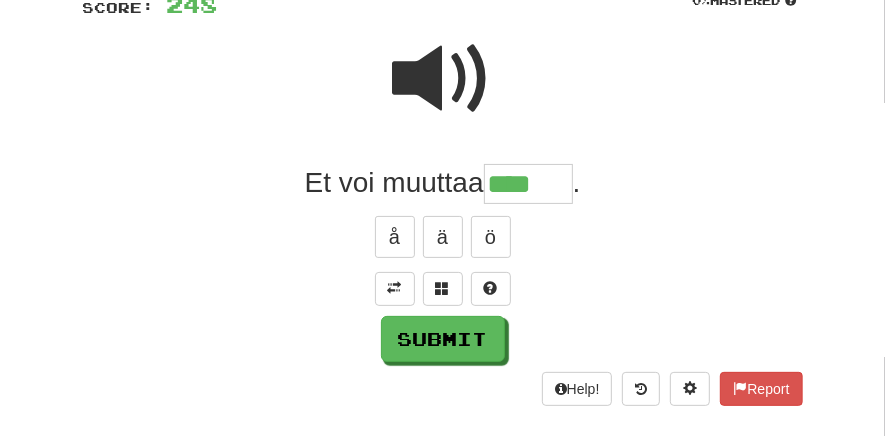 click at bounding box center (443, 79) 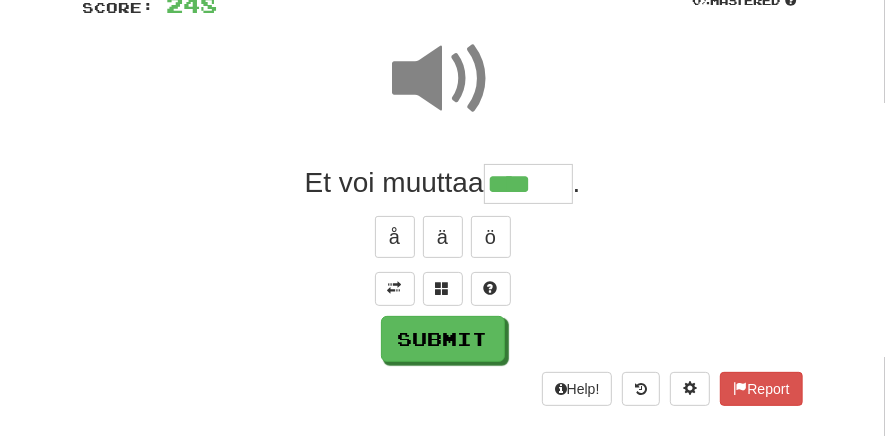 click on "****" at bounding box center (528, 184) 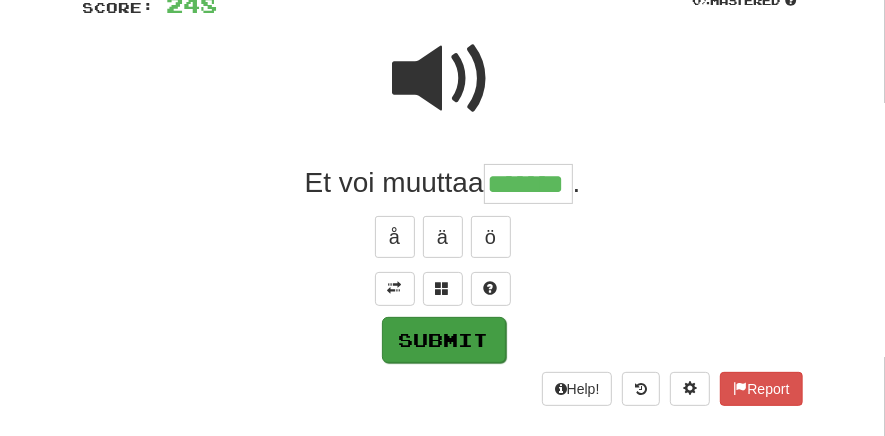 type on "*******" 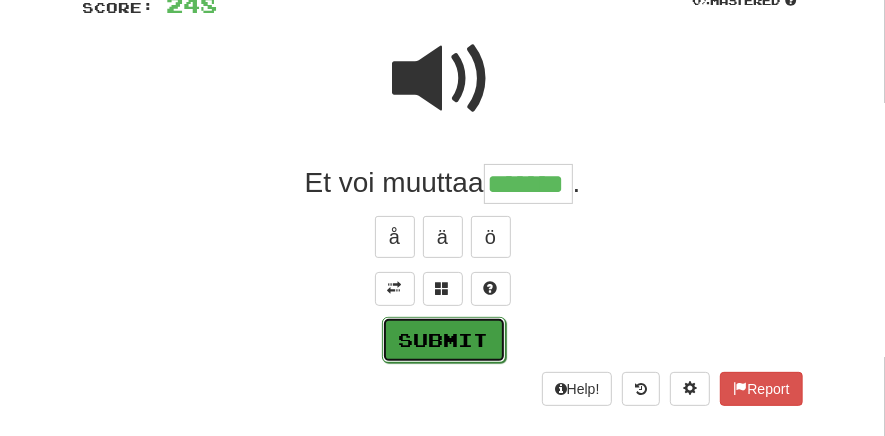 click on "Submit" at bounding box center (444, 340) 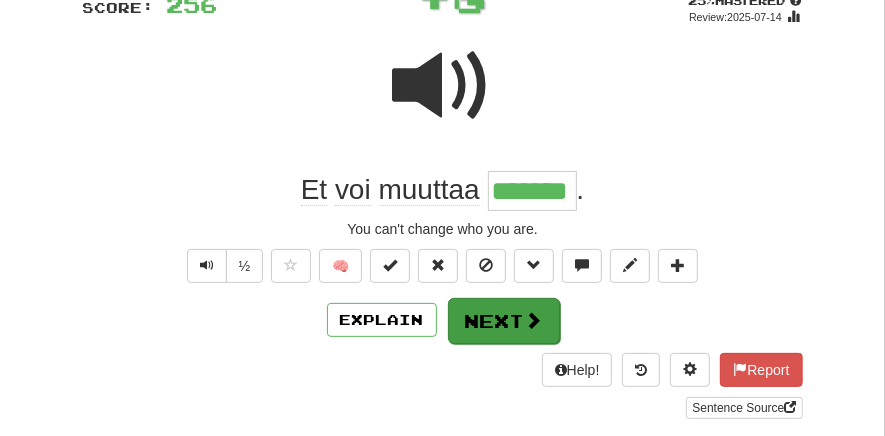 click on "Next" at bounding box center [504, 321] 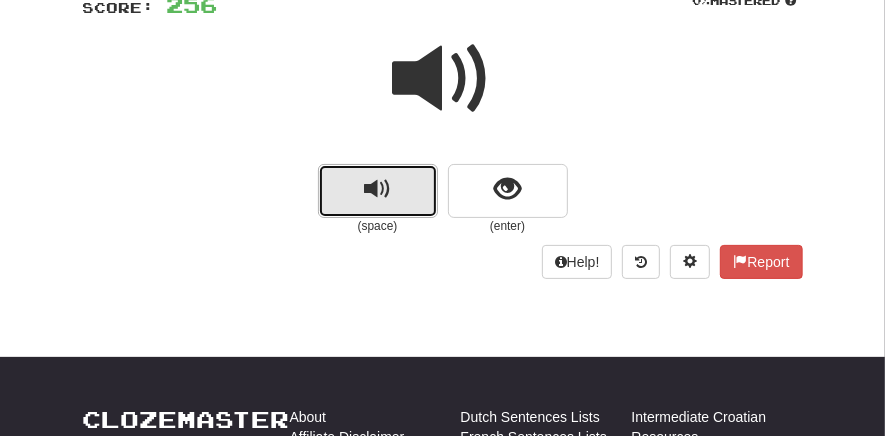 click at bounding box center (378, 191) 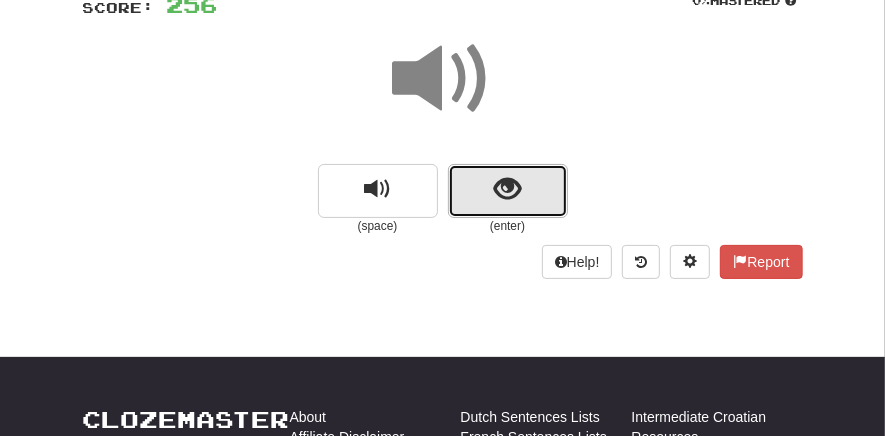 click at bounding box center (507, 189) 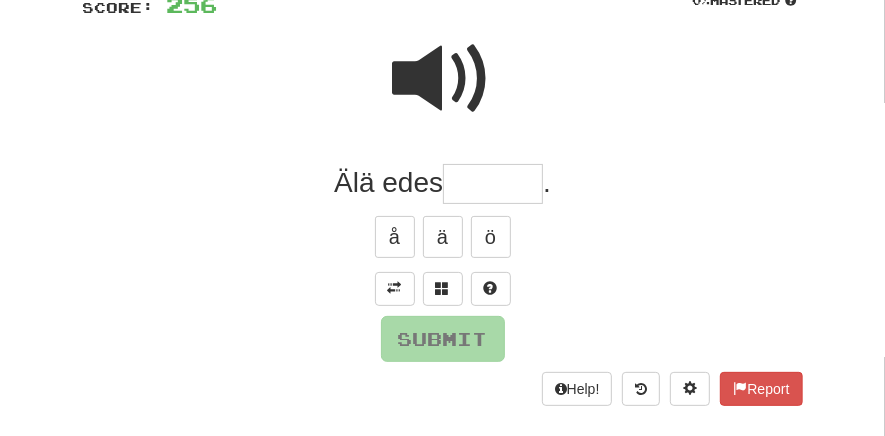 click at bounding box center (493, 184) 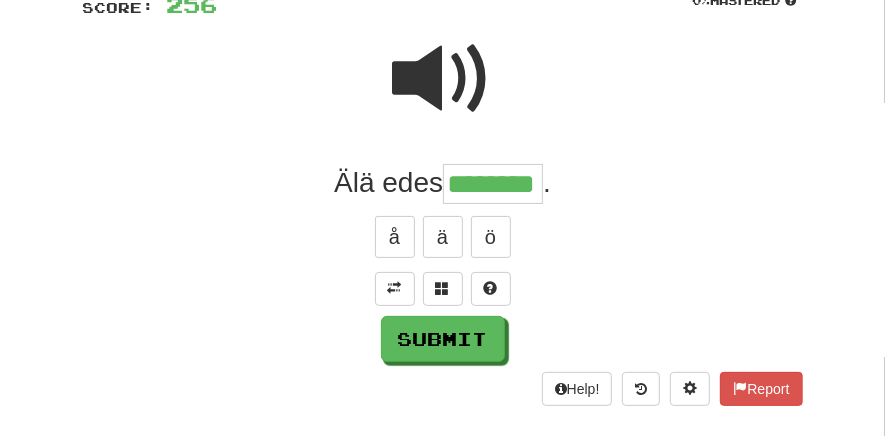 type on "********" 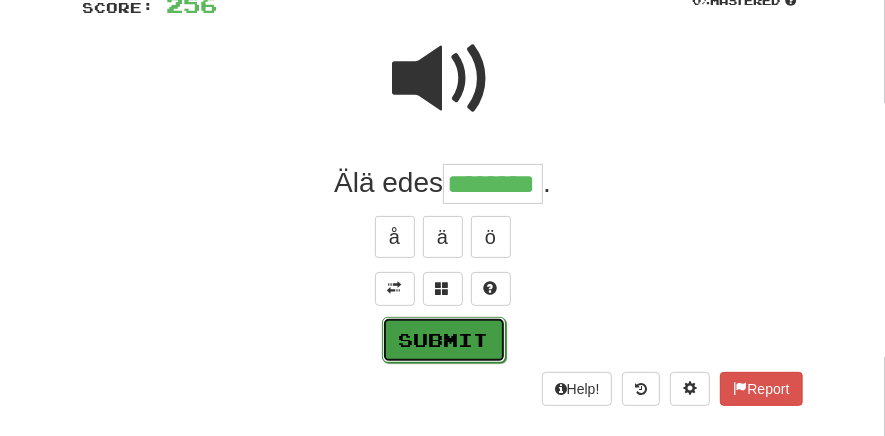 click on "Submit" at bounding box center [444, 340] 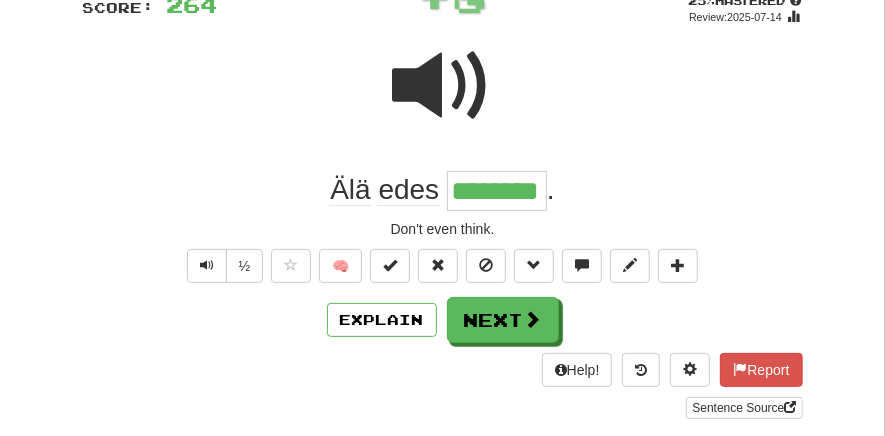 click on "Next" at bounding box center [503, 320] 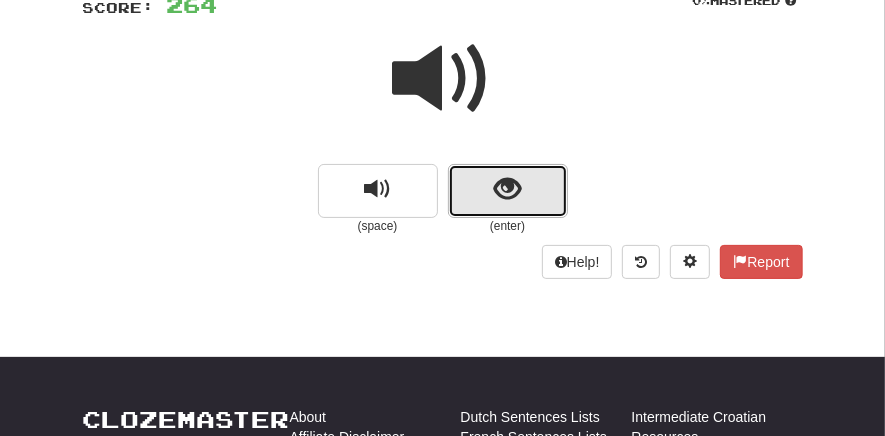 click at bounding box center (507, 189) 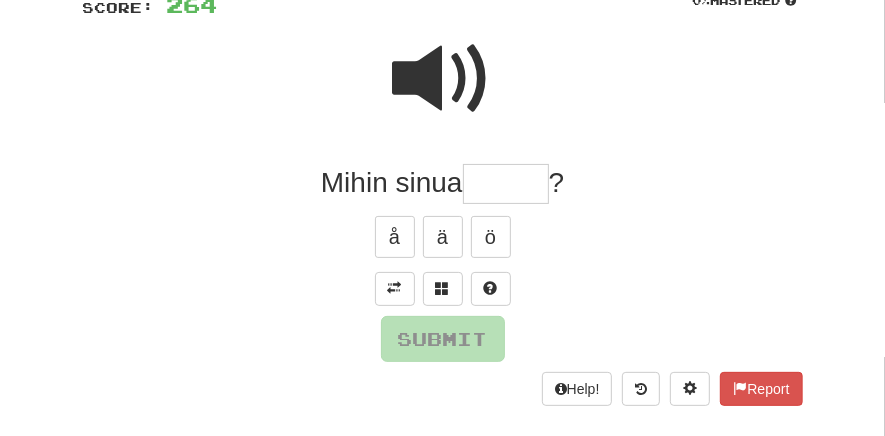 click at bounding box center (506, 184) 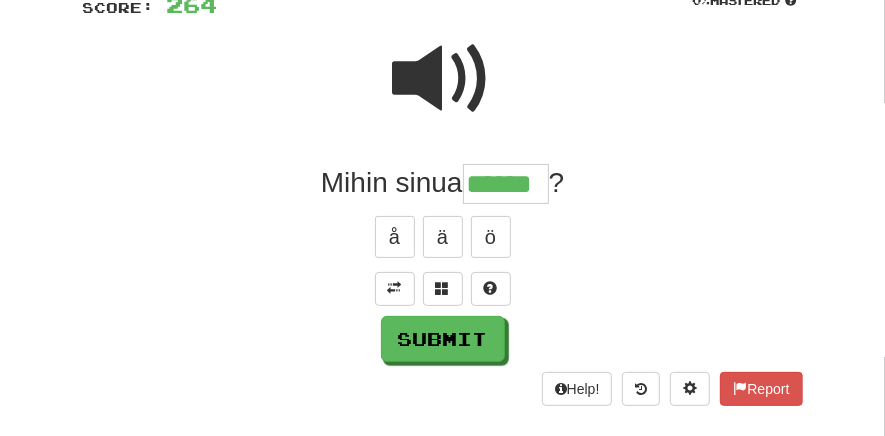 type on "******" 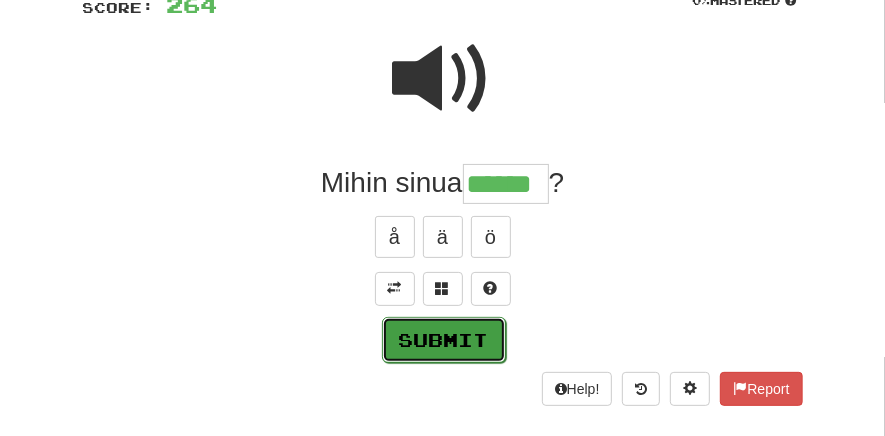 click on "Submit" at bounding box center [444, 340] 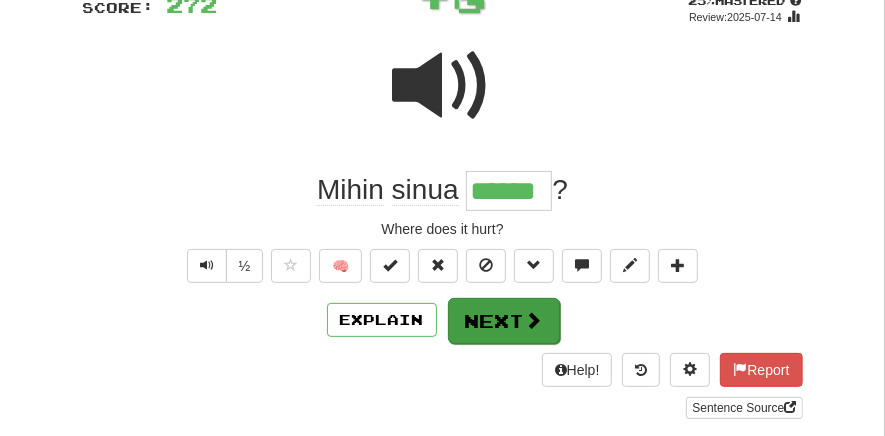 click on "Next" at bounding box center (504, 321) 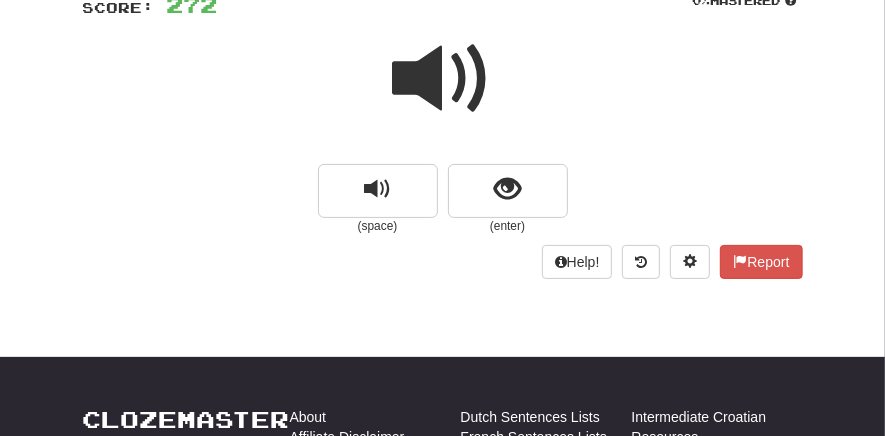 click at bounding box center [507, 189] 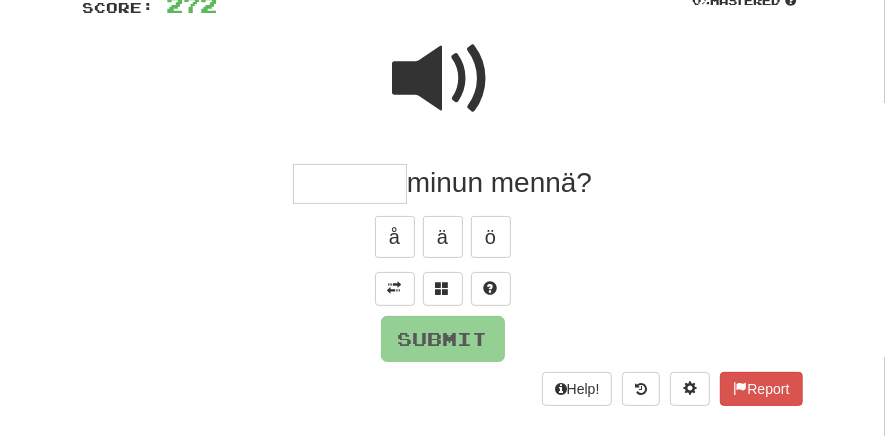 click at bounding box center (350, 184) 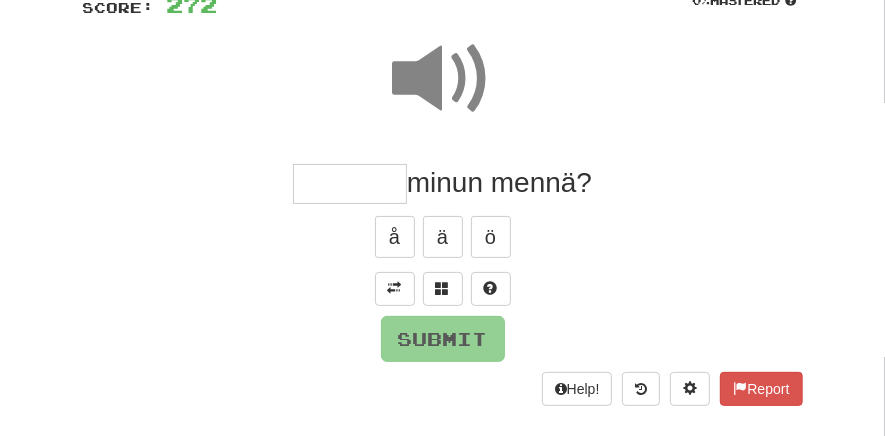 click at bounding box center (350, 184) 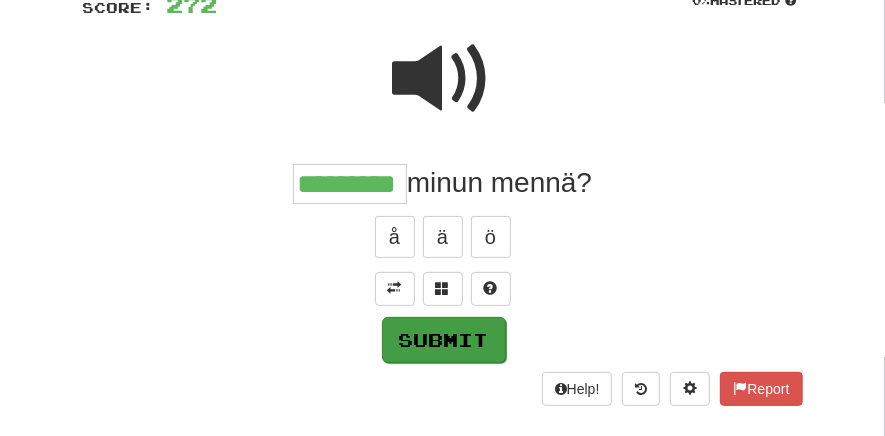click on "Submit" at bounding box center (444, 340) 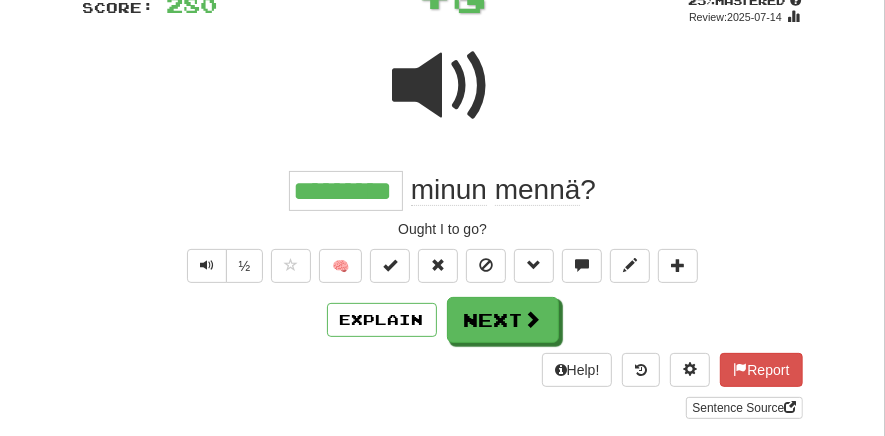click on "Next" at bounding box center (503, 320) 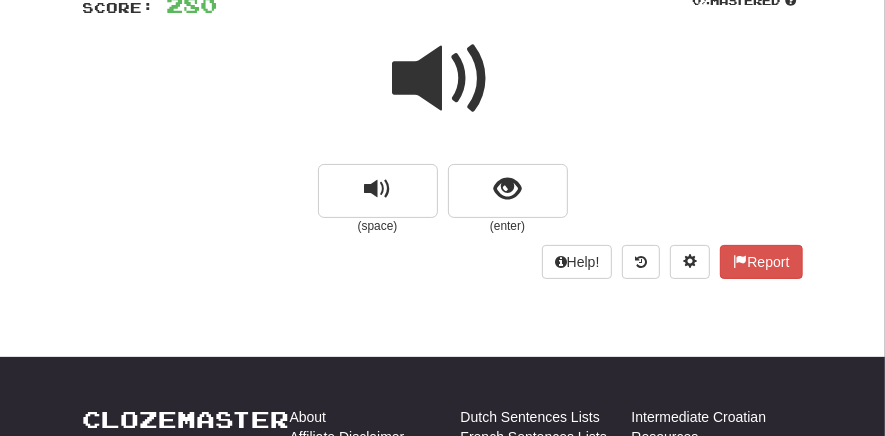 click at bounding box center [443, 79] 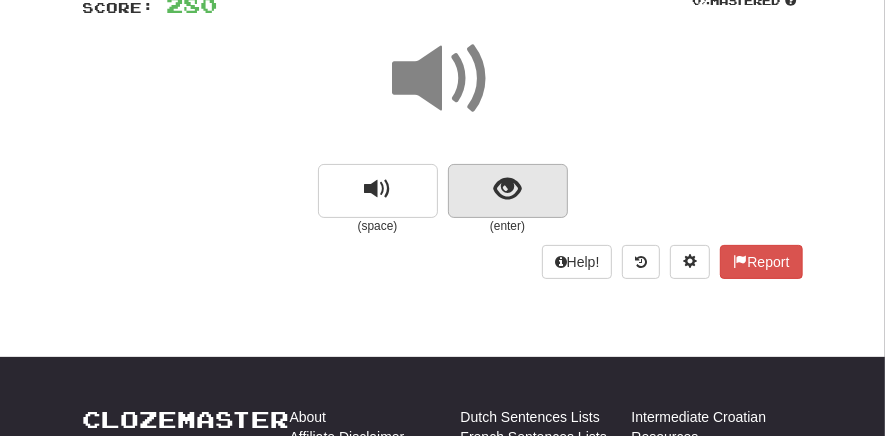 click at bounding box center [507, 189] 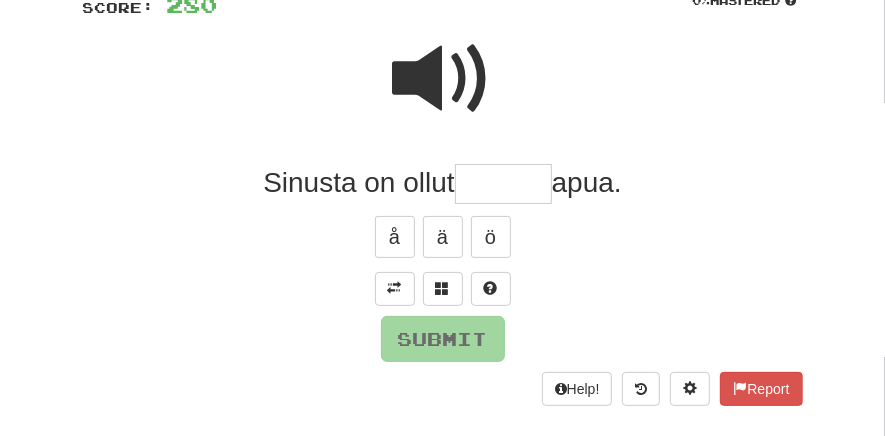 click at bounding box center [503, 184] 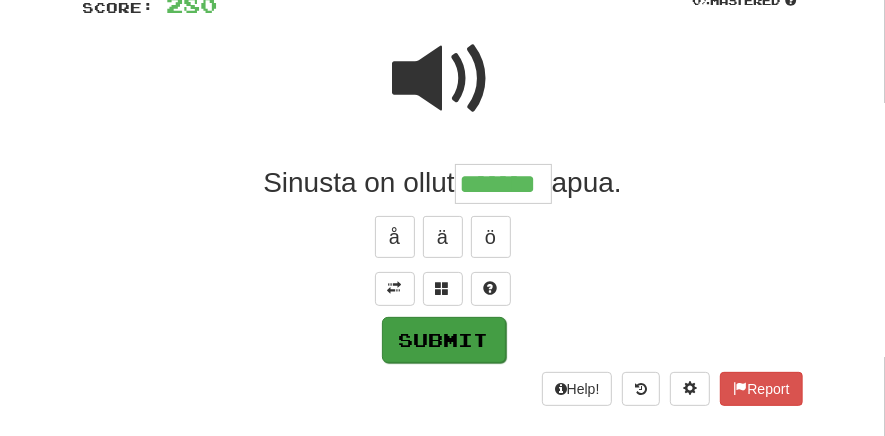 type on "*******" 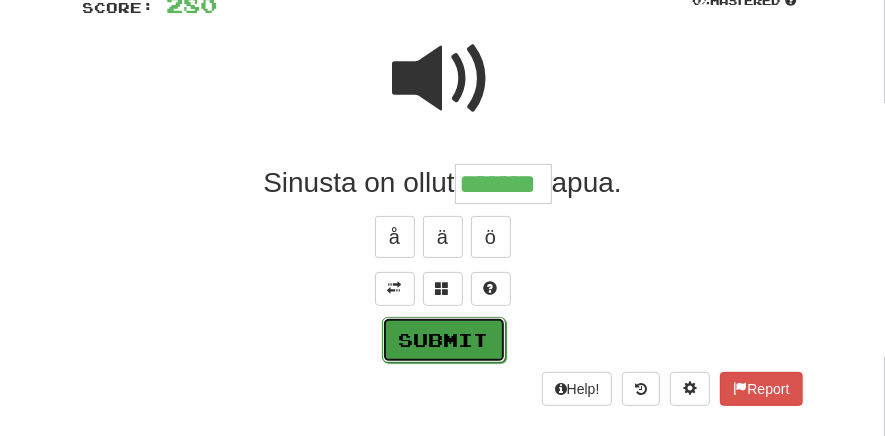 click on "Submit" at bounding box center (444, 340) 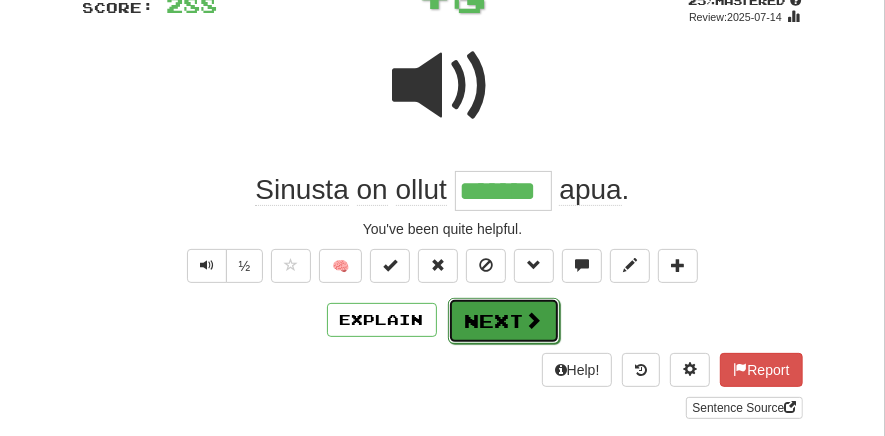 click on "Next" at bounding box center (504, 321) 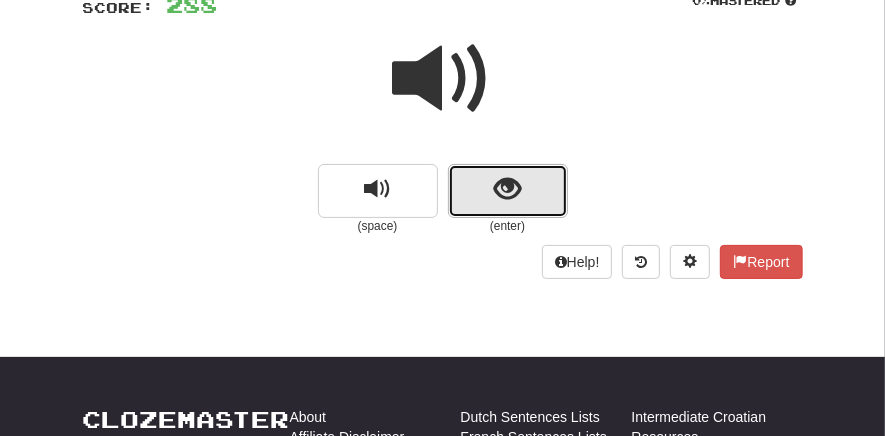 click at bounding box center (507, 189) 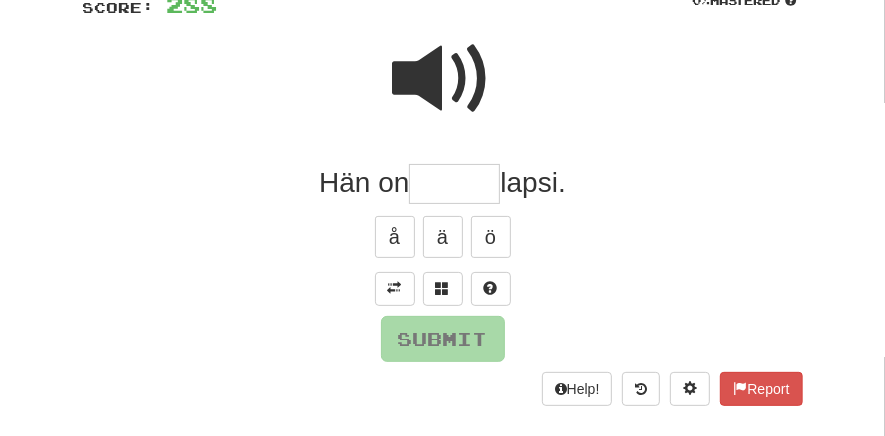 click at bounding box center [454, 184] 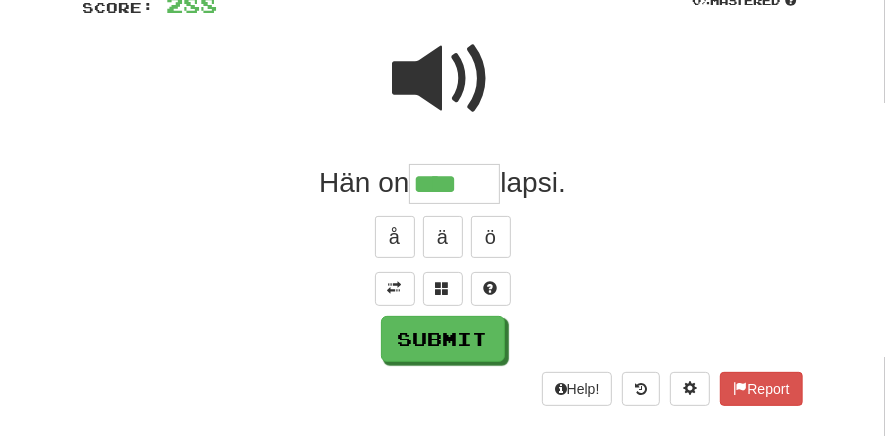 click at bounding box center (443, 79) 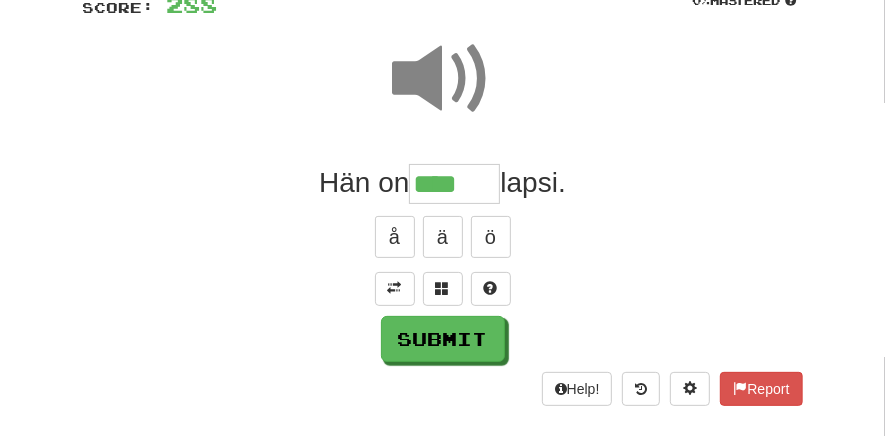click on "****" at bounding box center [454, 184] 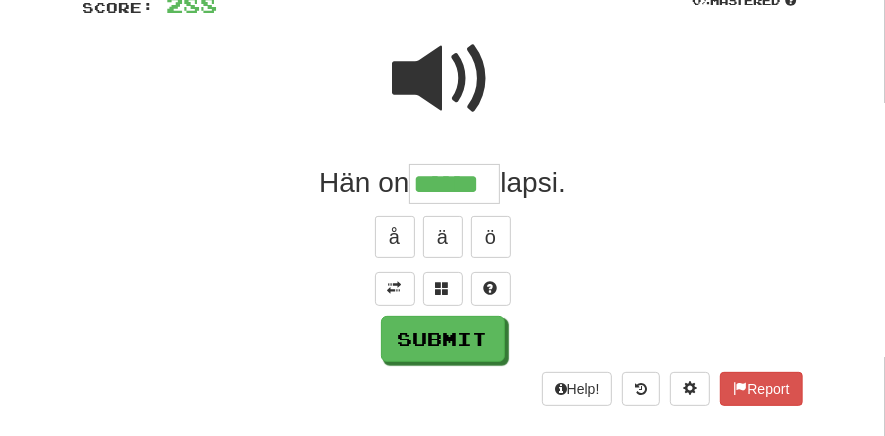 type on "******" 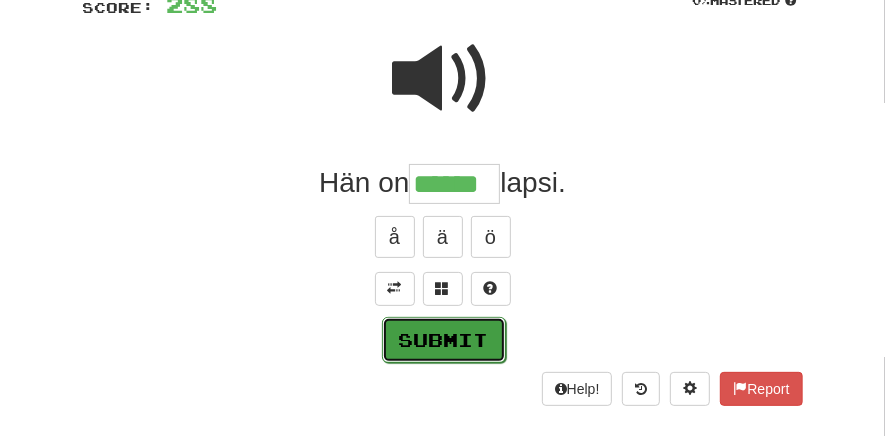 click on "Submit" at bounding box center [444, 340] 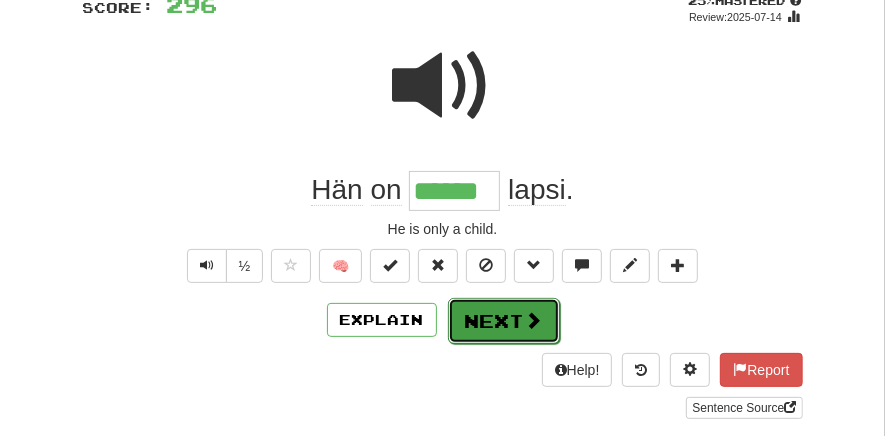 click on "Next" at bounding box center (504, 321) 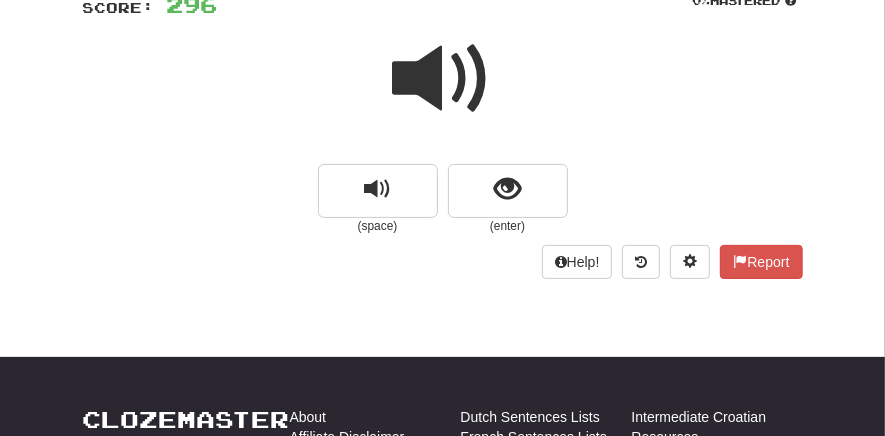 click at bounding box center [507, 189] 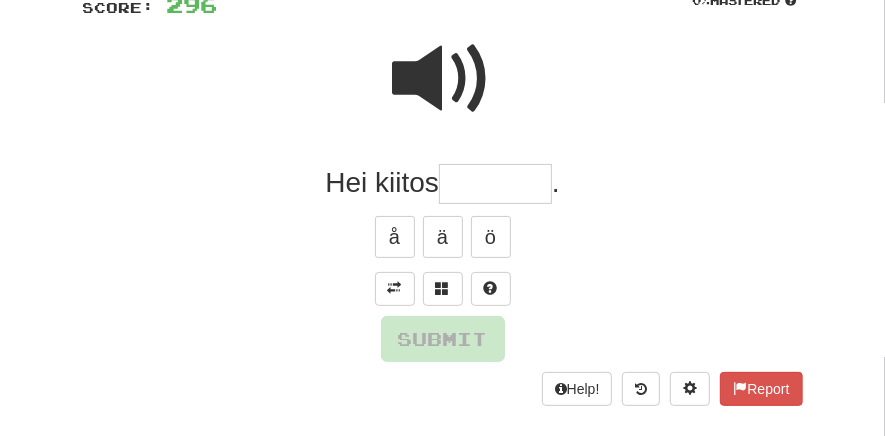 click at bounding box center [495, 184] 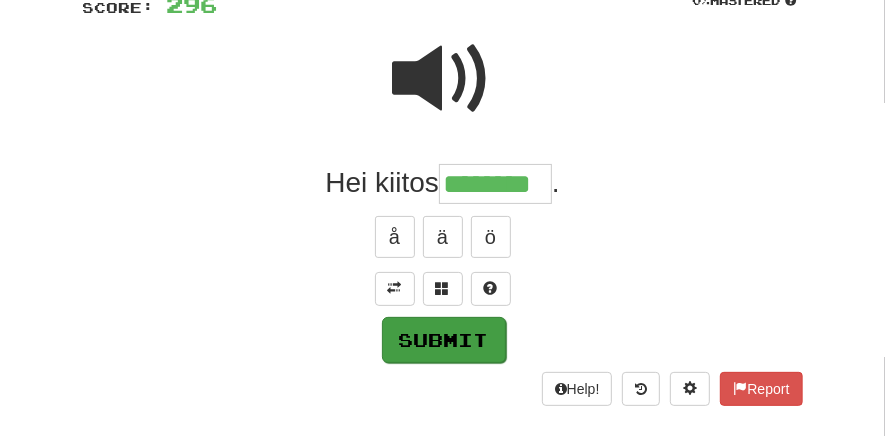 type on "********" 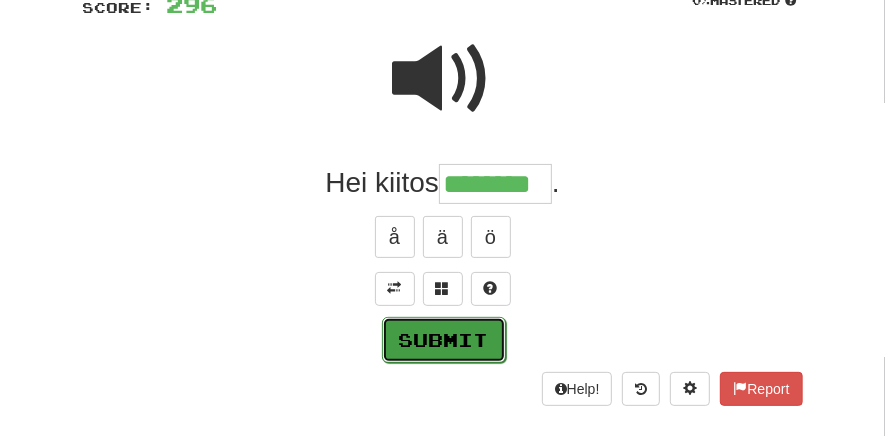click on "Submit" at bounding box center [444, 340] 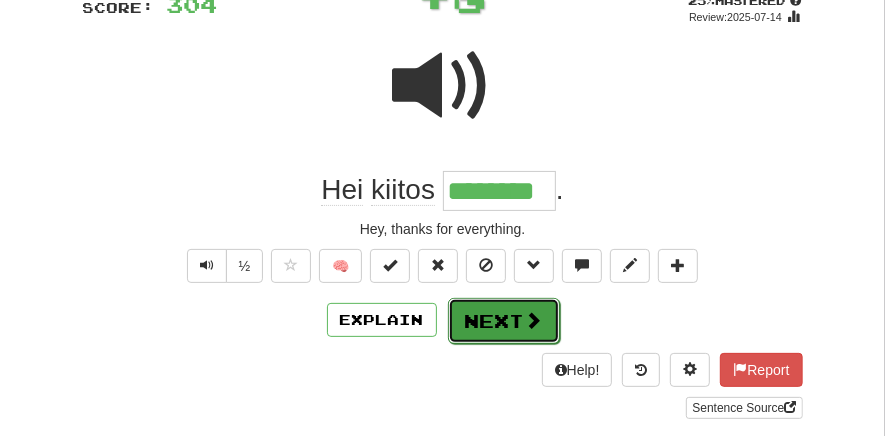 click on "Next" at bounding box center [504, 321] 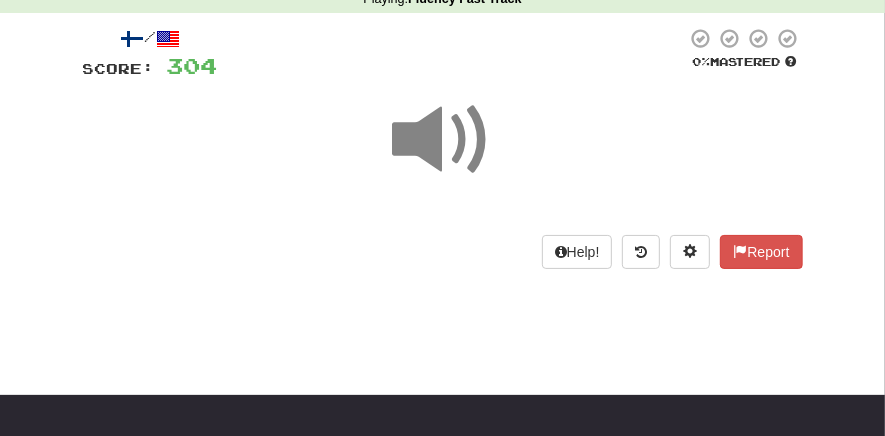 scroll, scrollTop: 66, scrollLeft: 0, axis: vertical 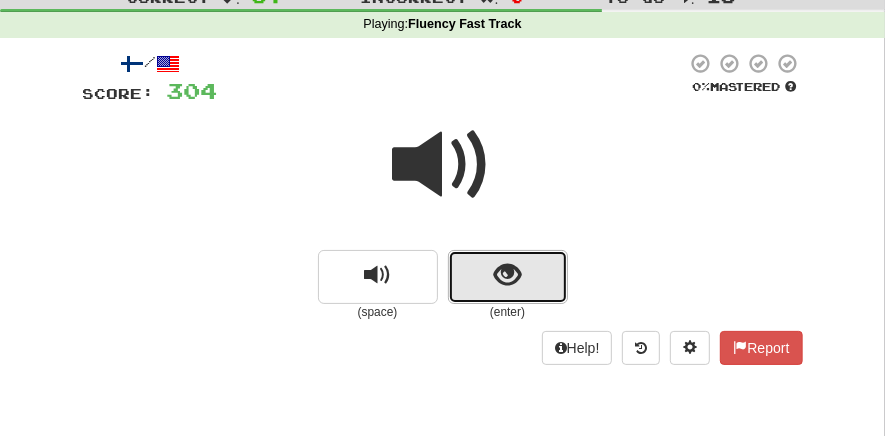 click at bounding box center (508, 277) 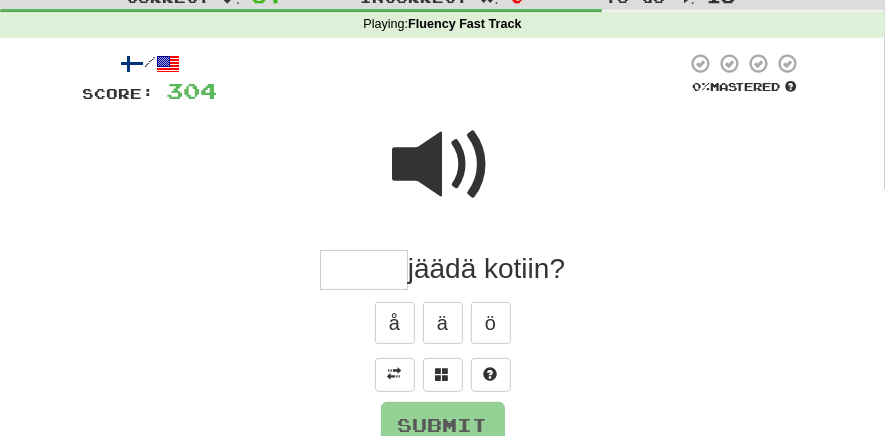 click at bounding box center (364, 270) 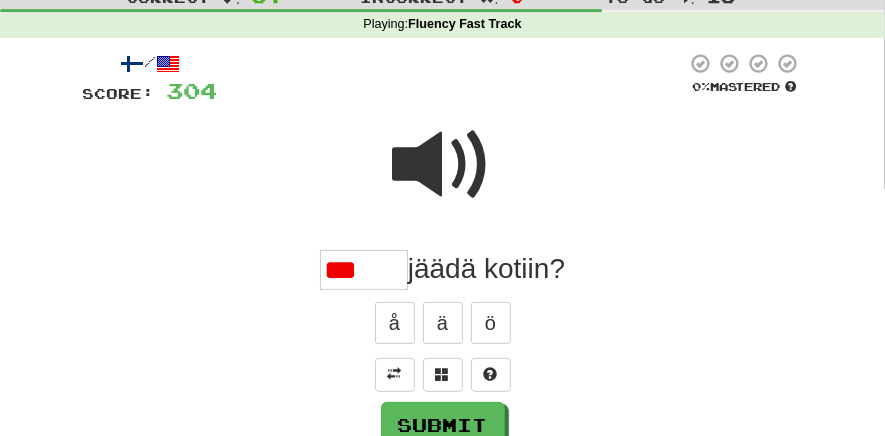 click at bounding box center (443, 165) 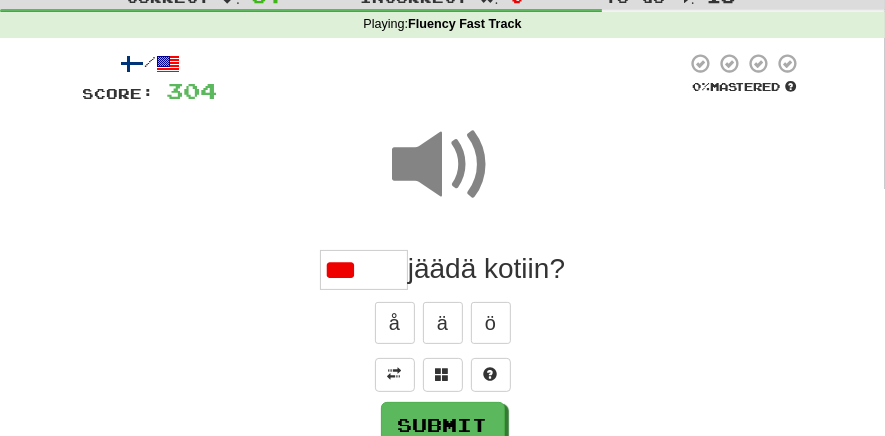 click on "***" at bounding box center (364, 270) 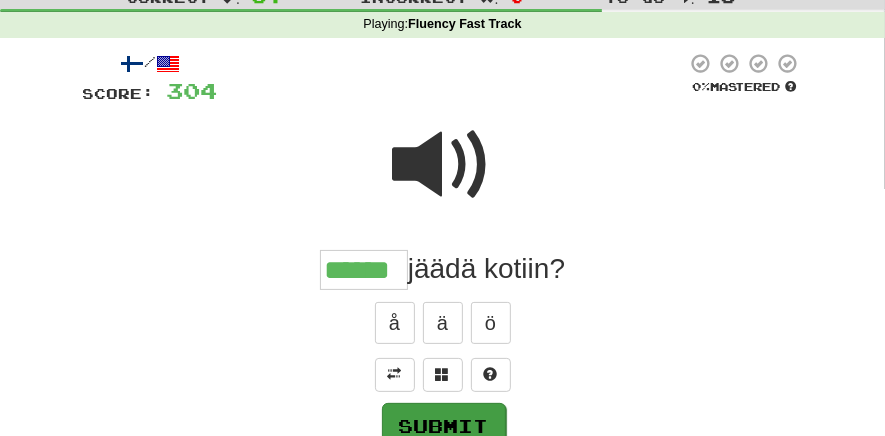 click on "Submit" at bounding box center (444, 426) 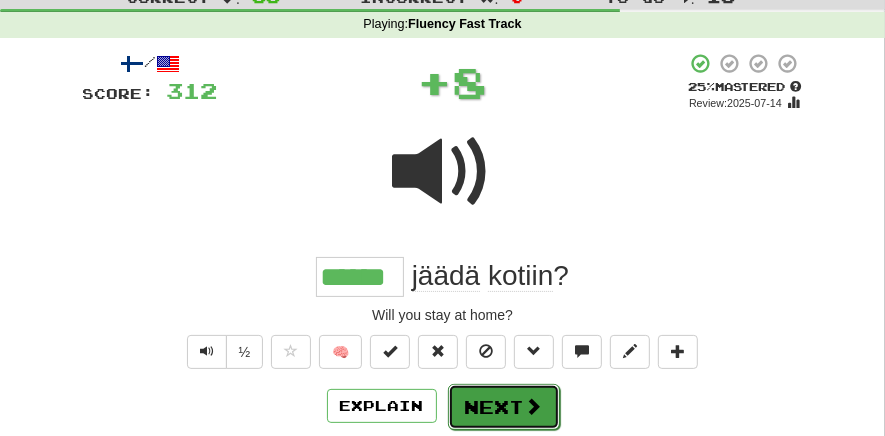 click on "Next" at bounding box center (504, 407) 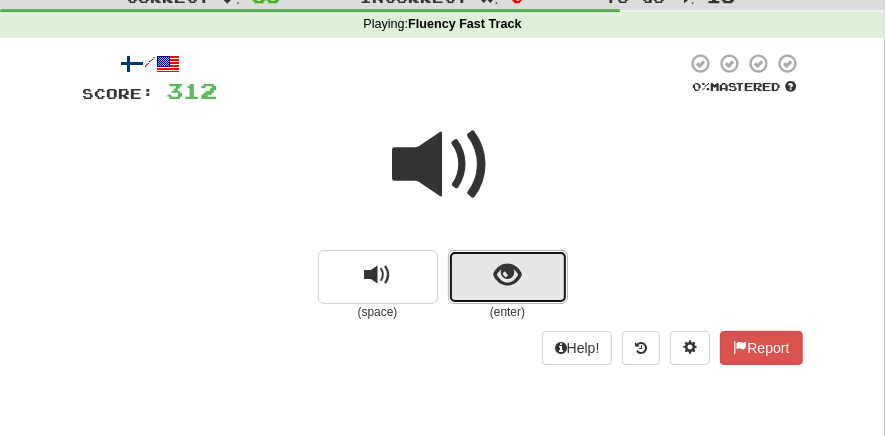 click at bounding box center [508, 277] 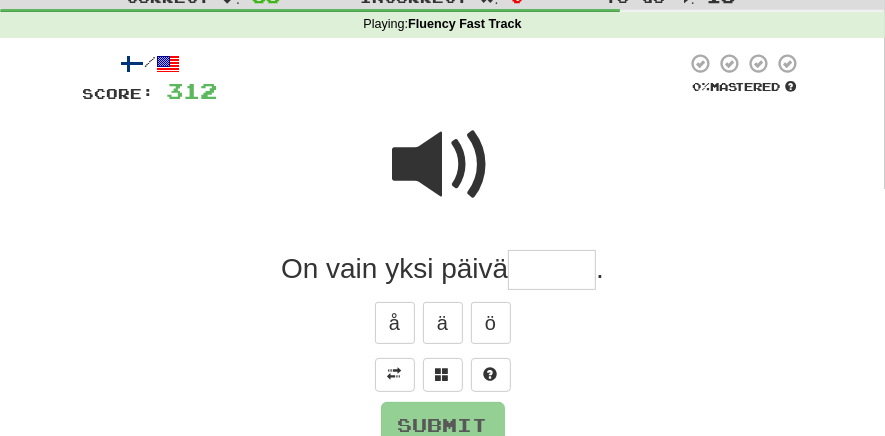 click at bounding box center (552, 270) 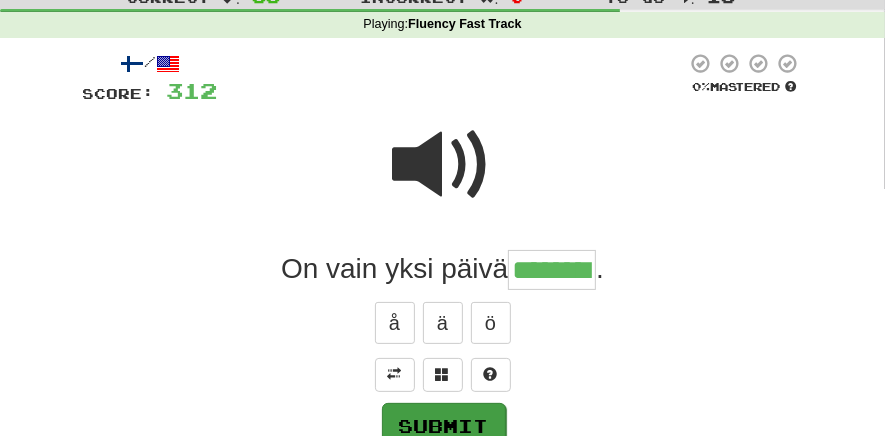 type on "********" 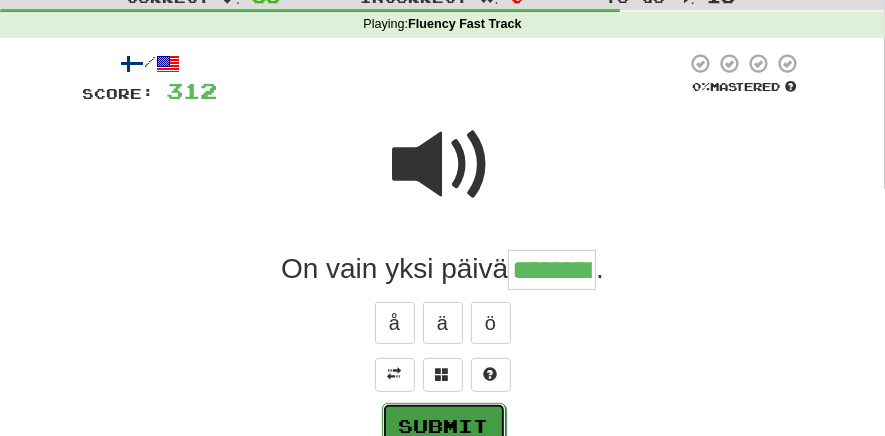 click on "Submit" at bounding box center (444, 426) 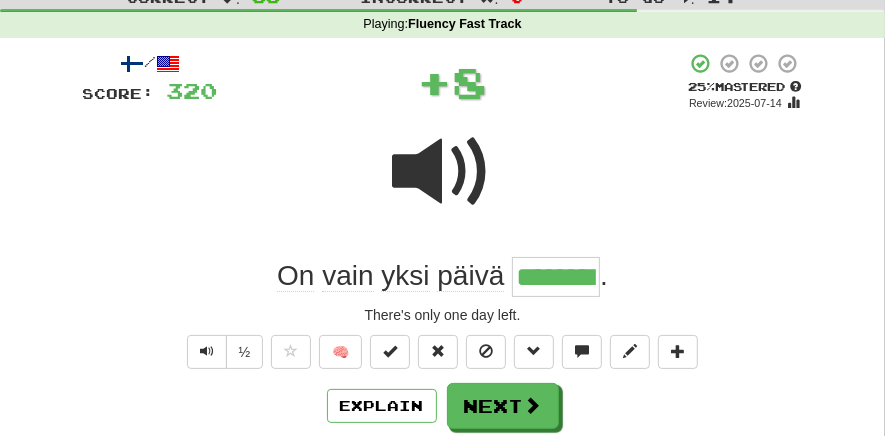 click on "Next" at bounding box center [503, 406] 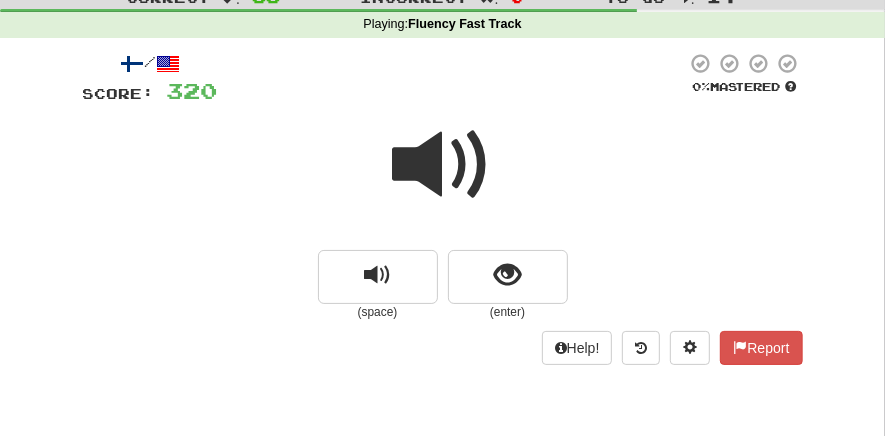 click at bounding box center [443, 165] 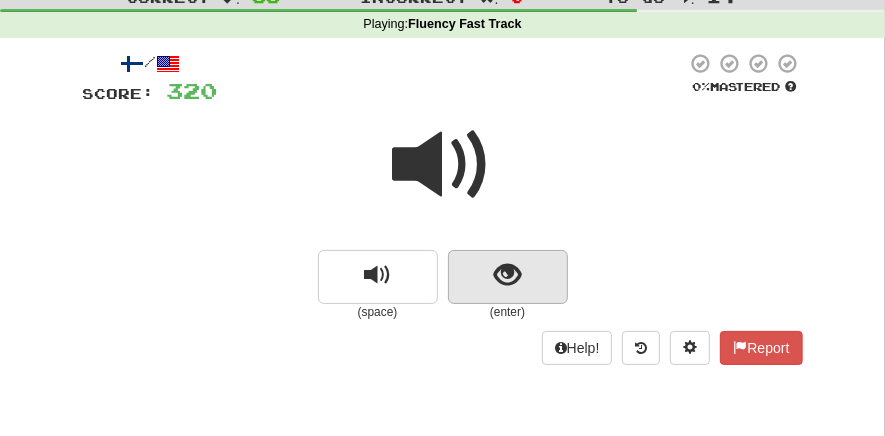click at bounding box center [507, 275] 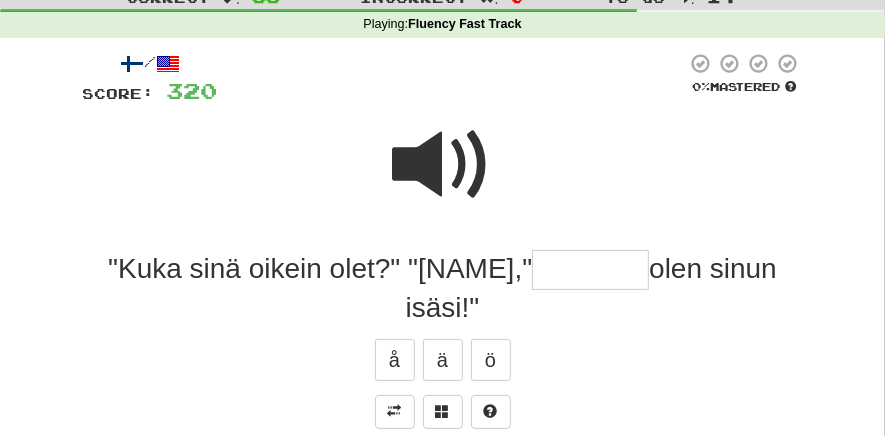 click at bounding box center [590, 270] 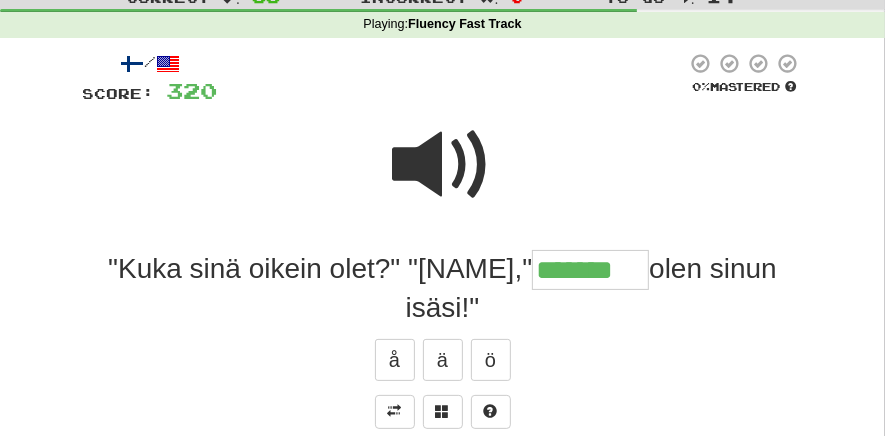 type on "*******" 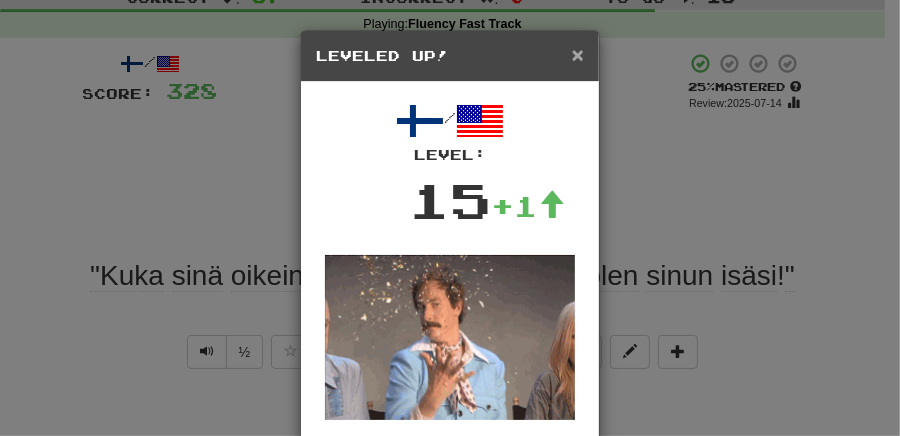 click on "×" at bounding box center (578, 54) 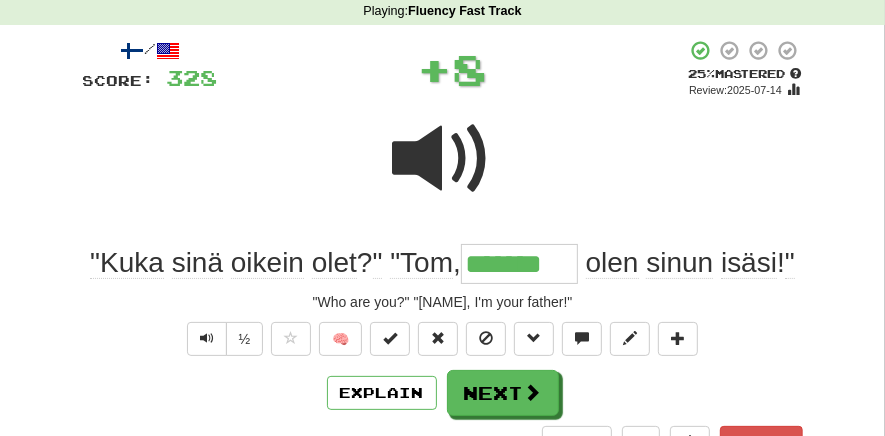 scroll, scrollTop: 83, scrollLeft: 0, axis: vertical 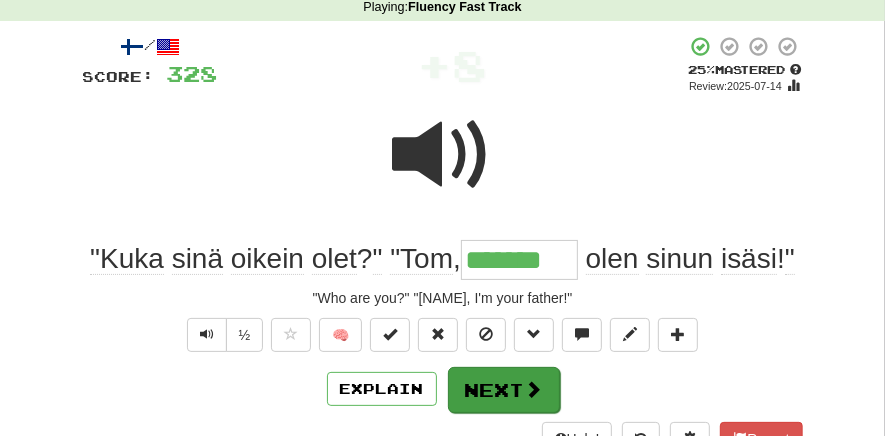 click at bounding box center [534, 389] 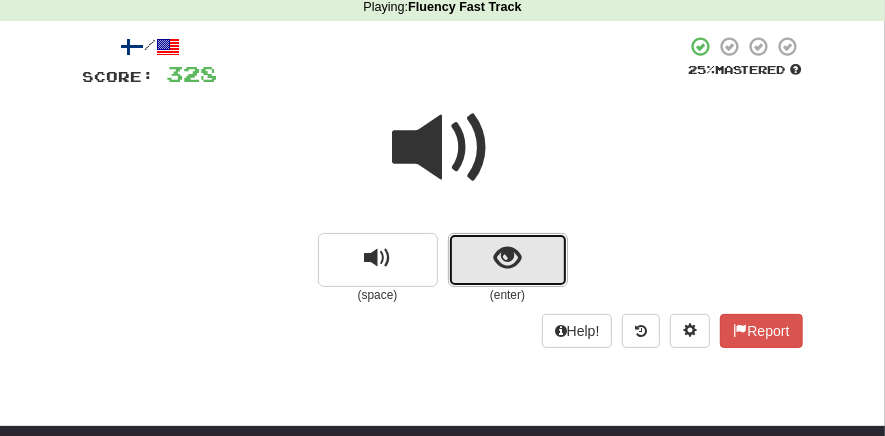 click at bounding box center (508, 260) 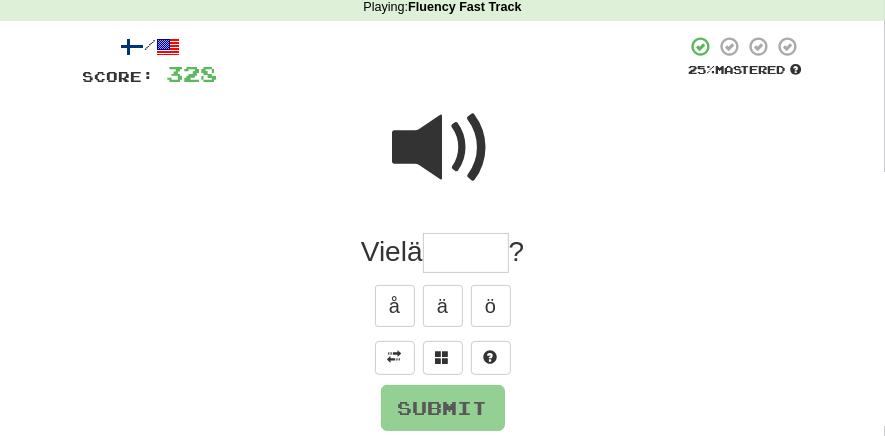 click at bounding box center (466, 253) 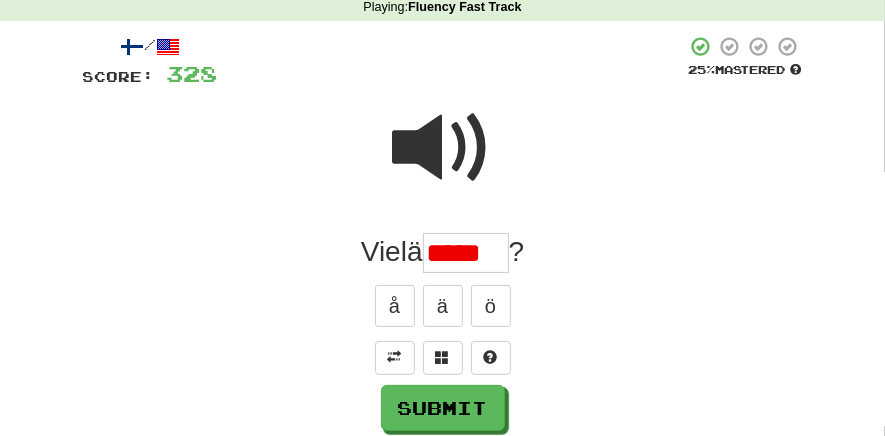 scroll, scrollTop: 0, scrollLeft: 0, axis: both 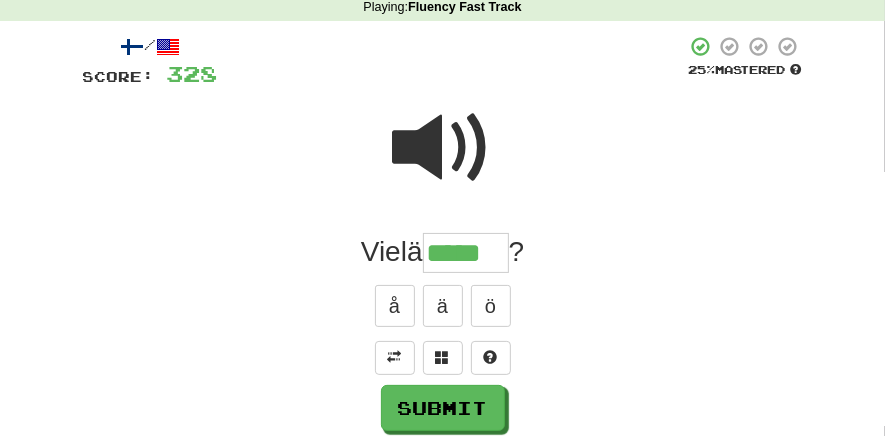 type on "*****" 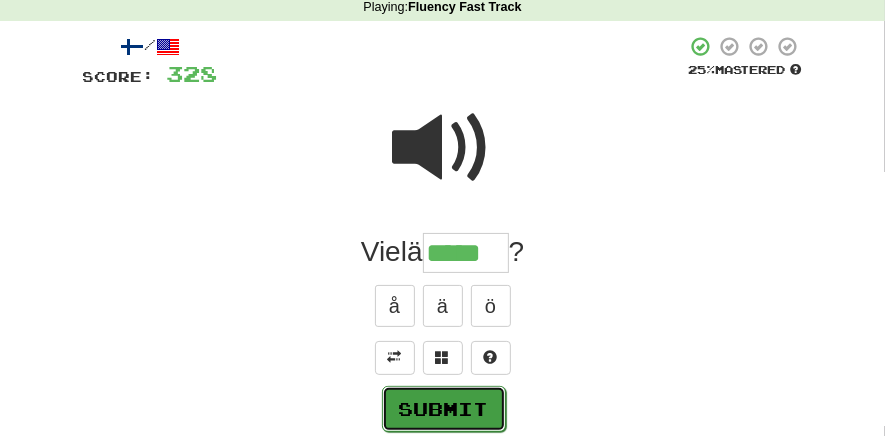 click on "Submit" at bounding box center (444, 409) 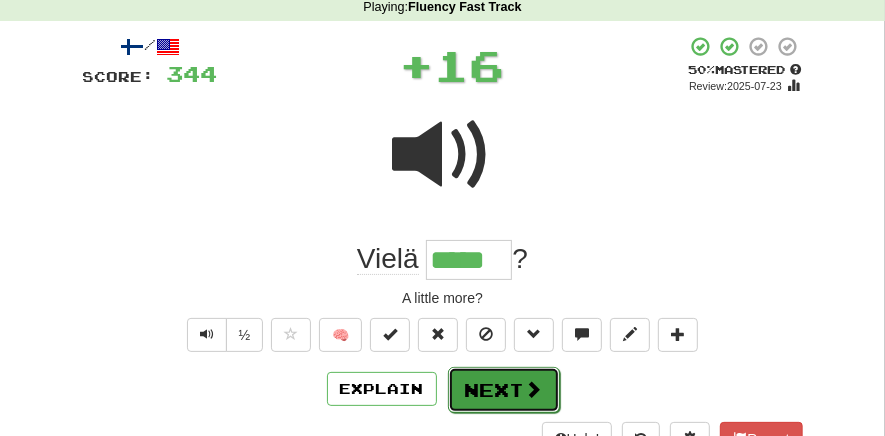 click on "Next" at bounding box center [504, 390] 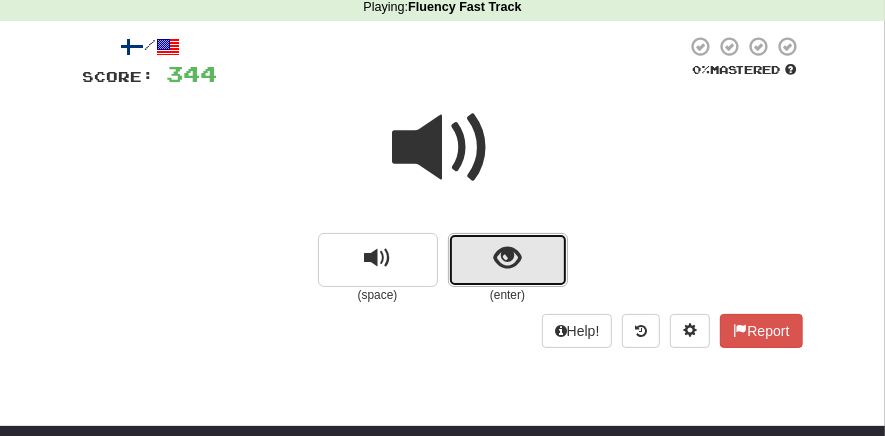 click at bounding box center (507, 258) 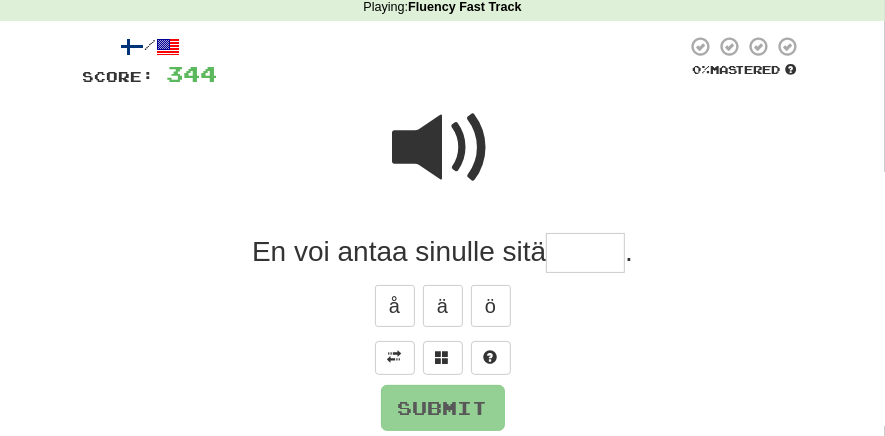 click at bounding box center (585, 253) 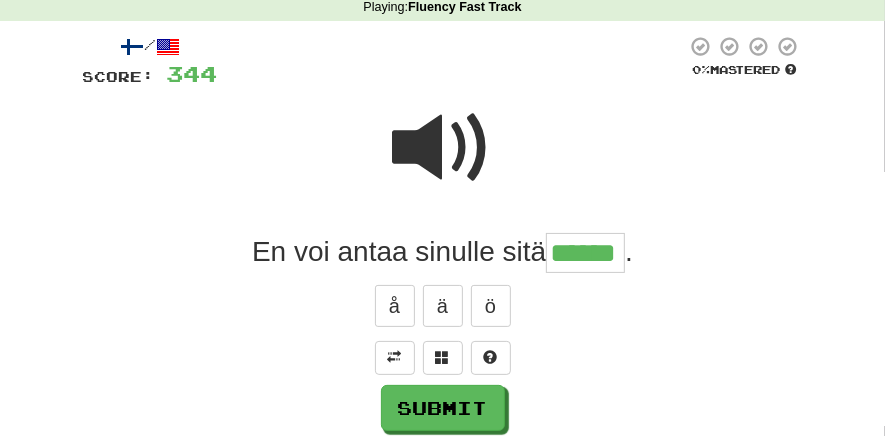 type on "******" 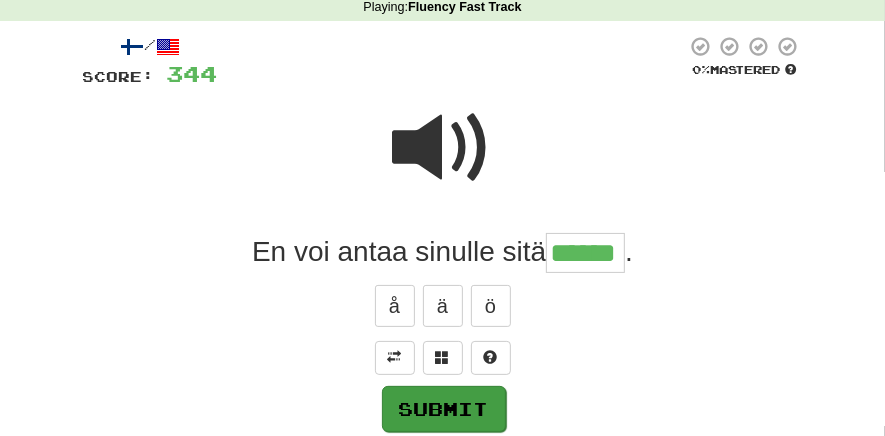 click on "Submit" at bounding box center (444, 409) 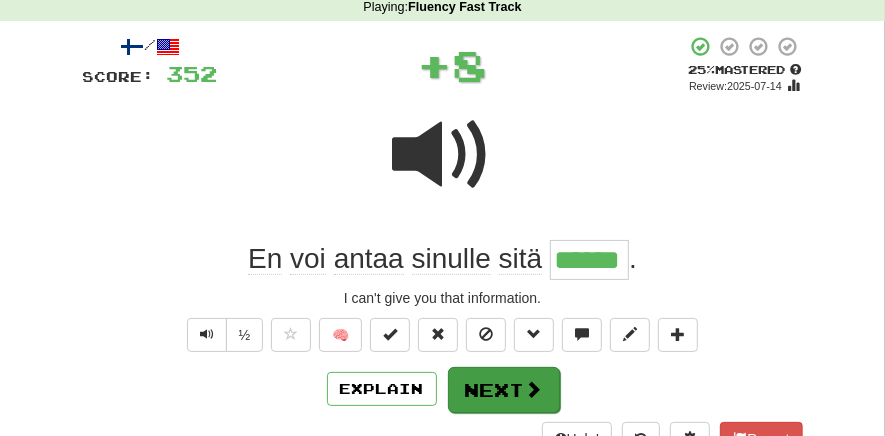 click on "Next" at bounding box center (504, 390) 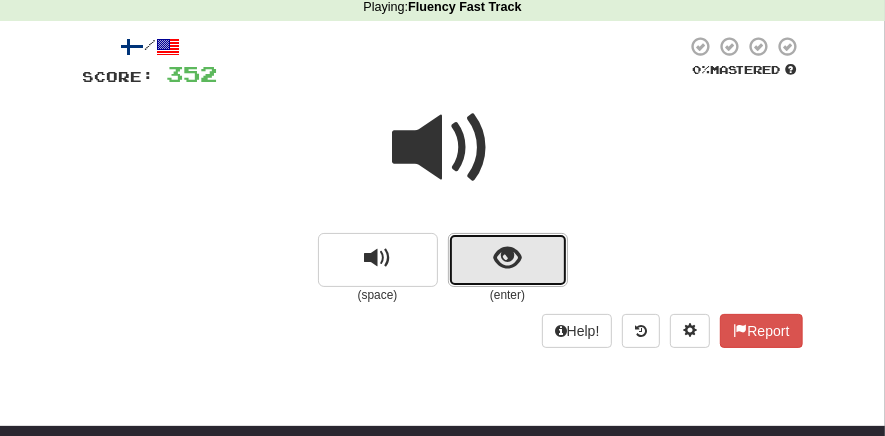 click at bounding box center [507, 258] 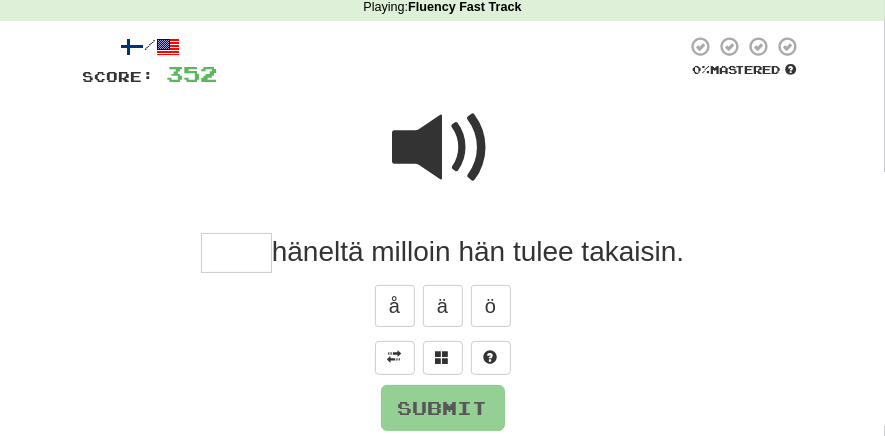 click at bounding box center (236, 253) 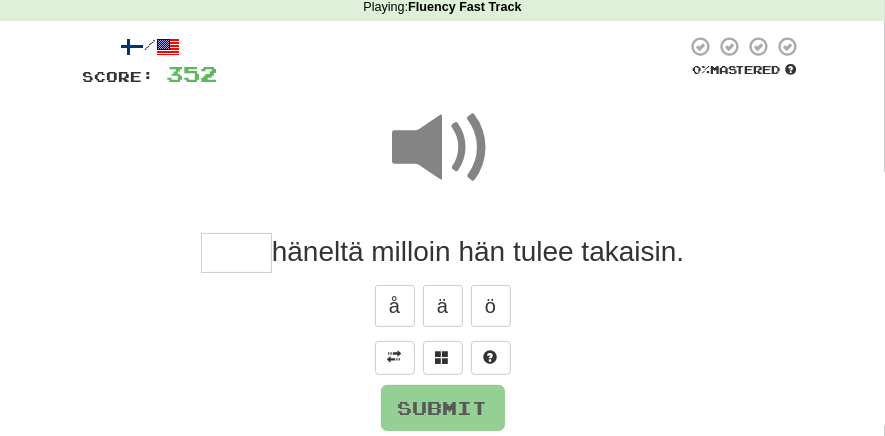 click at bounding box center (236, 253) 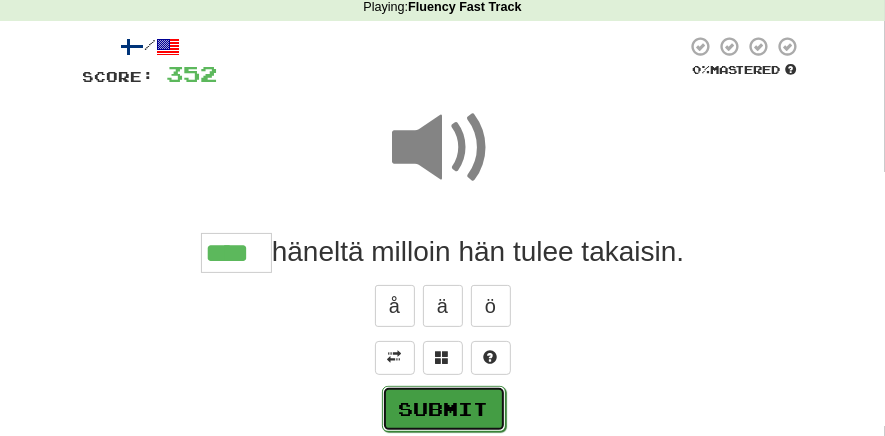 click on "Submit" at bounding box center (444, 409) 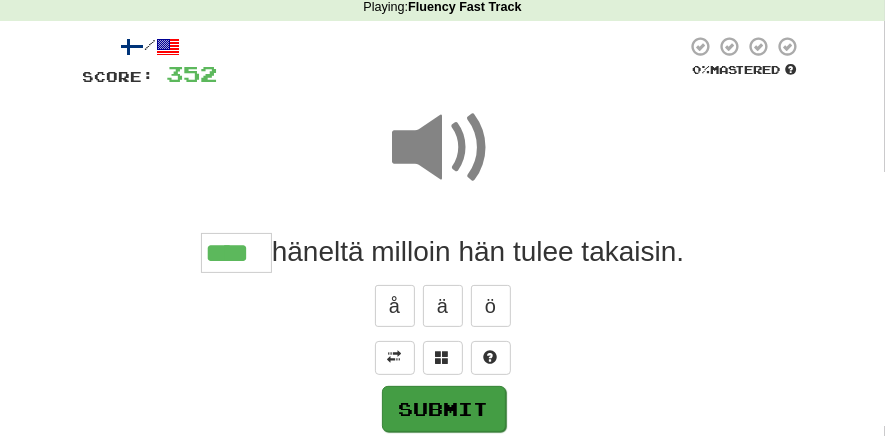 type on "****" 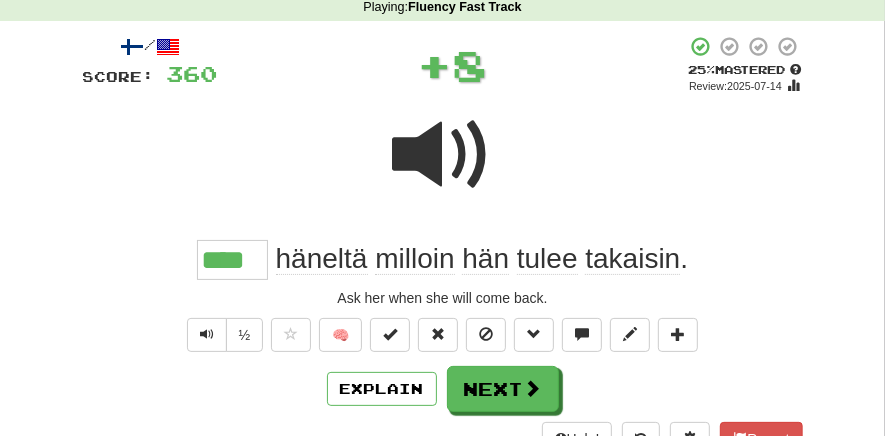 click on "Next" at bounding box center (503, 389) 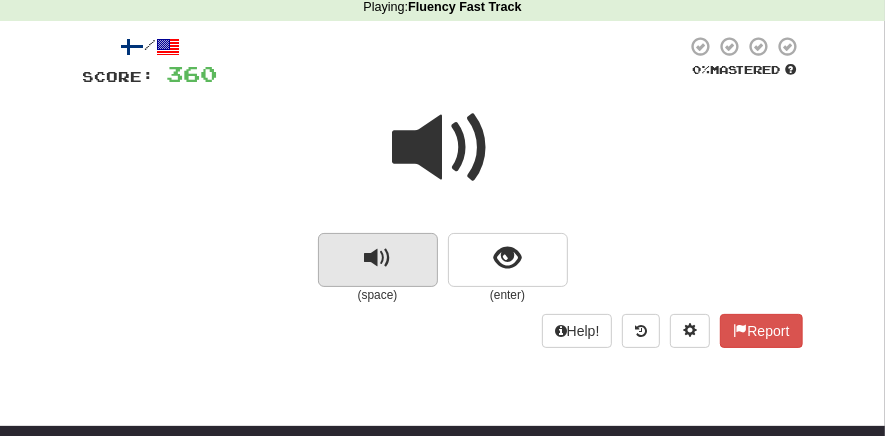 click at bounding box center (378, 260) 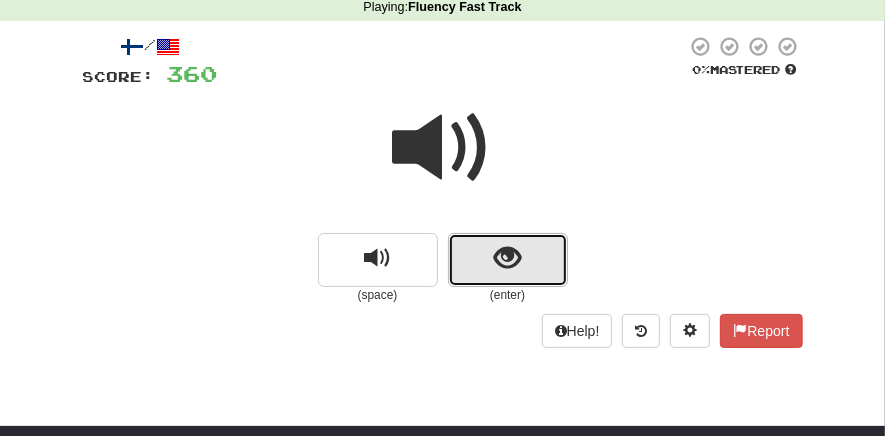 click at bounding box center [508, 260] 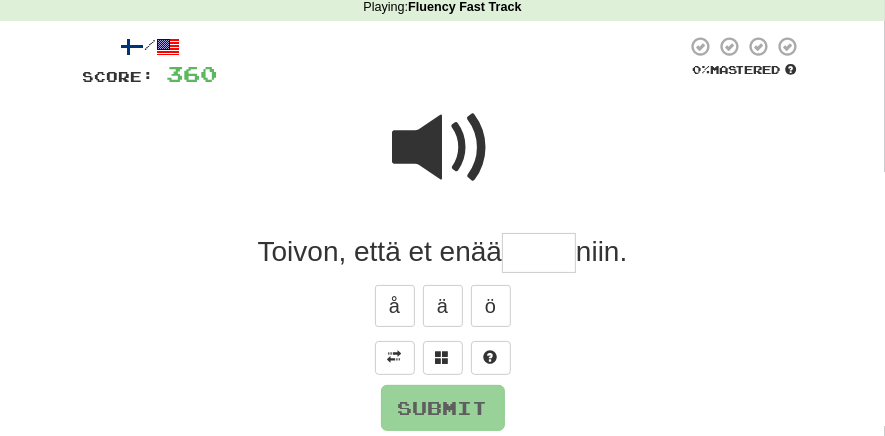 click at bounding box center [539, 253] 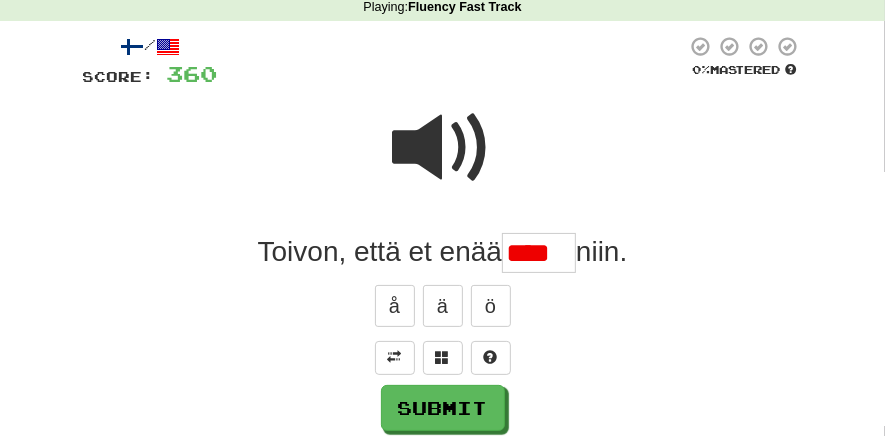 scroll, scrollTop: 0, scrollLeft: 0, axis: both 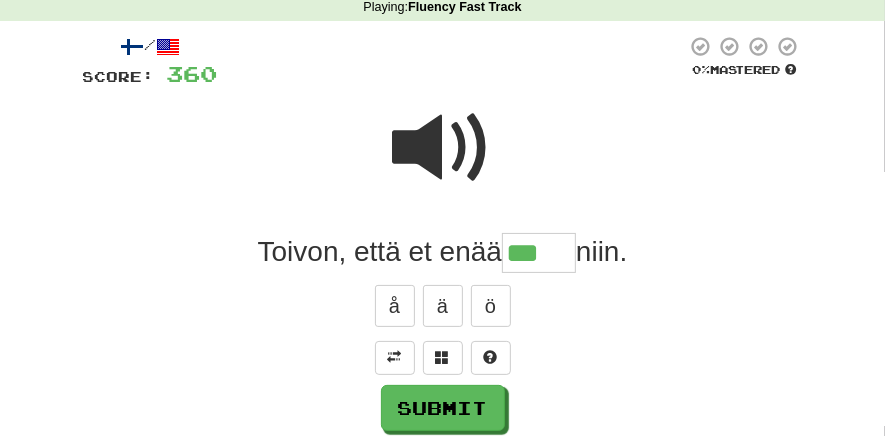 click at bounding box center (443, 148) 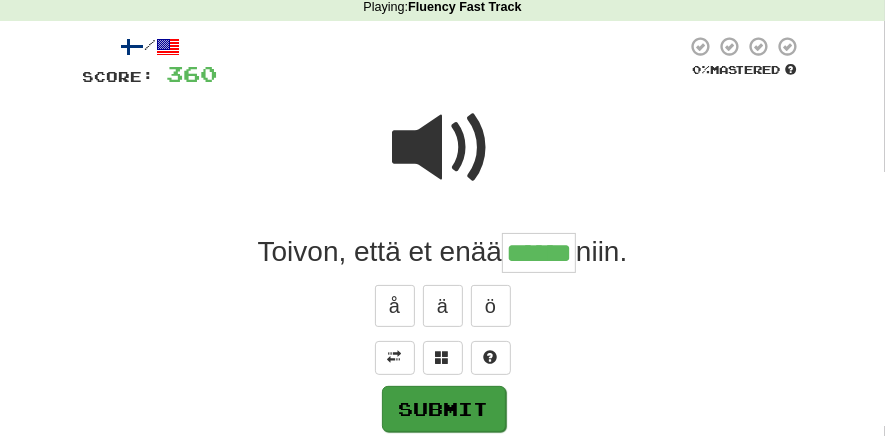 type on "******" 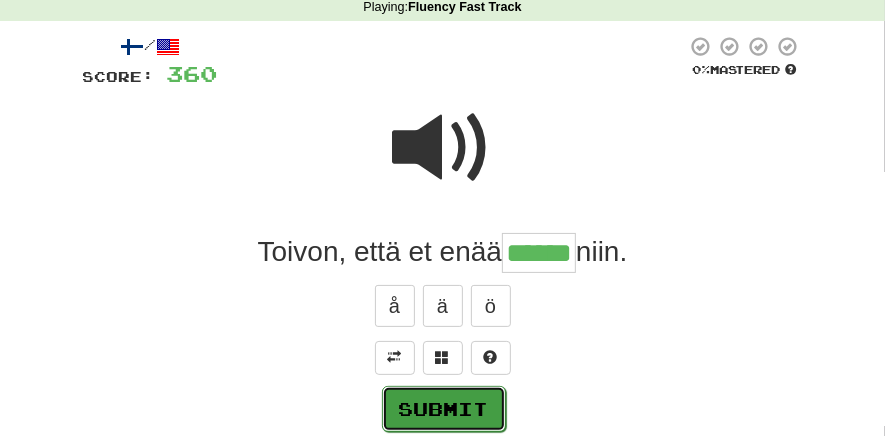 click on "Submit" at bounding box center [444, 409] 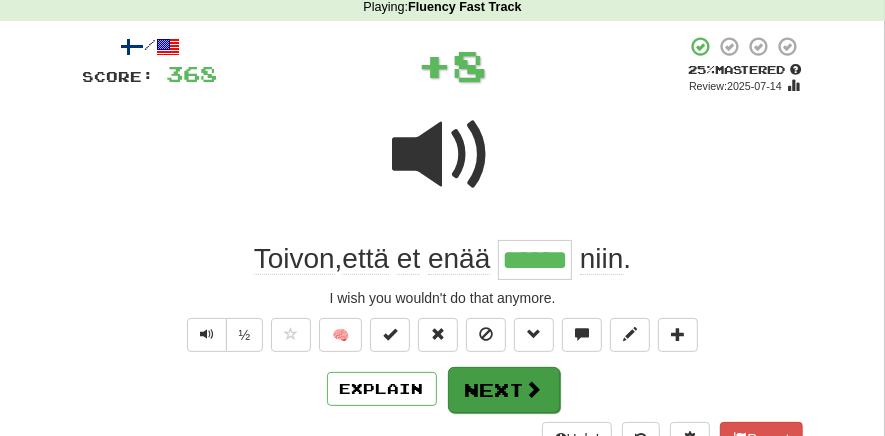 click on "Next" at bounding box center [504, 390] 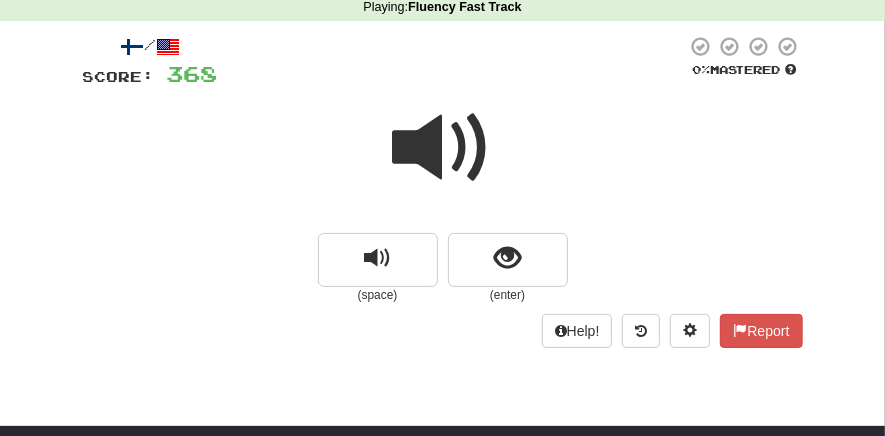 click at bounding box center (508, 260) 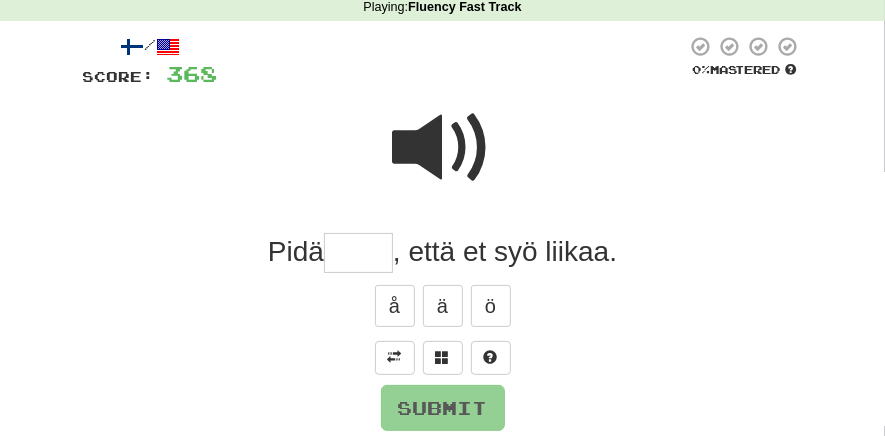 click at bounding box center (358, 253) 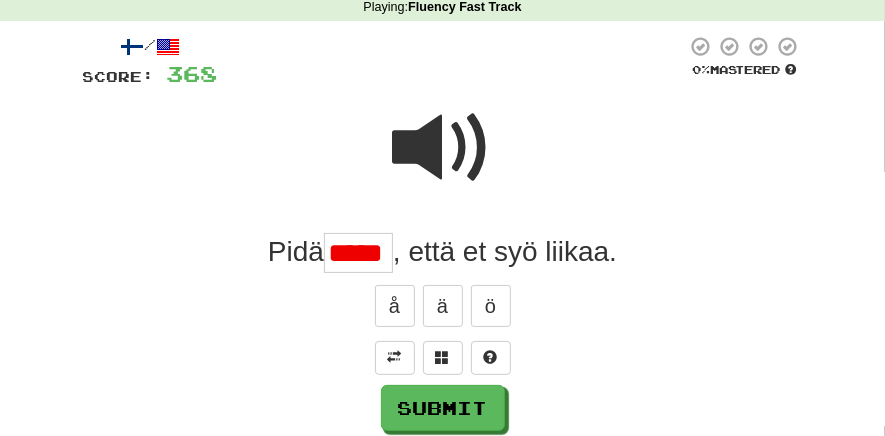 scroll, scrollTop: 0, scrollLeft: 0, axis: both 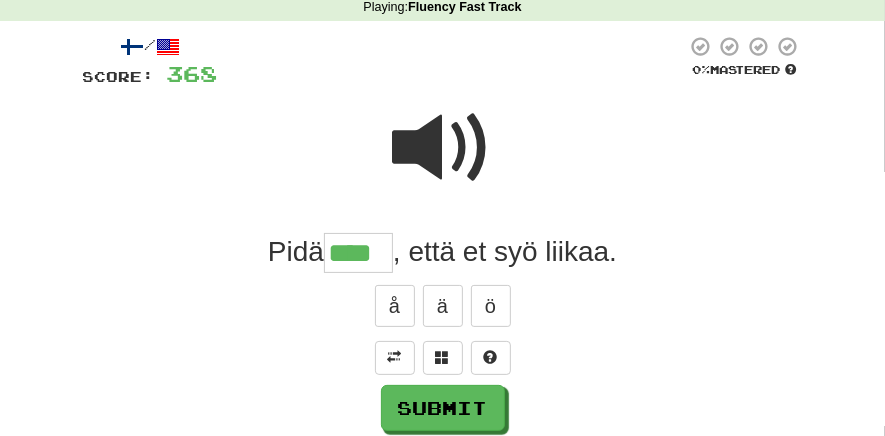 click at bounding box center (443, 148) 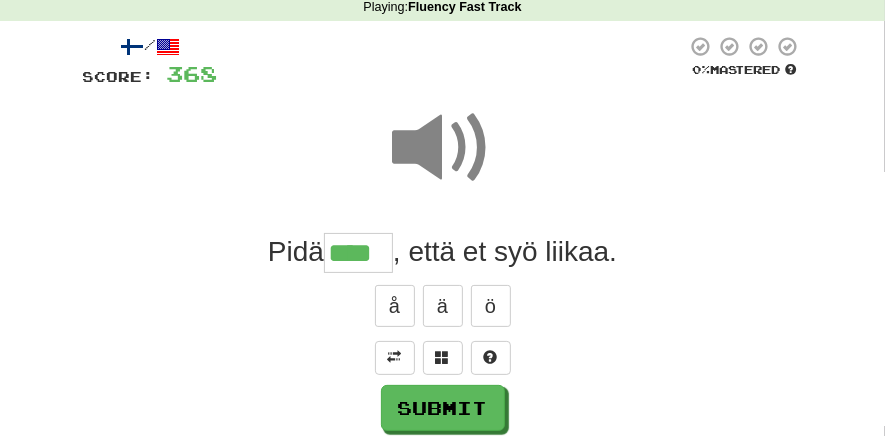 click on "****" at bounding box center [358, 253] 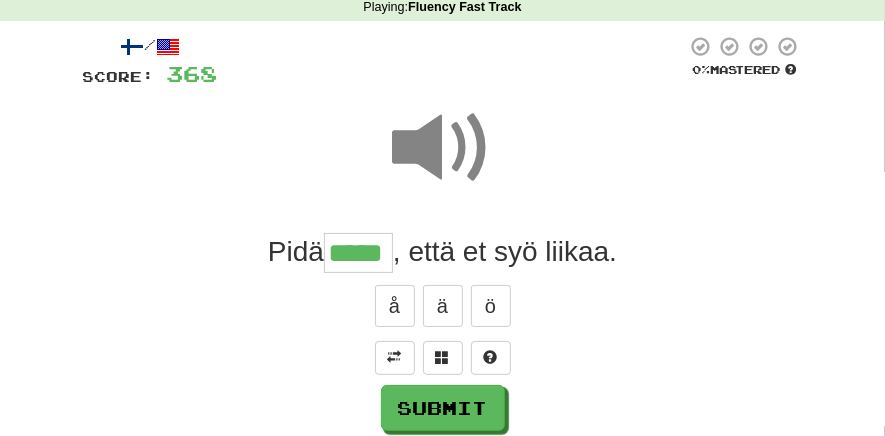 type on "*****" 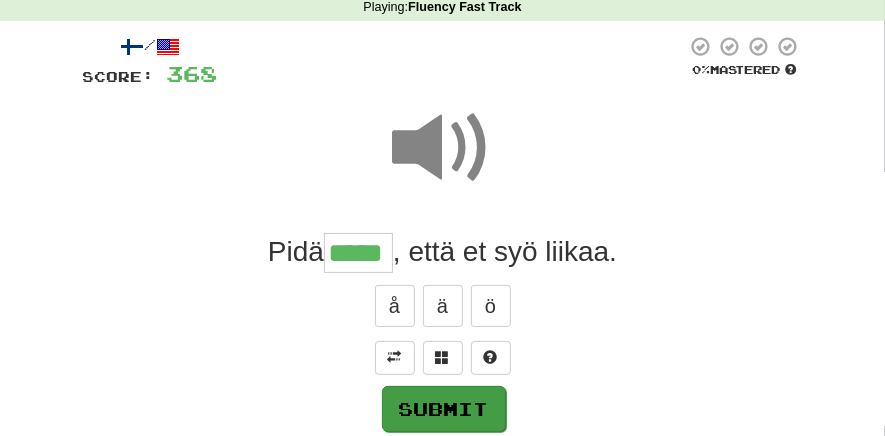 click on "Submit" at bounding box center [444, 409] 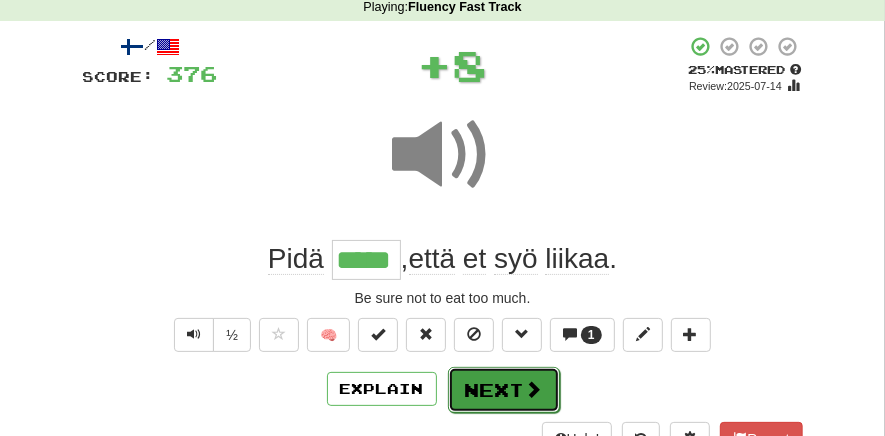 click on "Next" at bounding box center (504, 390) 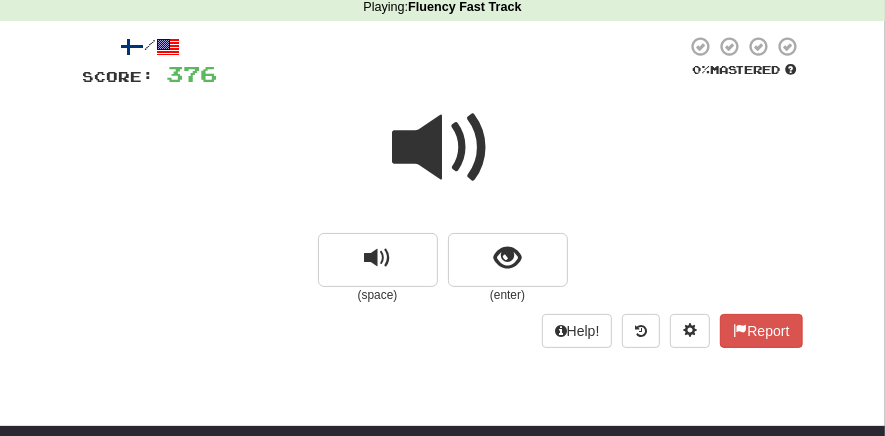 click at bounding box center (443, 148) 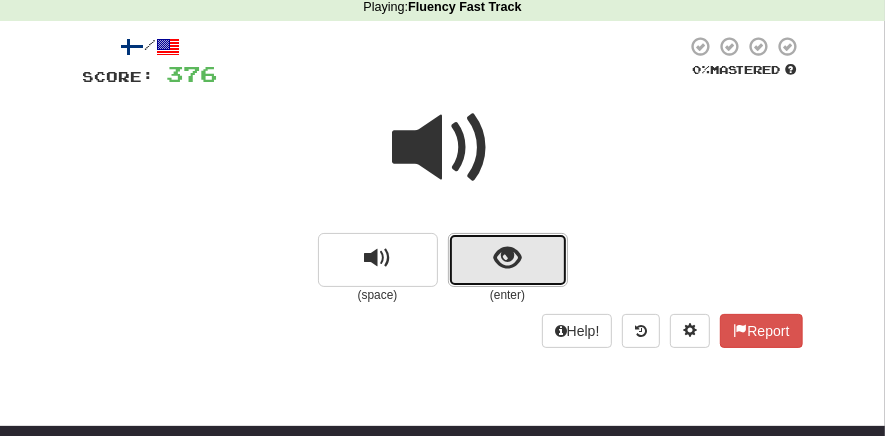 click at bounding box center (508, 260) 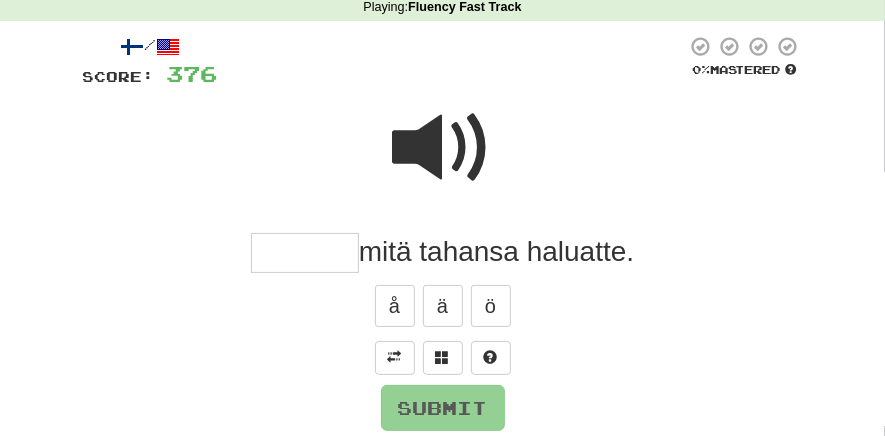 click at bounding box center [305, 253] 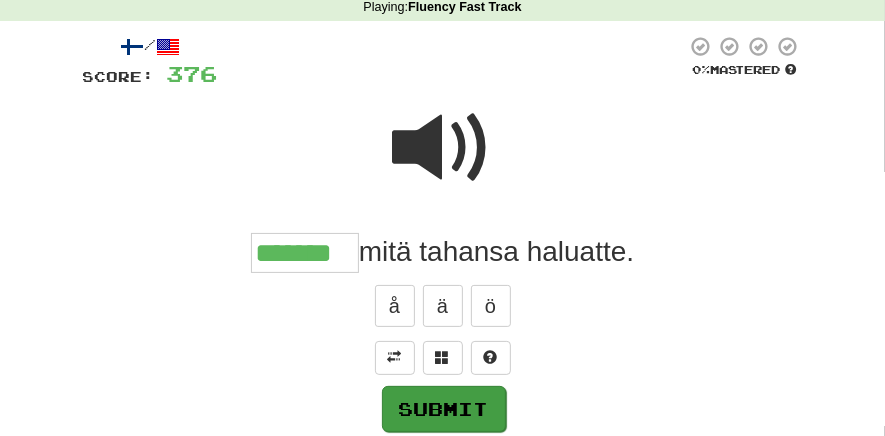 click on "Submit" at bounding box center [444, 409] 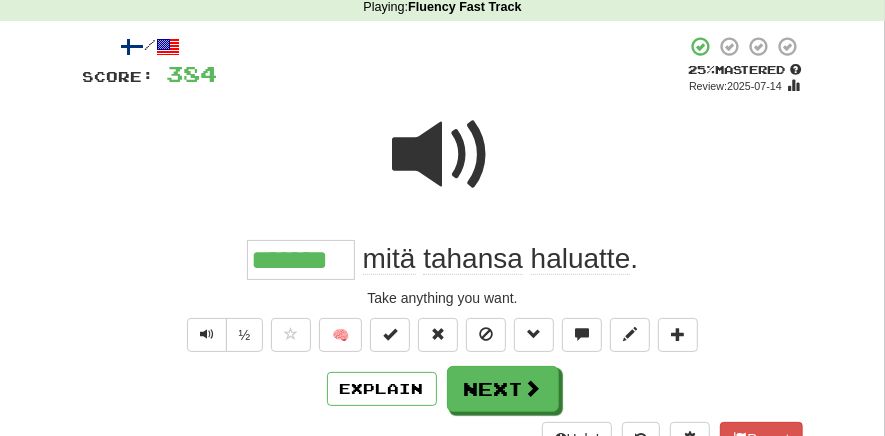 click on "Next" at bounding box center [503, 389] 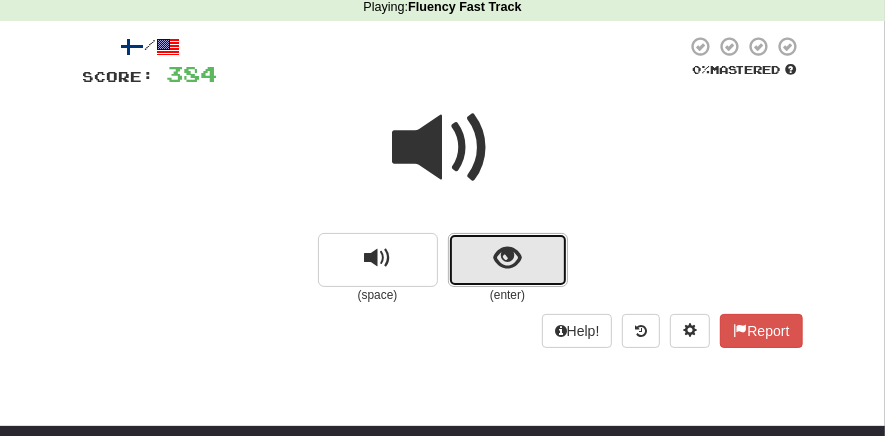 click at bounding box center [508, 260] 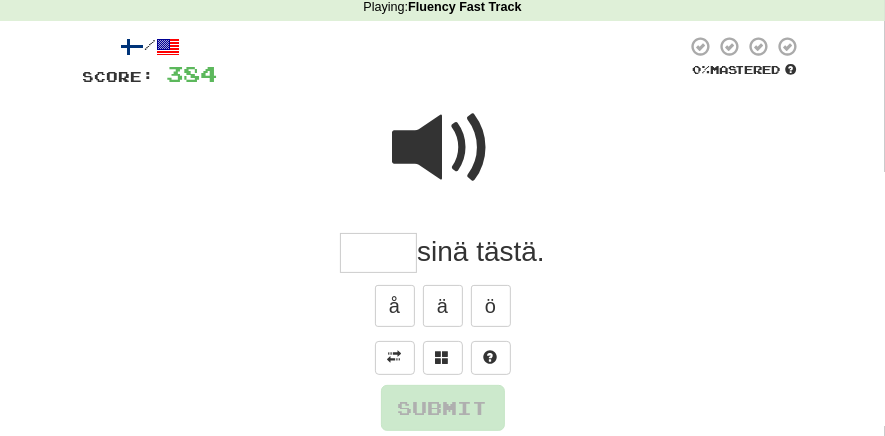 click at bounding box center (378, 253) 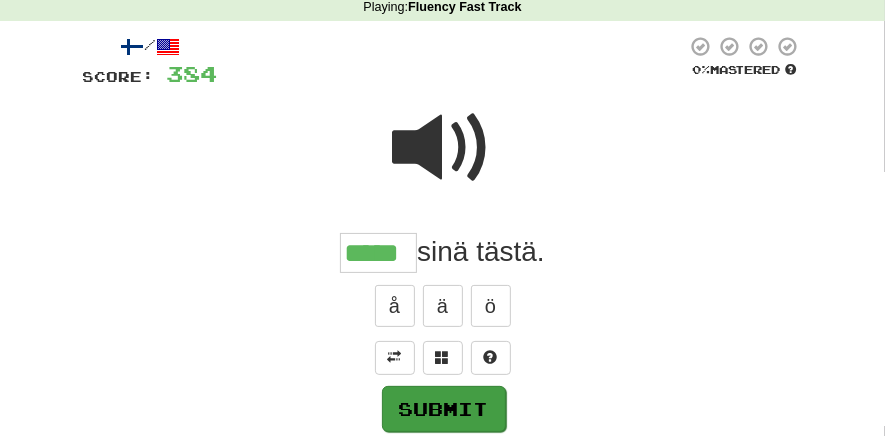 click on "Submit" at bounding box center [444, 409] 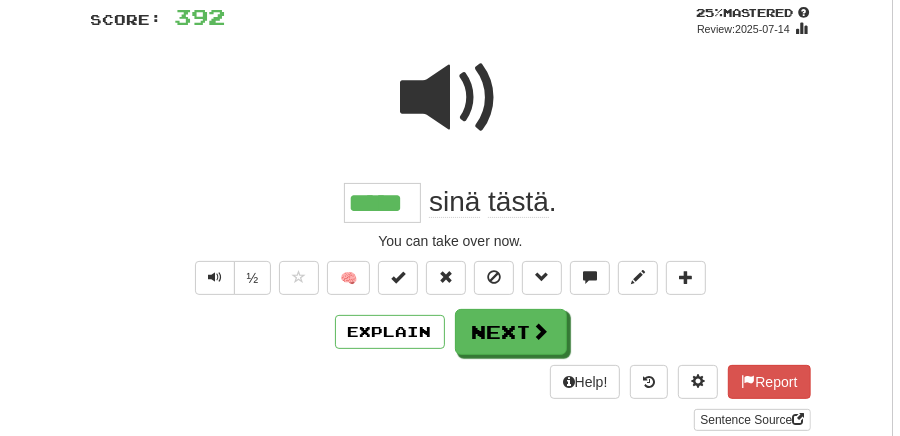 scroll, scrollTop: 166, scrollLeft: 0, axis: vertical 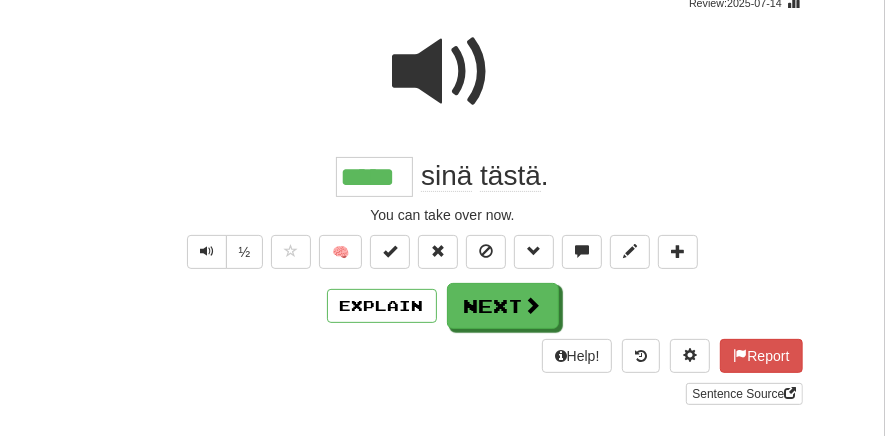click on "Explain" at bounding box center [382, 306] 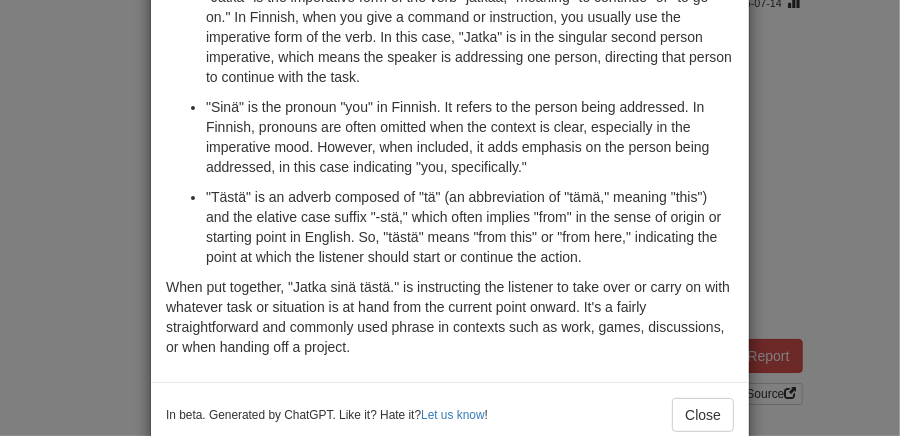 scroll, scrollTop: 202, scrollLeft: 0, axis: vertical 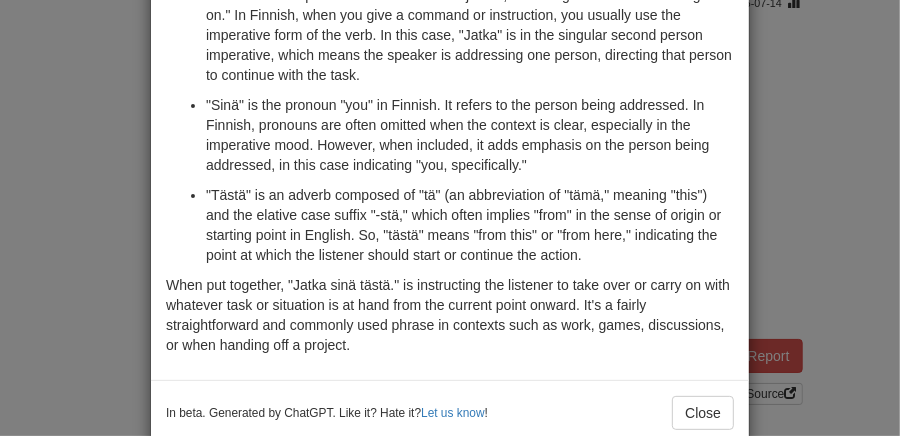 click on "× Explanation "Jatka sinä tästä." is a Finnish phrase that can be translated to English as "You continue from here." It's typically used when someone is directing another person to take over a task or continue with the next part of an activity. Let's break down the grammar and vocabulary of the sentence:
"Jatka" is the imperative form of the verb "jatkaa," meaning "to continue" or "to go on." In Finnish, when you give a command or instruction, you usually use the imperative form of the verb. In this case, "Jatka" is in the singular second person imperative, which means the speaker is addressing one person, directing that person to continue with the task.
"Sinä" is the pronoun "you" in Finnish. It refers to the person being addressed. In Finnish, pronouns are often omitted when the context is clear, especially in the imperative mood. However, when included, it adds emphasis on the person being addressed, in this case indicating "you, specifically."
Let us know ! Close" at bounding box center (450, 218) 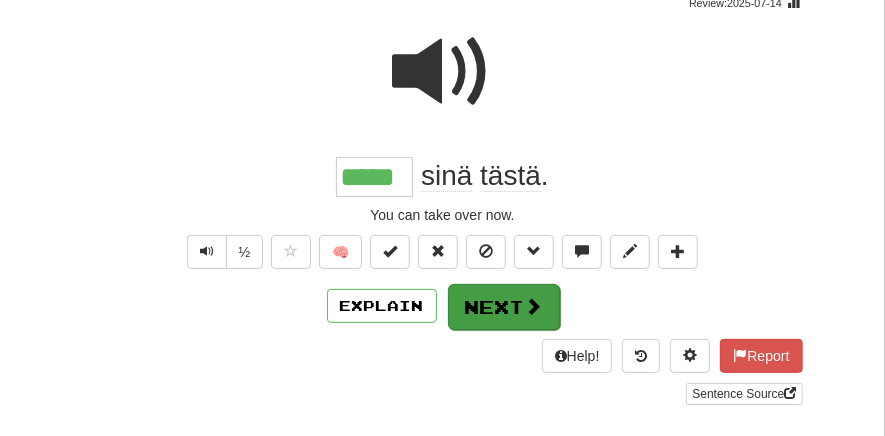 click on "Next" at bounding box center [504, 307] 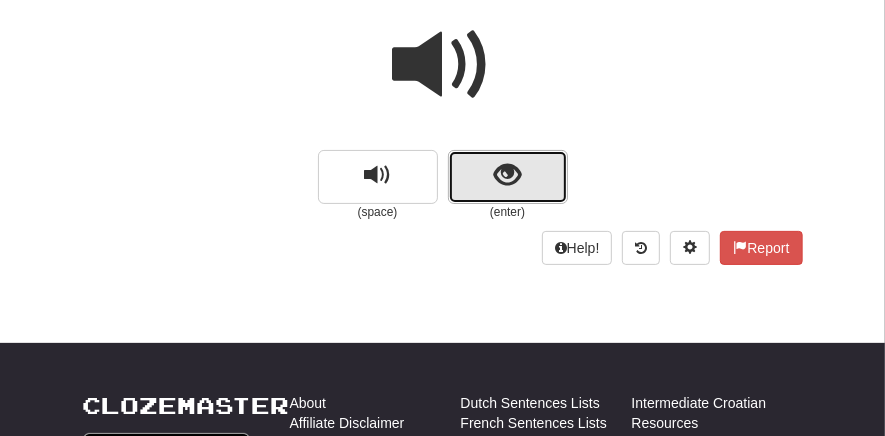 click at bounding box center [507, 175] 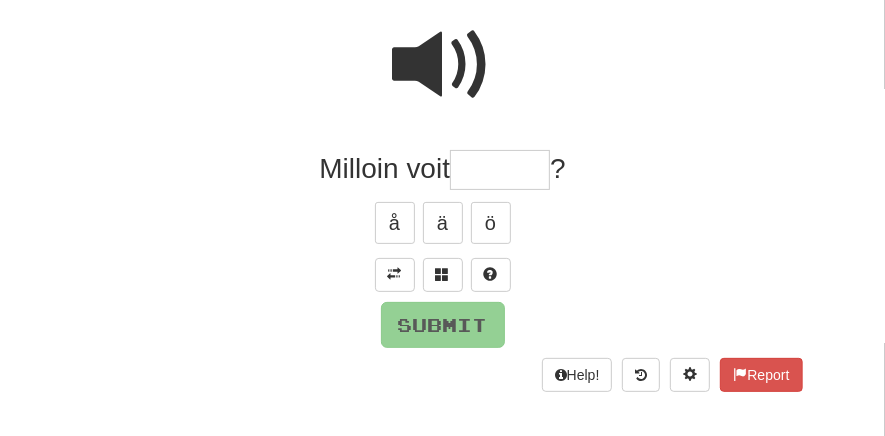 click at bounding box center [500, 170] 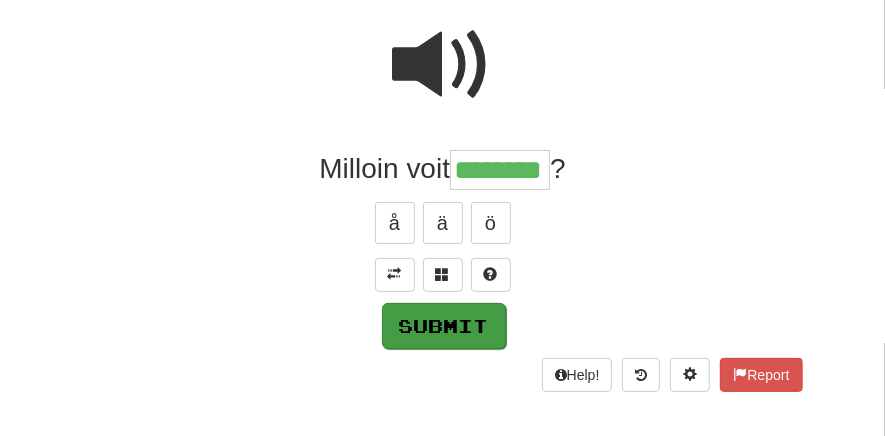 type on "********" 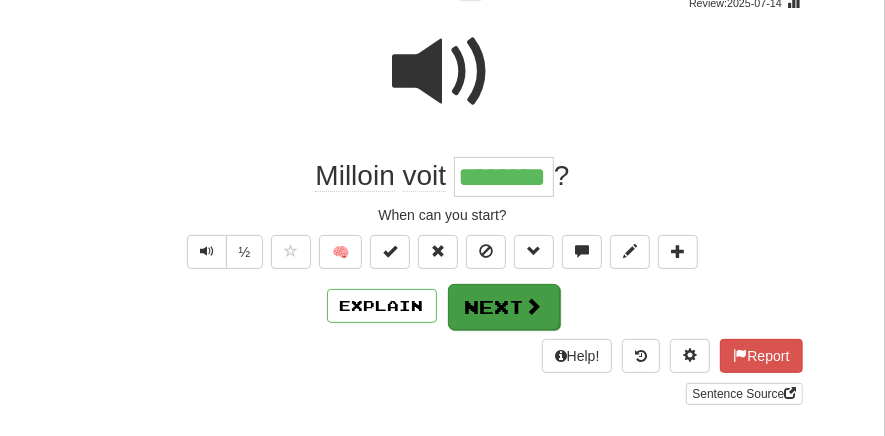 click on "Next" at bounding box center (504, 307) 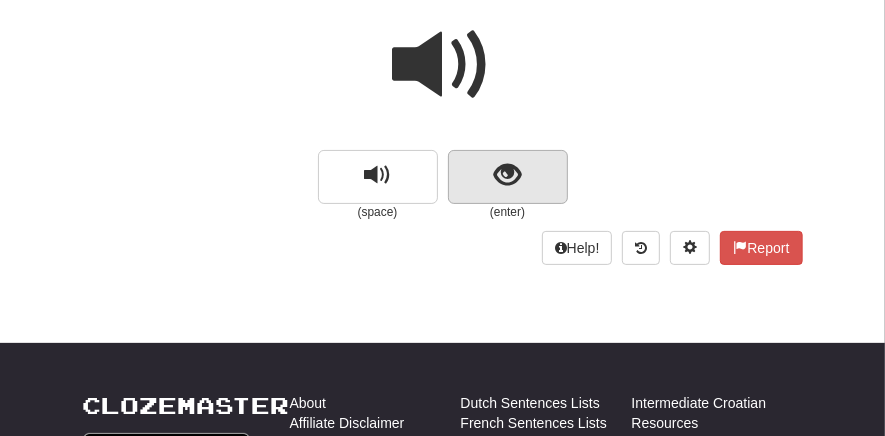 click at bounding box center (507, 175) 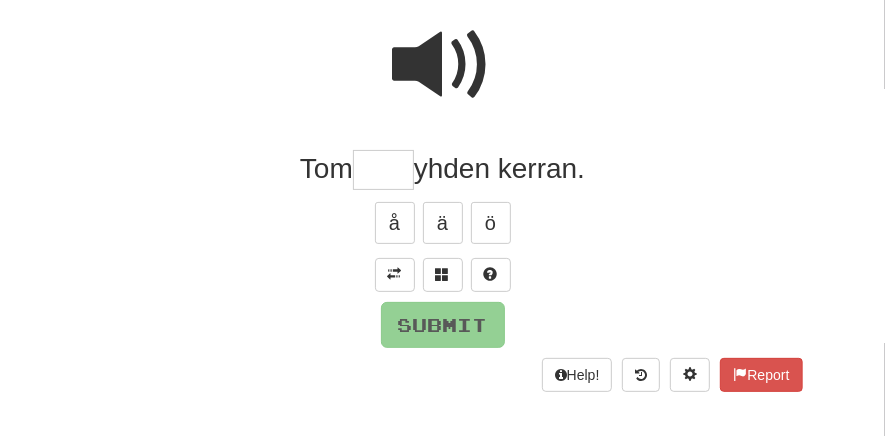 click at bounding box center [383, 170] 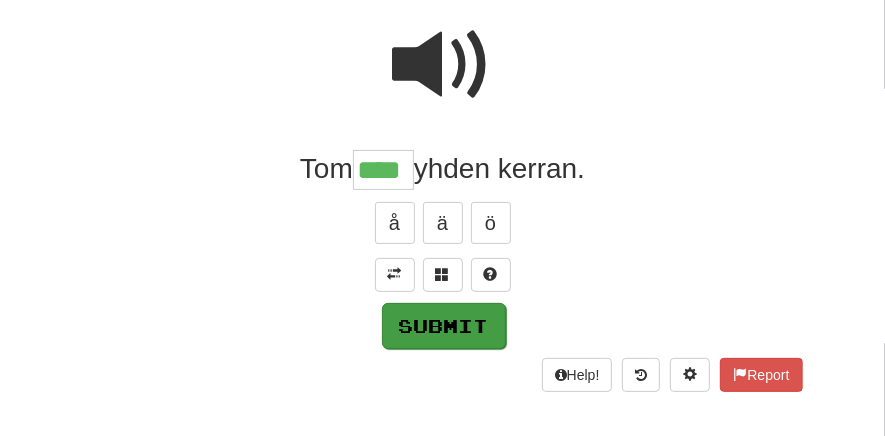 type on "****" 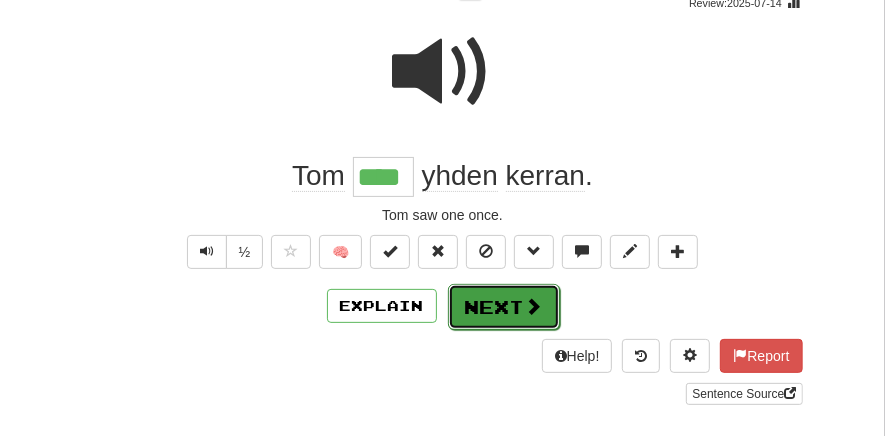 click on "Next" at bounding box center (504, 307) 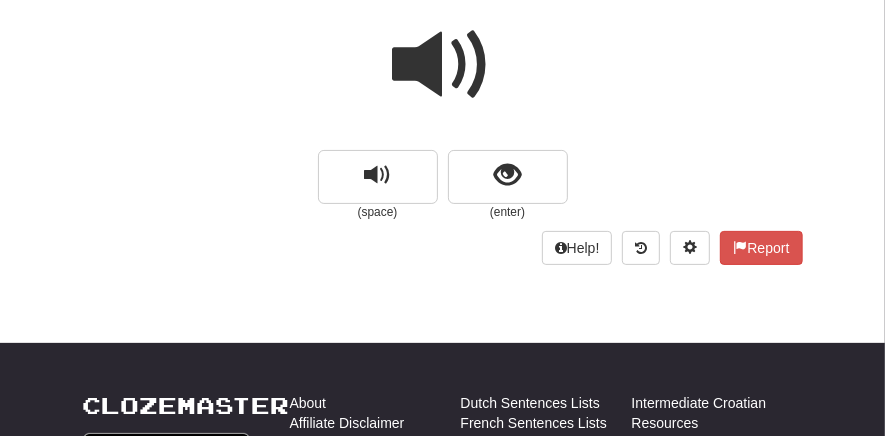 click at bounding box center [443, 65] 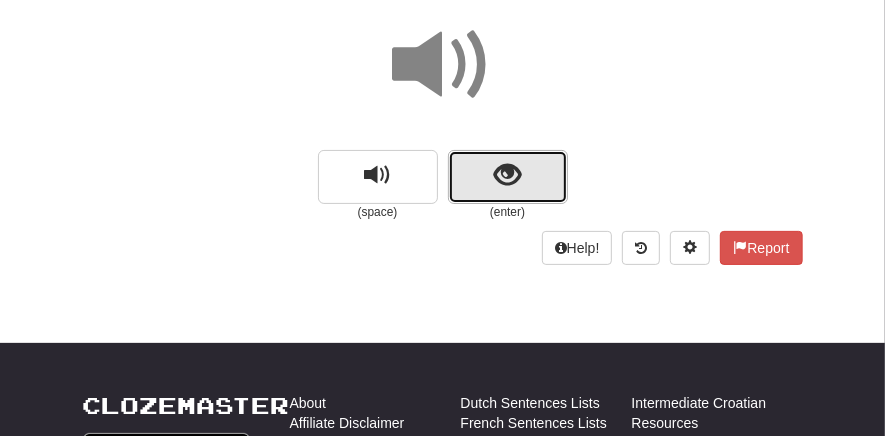 click at bounding box center (507, 175) 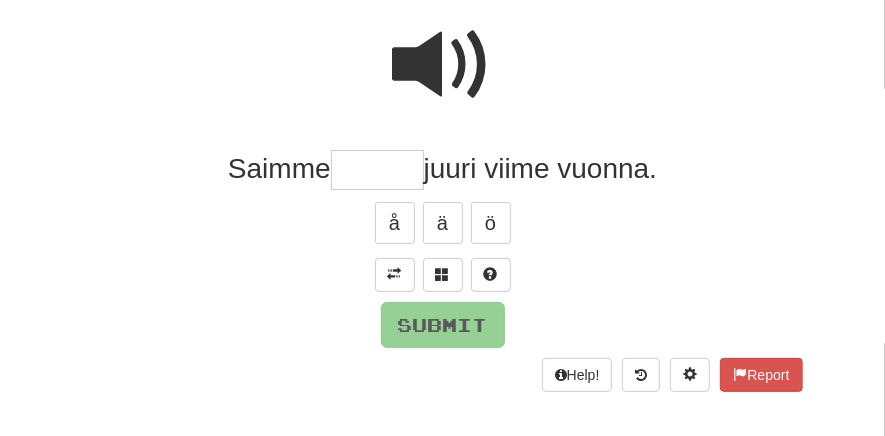 click at bounding box center (377, 170) 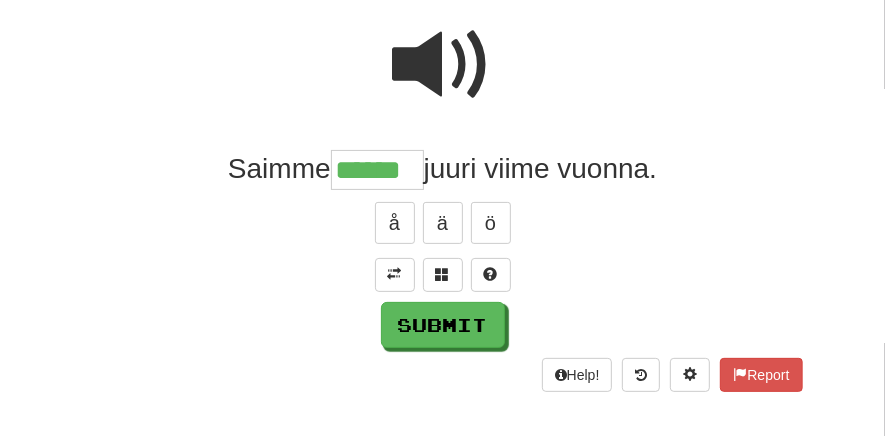 type on "******" 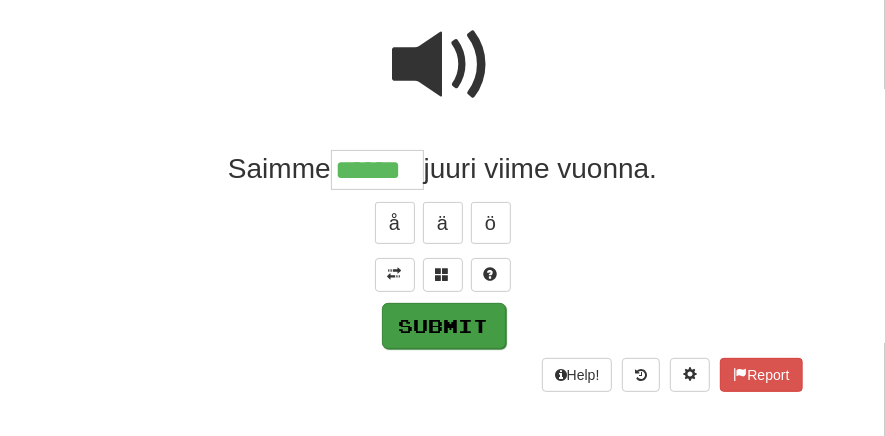 click on "Submit" at bounding box center [444, 326] 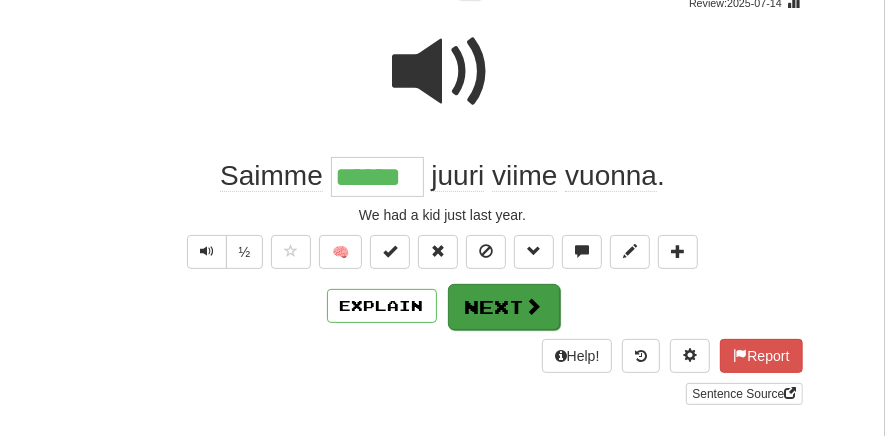 click on "Next" at bounding box center (504, 307) 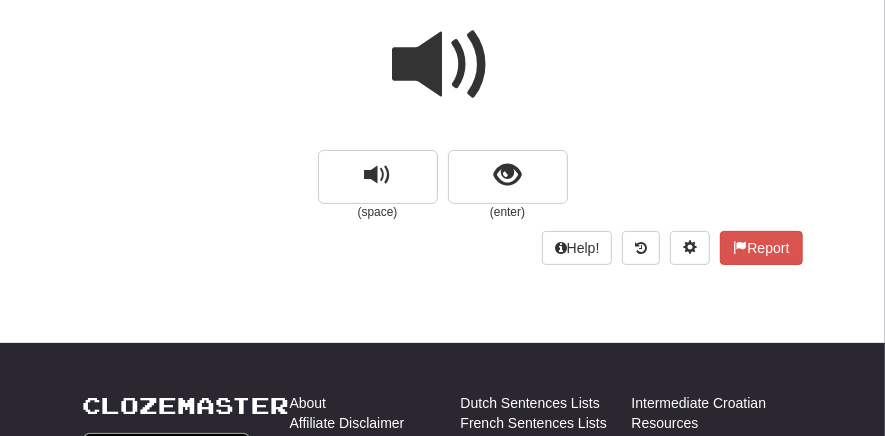 click at bounding box center [443, 65] 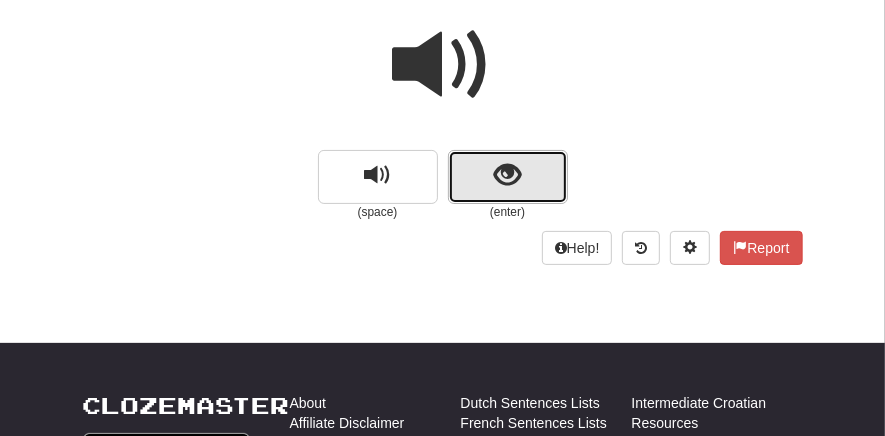 click at bounding box center [508, 177] 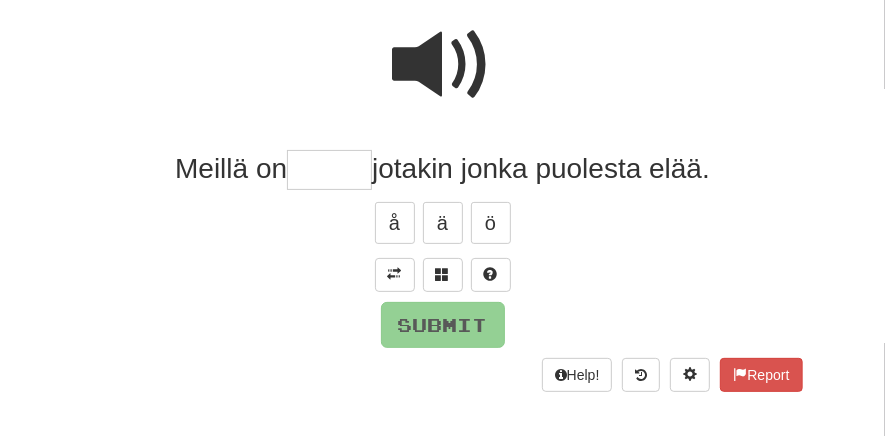 click at bounding box center (329, 170) 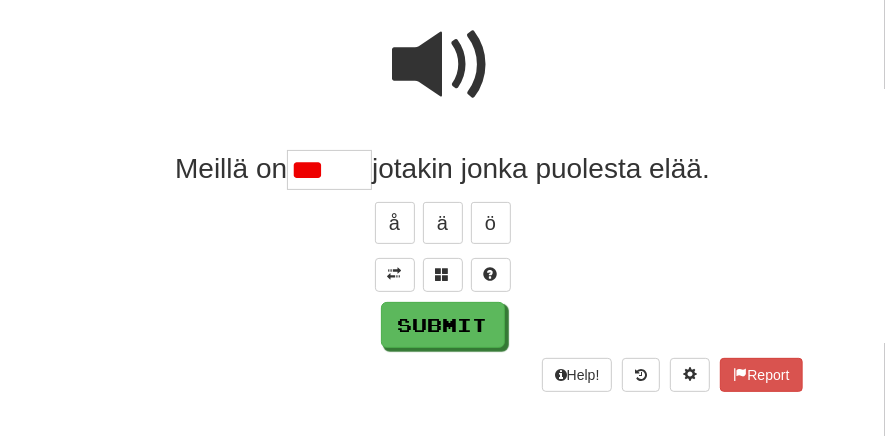 click at bounding box center [443, 65] 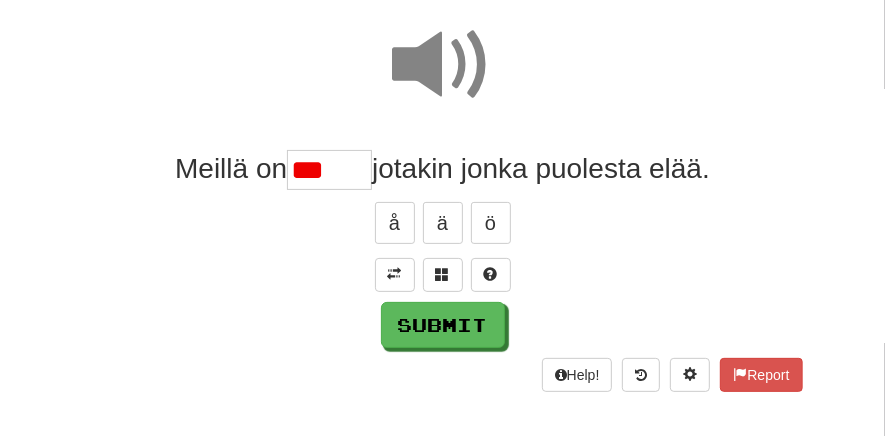 click on "***" at bounding box center (329, 170) 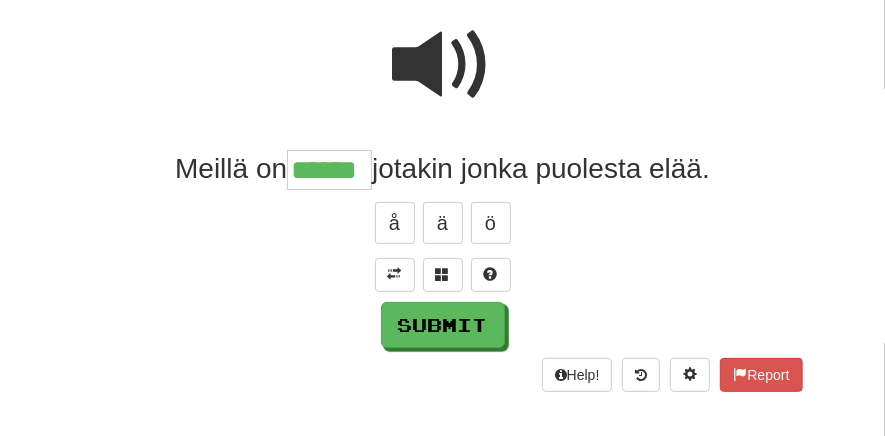 type on "******" 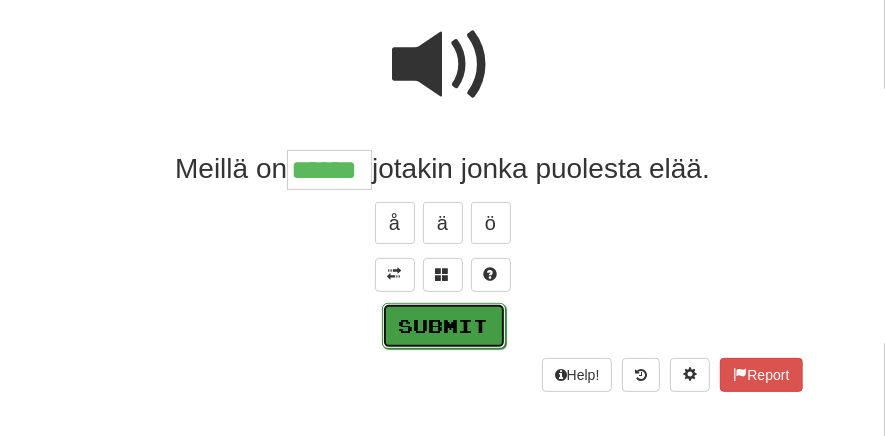click on "Submit" at bounding box center (444, 326) 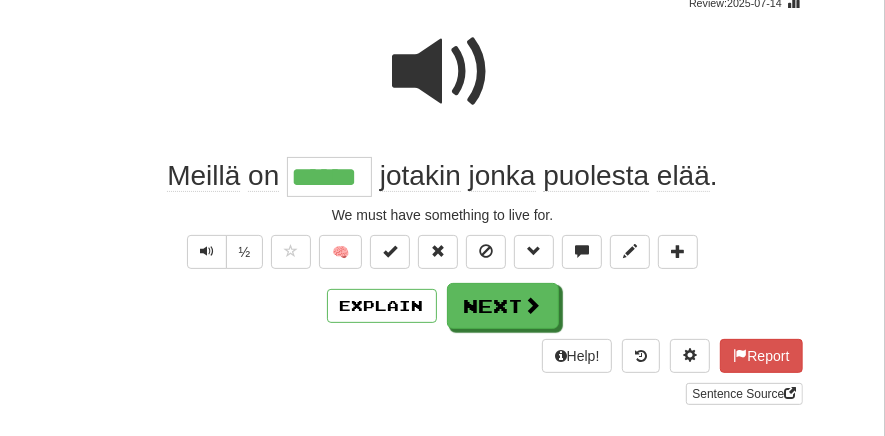 click on "Explain" at bounding box center [382, 306] 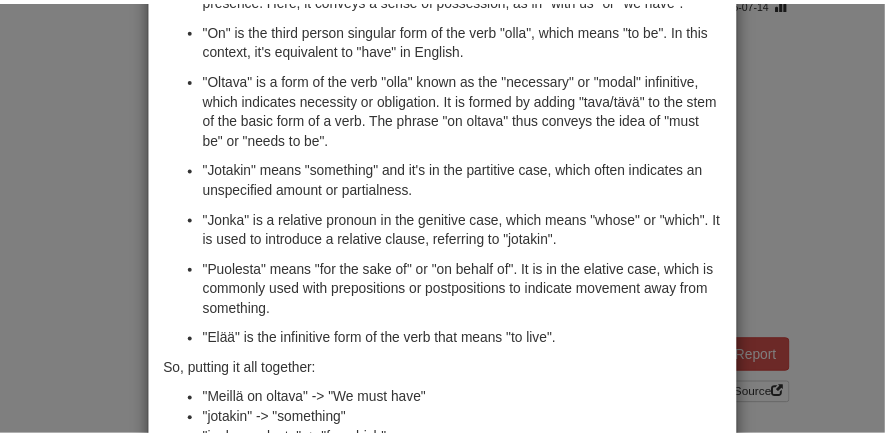 scroll, scrollTop: 224, scrollLeft: 0, axis: vertical 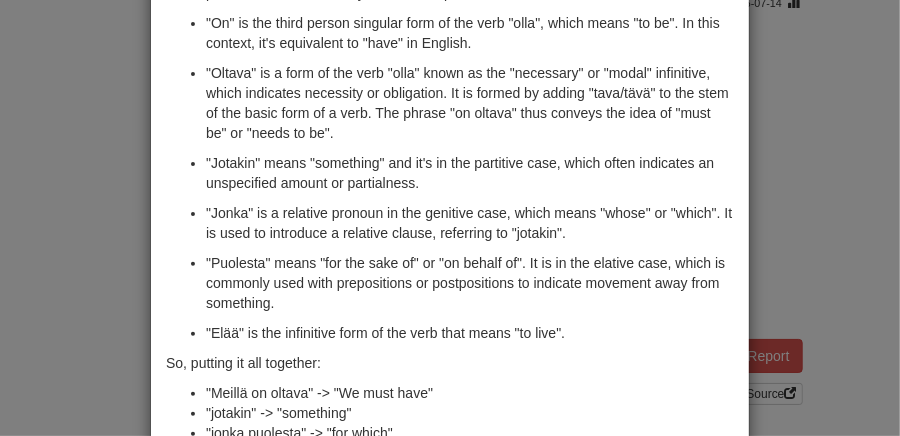 click on "× Explanation The Finnish sentence "Meillä on oltava jotakin jonka puolesta elää." translates to "We must have something for which to live." or "We need to have something to live for." in English. Here's a breakdown of the sentence:
"Meillä" is an adessive case form of the pronoun "me", which means "we". In Finnish, the adessive case often indicates location, possession, or being in someone's presence. Here, it conveys a sense of possession, as in "with us" or "we have".
"On" is the third person singular form of the verb "olla", which means "to be". In this context, it's equivalent to "have" in English.
"Oltava" is a form of the verb "olla" known as the "necessary" or "modal" infinitive, which indicates necessity or obligation. It is formed by adding "tava/tävä" to the stem of the basic form of a verb. The phrase "on oltava" thus conveys the idea of "must be" or "needs to be".
"Elää" is the infinitive form of the verb that means "to live"." at bounding box center [450, 218] 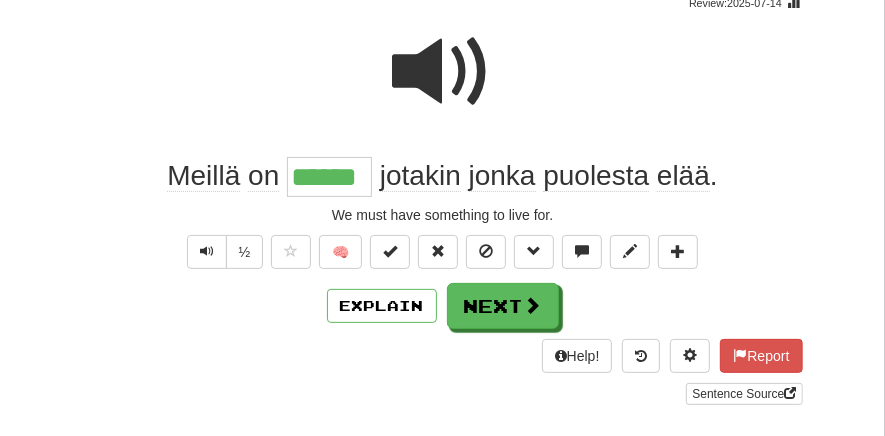 click on "Next" at bounding box center [503, 306] 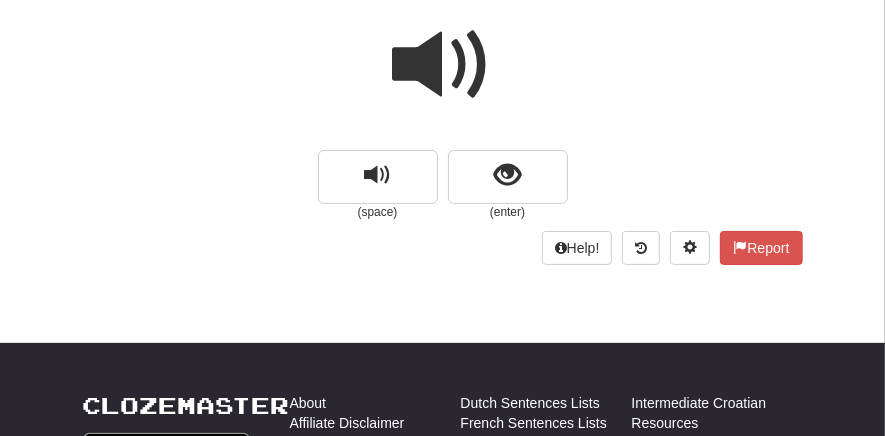 click at bounding box center (443, 65) 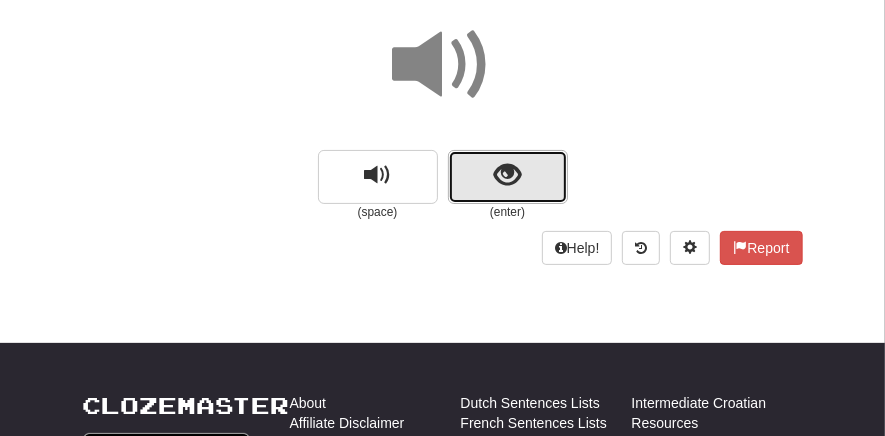 click at bounding box center (508, 177) 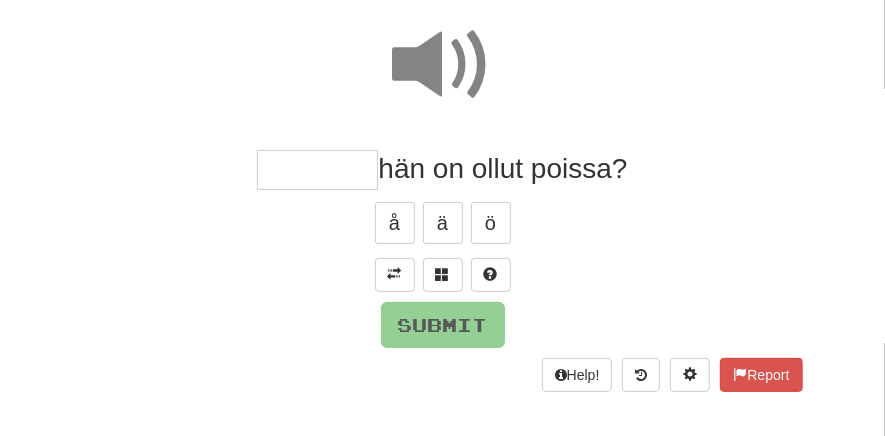 click at bounding box center (317, 170) 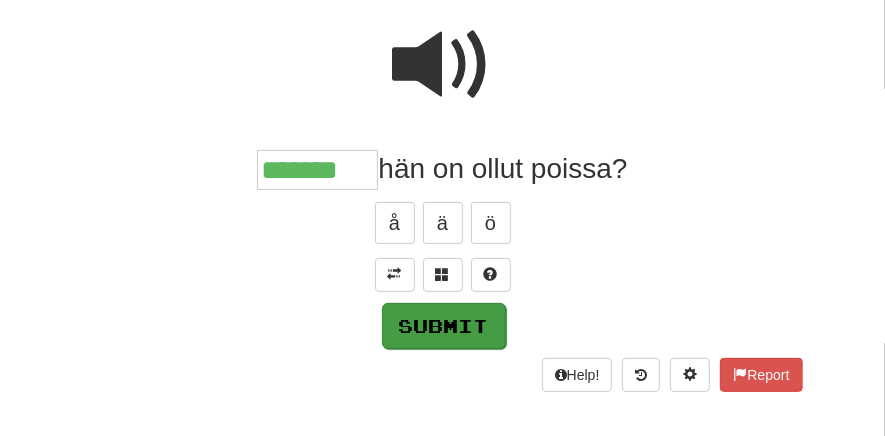 click on "Submit" at bounding box center (444, 326) 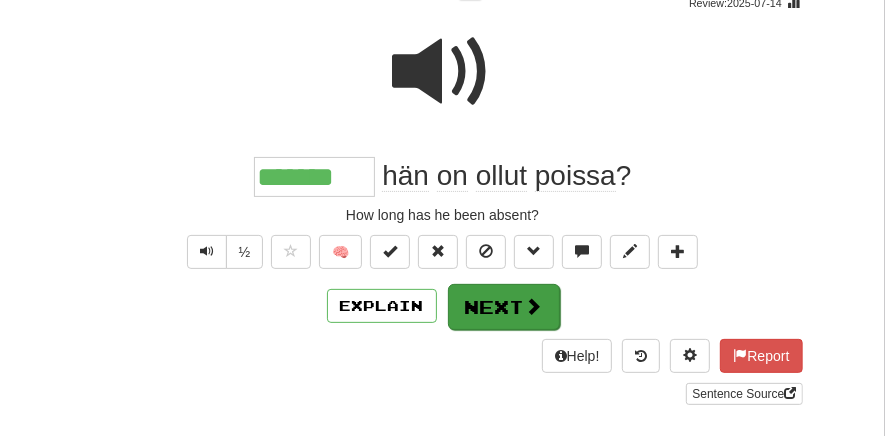 click on "Next" at bounding box center (504, 307) 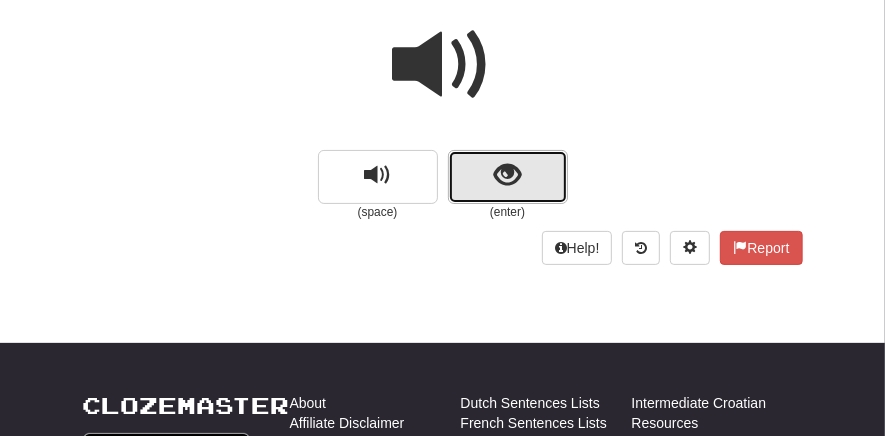 click at bounding box center [507, 175] 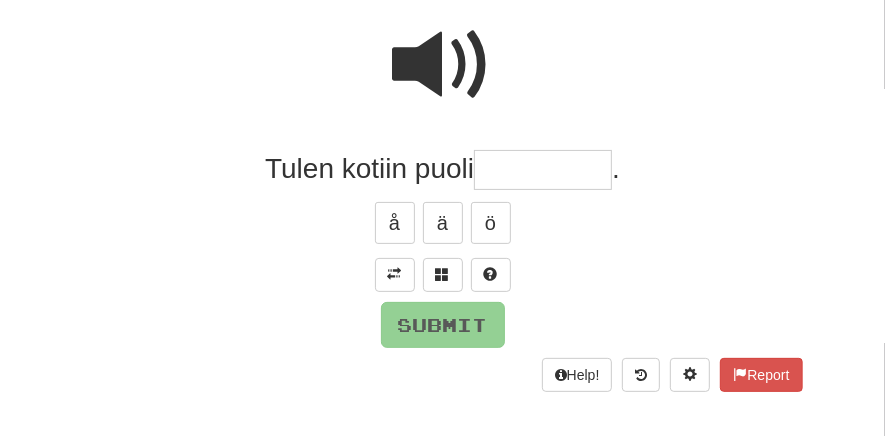 click at bounding box center (543, 170) 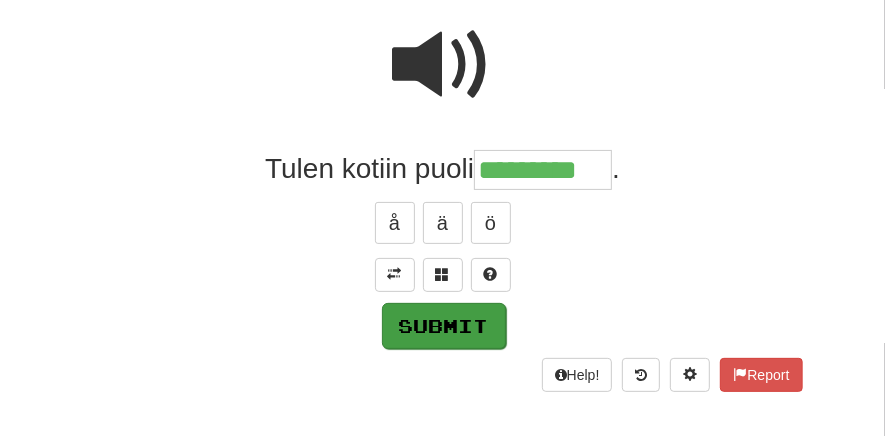 type on "*********" 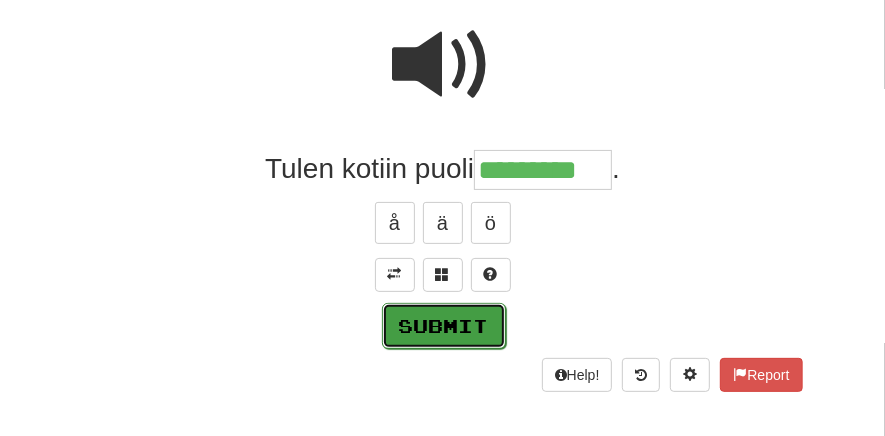 click on "Submit" at bounding box center (444, 326) 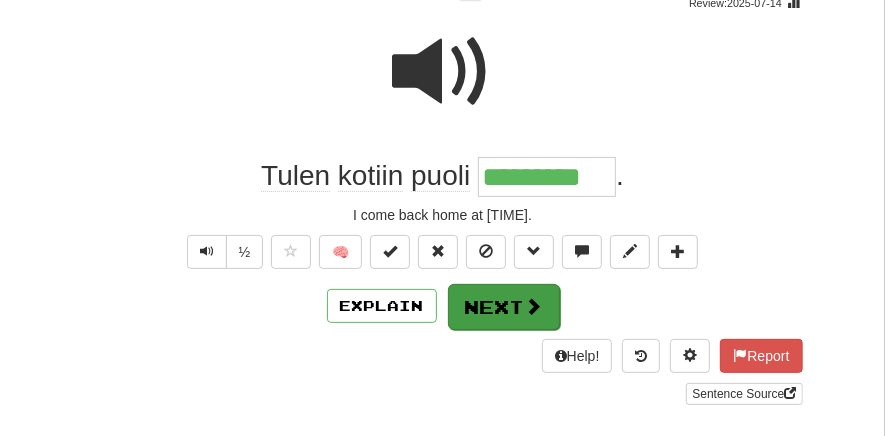 click on "Next" at bounding box center (504, 307) 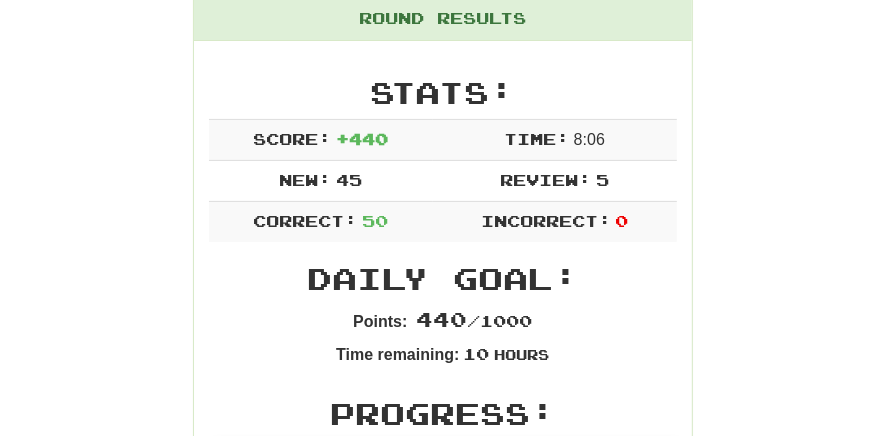 scroll, scrollTop: 0, scrollLeft: 0, axis: both 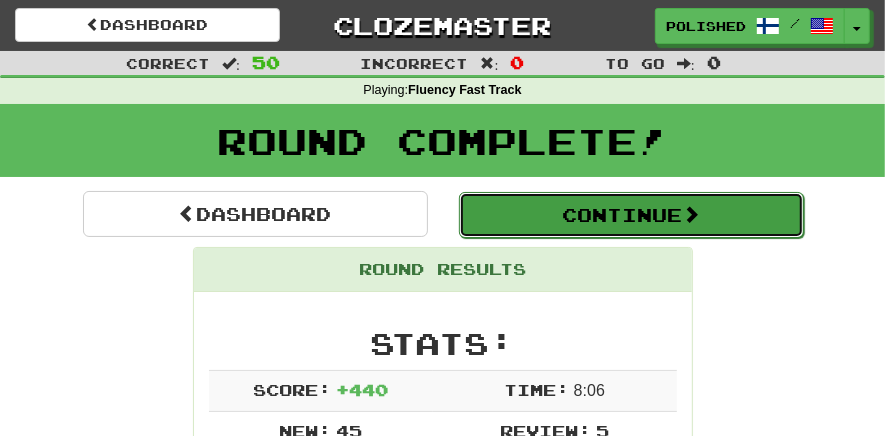 click on "Continue" at bounding box center (631, 215) 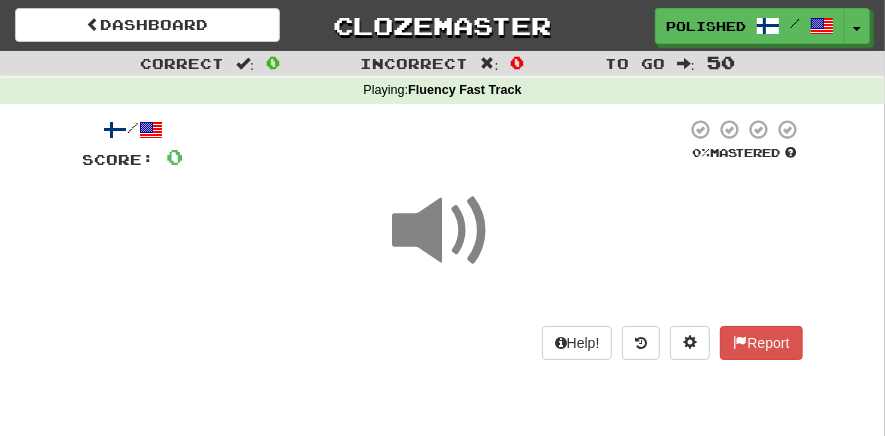 click at bounding box center (443, 231) 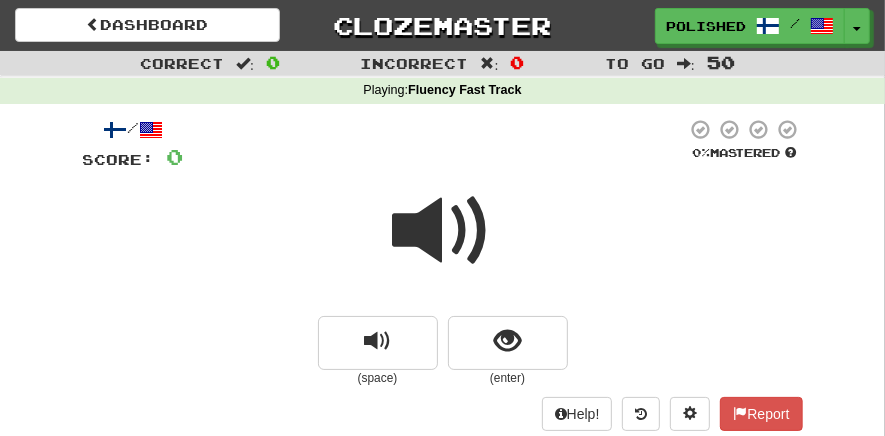 click at bounding box center (443, 231) 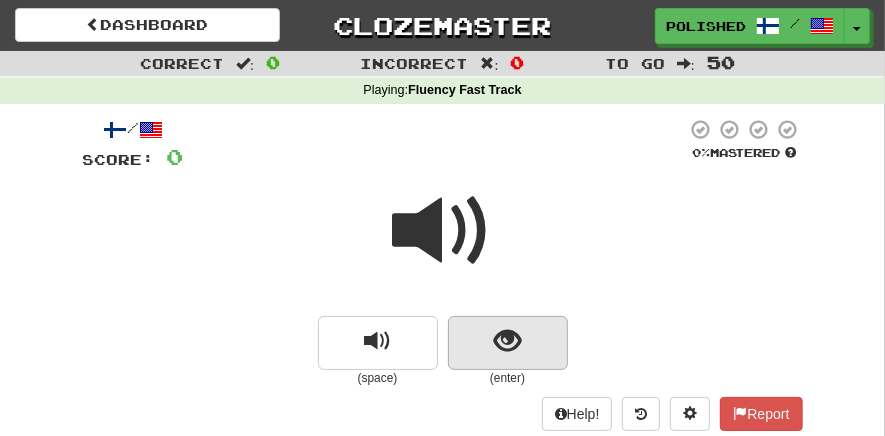 click at bounding box center [507, 341] 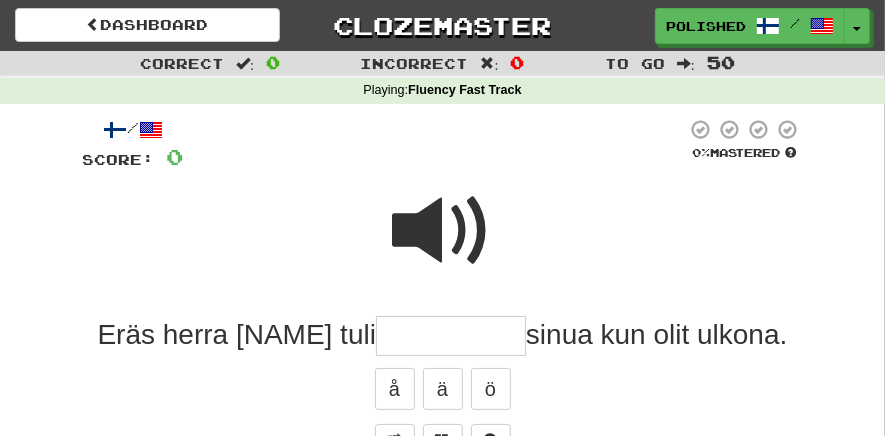 click at bounding box center [443, 231] 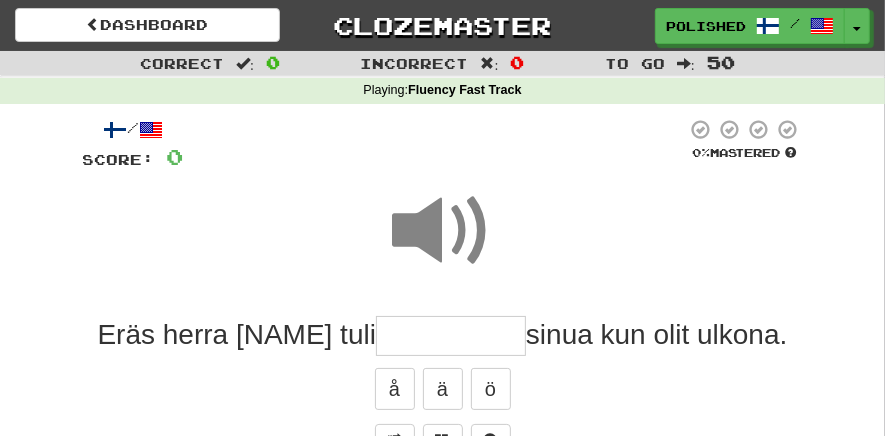 click at bounding box center [451, 336] 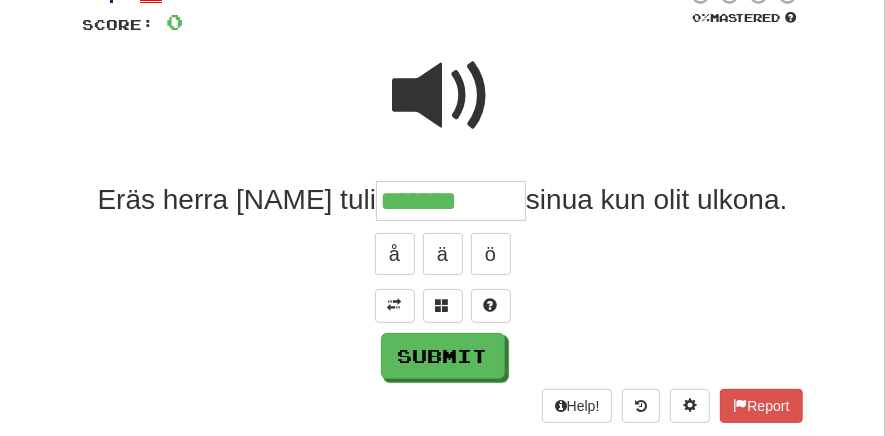 scroll, scrollTop: 137, scrollLeft: 0, axis: vertical 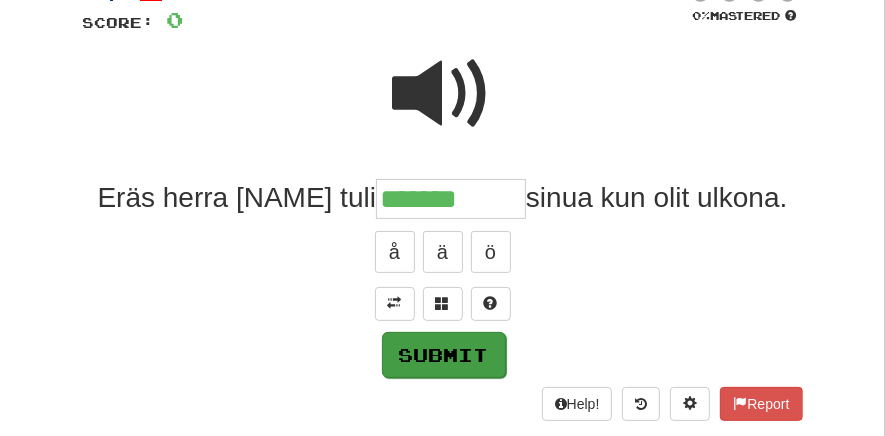 click on "Submit" at bounding box center [444, 355] 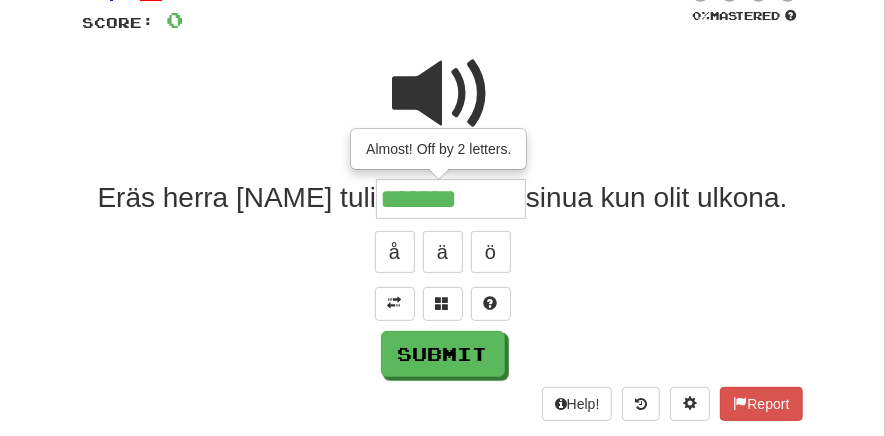 click at bounding box center (443, 94) 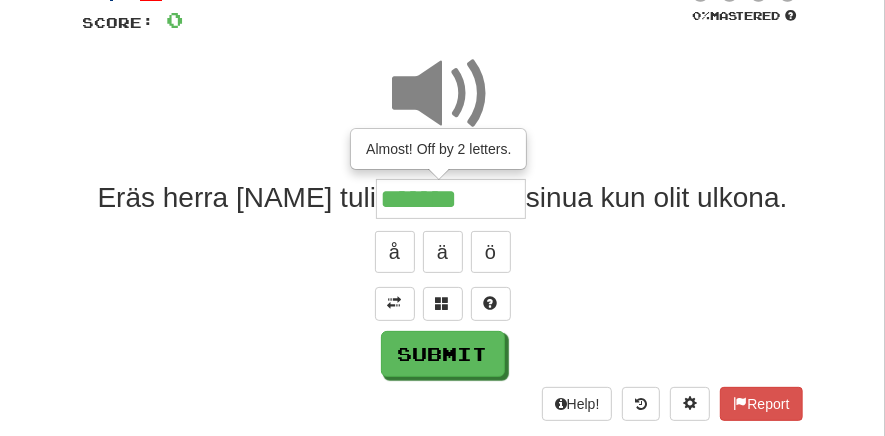click on "*******" at bounding box center [451, 199] 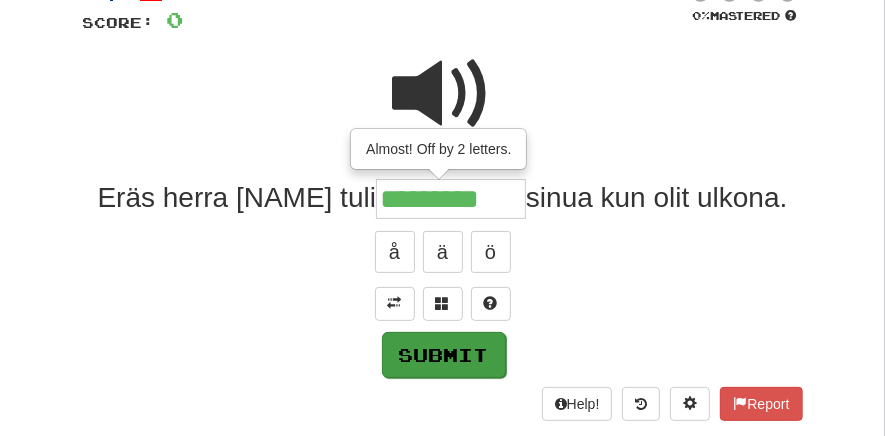 type on "*********" 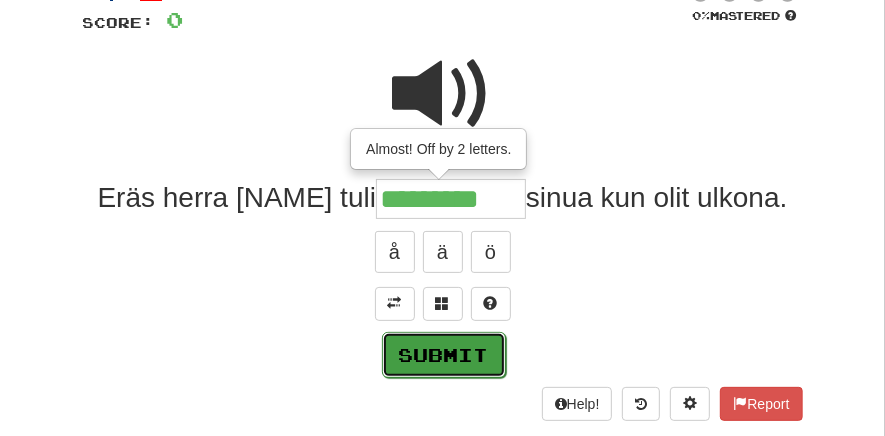 click on "Submit" at bounding box center [444, 355] 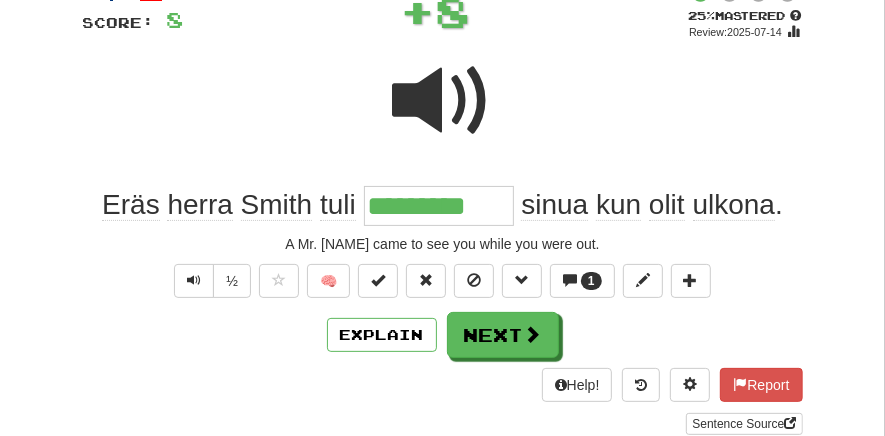 click on "Next" at bounding box center (503, 335) 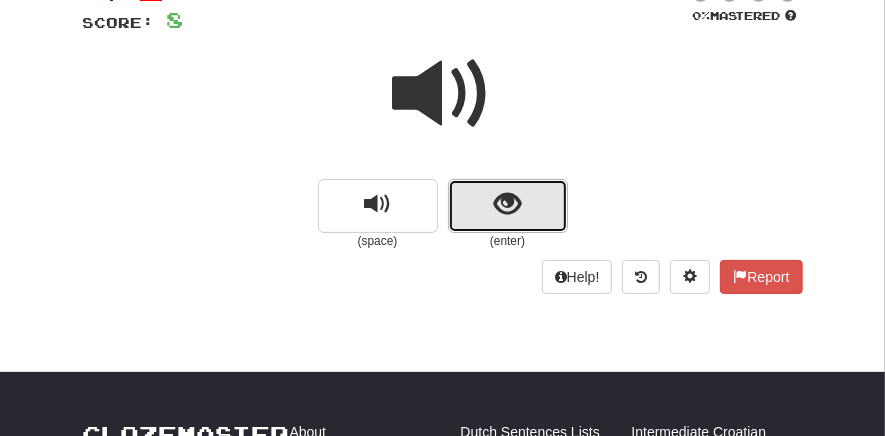 click at bounding box center (507, 204) 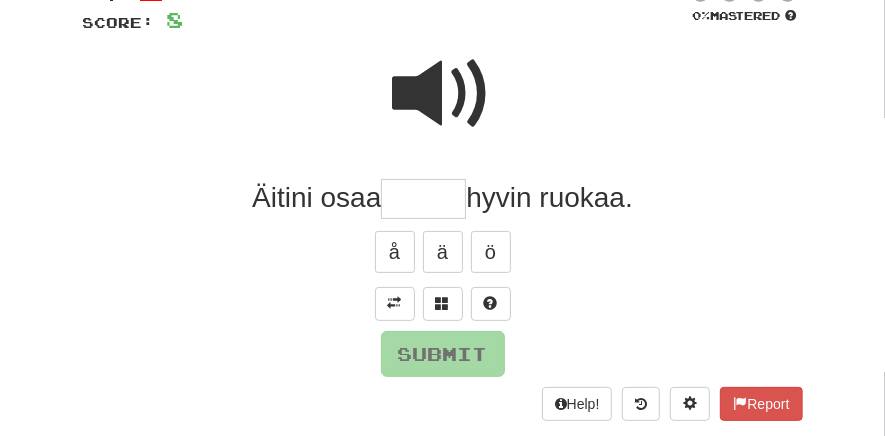 click at bounding box center [423, 199] 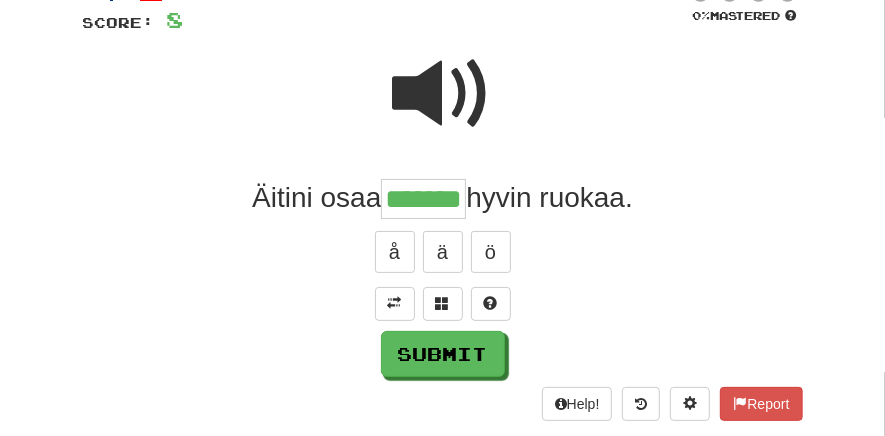type on "*******" 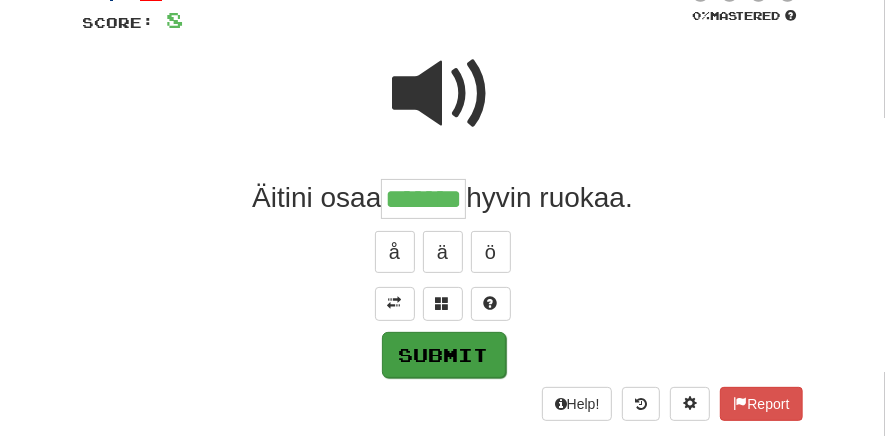 click on "Submit" at bounding box center (444, 355) 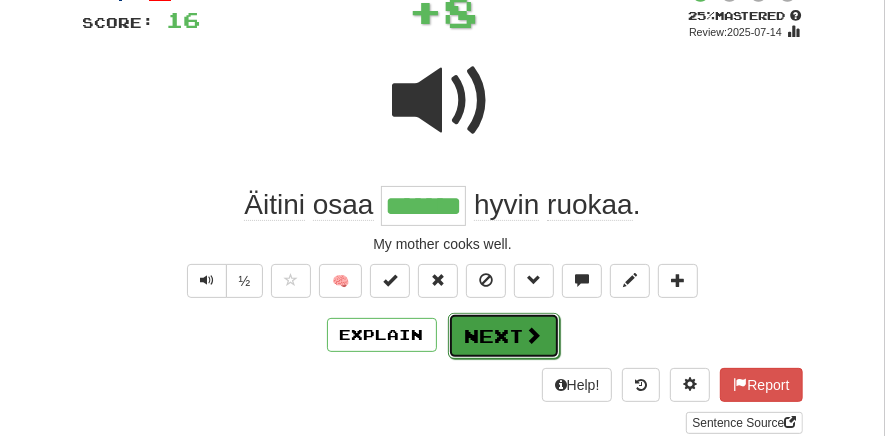 click on "Next" at bounding box center (504, 336) 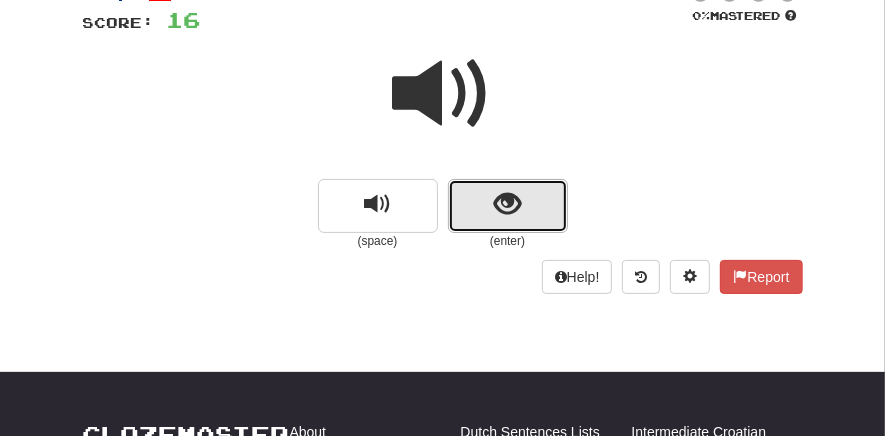 click at bounding box center (507, 204) 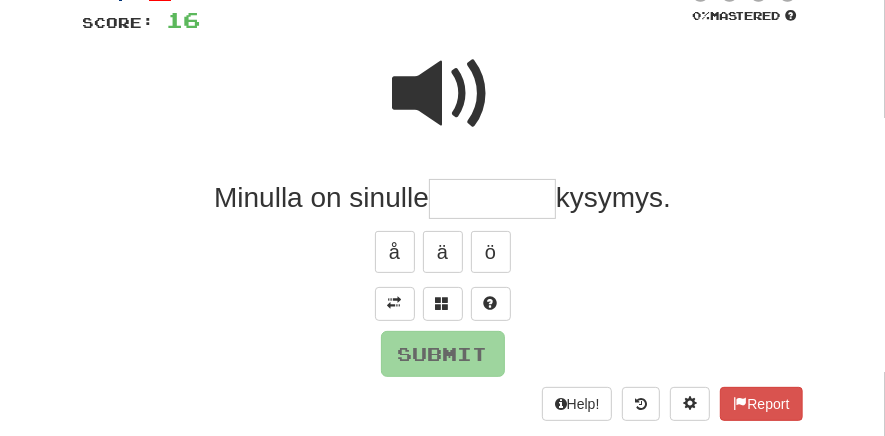 click at bounding box center [492, 199] 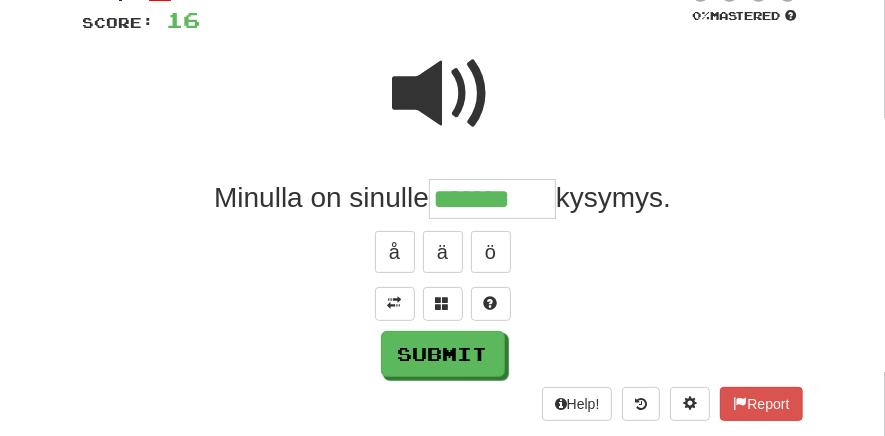 type on "*******" 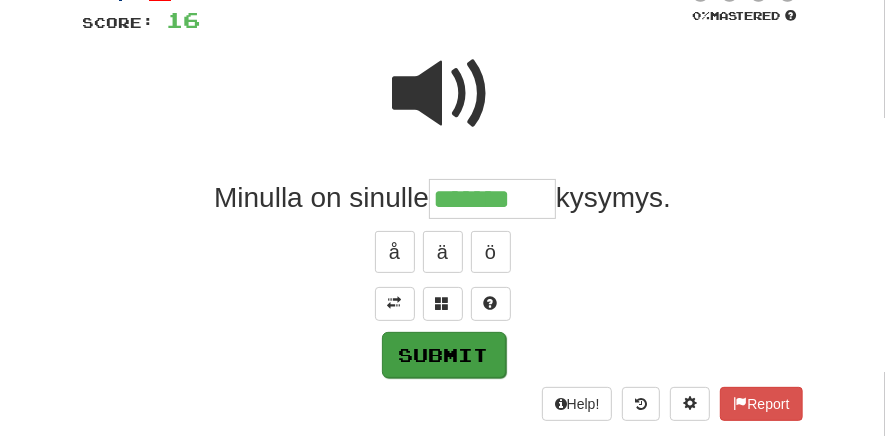 click on "Submit" at bounding box center (444, 355) 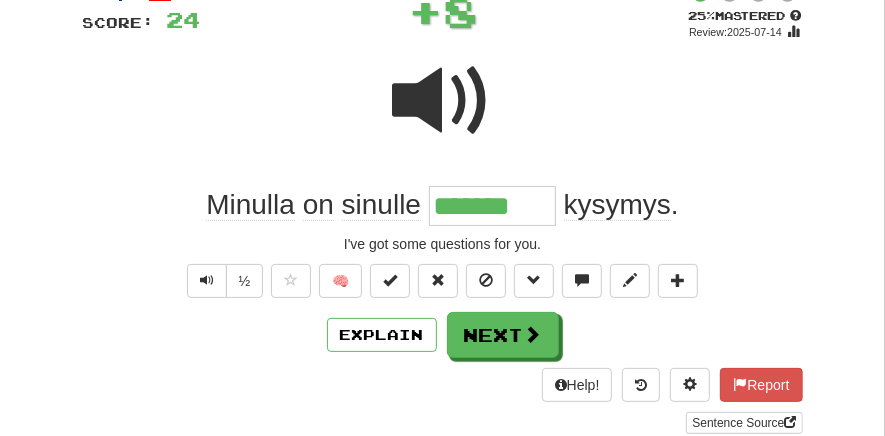 click at bounding box center [533, 334] 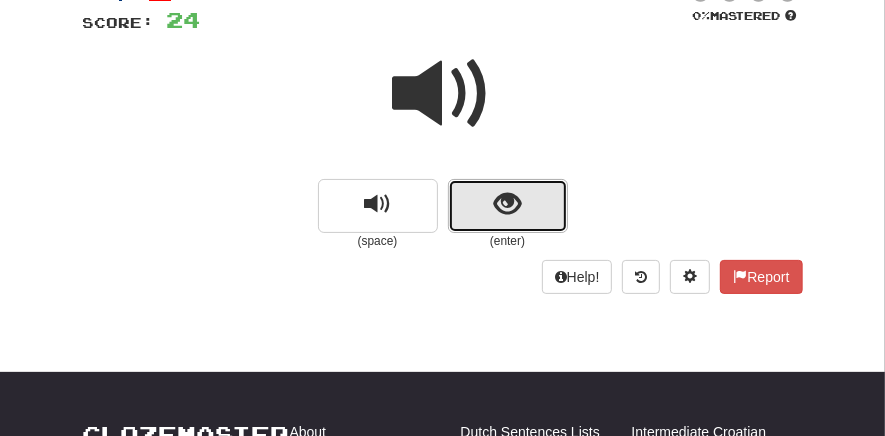 click at bounding box center (507, 204) 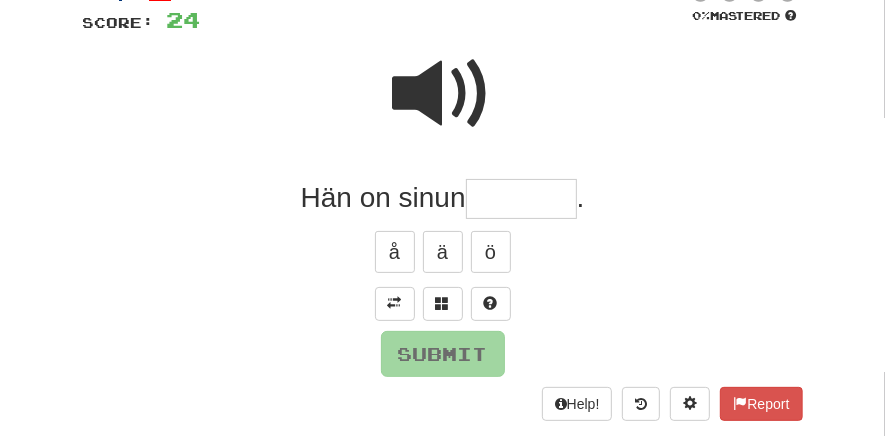 click at bounding box center (521, 199) 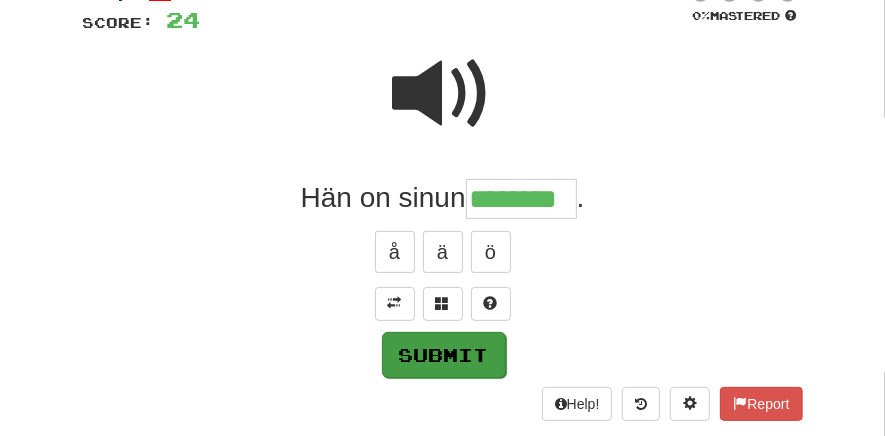 type on "********" 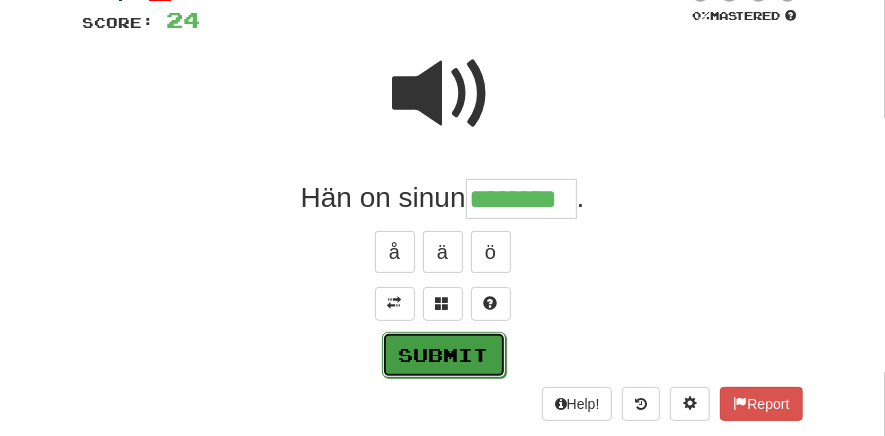 click on "Submit" at bounding box center (444, 355) 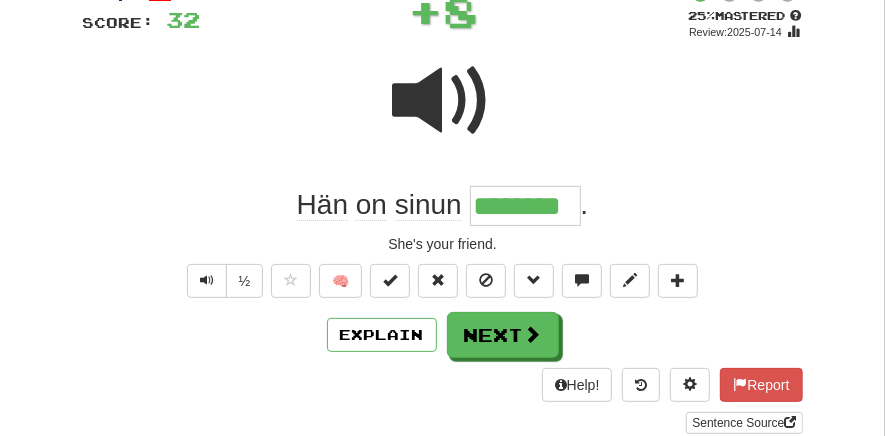 click at bounding box center [486, 281] 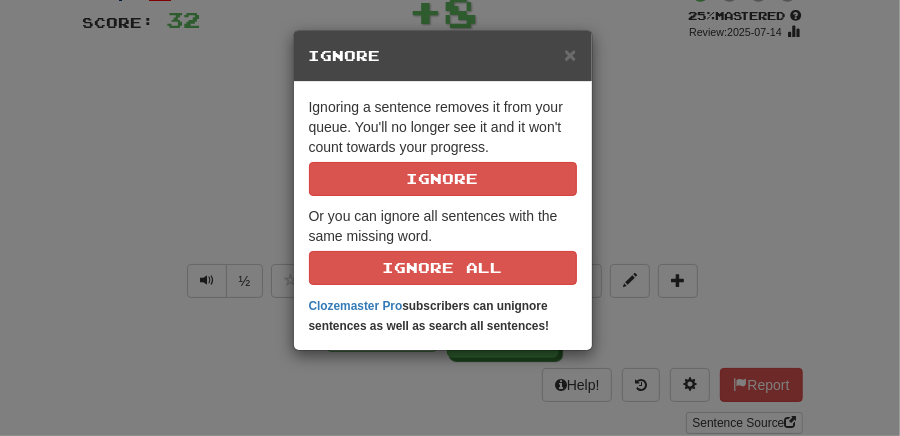 click on "Ignoring a sentence removes it from your queue. You'll no longer see it and it won't count towards your progress. Ignore Or you can ignore all sentences with the same missing word. Ignore All Clozemaster Pro  subscribers can unignore sentences as well as search all sentences!" at bounding box center (443, 216) 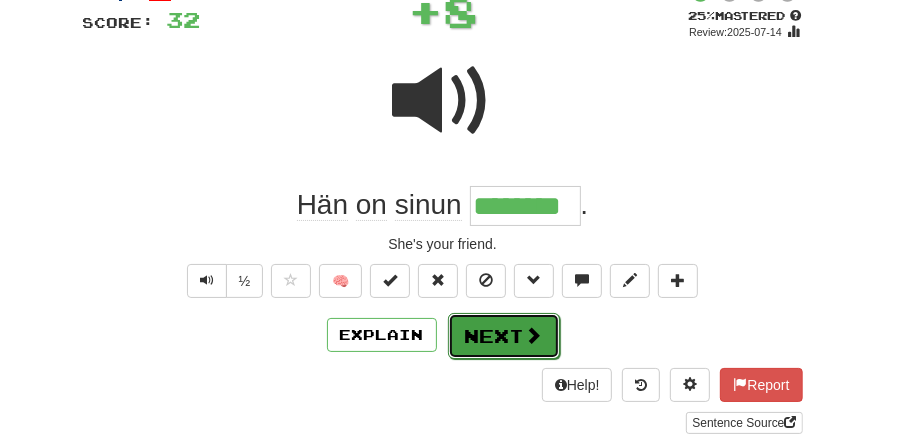 click on "Next" at bounding box center [504, 336] 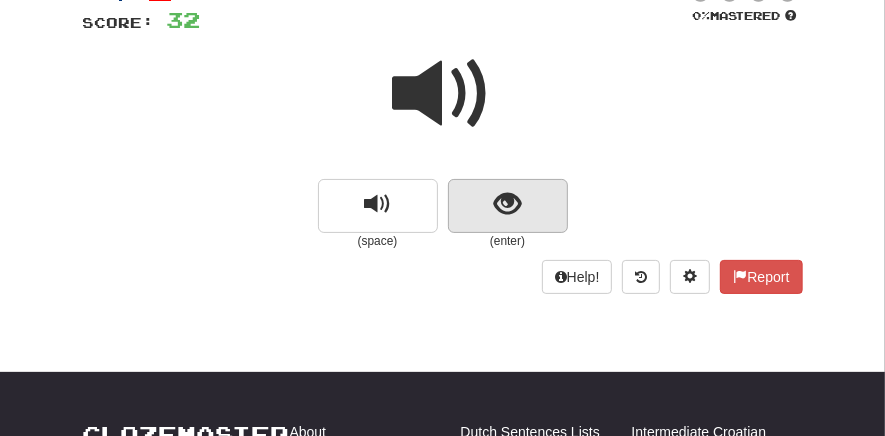 click at bounding box center [507, 204] 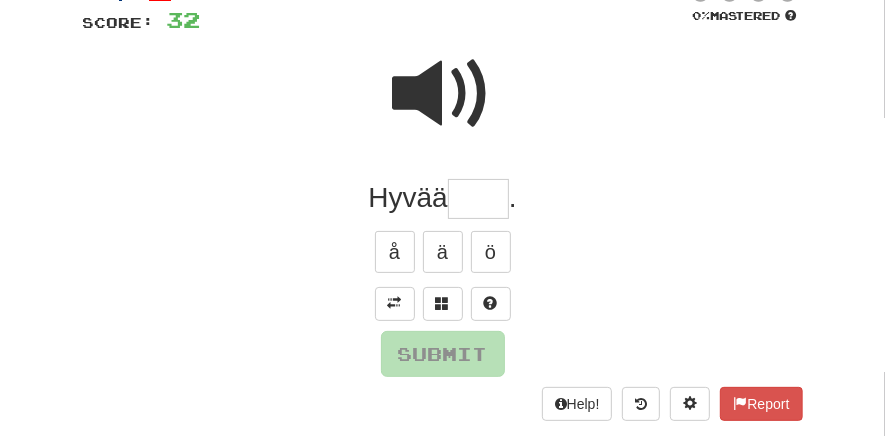 click at bounding box center (478, 199) 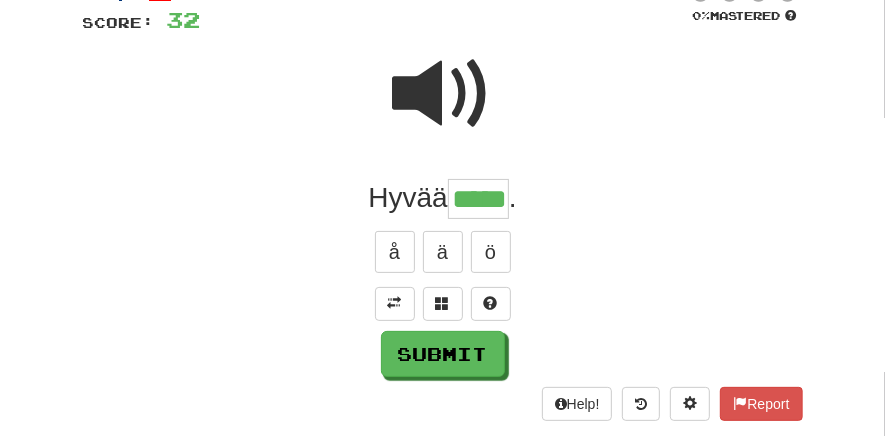 type on "*****" 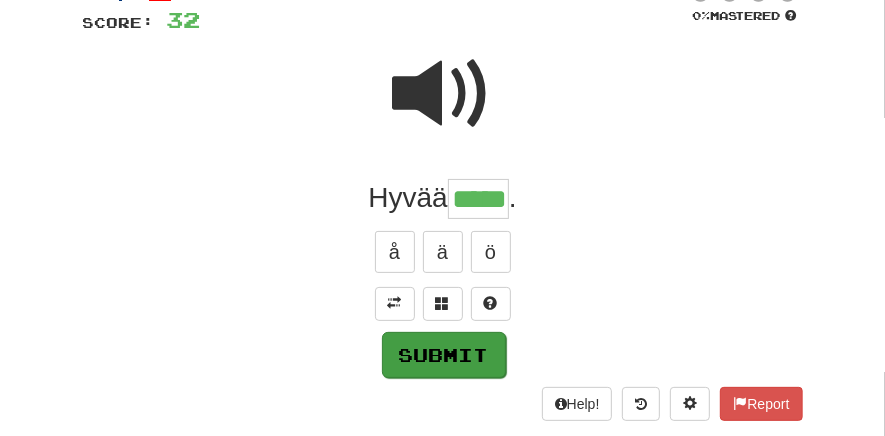 click on "Submit" at bounding box center [444, 355] 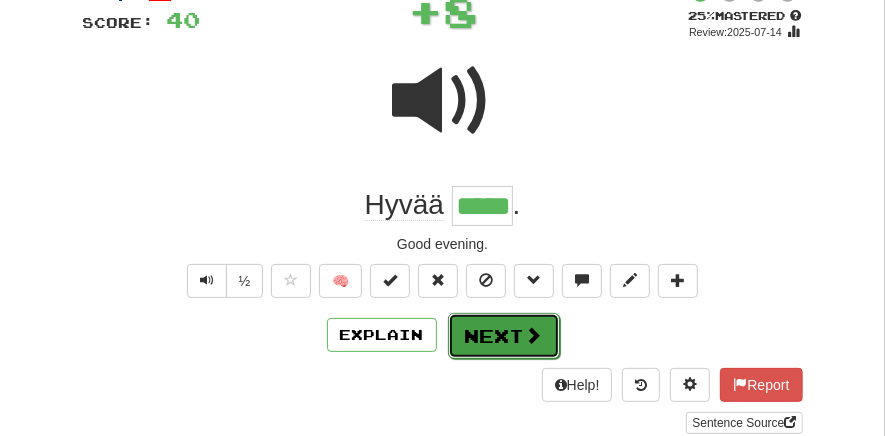 click on "Next" at bounding box center (504, 336) 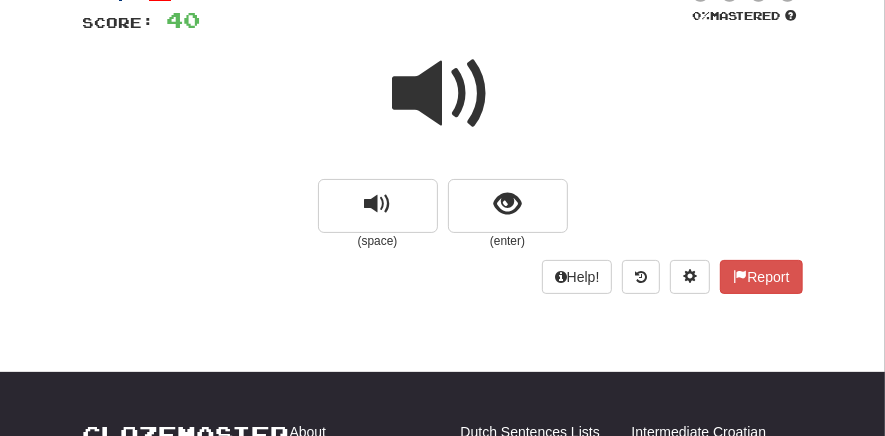 click at bounding box center [507, 204] 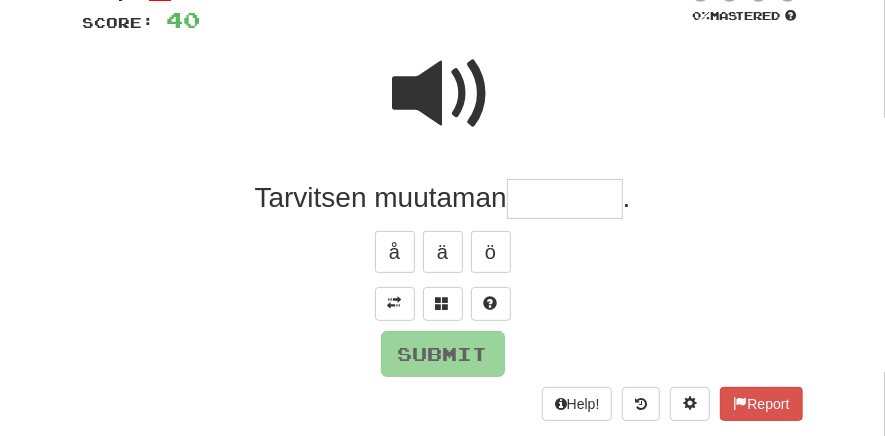 click at bounding box center [565, 199] 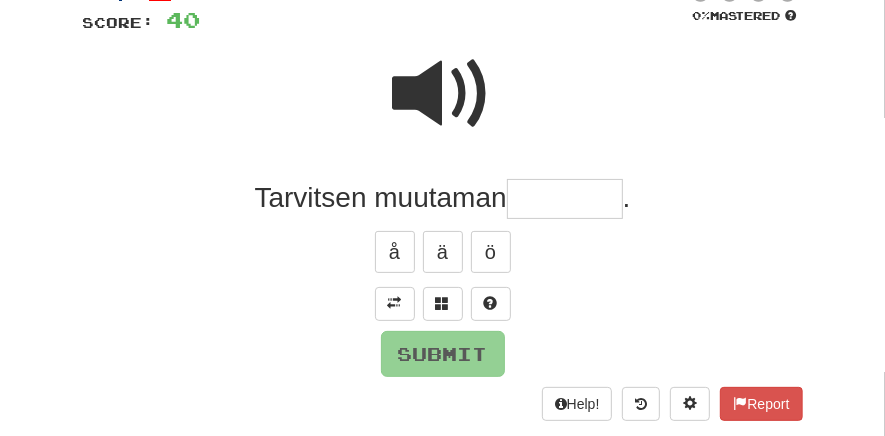type on "*" 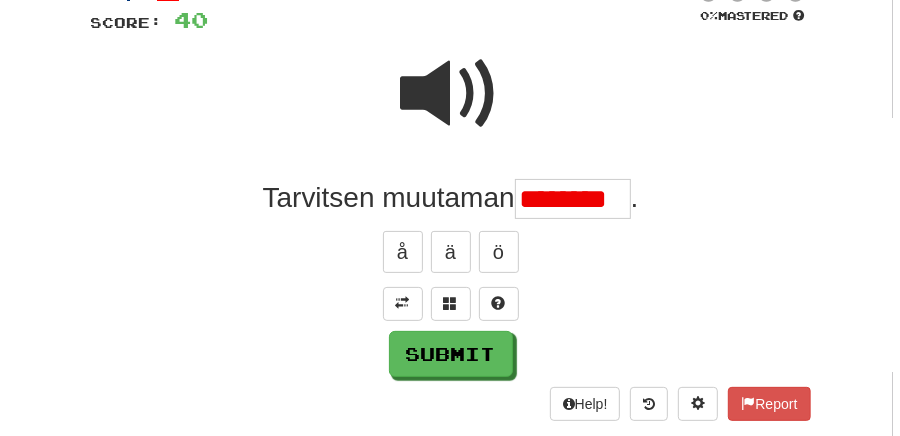 scroll, scrollTop: 0, scrollLeft: 0, axis: both 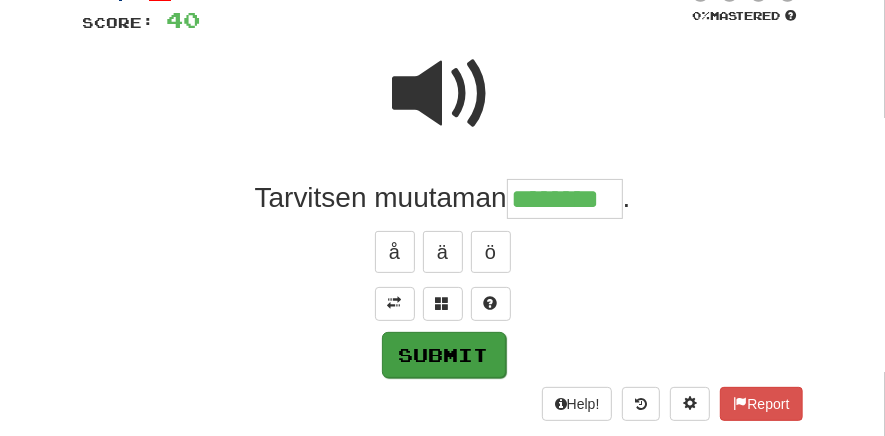 type on "********" 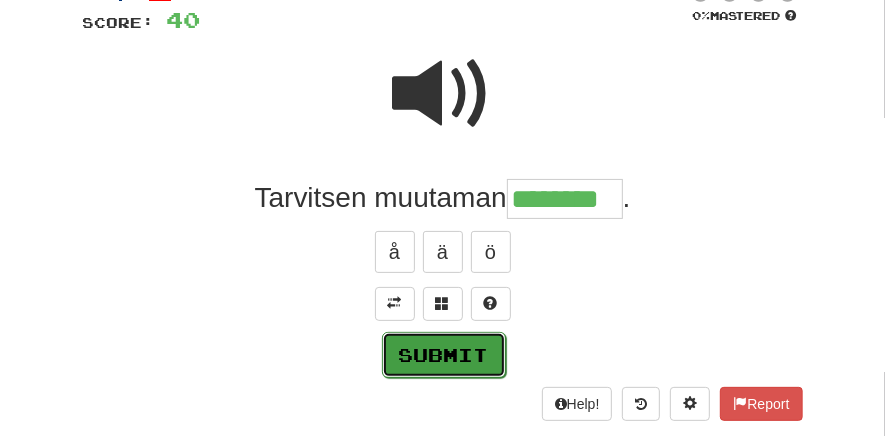 click on "Submit" at bounding box center (444, 355) 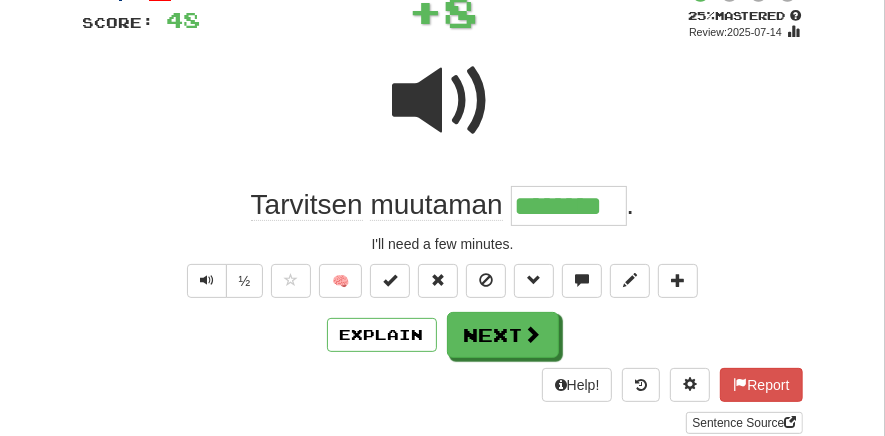 click on "Next" at bounding box center (503, 335) 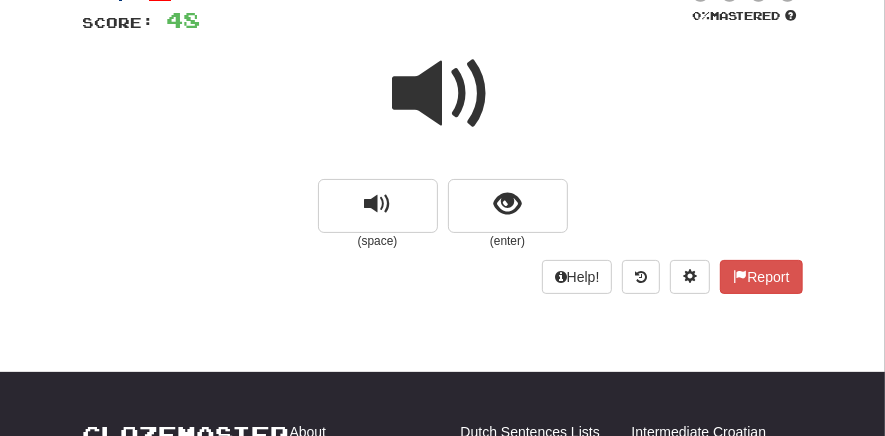 click at bounding box center [507, 204] 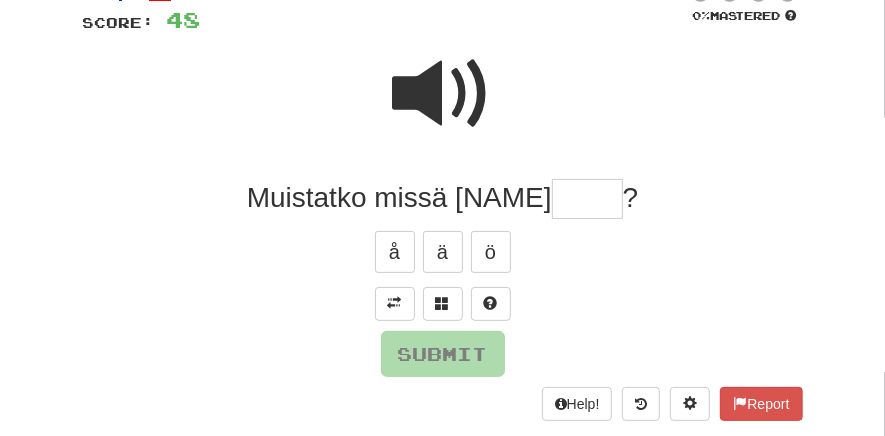 click at bounding box center [587, 199] 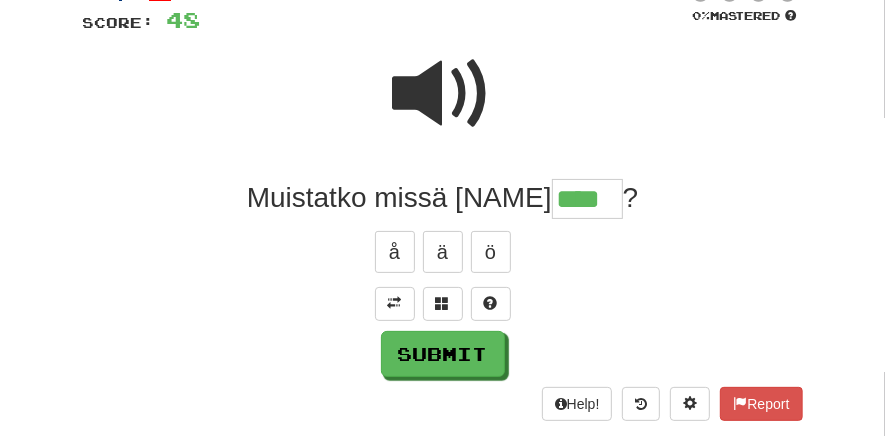 type on "****" 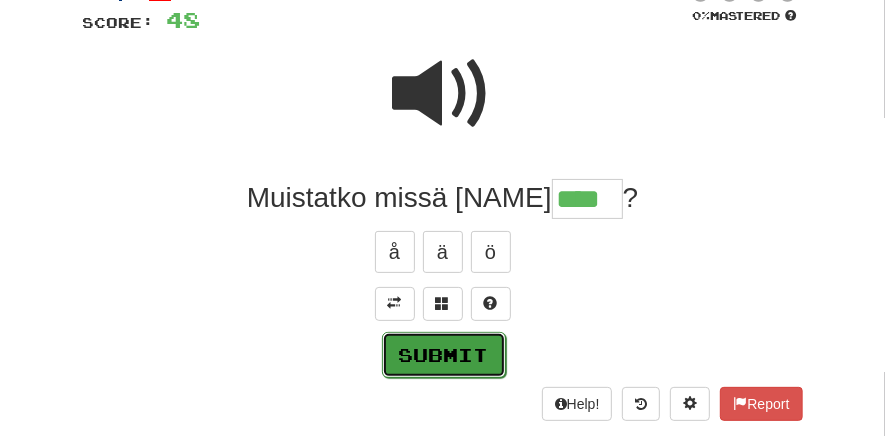 click on "Submit" at bounding box center [444, 355] 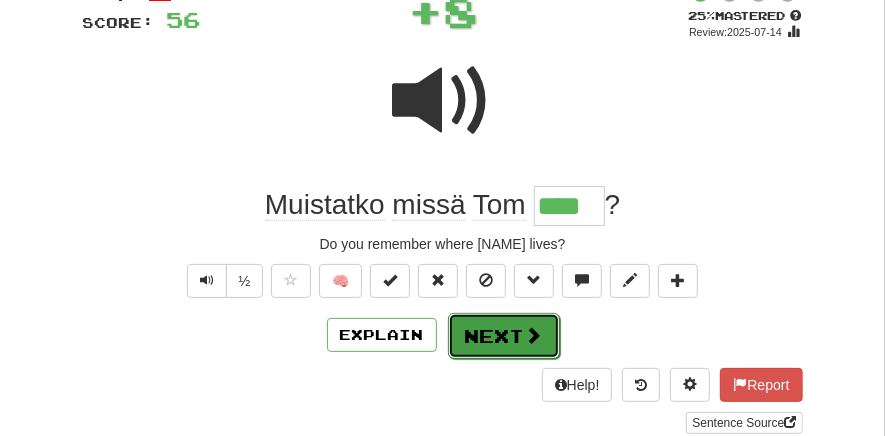 click at bounding box center [534, 335] 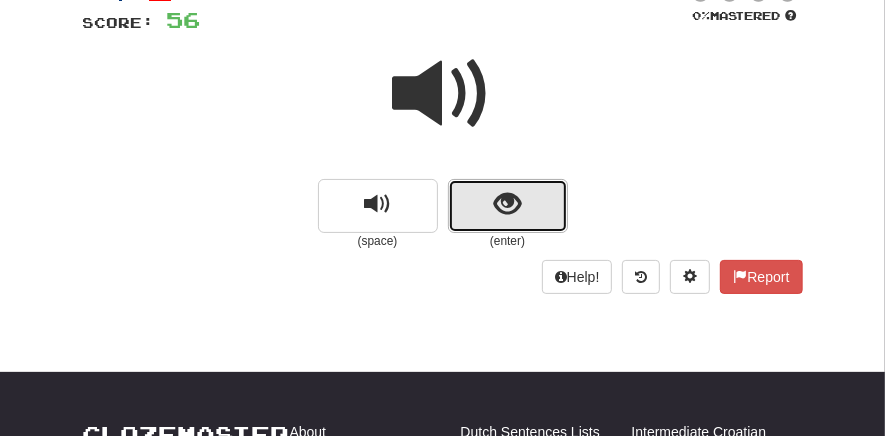 click at bounding box center [507, 204] 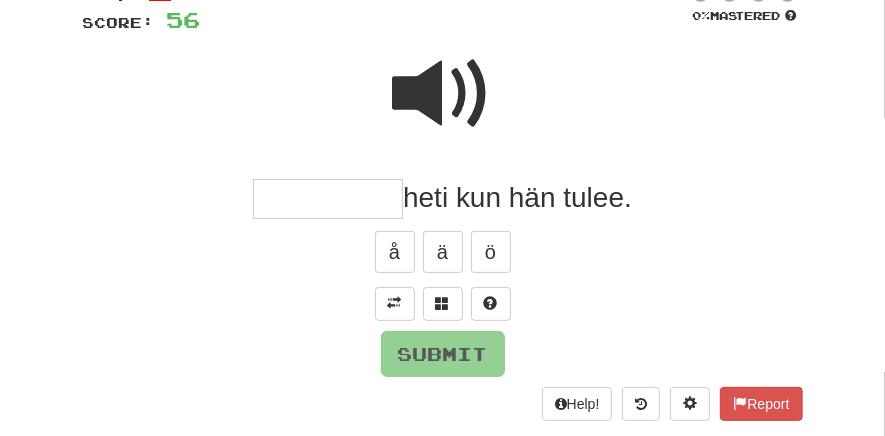 click at bounding box center [328, 199] 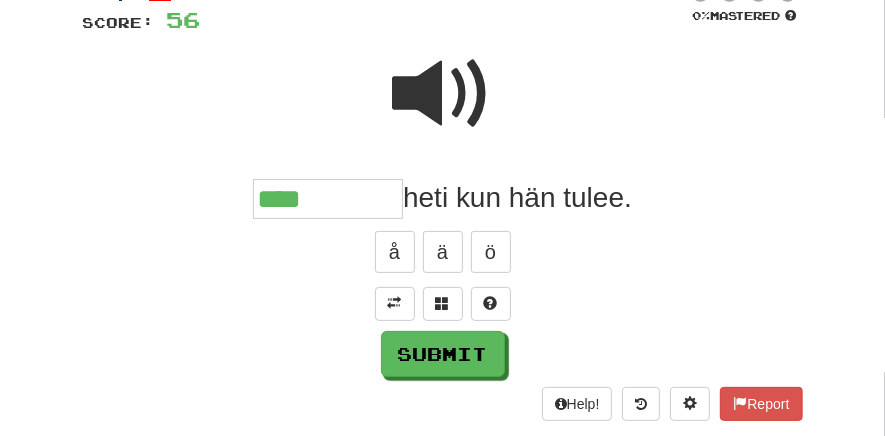click at bounding box center [443, 94] 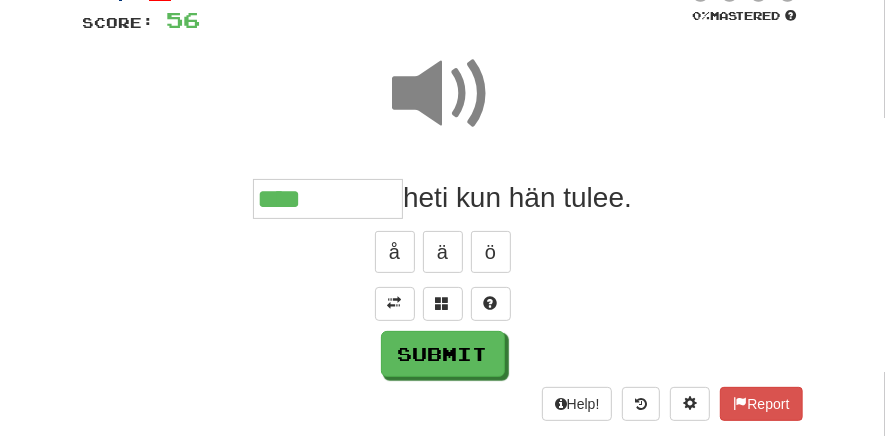 click on "****" at bounding box center (328, 199) 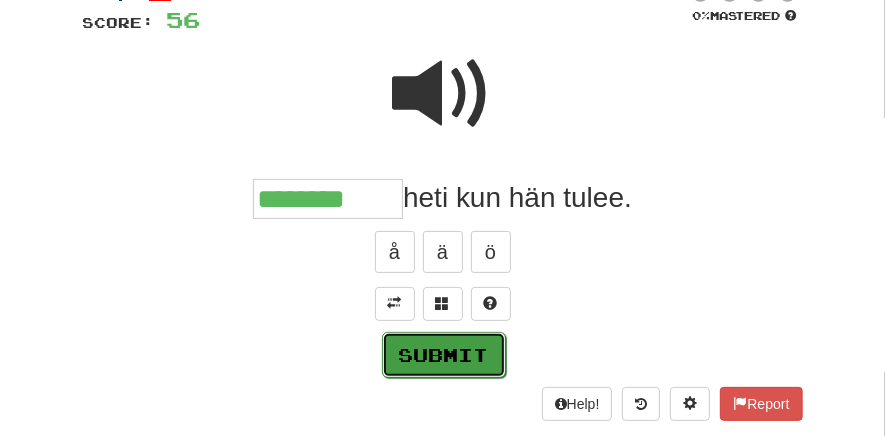 click on "Submit" at bounding box center [444, 355] 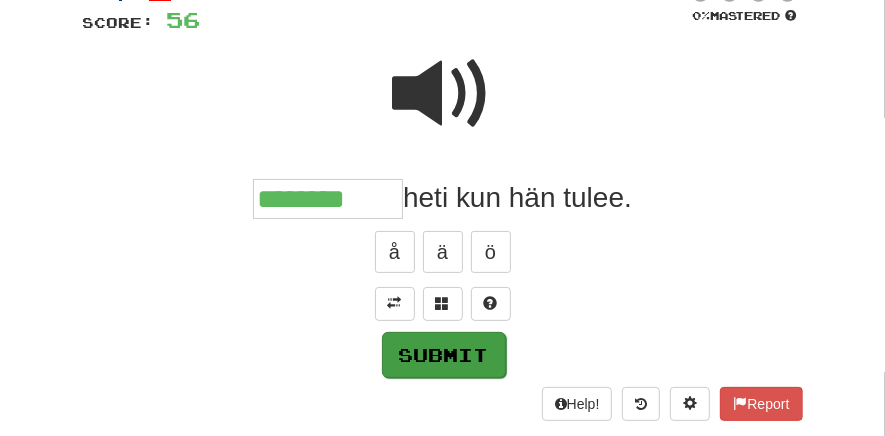 type on "********" 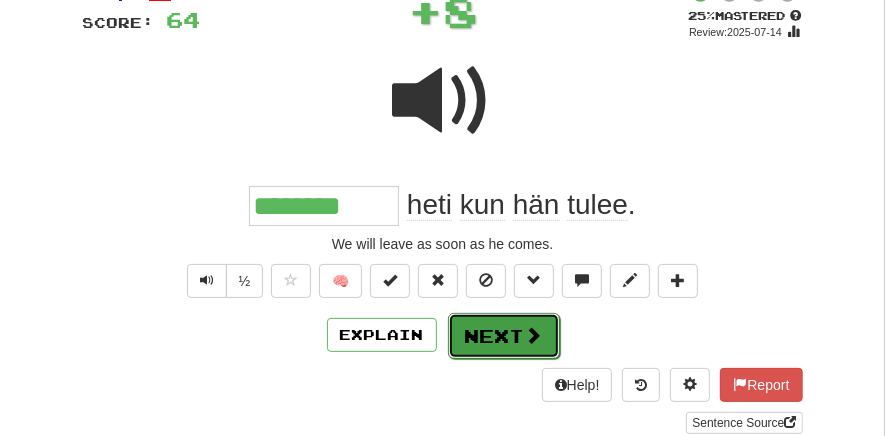 click on "Next" at bounding box center (504, 336) 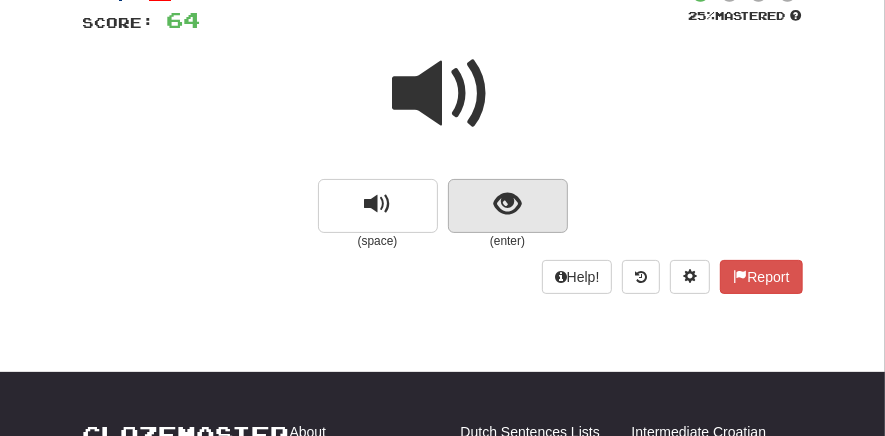 click at bounding box center (508, 206) 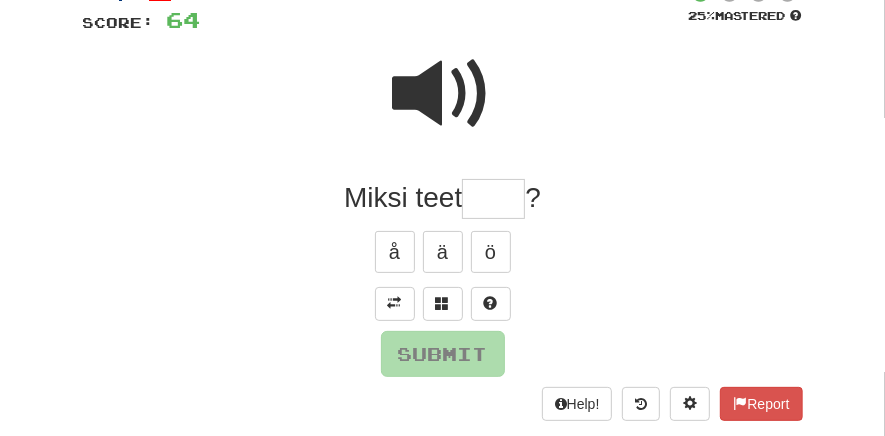 click at bounding box center [493, 199] 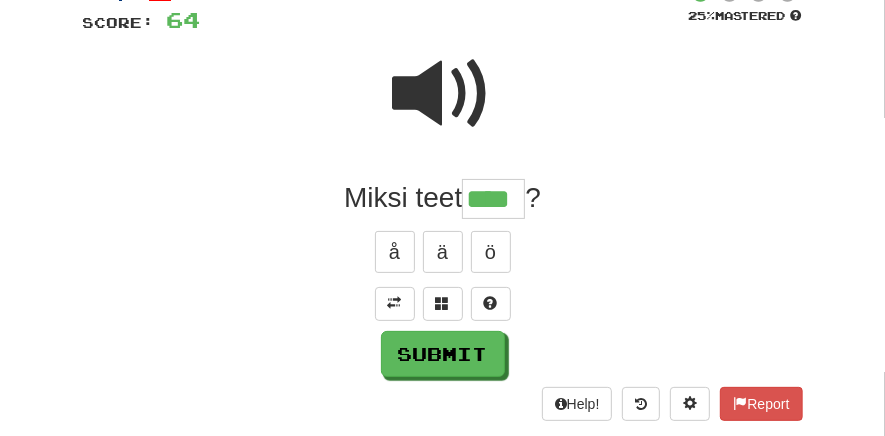 type on "****" 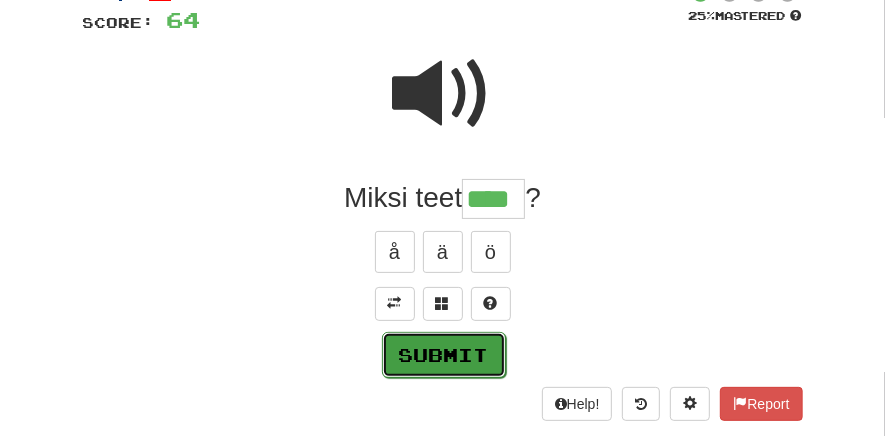 click on "Submit" at bounding box center [444, 355] 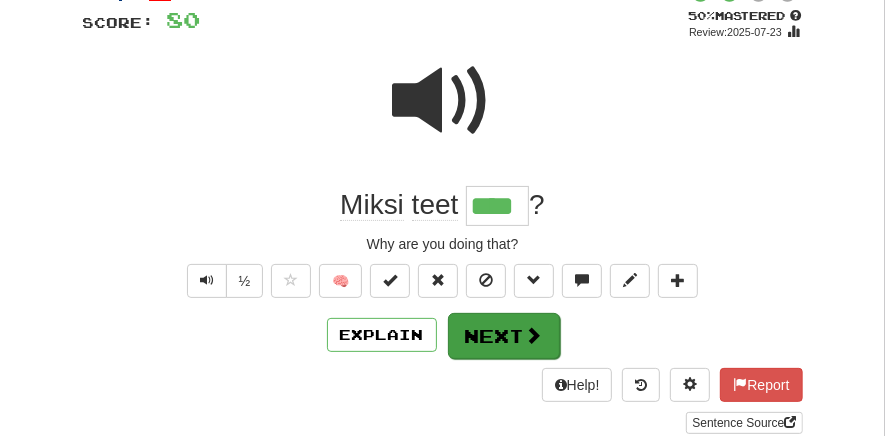 click on "Next" at bounding box center (504, 336) 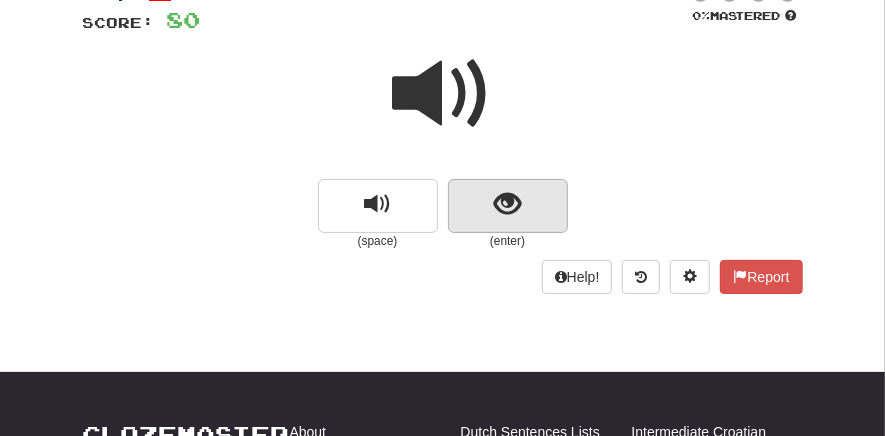 click at bounding box center (508, 206) 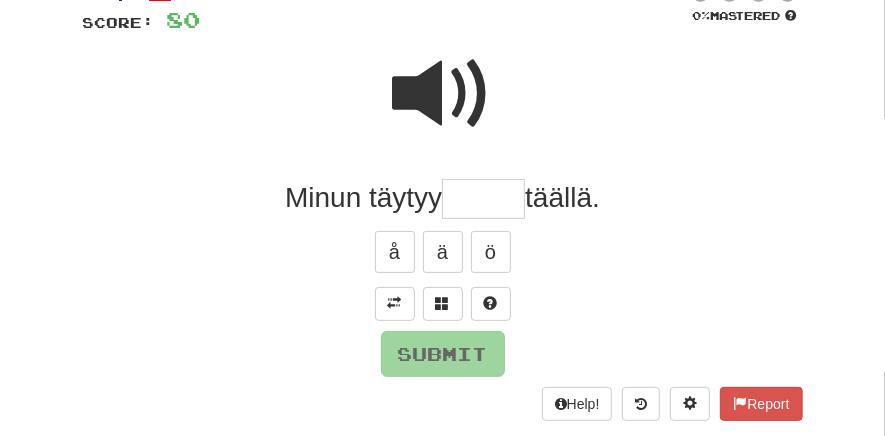 click at bounding box center [483, 199] 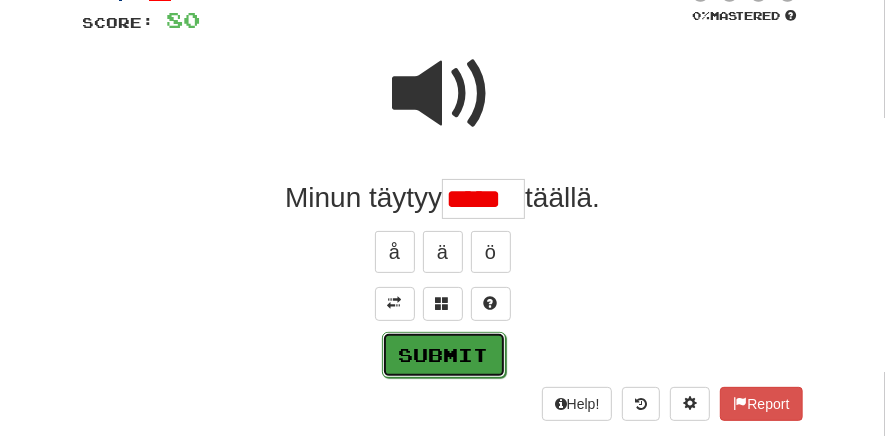 click on "Submit" at bounding box center [444, 355] 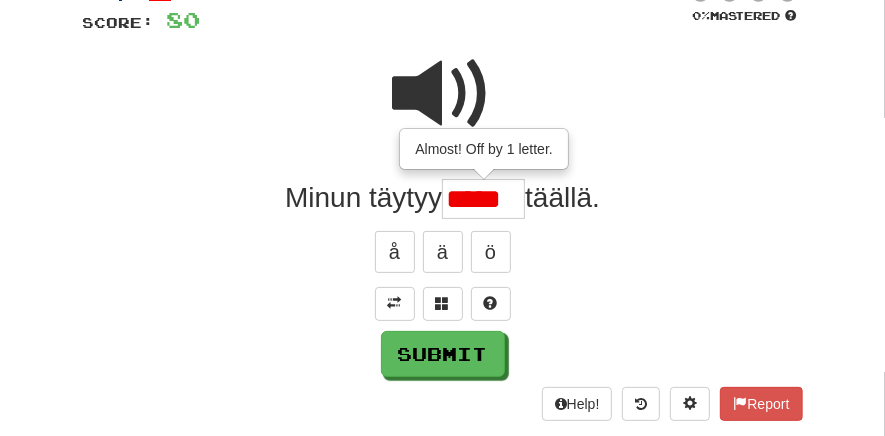 click on "*****" at bounding box center (483, 199) 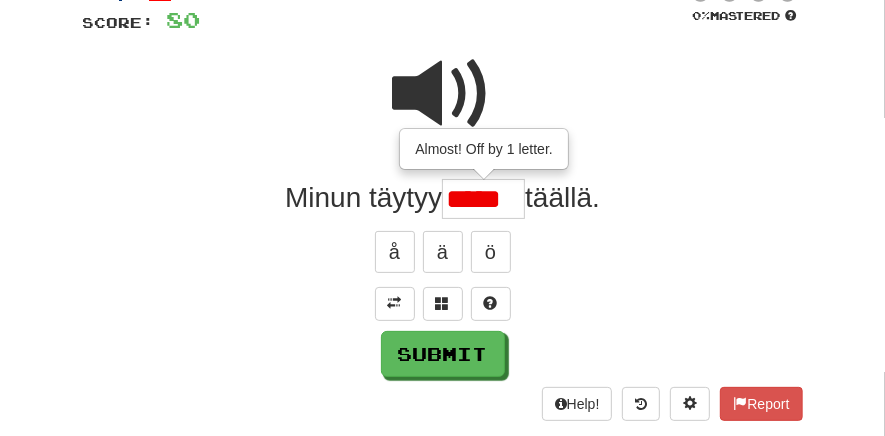 click at bounding box center [443, 94] 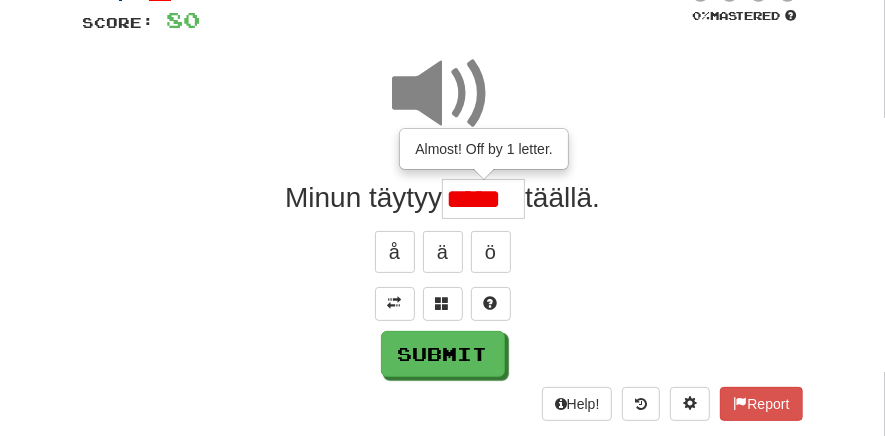 click on "*****" at bounding box center (483, 199) 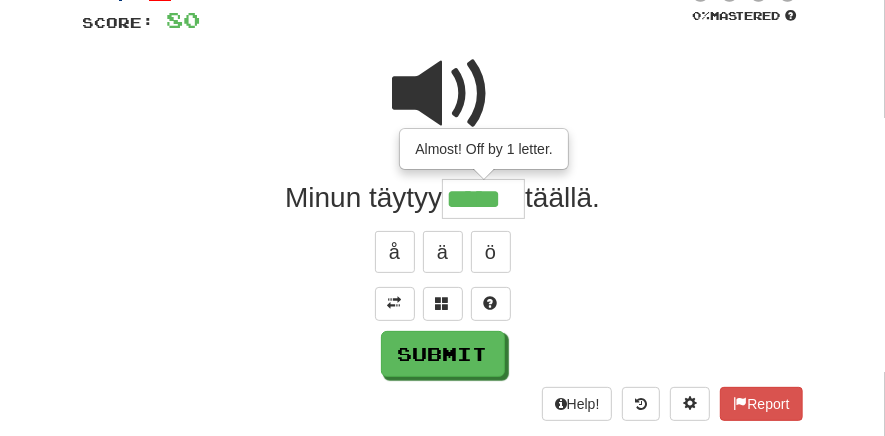 type on "*****" 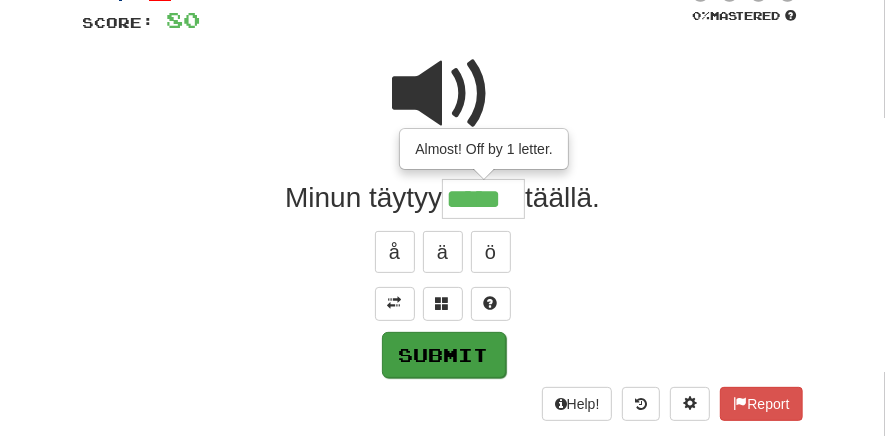 click on "Submit" at bounding box center (444, 355) 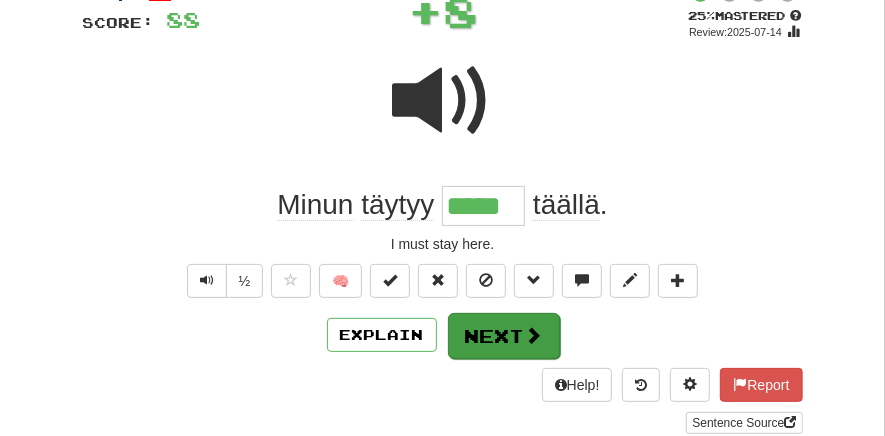 click at bounding box center (534, 335) 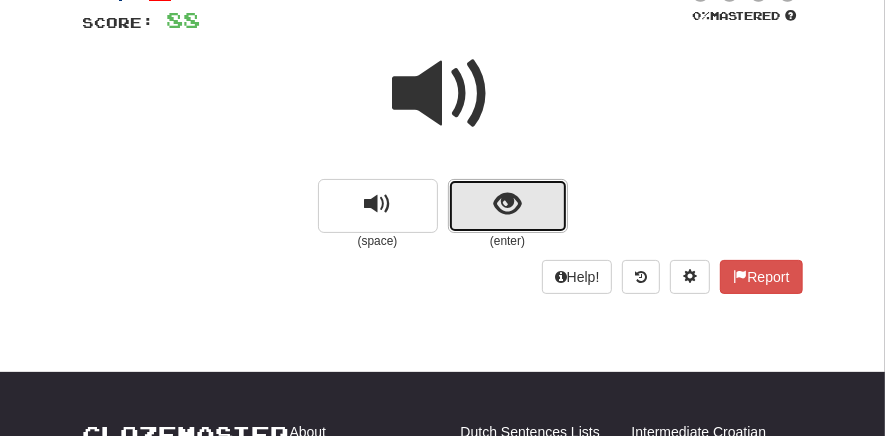 click at bounding box center (507, 204) 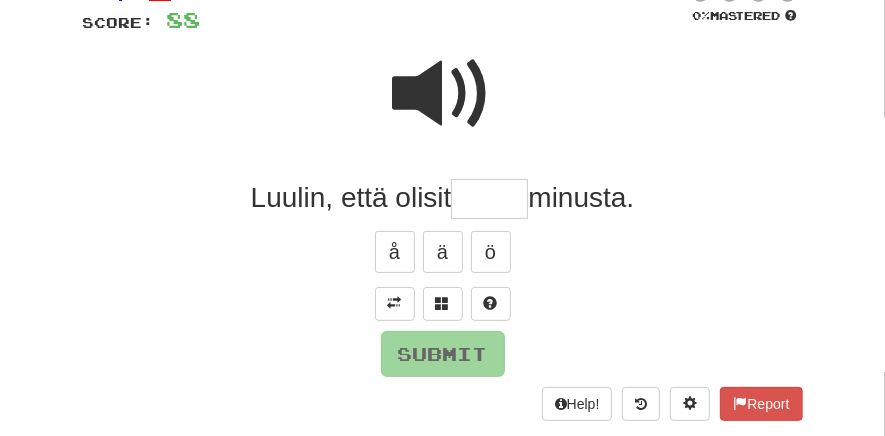 click at bounding box center [489, 199] 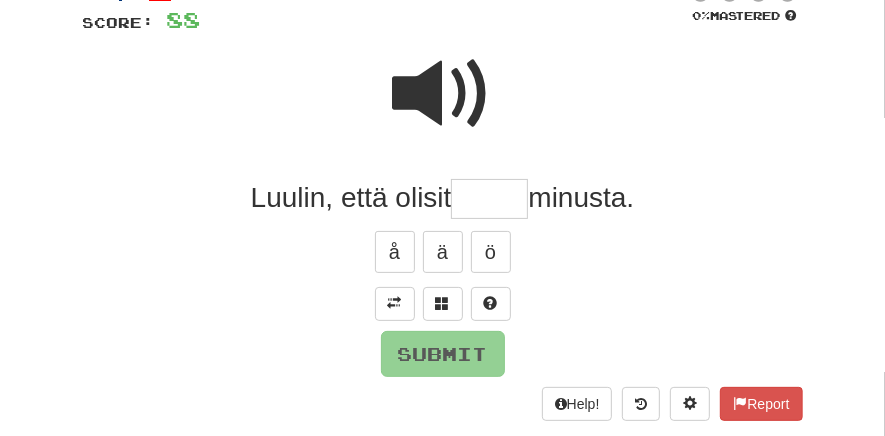 click at bounding box center (443, 94) 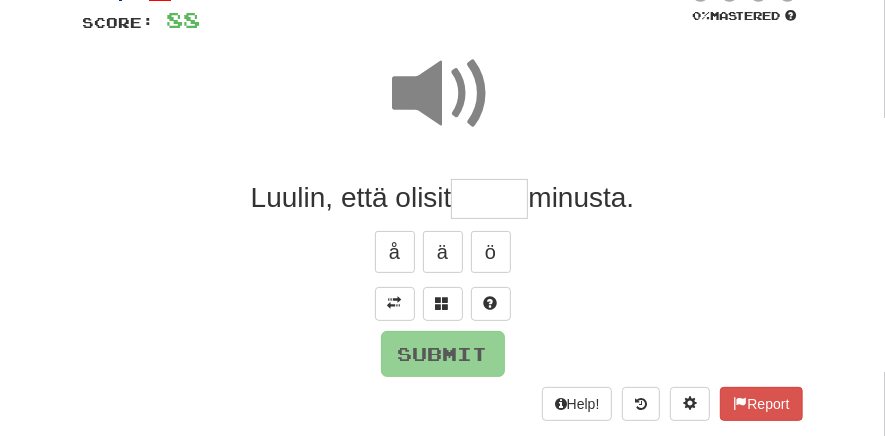 click at bounding box center (489, 199) 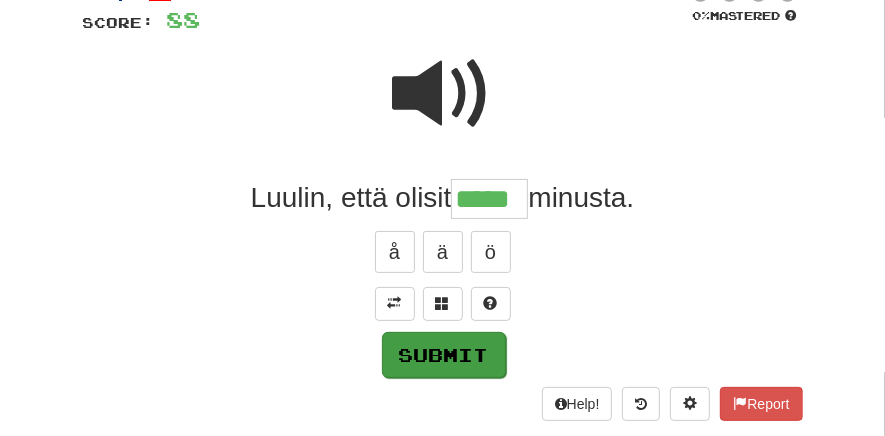 type on "*****" 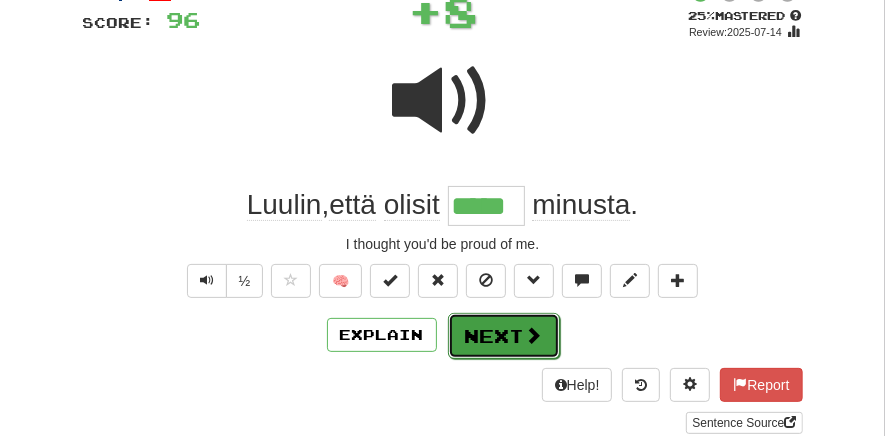 click on "Next" at bounding box center [504, 336] 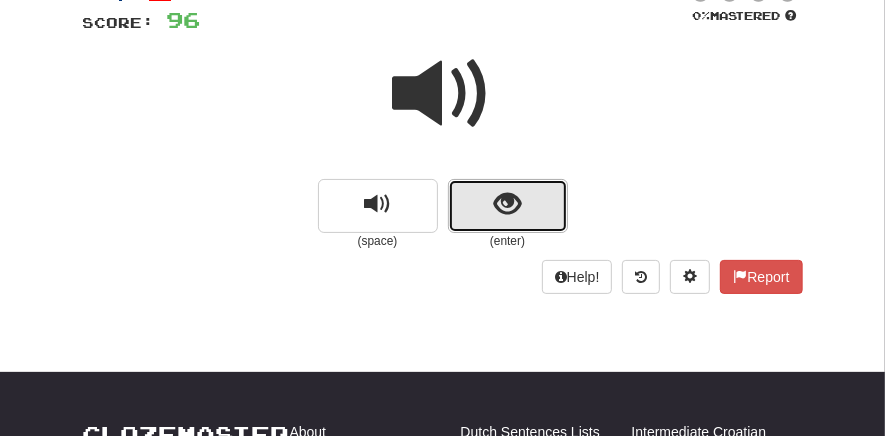 click at bounding box center (507, 204) 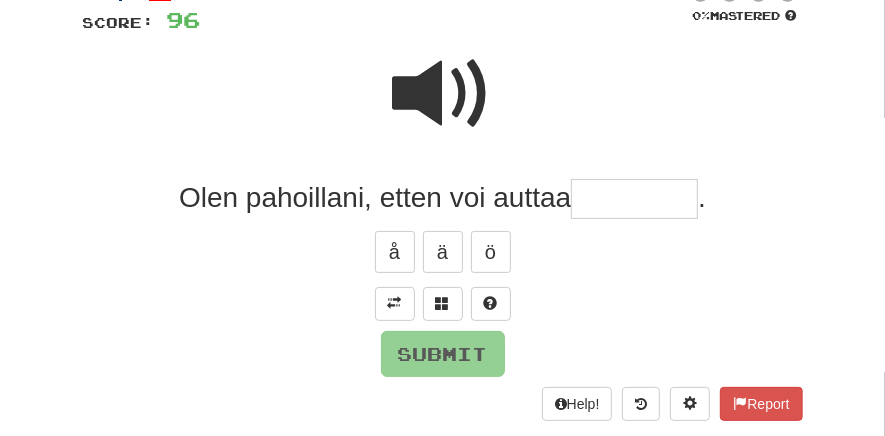 click at bounding box center [634, 199] 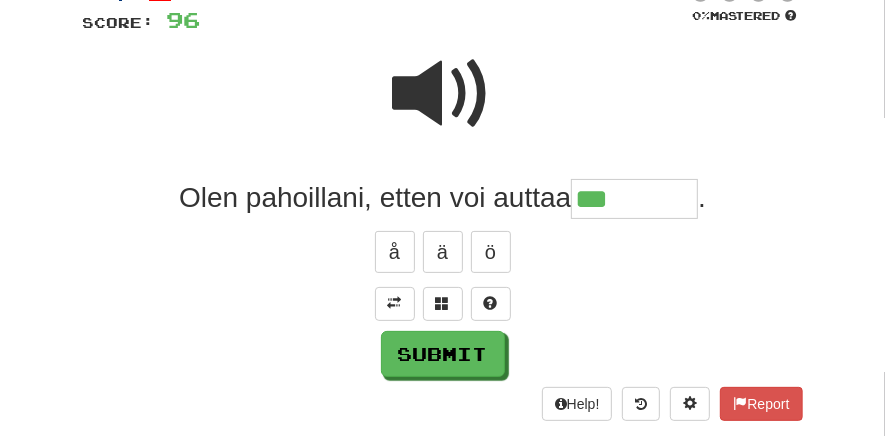 click at bounding box center (443, 94) 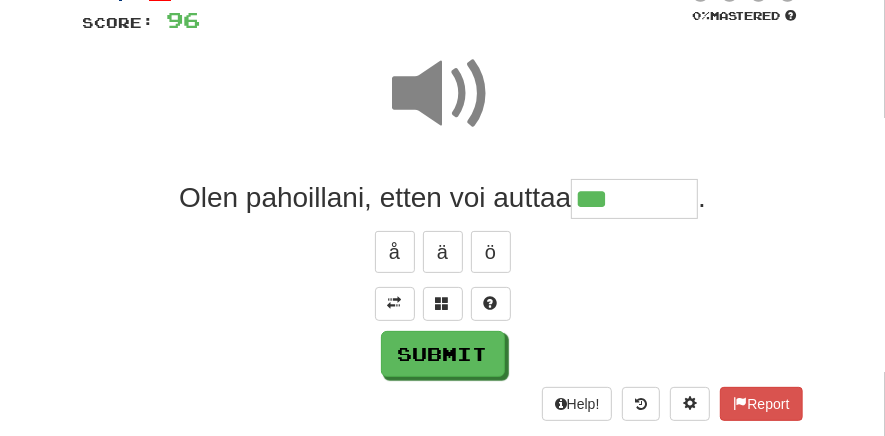 click on "***" at bounding box center (634, 199) 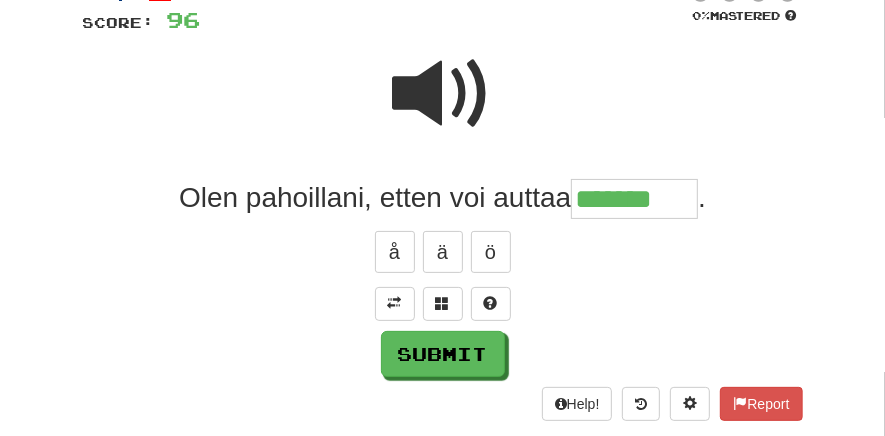 type on "*******" 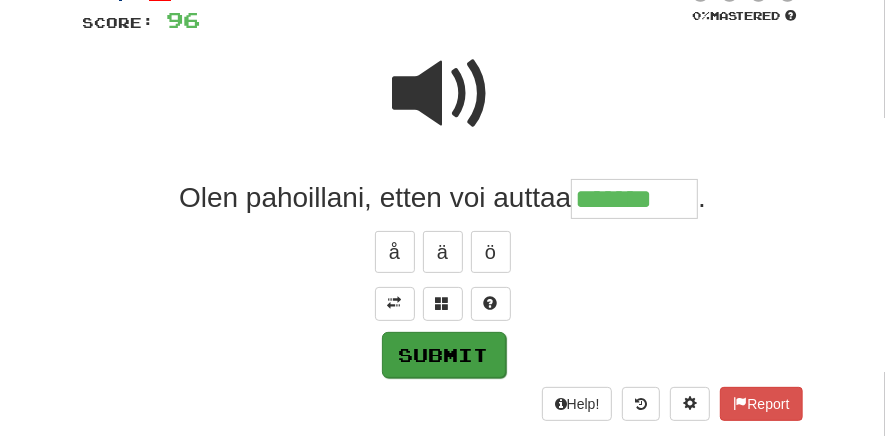click on "Submit" at bounding box center (444, 355) 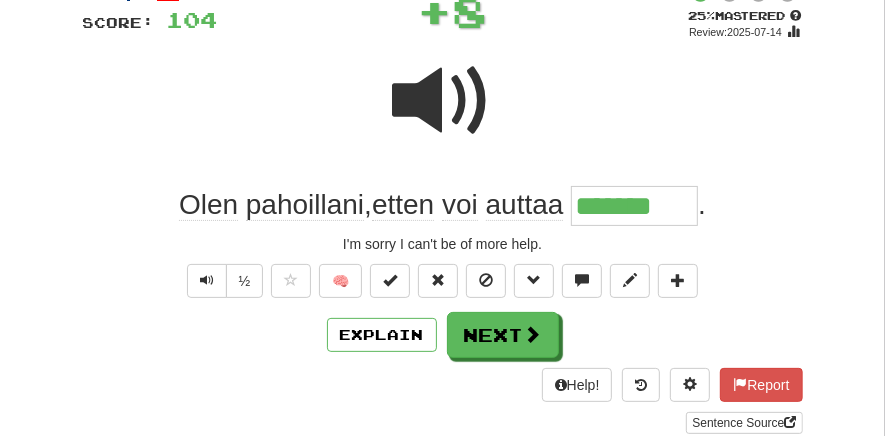 click on "Next" at bounding box center (503, 335) 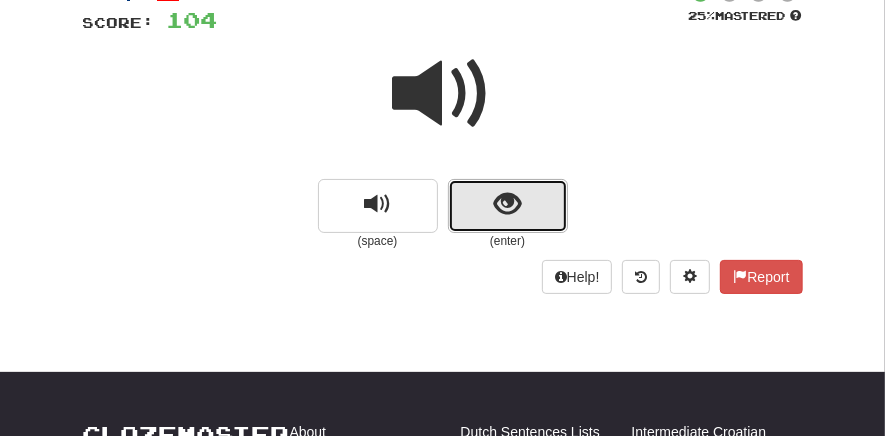 click at bounding box center (507, 204) 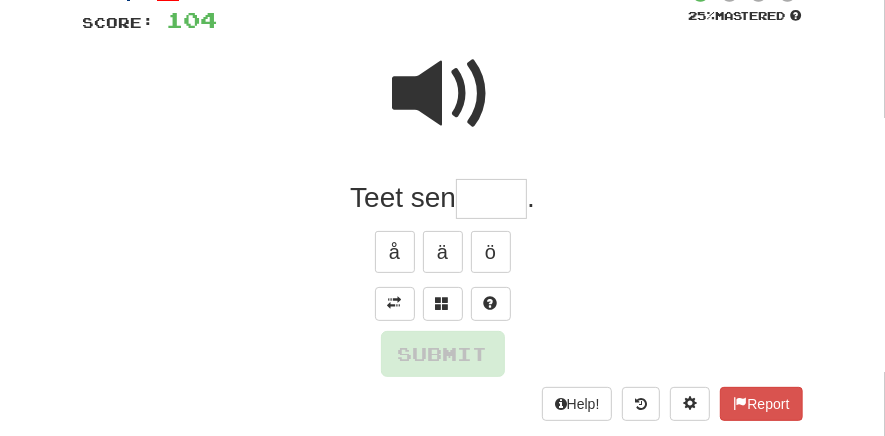click at bounding box center [491, 199] 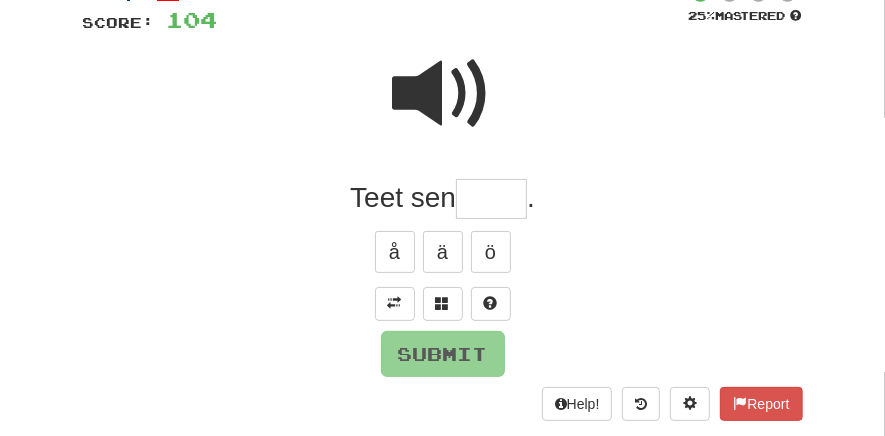 click at bounding box center [491, 199] 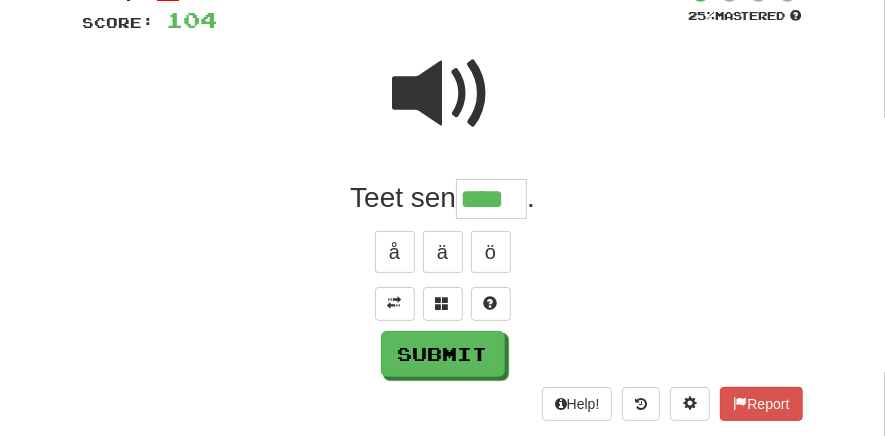 type on "****" 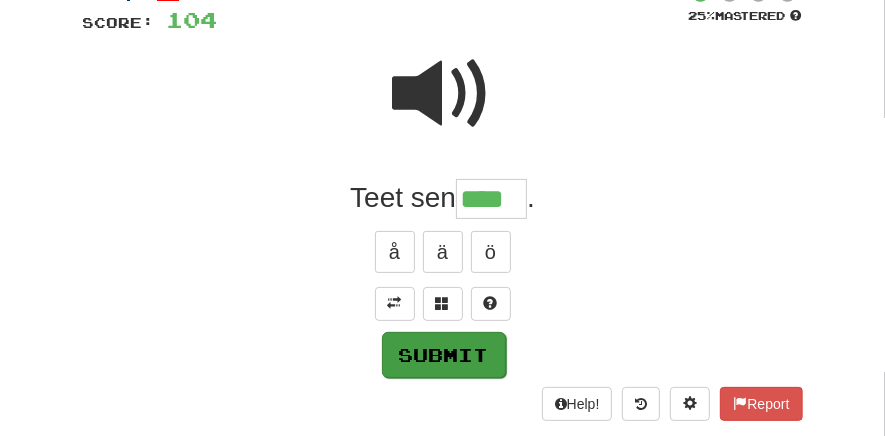 click on "Submit" at bounding box center [444, 355] 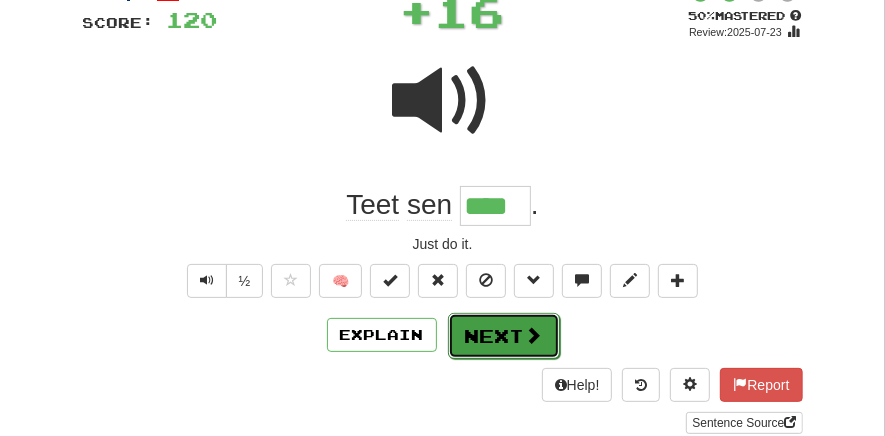 click on "Next" at bounding box center [504, 336] 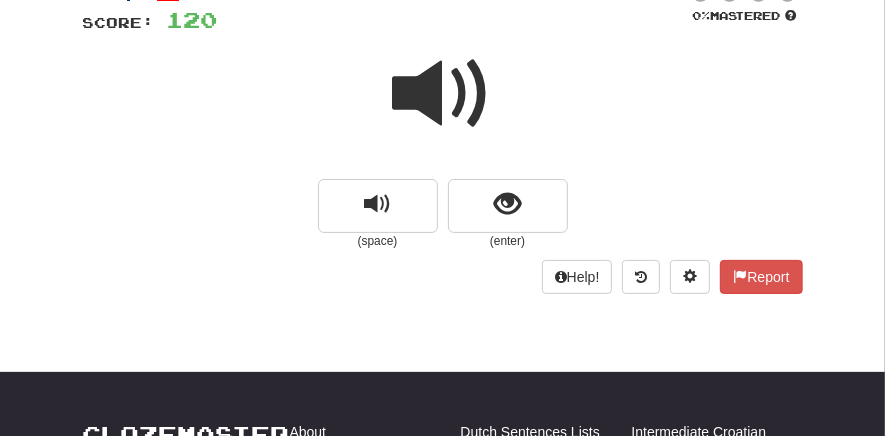 click at bounding box center [443, 94] 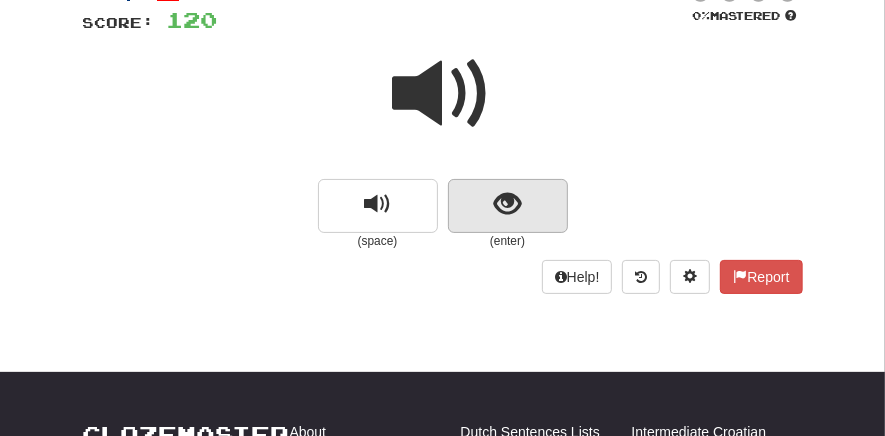 click at bounding box center [507, 204] 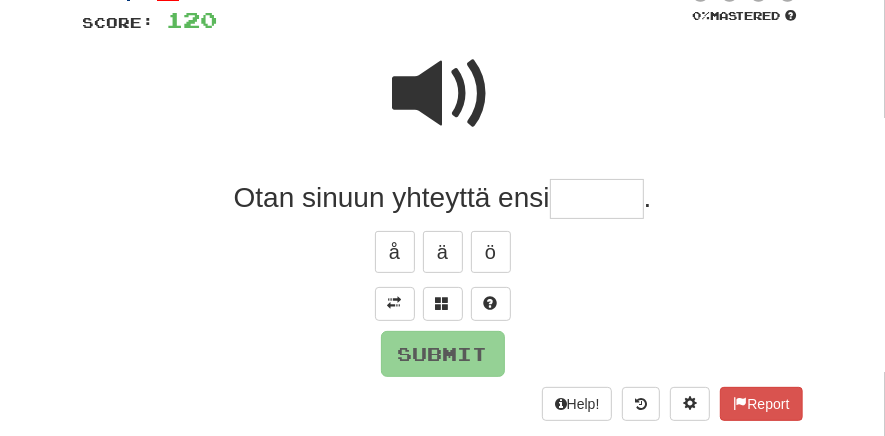 click at bounding box center (597, 199) 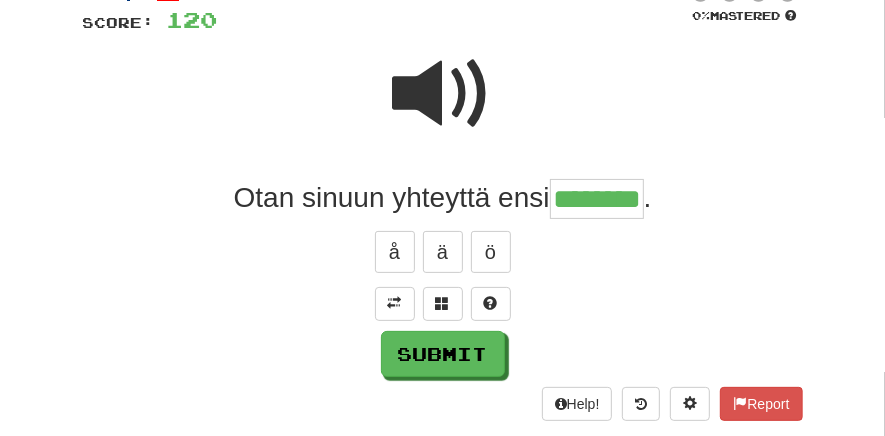 type on "********" 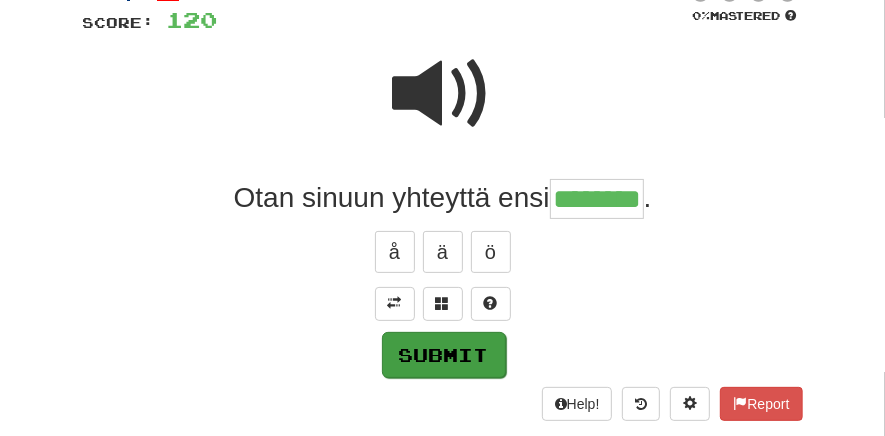 click on "Submit" at bounding box center [444, 355] 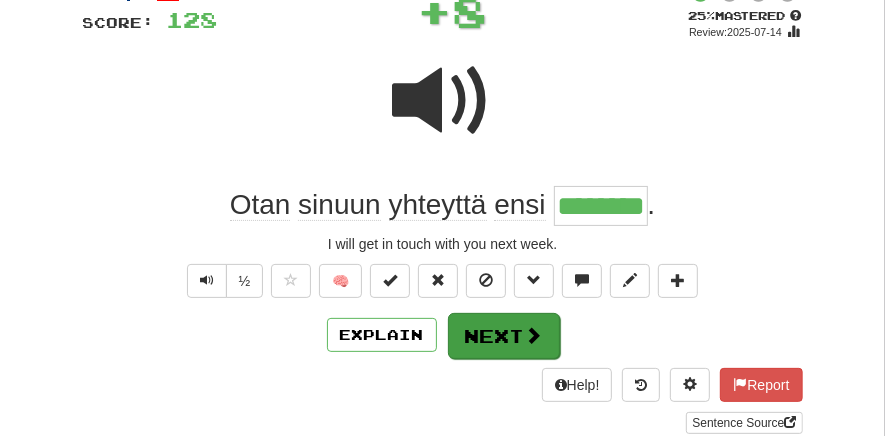 click on "Next" at bounding box center [504, 336] 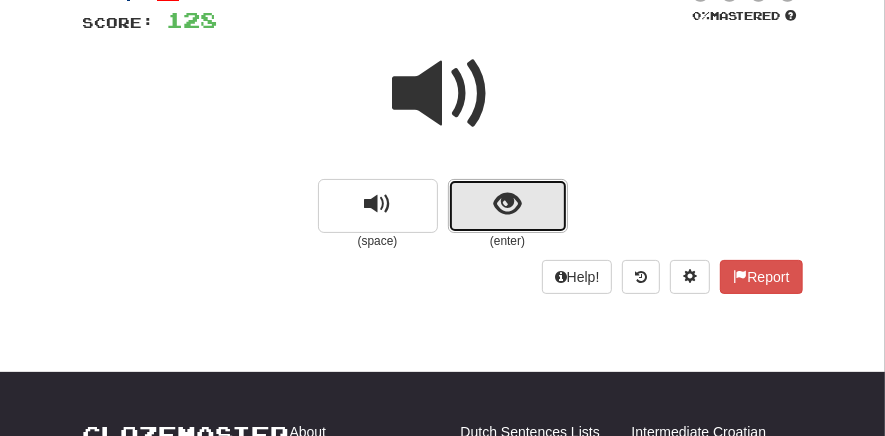 click at bounding box center [507, 204] 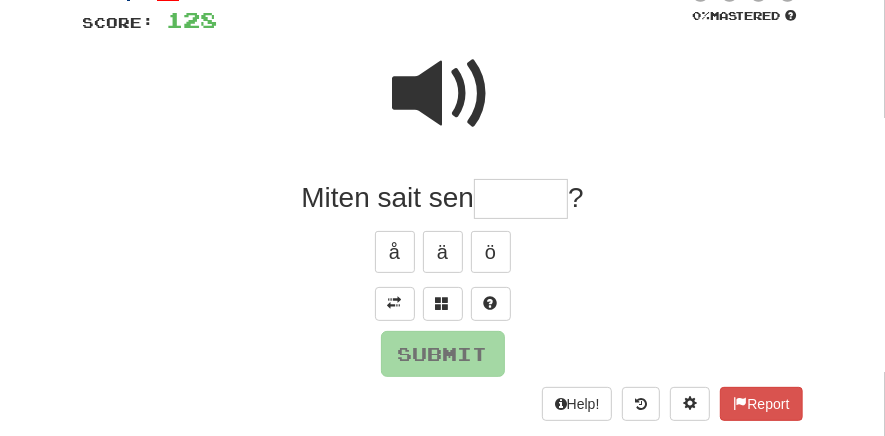 click at bounding box center [521, 199] 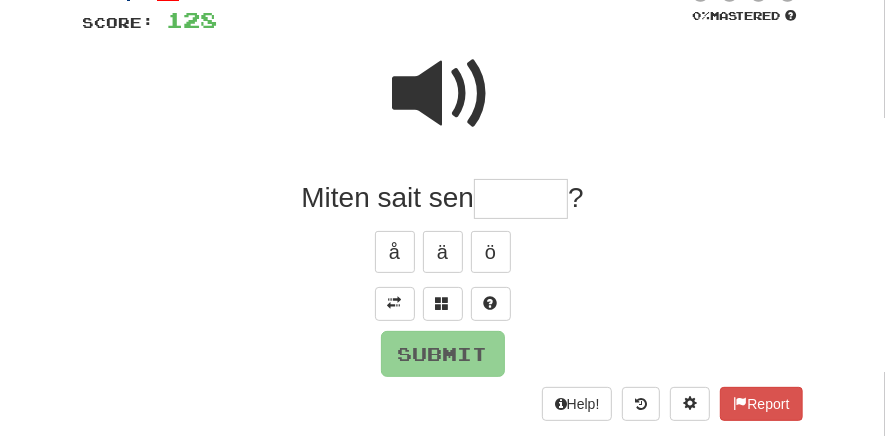 click at bounding box center (443, 94) 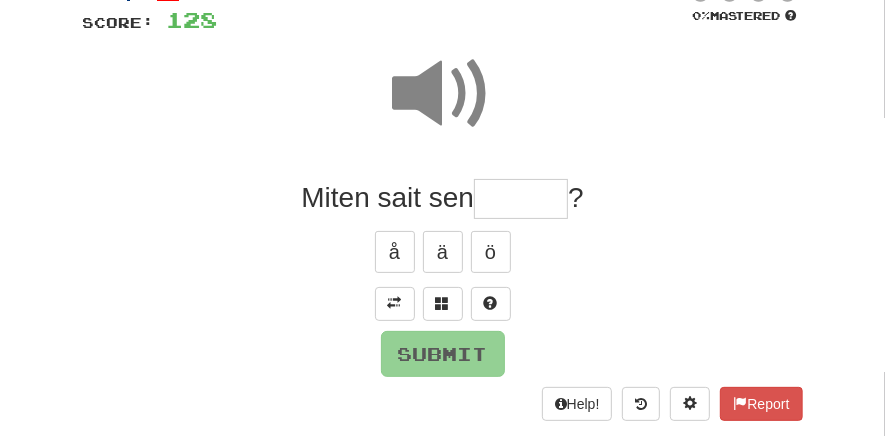 click at bounding box center [521, 199] 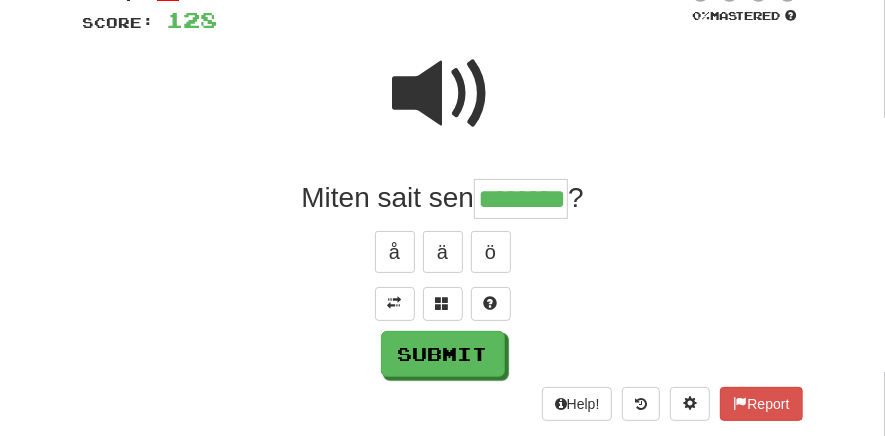 type on "********" 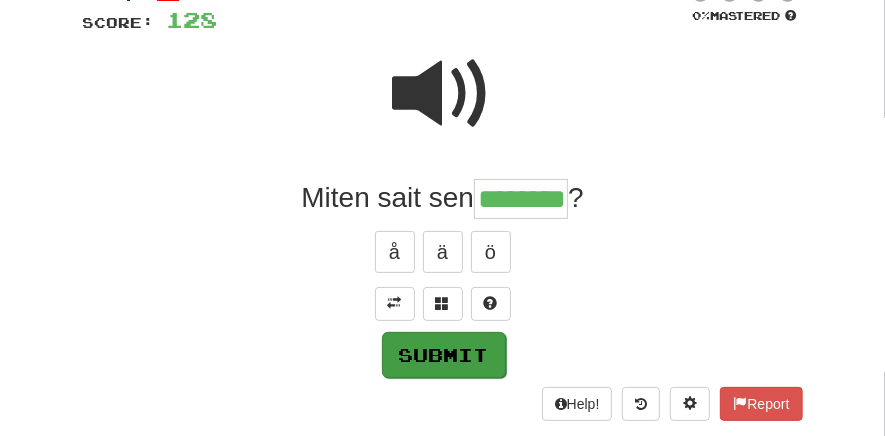 click on "Submit" at bounding box center (444, 355) 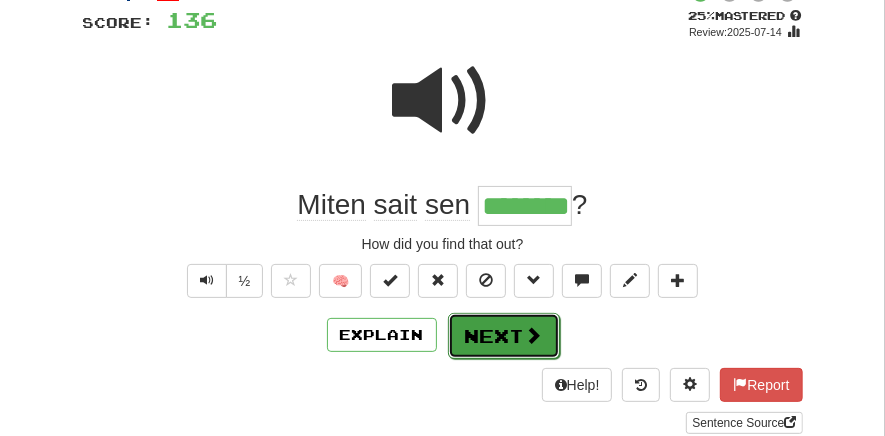 click on "Next" at bounding box center (504, 336) 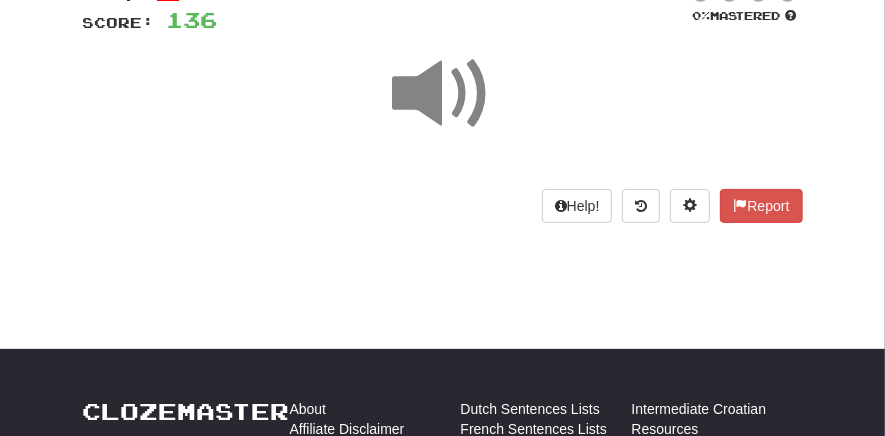 click at bounding box center [443, 94] 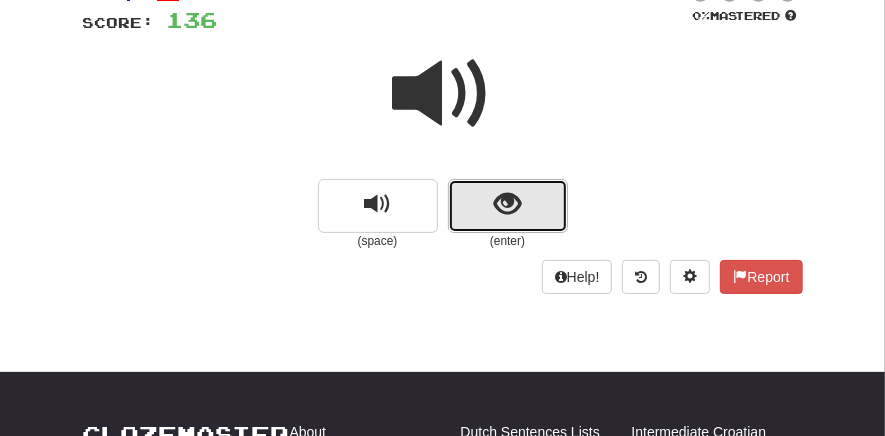 click at bounding box center (507, 204) 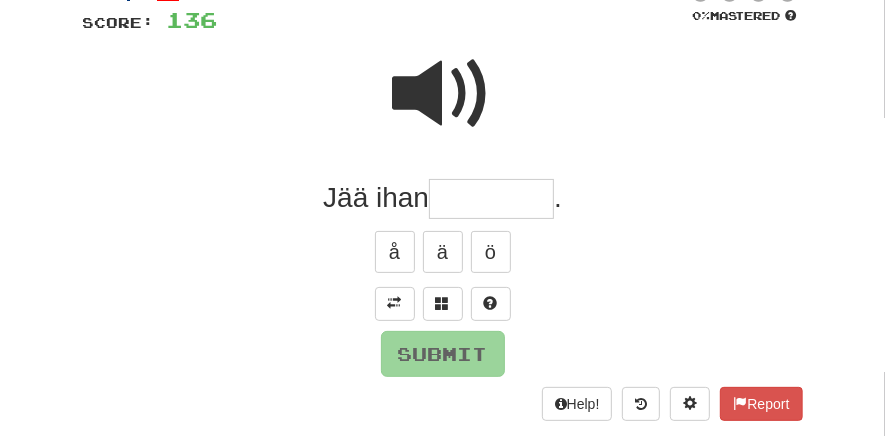 click at bounding box center [491, 199] 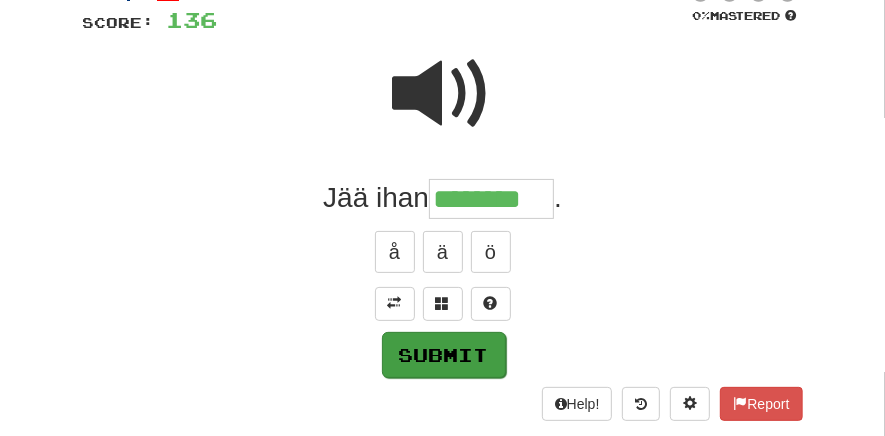 type on "********" 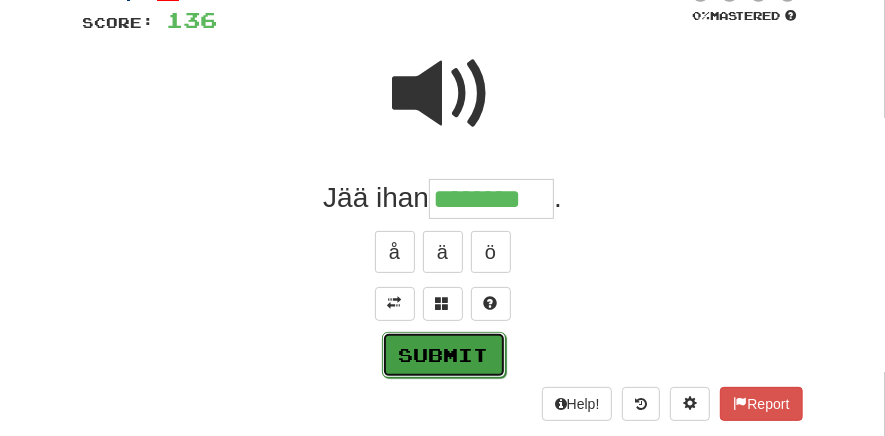 click on "Submit" at bounding box center [444, 355] 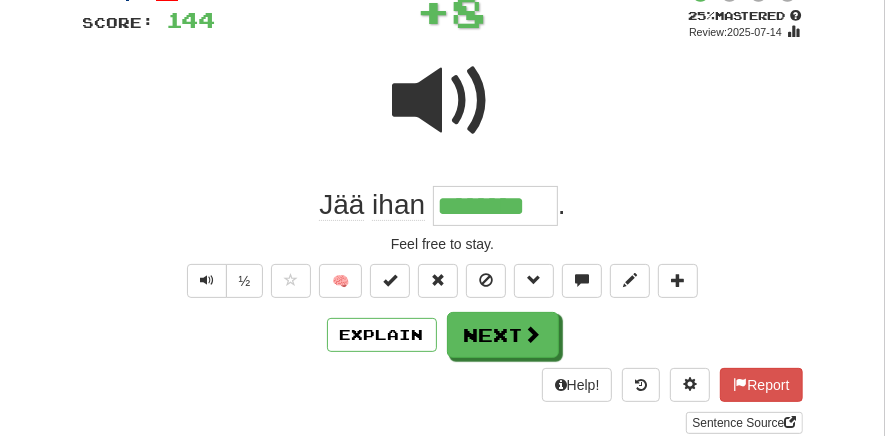 click on "Next" at bounding box center [503, 335] 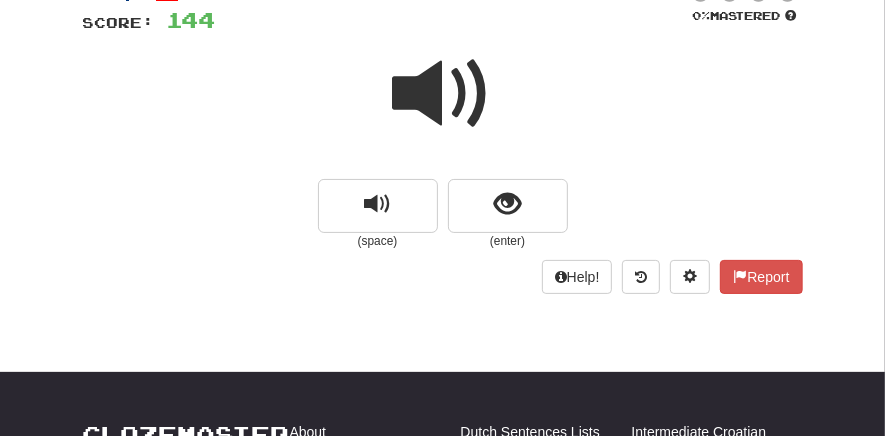 click at bounding box center (508, 206) 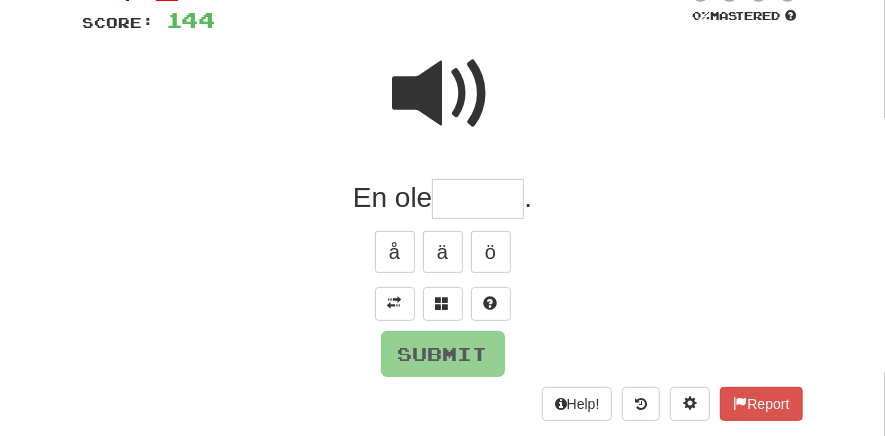 click at bounding box center [478, 199] 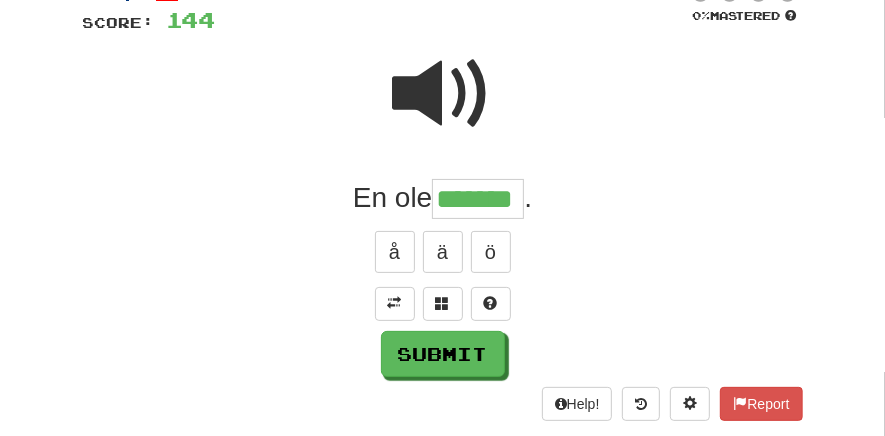 type on "*******" 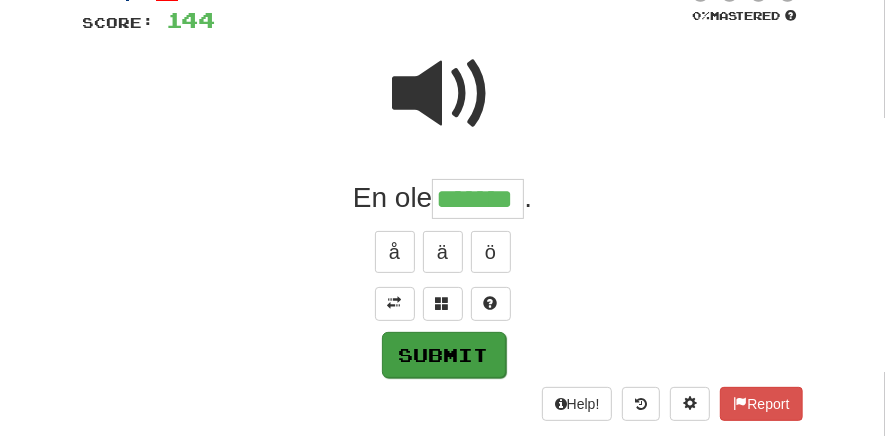 click on "Submit" at bounding box center (444, 355) 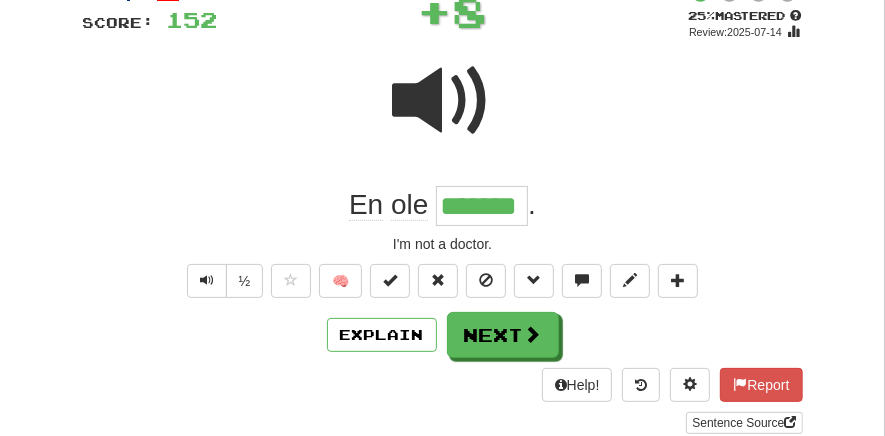 click on "Next" at bounding box center [503, 335] 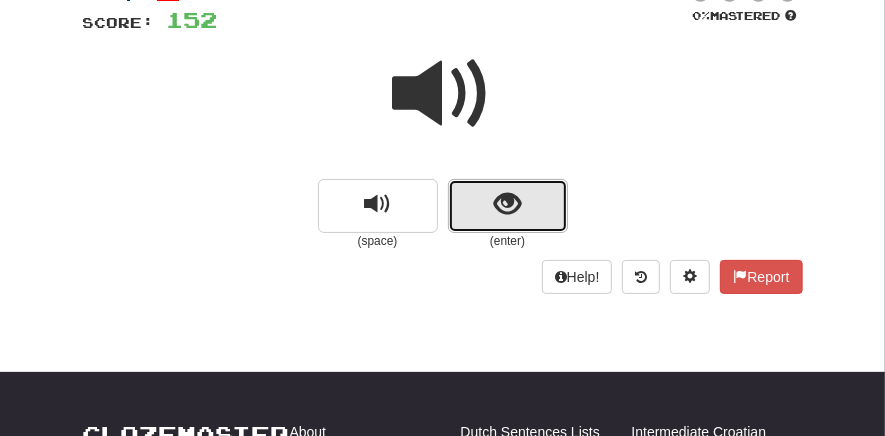 click at bounding box center [507, 204] 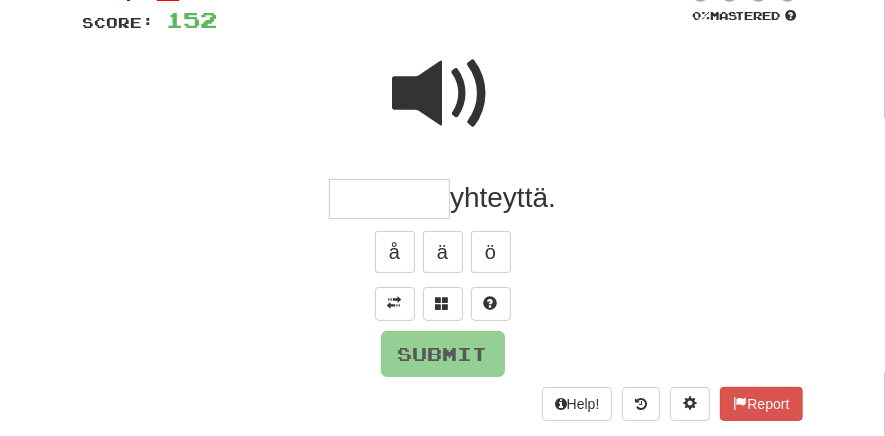 click at bounding box center [389, 199] 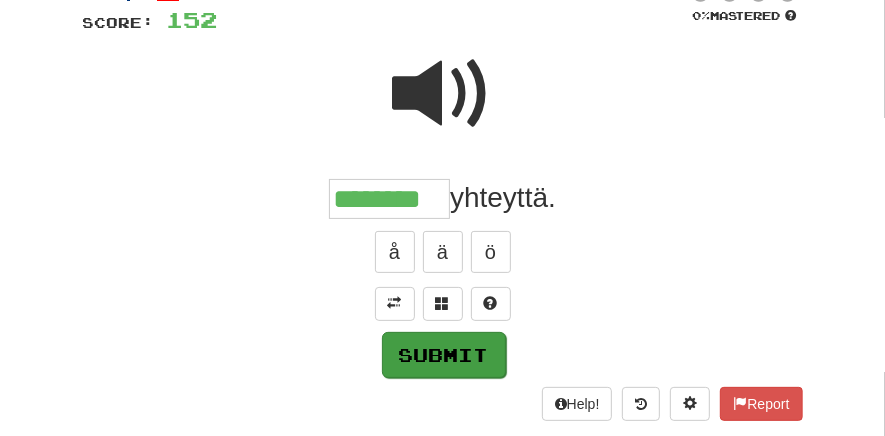 click on "Submit" at bounding box center (444, 355) 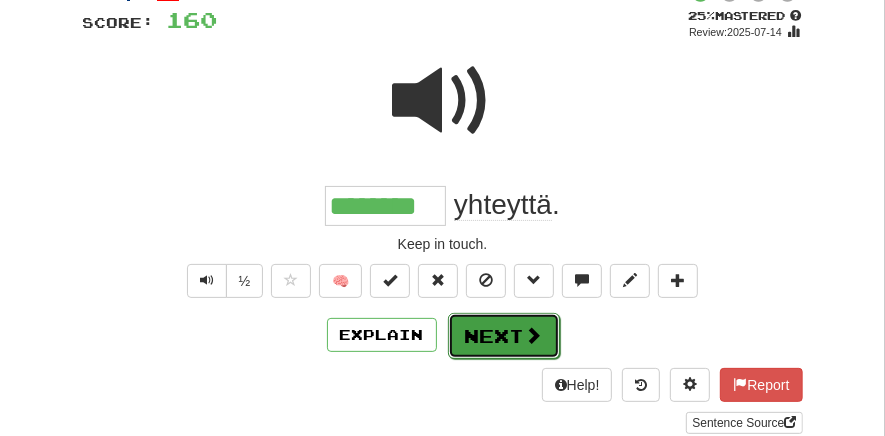 click on "Next" at bounding box center (504, 336) 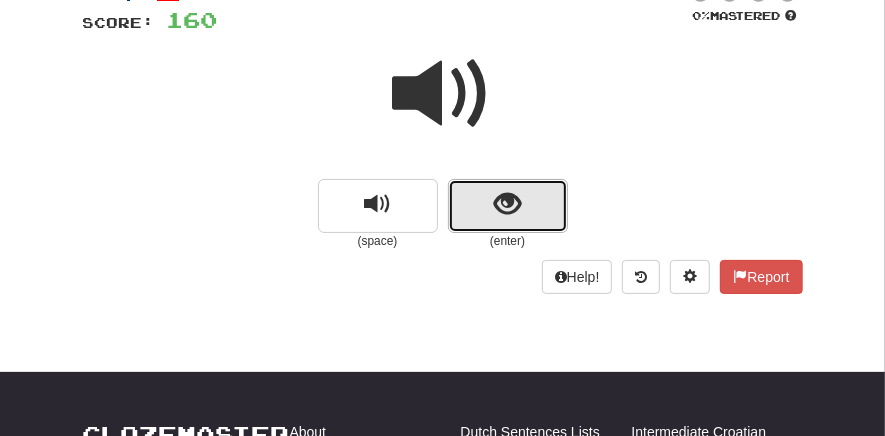 click at bounding box center [508, 206] 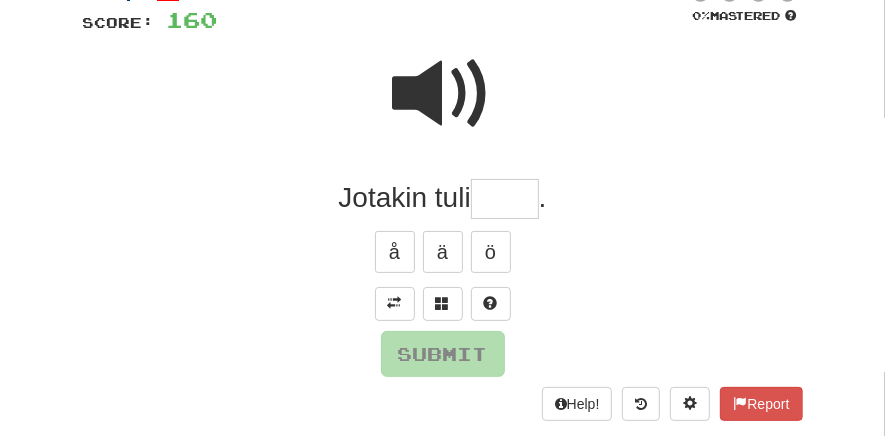 click at bounding box center (505, 199) 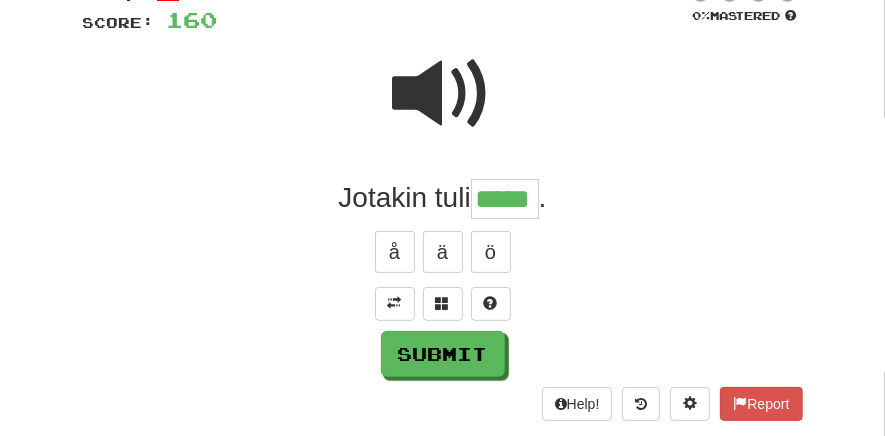 type on "*****" 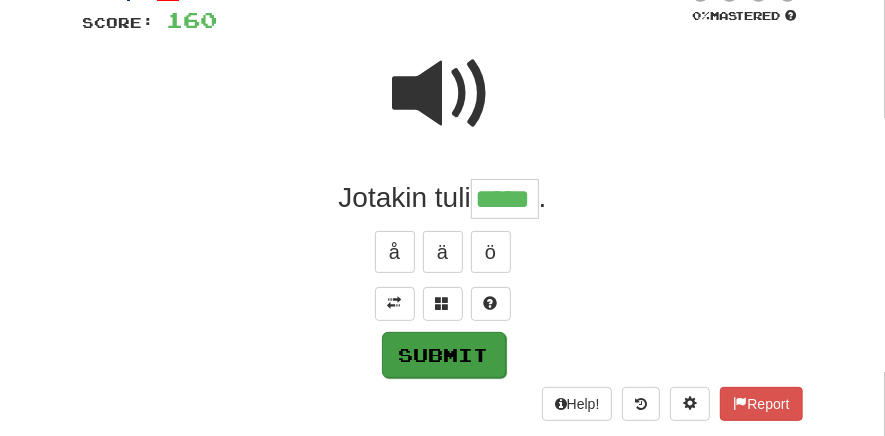 click on "Submit" at bounding box center [444, 355] 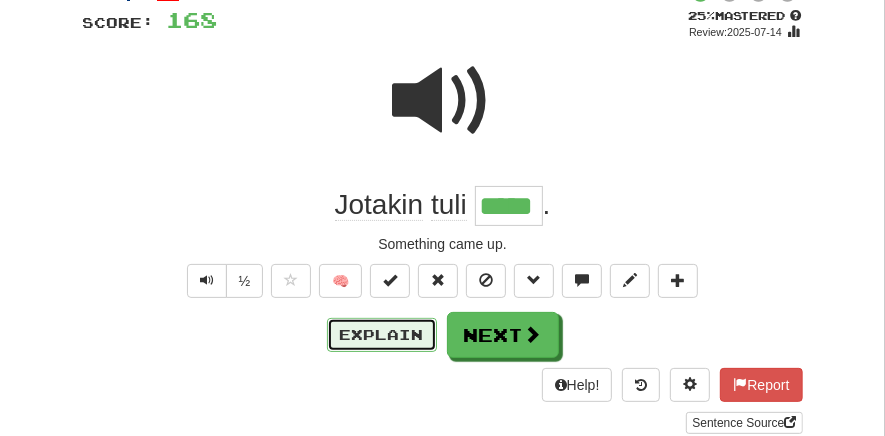 click on "Explain" at bounding box center [382, 335] 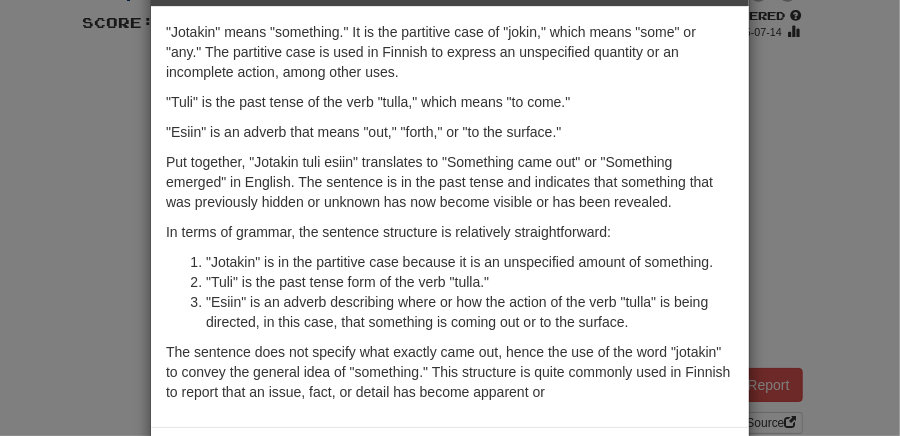 scroll, scrollTop: 161, scrollLeft: 0, axis: vertical 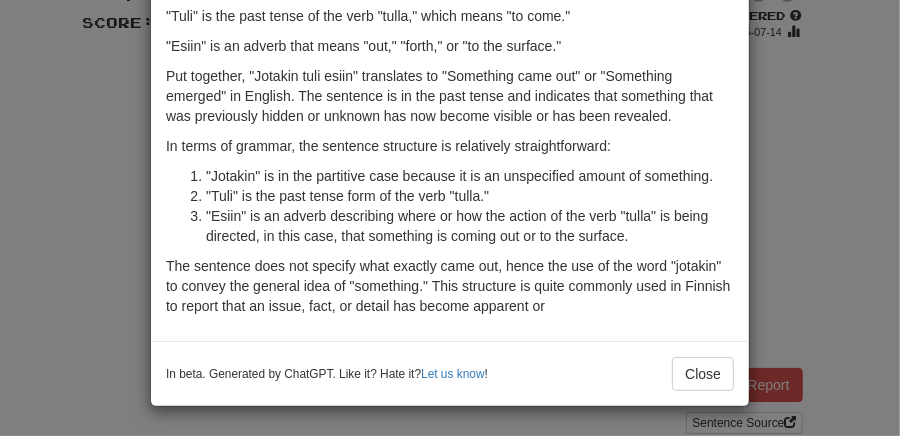click on "× Explanation "Jotakin" means "something." It is the partitive case of "jokin," which means "some" or "any." The partitive case is used in Finnish to express an unspecified quantity or an incomplete action, among other uses.
"Tuli" is the past tense of the verb "tulla," which means "to come."
"Esiin" is an adverb that means "out," "forth," or "to the surface."
Put together, "Jotakin tuli esiin" translates to "Something came out" or "Something emerged" in English. The sentence is in the past tense and indicates that something that was previously hidden or unknown has now become visible or has been revealed.
In terms of grammar, the sentence structure is relatively straightforward:
"Jotakin" is in the partitive case because it is an unspecified amount of something.
"Tuli" is the past tense form of the verb "tulla."
"Esiin" is an adverb describing where or how the action of the verb "tulla" is being directed, in this case, that something is coming out or to the surface.
Let us know ! Close" at bounding box center (450, 218) 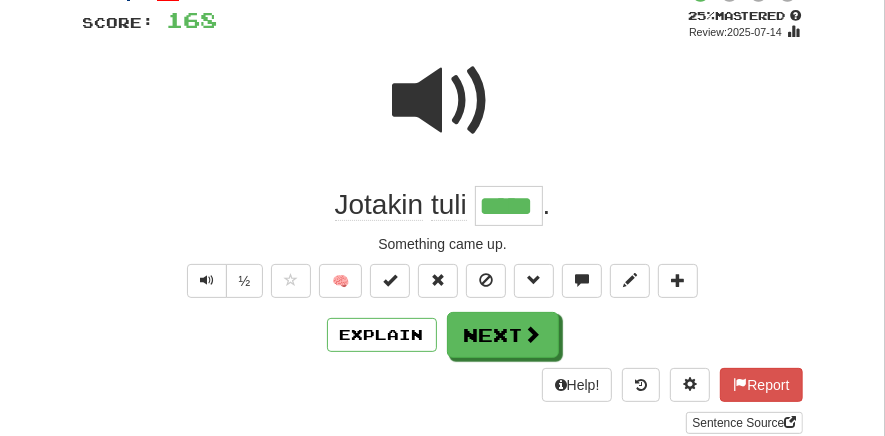 click on "/  Score:   168 + 8 25 %  Mastered Review:  2025-07-14 Jotakin   tuli   ***** . Something came up. ½ 🧠 Explain Next  Help!  Report Sentence Source" at bounding box center [443, 208] 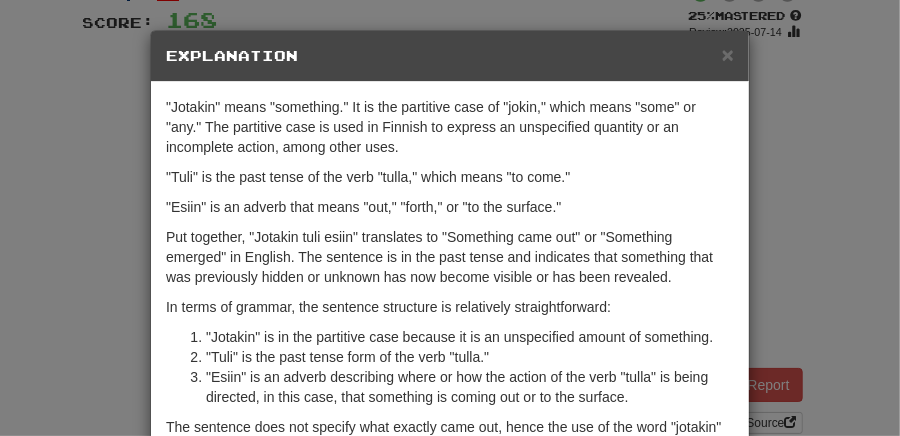 click on "× Explanation "Jotakin" means "something." It is the partitive case of "jokin," which means "some" or "any." The partitive case is used in Finnish to express an unspecified quantity or an incomplete action, among other uses.
"Tuli" is the past tense of the verb "tulla," which means "to come."
"Esiin" is an adverb that means "out," "forth," or "to the surface."
Put together, "Jotakin tuli esiin" translates to "Something came out" or "Something emerged" in English. The sentence is in the past tense and indicates that something that was previously hidden or unknown has now become visible or has been revealed.
In terms of grammar, the sentence structure is relatively straightforward:
"Jotakin" is in the partitive case because it is an unspecified amount of something.
"Tuli" is the past tense form of the verb "tulla."
"Esiin" is an adverb describing where or how the action of the verb "tulla" is being directed, in this case, that something is coming out or to the surface.
Let us know ! Close" at bounding box center (450, 218) 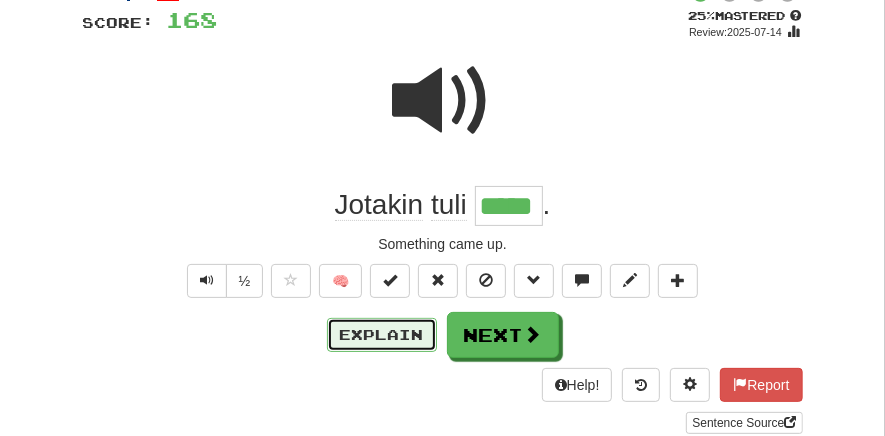 click on "Explain" at bounding box center [382, 335] 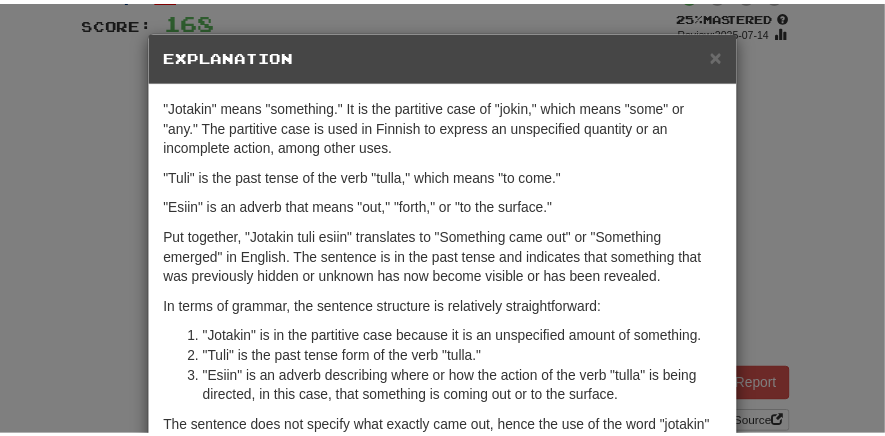 scroll, scrollTop: 0, scrollLeft: 0, axis: both 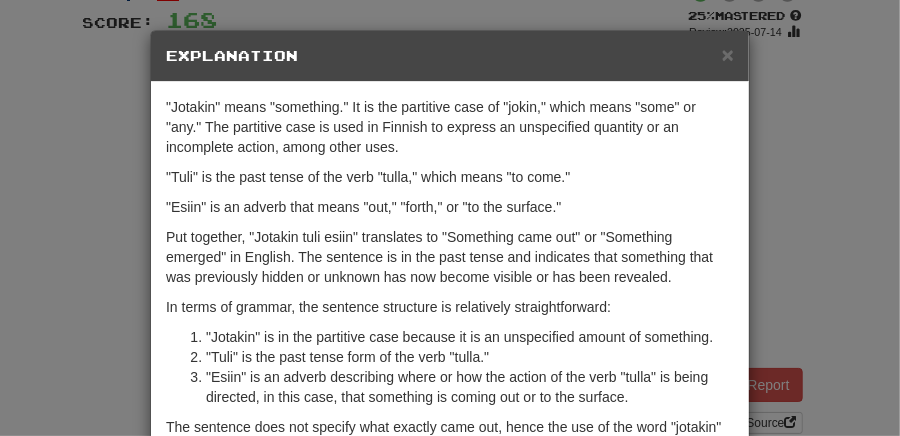 click on "× Explanation "Jotakin" means "something." It is the partitive case of "jokin," which means "some" or "any." The partitive case is used in Finnish to express an unspecified quantity or an incomplete action, among other uses.
"Tuli" is the past tense of the verb "tulla," which means "to come."
"Esiin" is an adverb that means "out," "forth," or "to the surface."
Put together, "Jotakin tuli esiin" translates to "Something came out" or "Something emerged" in English. The sentence is in the past tense and indicates that something that was previously hidden or unknown has now become visible or has been revealed.
In terms of grammar, the sentence structure is relatively straightforward:
"Jotakin" is in the partitive case because it is an unspecified amount of something.
"Tuli" is the past tense form of the verb "tulla."
"Esiin" is an adverb describing where or how the action of the verb "tulla" is being directed, in this case, that something is coming out or to the surface.
Let us know ! Close" at bounding box center (450, 218) 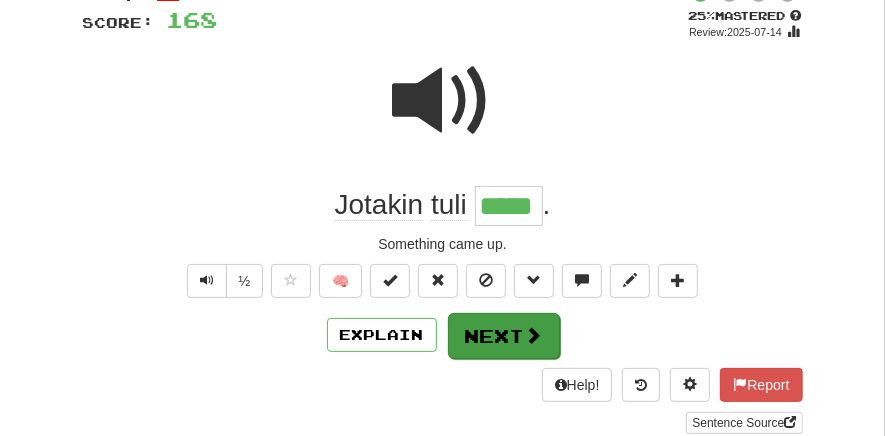 click on "Next" at bounding box center (504, 336) 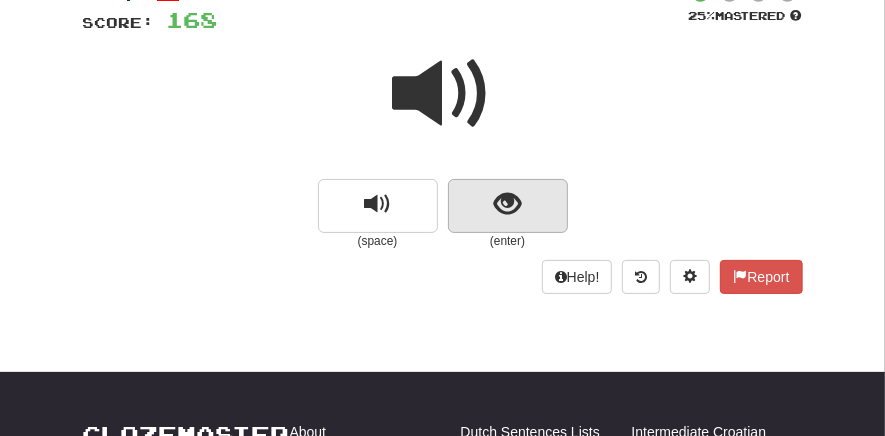 click at bounding box center [507, 204] 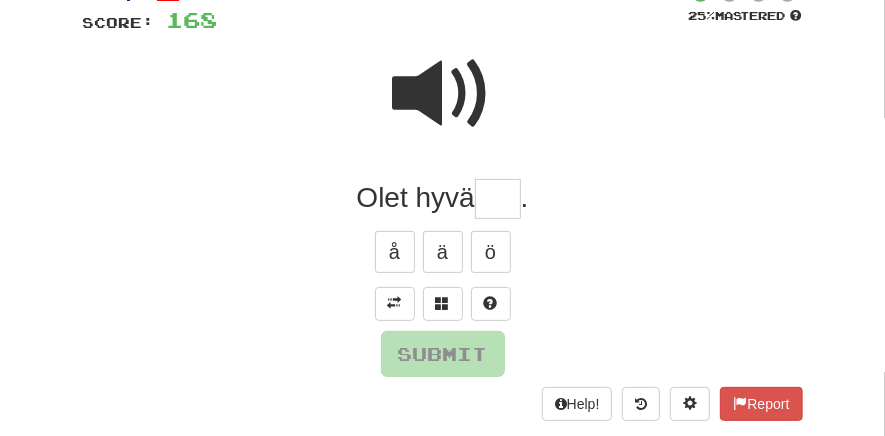 click at bounding box center [498, 199] 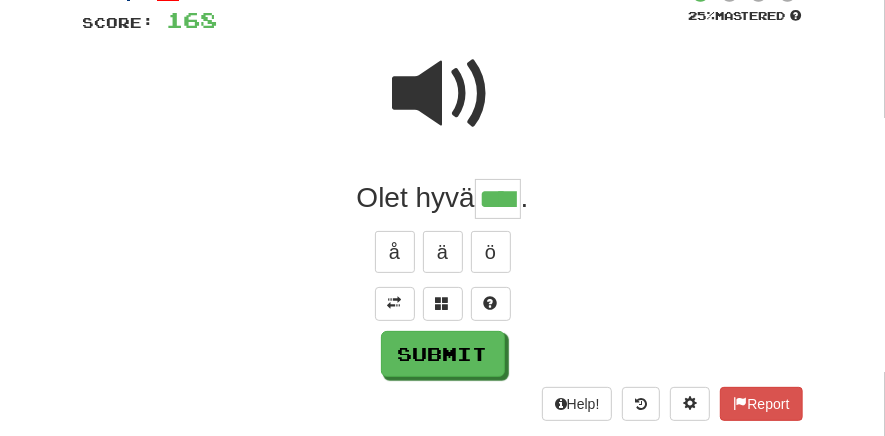 type on "****" 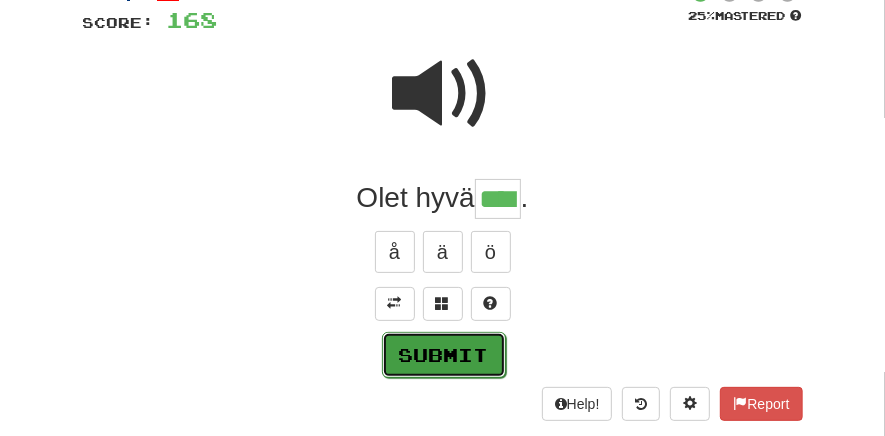 click on "Submit" at bounding box center (444, 355) 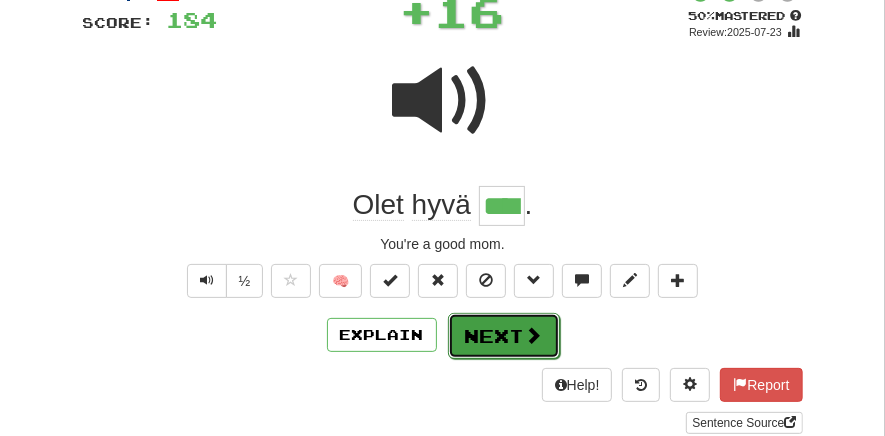 click on "Next" at bounding box center (504, 336) 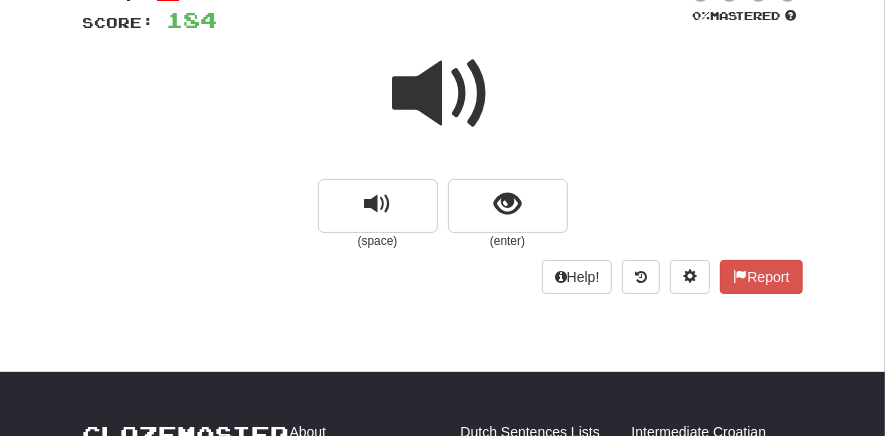 click at bounding box center (443, 94) 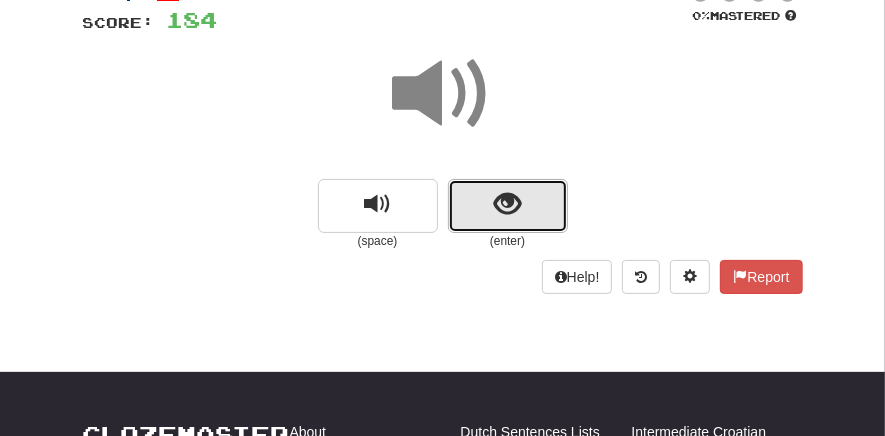 click at bounding box center [507, 204] 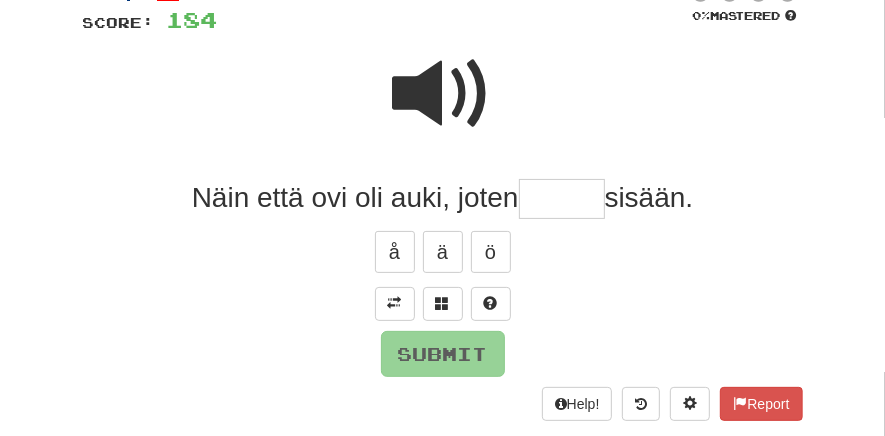 click at bounding box center (562, 199) 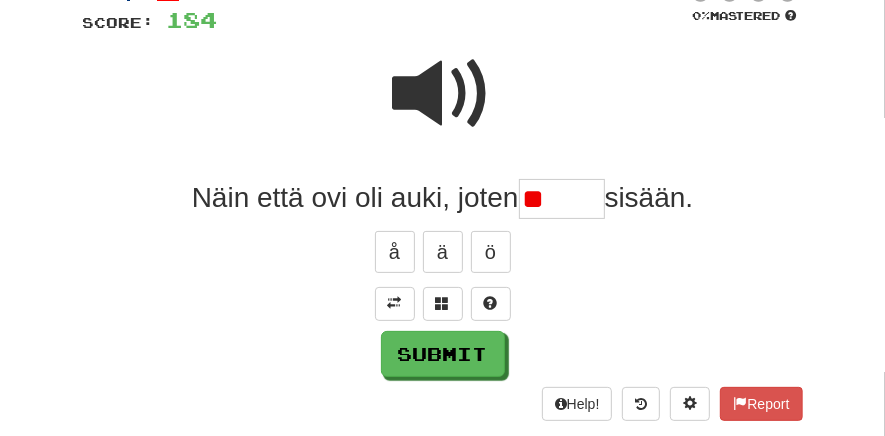 type on "*" 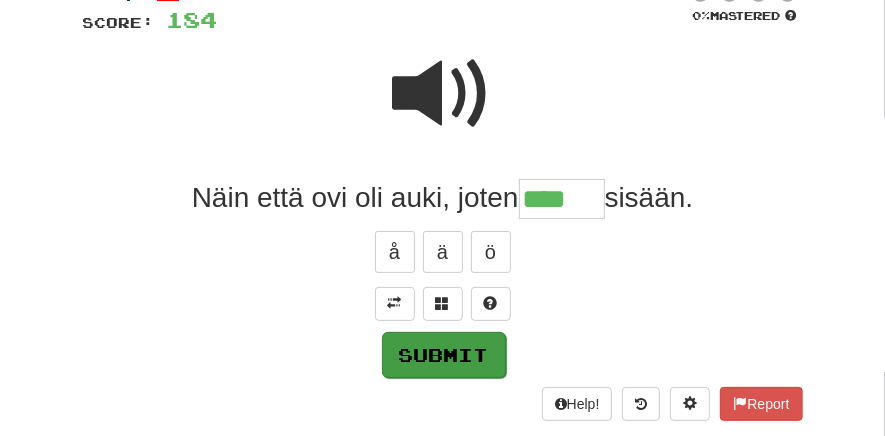 click on "Submit" at bounding box center (444, 355) 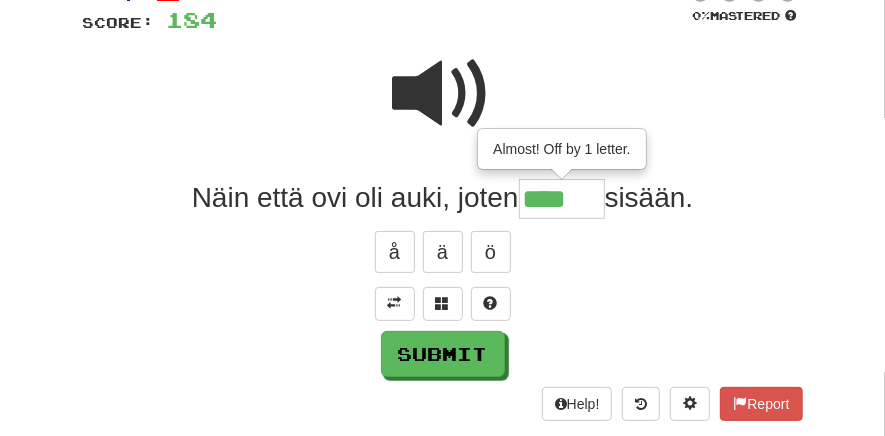 click on "****" at bounding box center [562, 199] 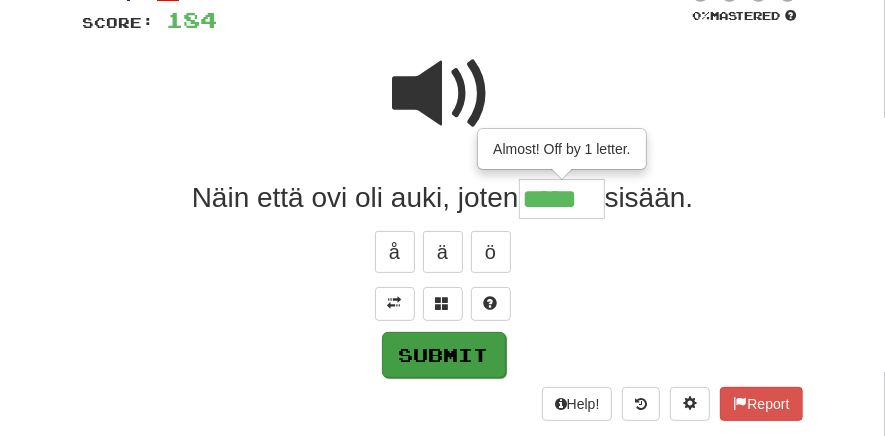 type on "*****" 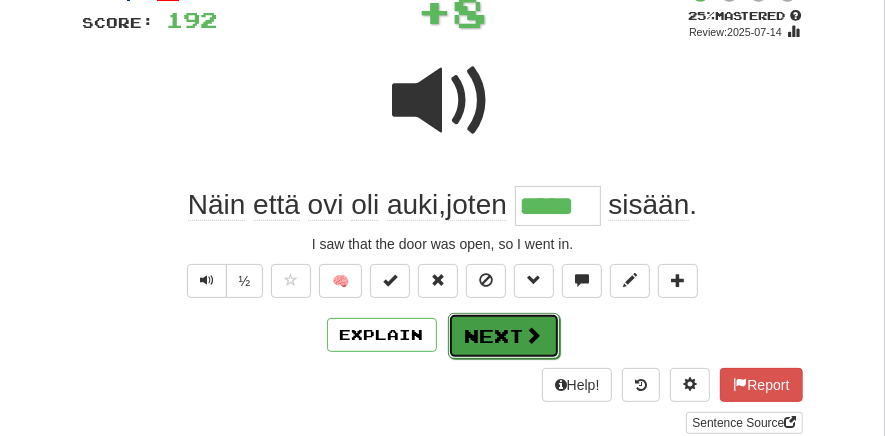 click on "Next" at bounding box center (504, 336) 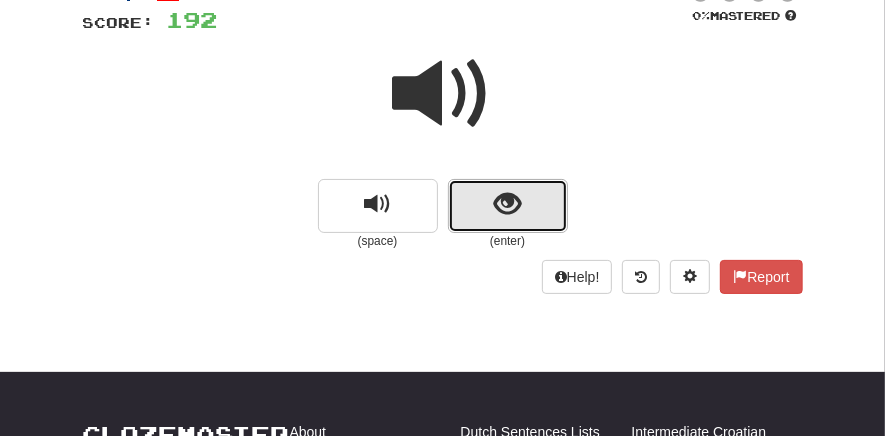 click at bounding box center (508, 206) 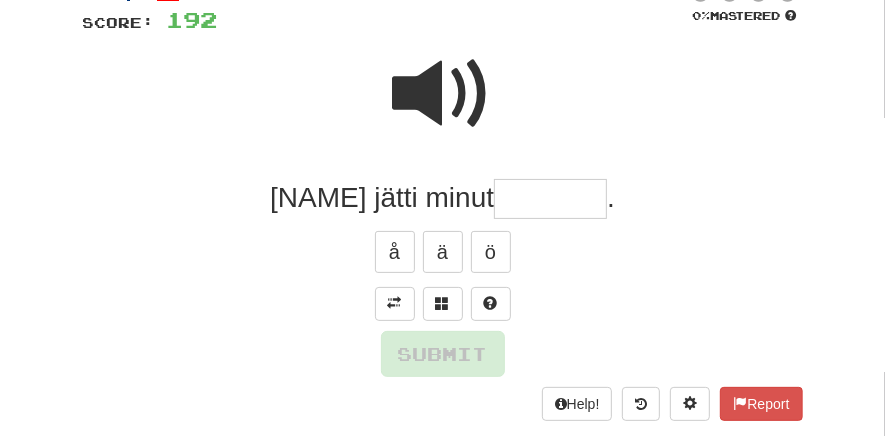 click at bounding box center [550, 199] 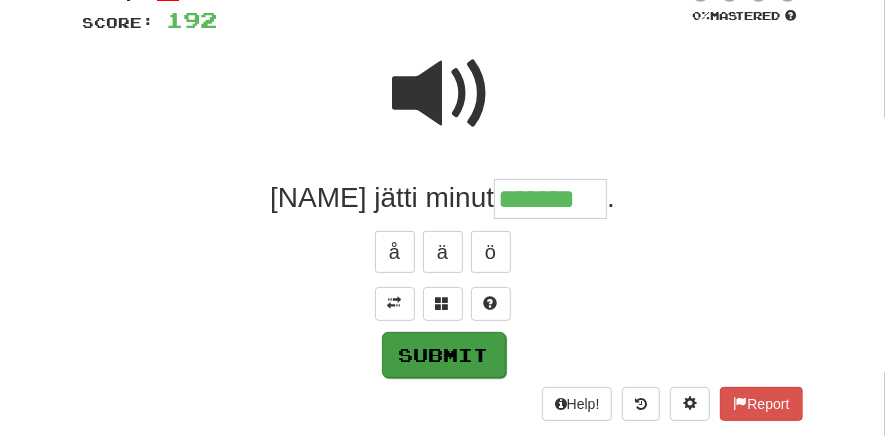 type on "*******" 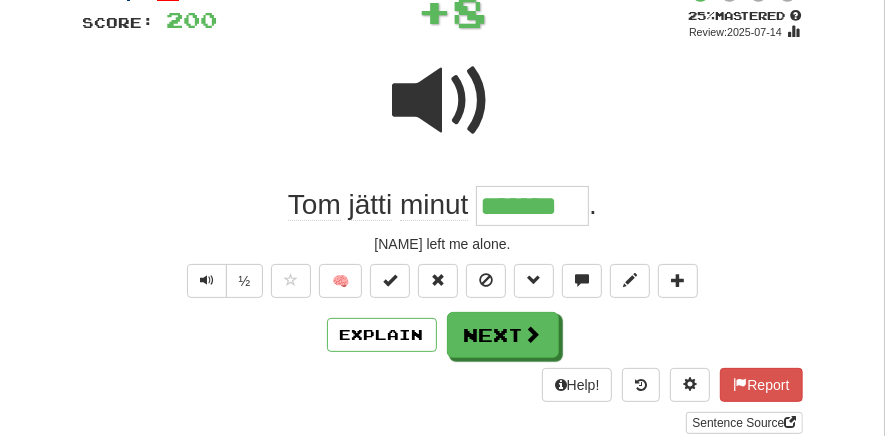 click on "Next" at bounding box center [503, 335] 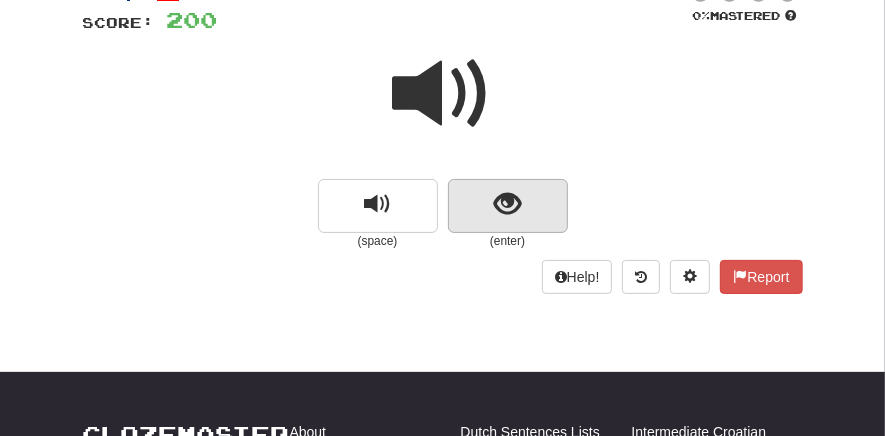 click at bounding box center (508, 206) 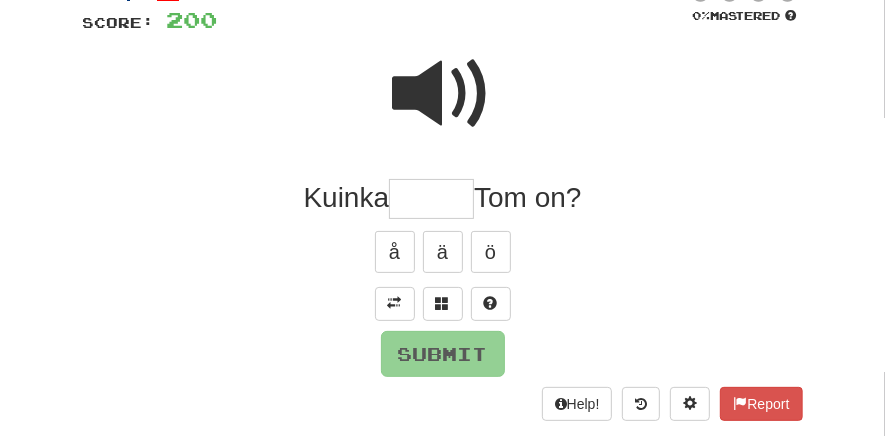 click at bounding box center (431, 199) 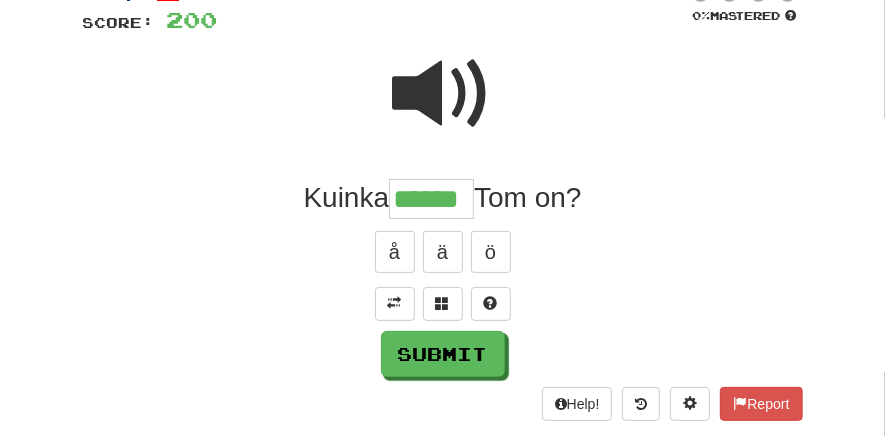 type on "******" 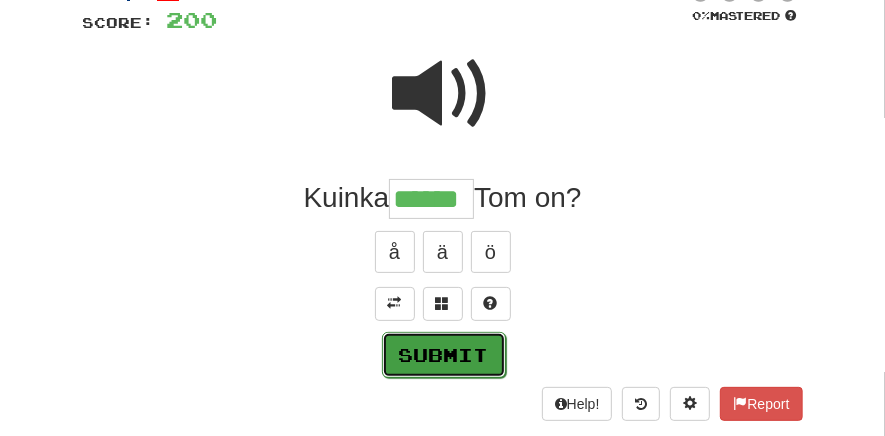 click on "Submit" at bounding box center [444, 355] 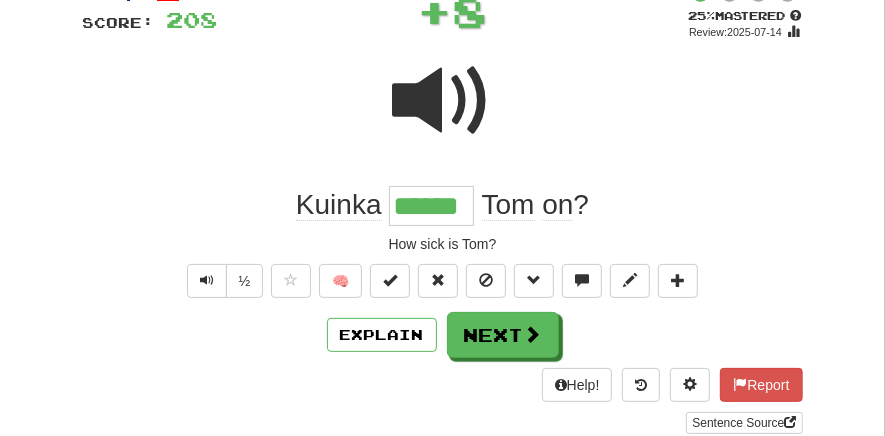 click on "Next" at bounding box center (503, 335) 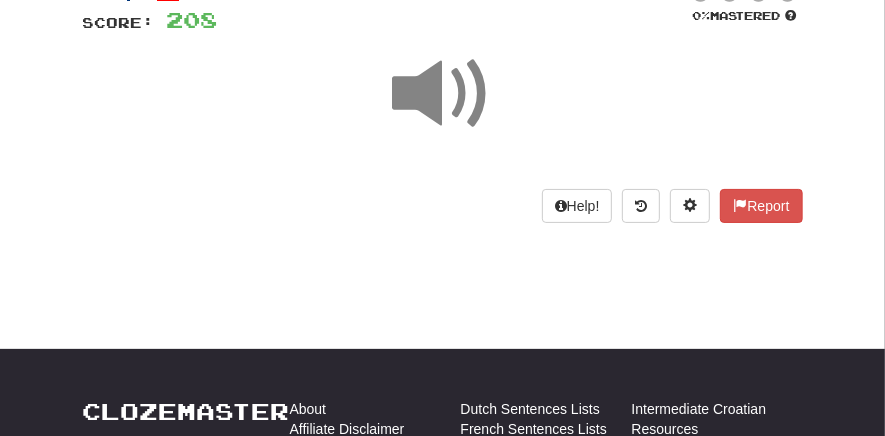click on "Clozemaster
About
Affiliate Disclaimer
Affiliate Program
Blog
Community Guidelines
Contact
Docs
FAQ
Forum
Languages
Privacy
Teaching
Terms
Translations
Dutch Sentences Lists
French Sentences Lists
German Sentences Lists
Hindi Sentences Lists
Indonesian Sentences Lists
Italian Sentences Lists
Japanese Sentences Lists
Korean Sentences Lists
Lithuanian Sentences Lists
Mandarin Chinese Sentences Lists
Persian Farsi Sentences Lists
Portuguese Sentences Lists
Romanian Sentences Lists
Russian Sentences Lists
Serbian Sentences Lists
Spanish Sentences Lists
Swedish Sentences Lists
Thai Sentences Lists
Turkish Sentences Lists
Ukrainian Sentences Lists
Welsh Sentences Lists
Intermediate Croatian Resources
Intermediate Dutch Resources
Intermediate French Resources
Intermediate German Resources
Intermediate Hindi Resources
Intermediate Italian Resources
Intermediate Japanese Resources" at bounding box center [442, 749] 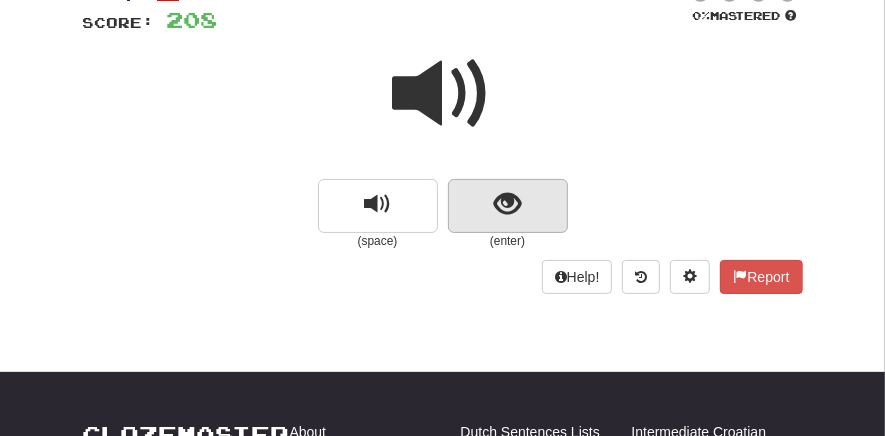 click at bounding box center [508, 206] 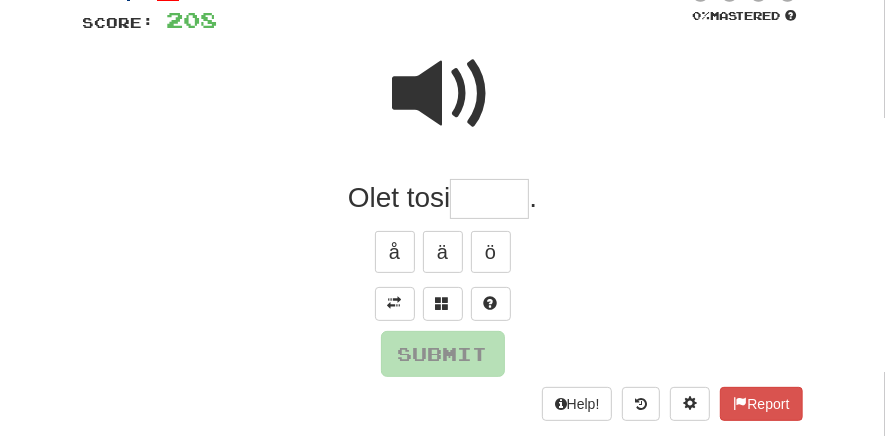 click at bounding box center (489, 199) 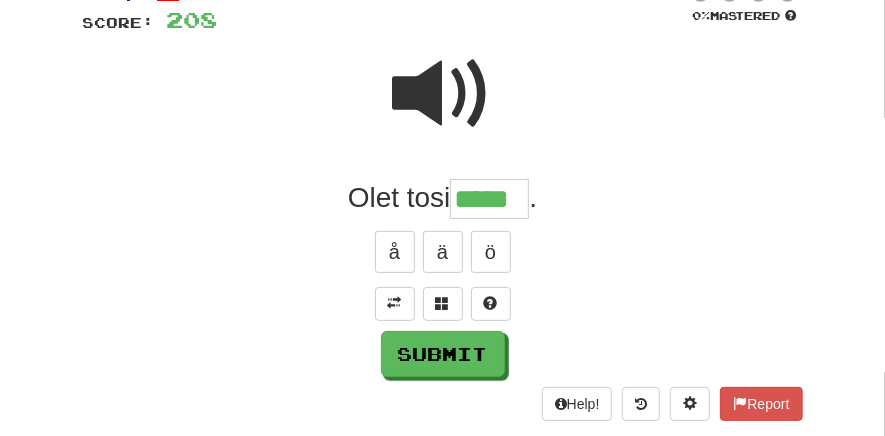 type on "*****" 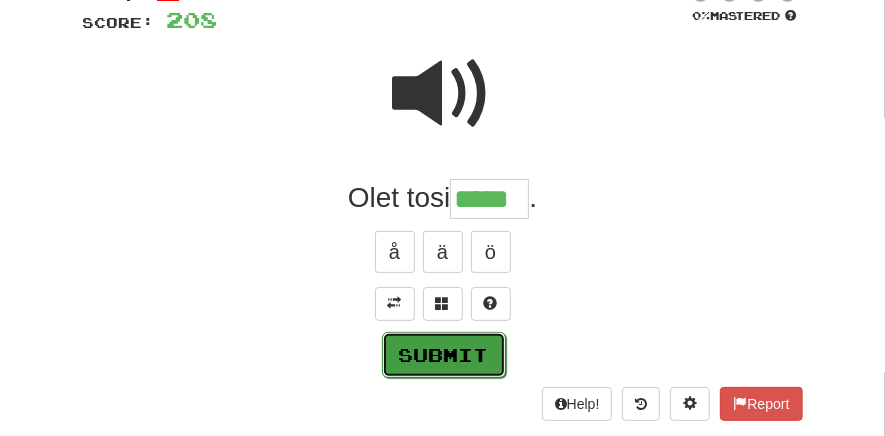 click on "Submit" at bounding box center [444, 355] 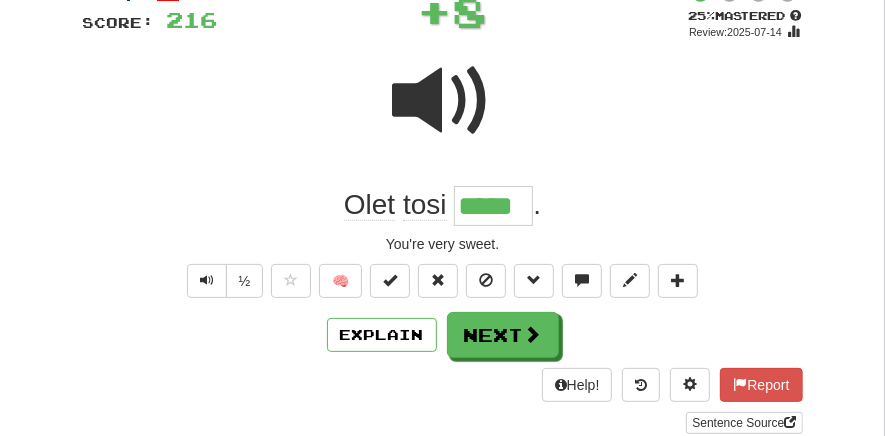 click on "Next" at bounding box center [503, 335] 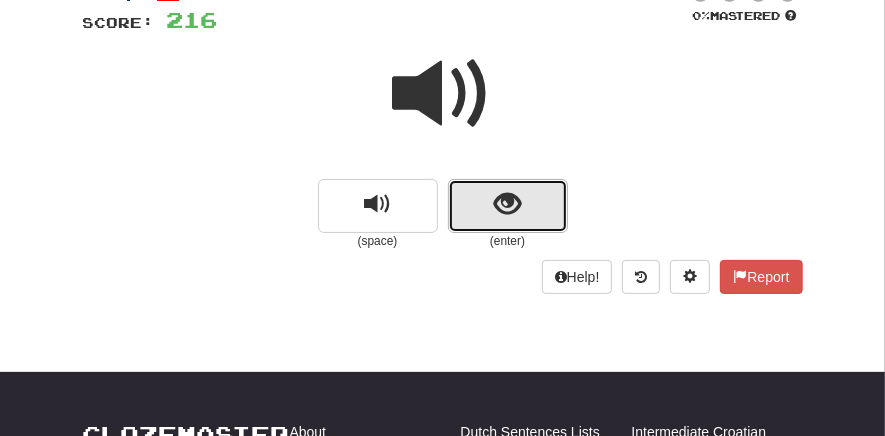 click at bounding box center [507, 204] 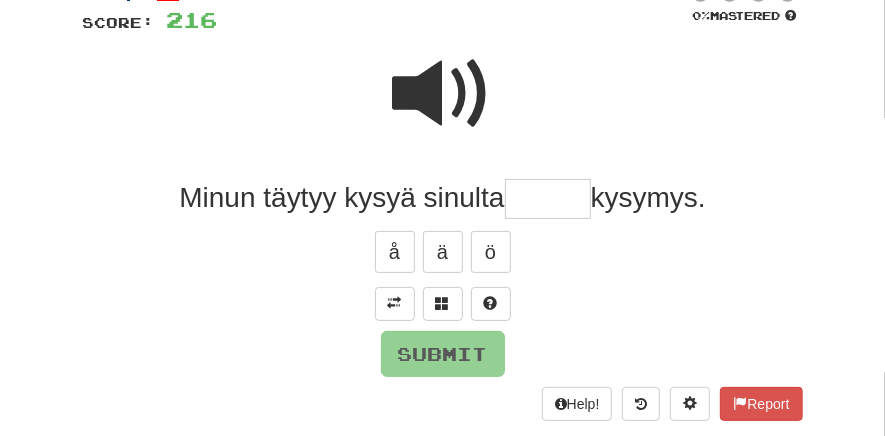 click at bounding box center (548, 199) 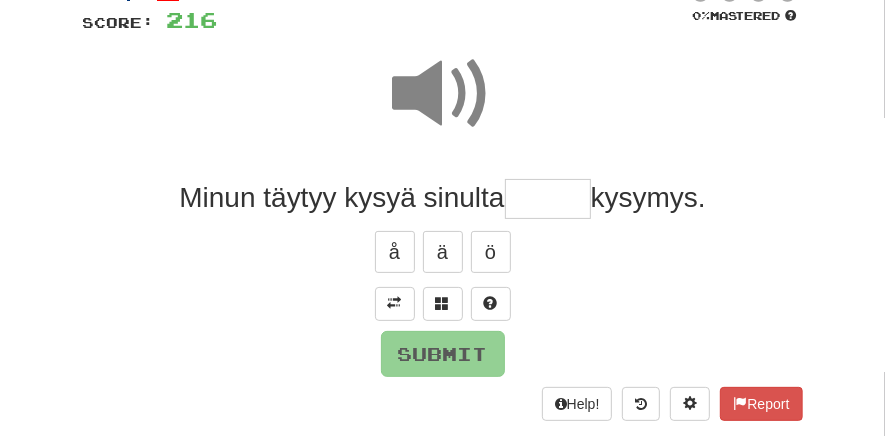 click at bounding box center (548, 199) 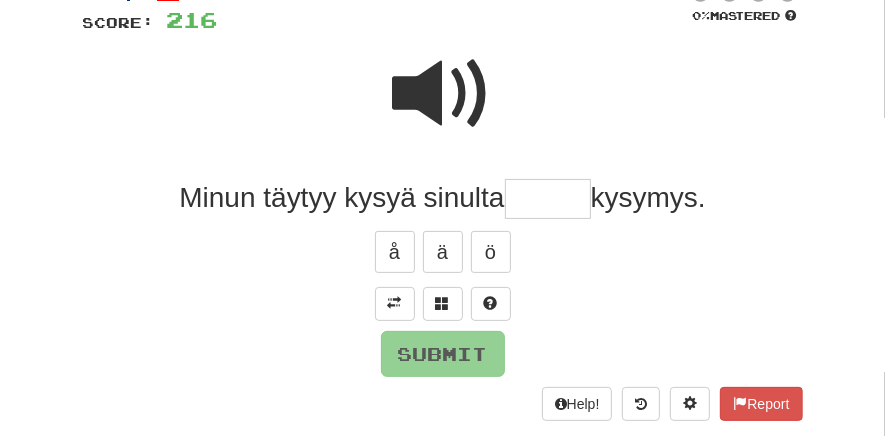 click at bounding box center (443, 94) 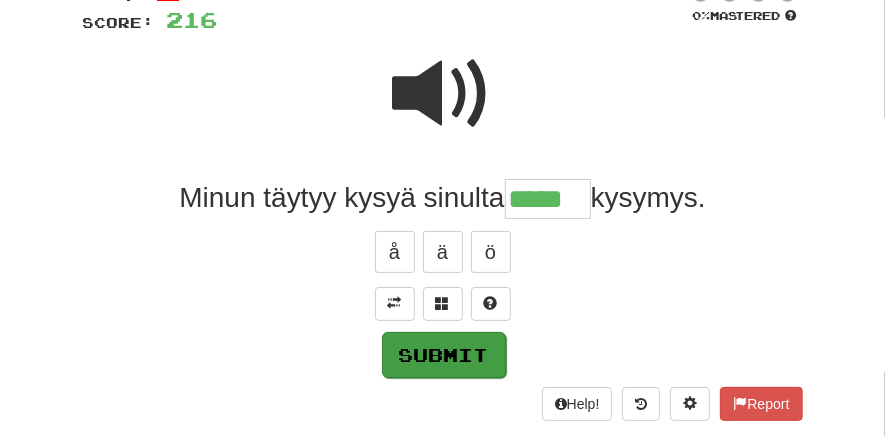 type on "*****" 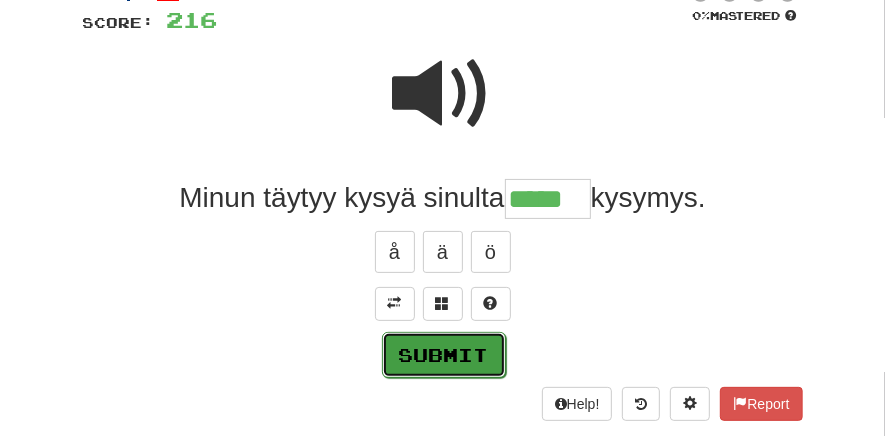 click on "Submit" at bounding box center (444, 355) 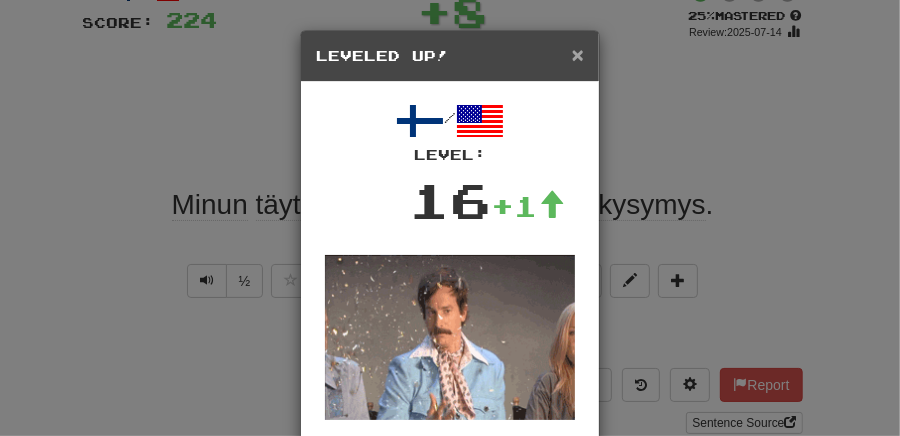 click on "×" at bounding box center [578, 54] 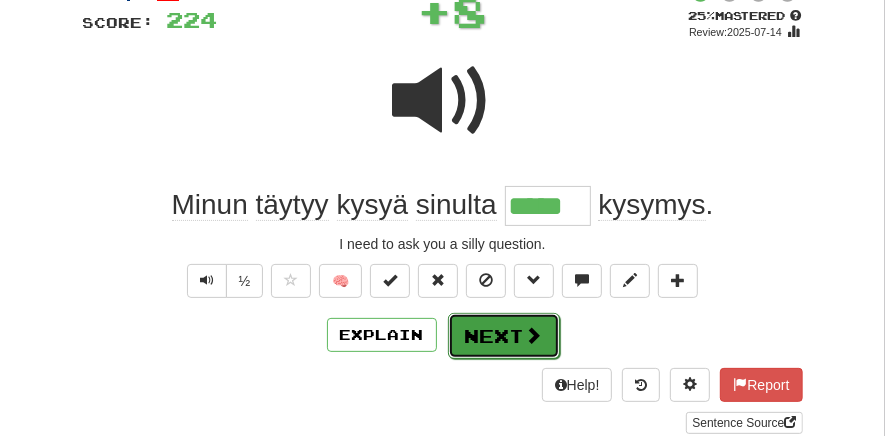 click on "Next" at bounding box center [504, 336] 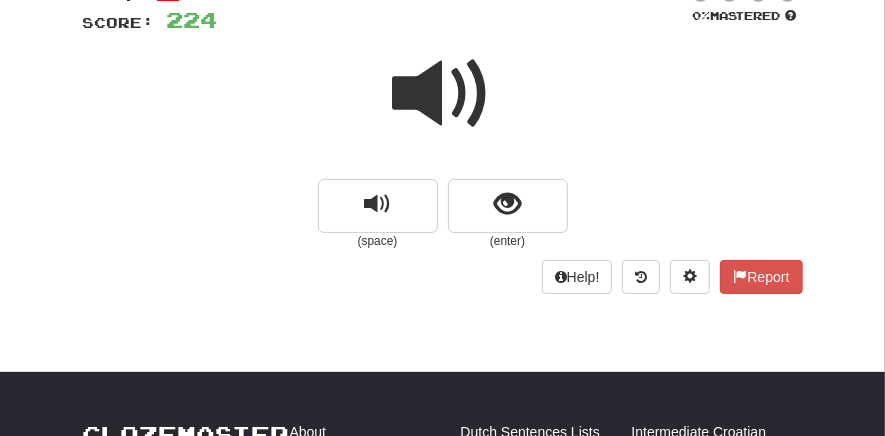 click at bounding box center [443, 94] 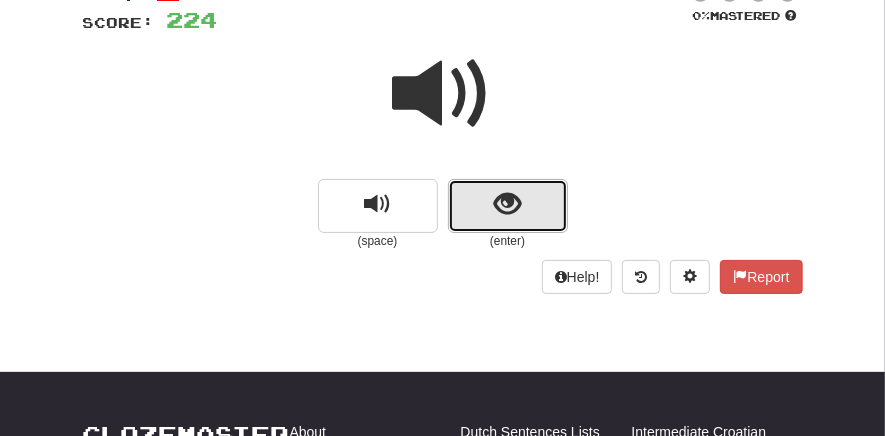 click at bounding box center [507, 204] 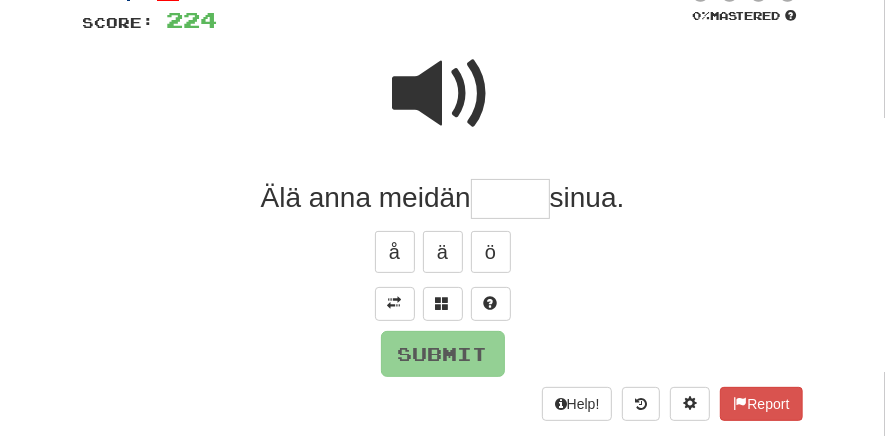 click at bounding box center [510, 199] 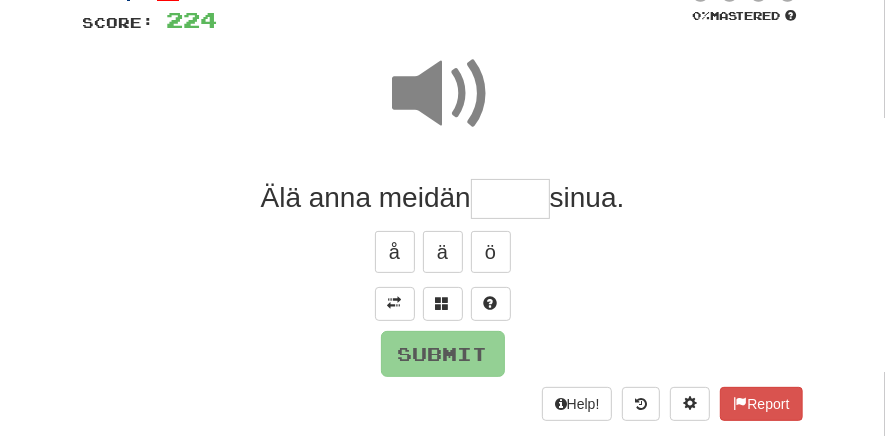click at bounding box center (510, 199) 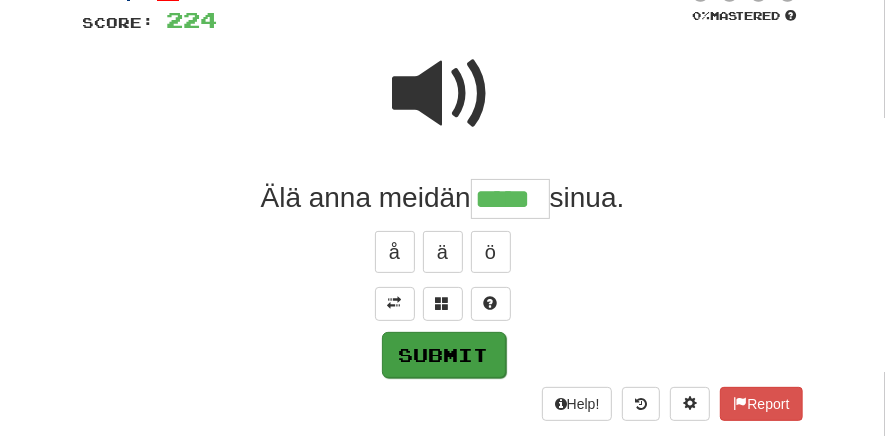 type on "*****" 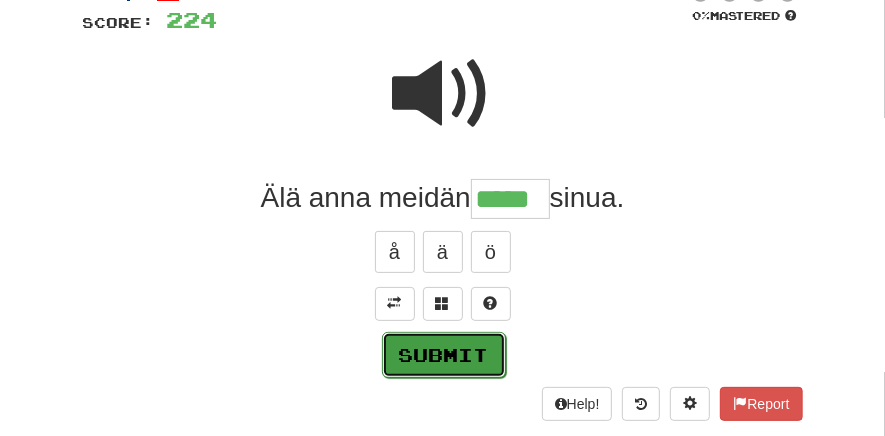click on "Submit" at bounding box center (444, 355) 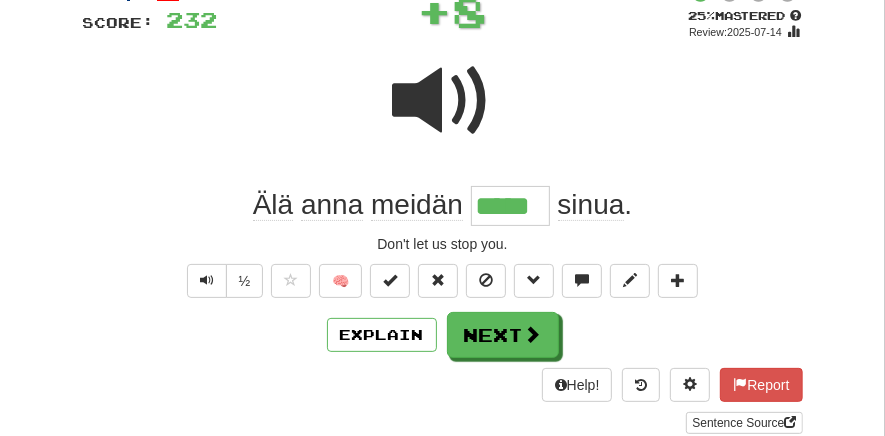 click on "Next" at bounding box center (503, 335) 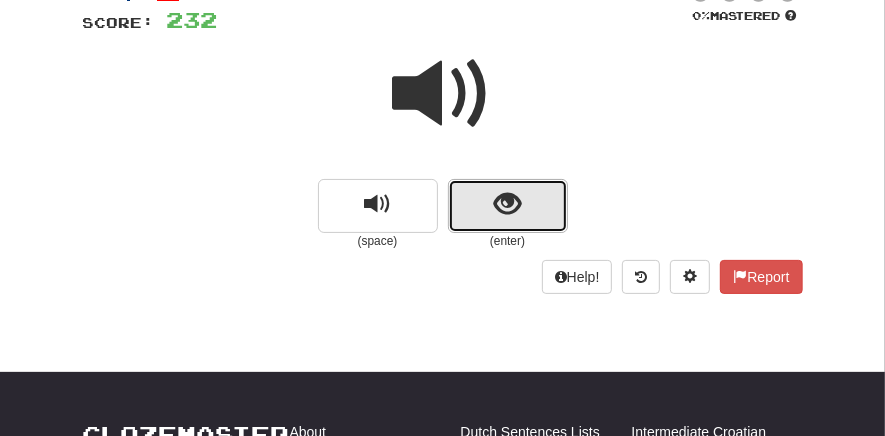 click at bounding box center [507, 204] 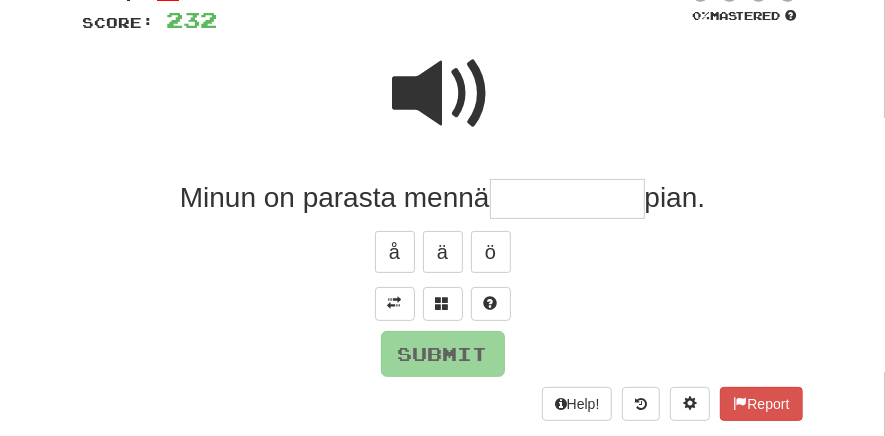 click at bounding box center [567, 199] 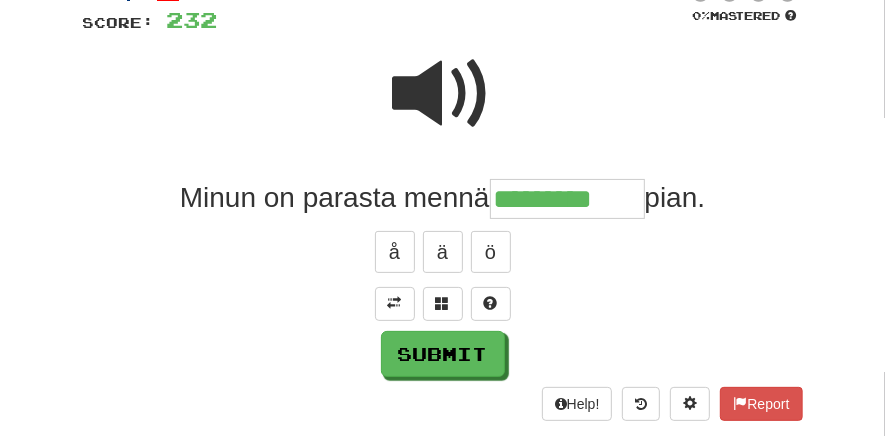 type on "*********" 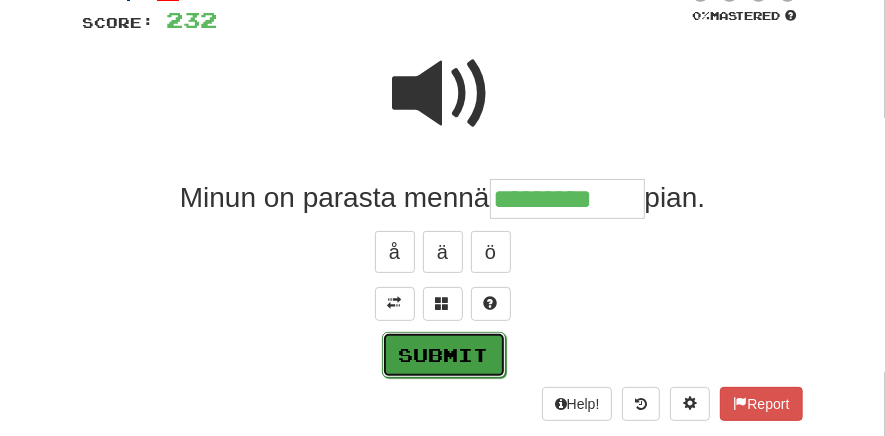 click on "Submit" at bounding box center [444, 355] 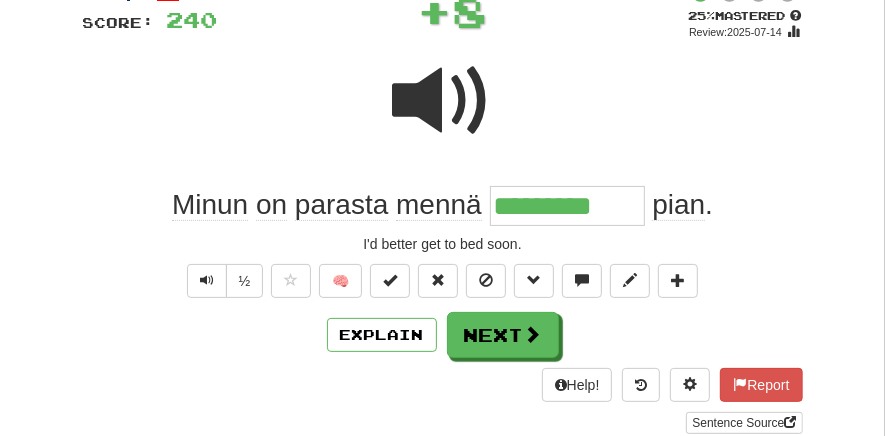 click on "Next" at bounding box center [503, 335] 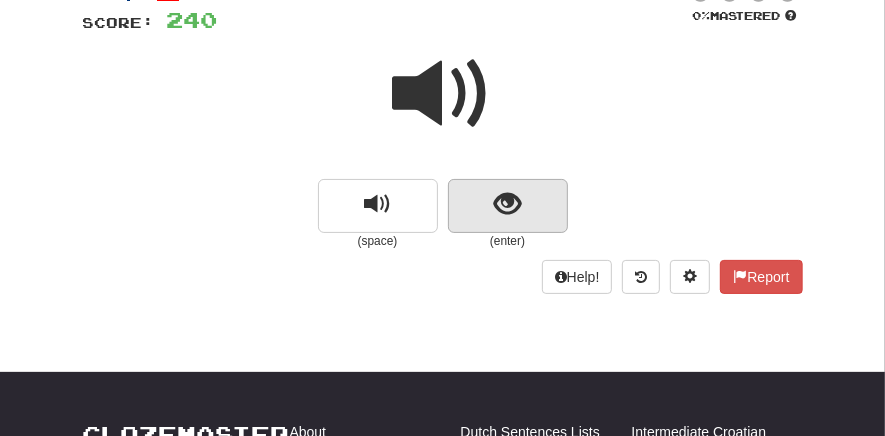 click at bounding box center (507, 204) 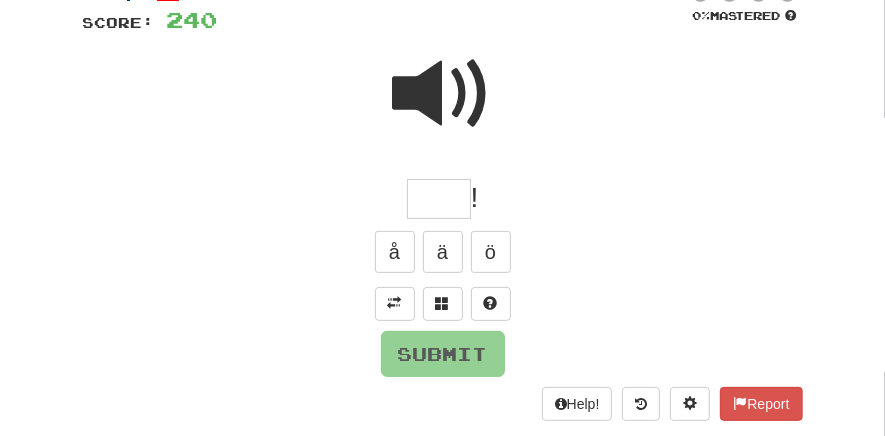 click at bounding box center (439, 199) 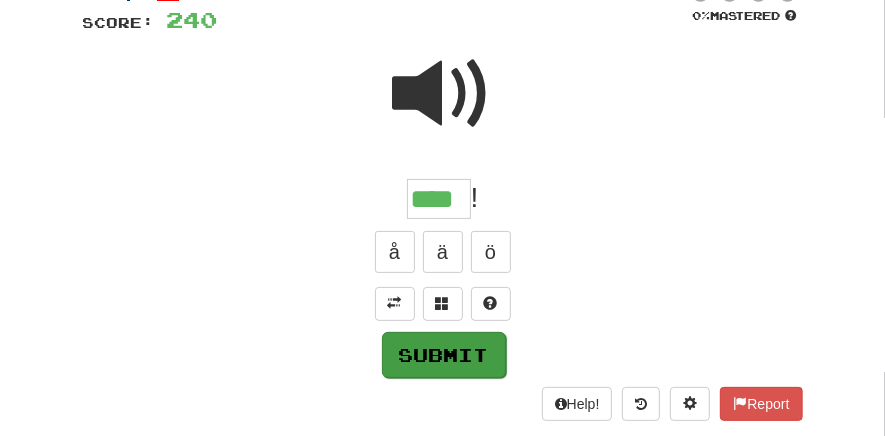 click on "Submit" at bounding box center (444, 355) 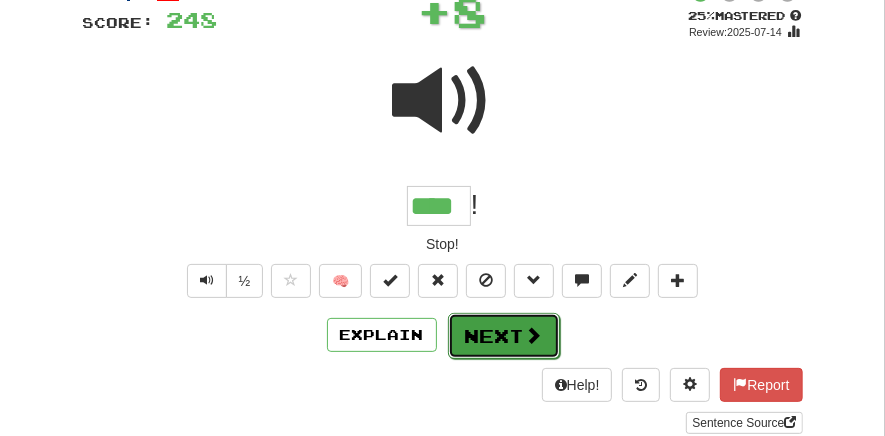 click on "Next" at bounding box center [504, 336] 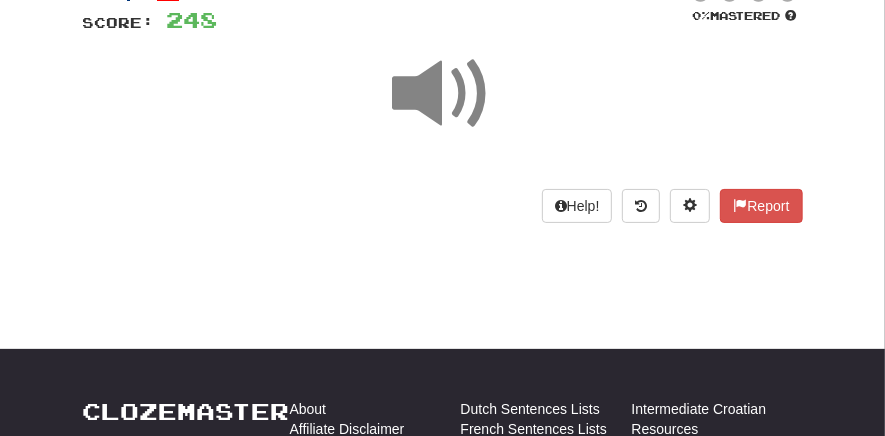 click at bounding box center (443, 94) 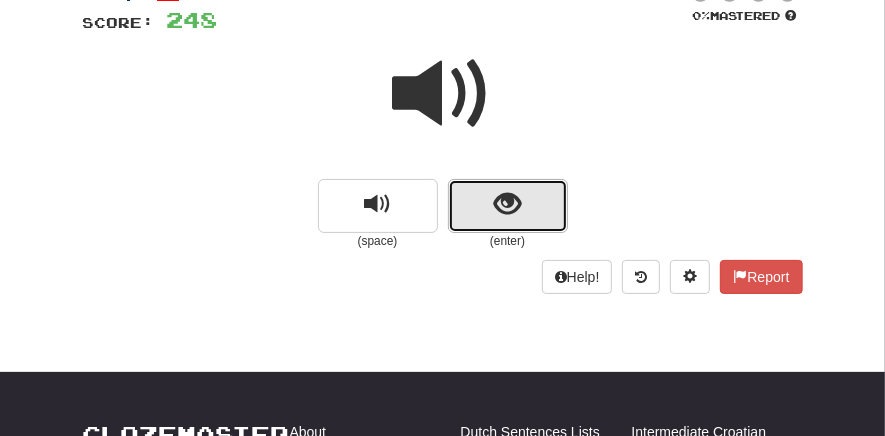 click at bounding box center [507, 204] 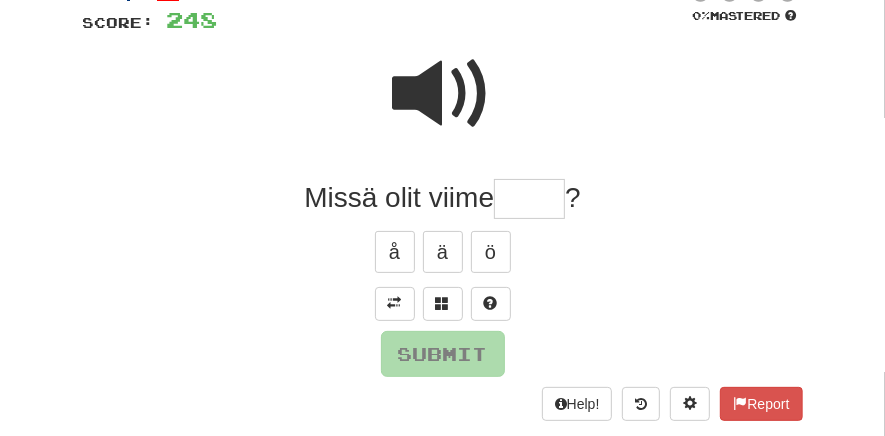 click at bounding box center [529, 199] 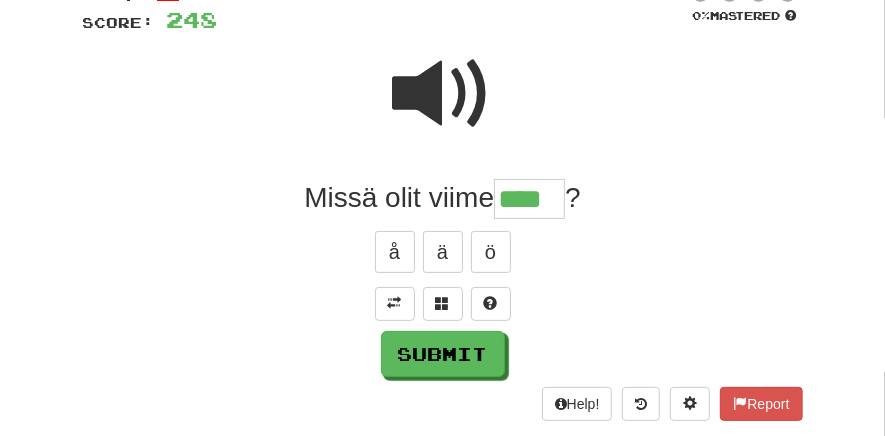 type on "****" 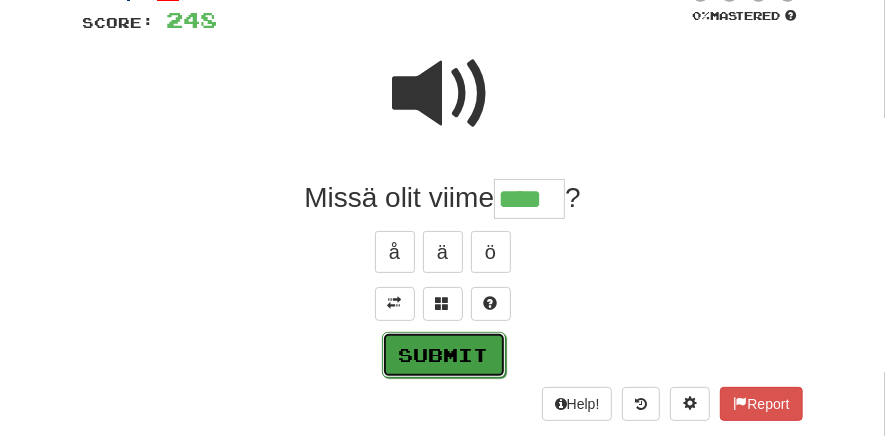 click on "Submit" at bounding box center [444, 355] 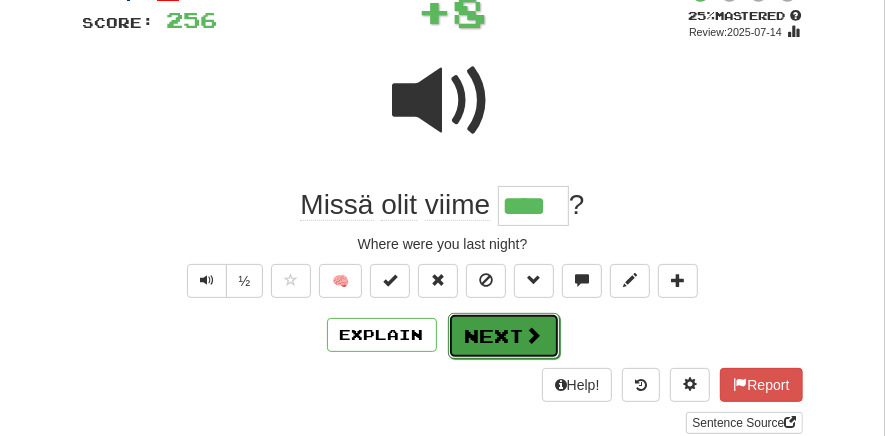 click on "Next" at bounding box center [504, 336] 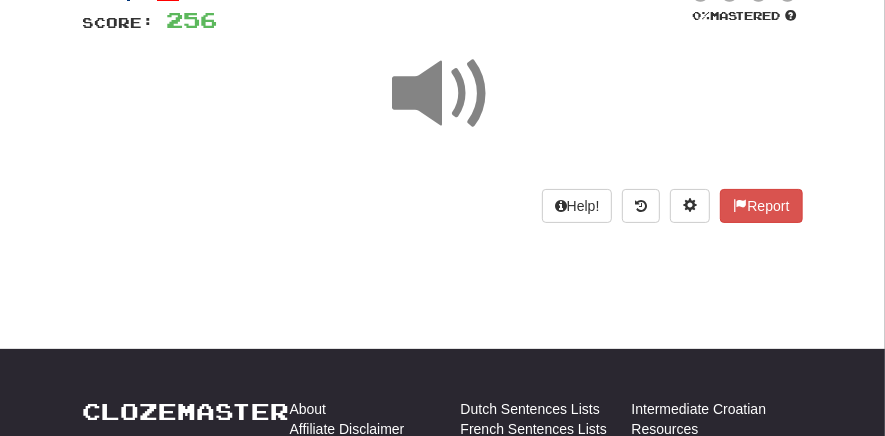 click on "Clozemaster
About
Affiliate Disclaimer
Affiliate Program
Blog
Community Guidelines
Contact
Docs
FAQ
Forum
Languages
Privacy
Teaching
Terms
Translations
Dutch Sentences Lists
French Sentences Lists
German Sentences Lists
Hindi Sentences Lists
Indonesian Sentences Lists
Italian Sentences Lists
Japanese Sentences Lists
Korean Sentences Lists
Lithuanian Sentences Lists
Mandarin Chinese Sentences Lists
Persian Farsi Sentences Lists
Portuguese Sentences Lists
Romanian Sentences Lists
Russian Sentences Lists
Serbian Sentences Lists
Spanish Sentences Lists
Swedish Sentences Lists
Thai Sentences Lists
Turkish Sentences Lists
Ukrainian Sentences Lists
Welsh Sentences Lists
Intermediate Croatian Resources
Intermediate Dutch Resources
Intermediate French Resources
Intermediate German Resources
Intermediate Hindi Resources
Intermediate Italian Resources
Intermediate Japanese Resources" at bounding box center (442, 749) 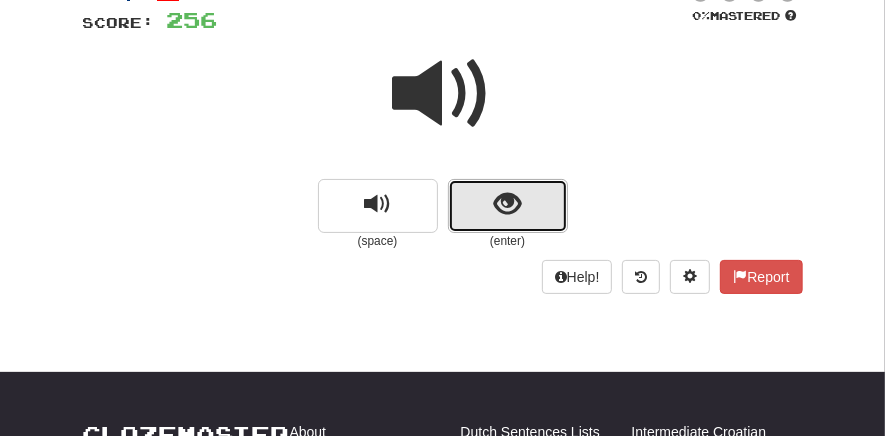 click at bounding box center (508, 206) 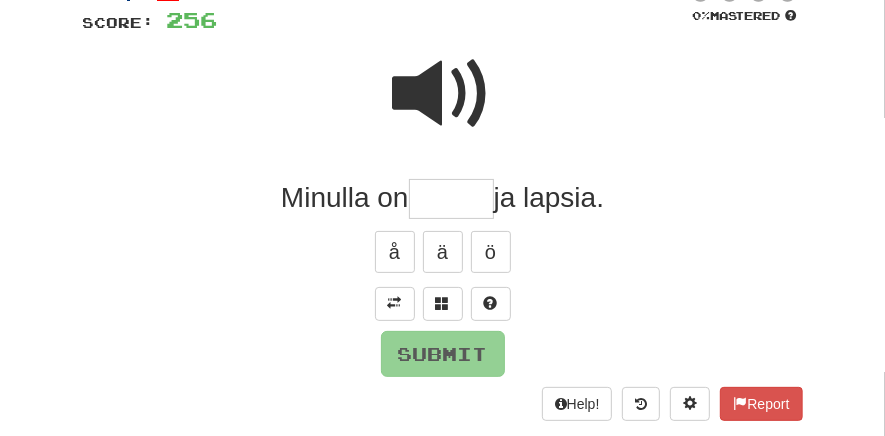 click at bounding box center [451, 199] 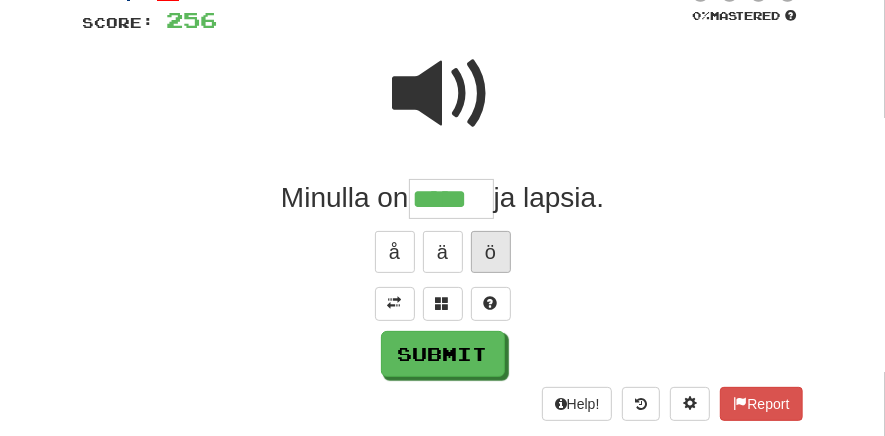type on "*****" 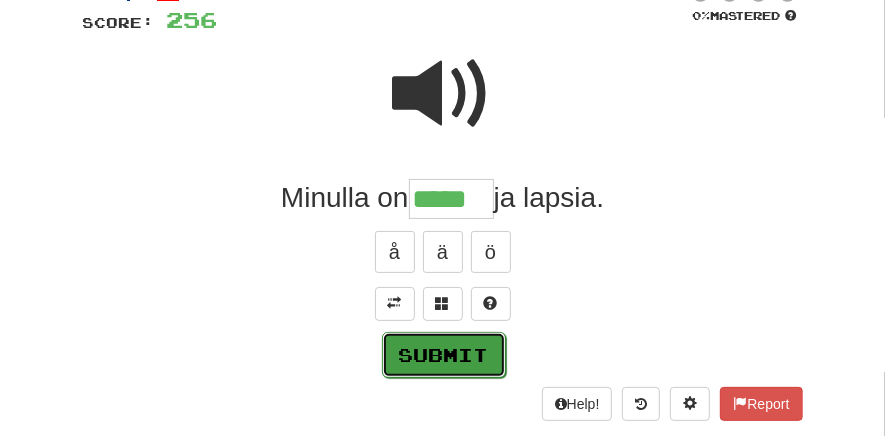 click on "Submit" at bounding box center (444, 355) 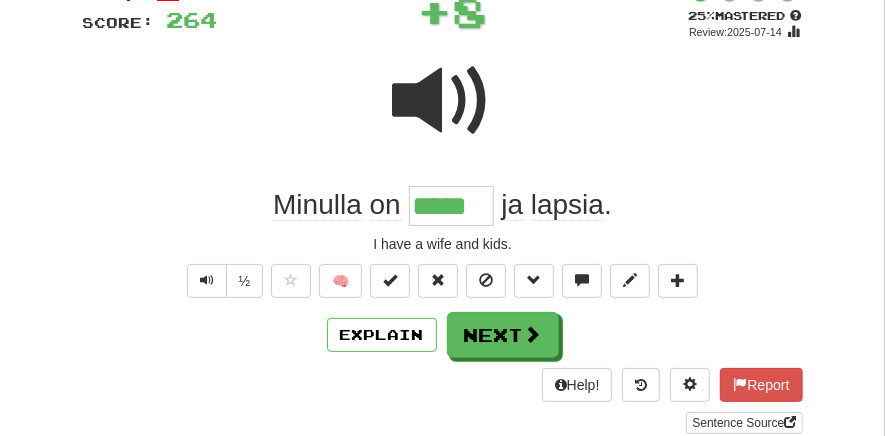click on "Next" at bounding box center (503, 335) 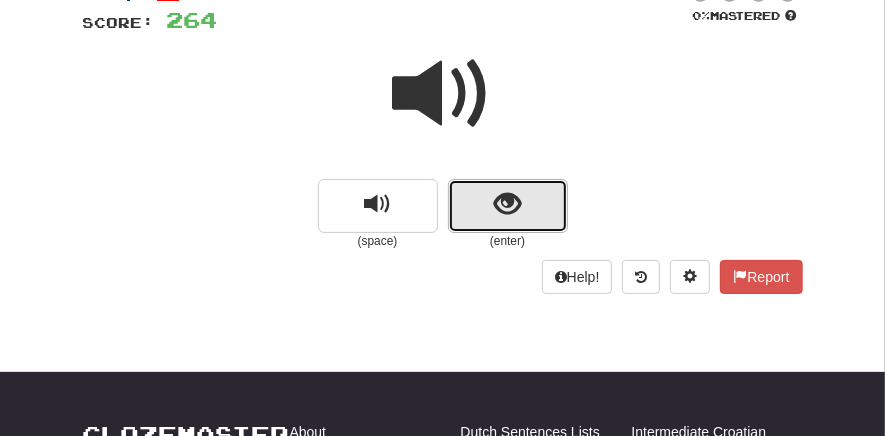 click at bounding box center (507, 204) 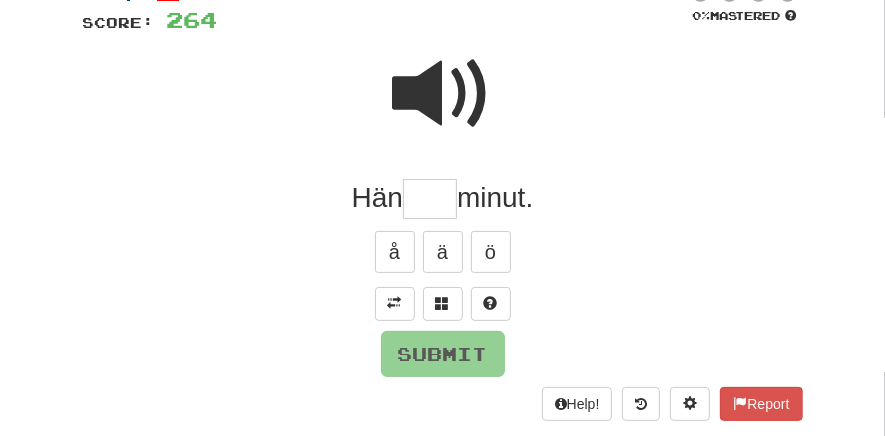 click at bounding box center [430, 199] 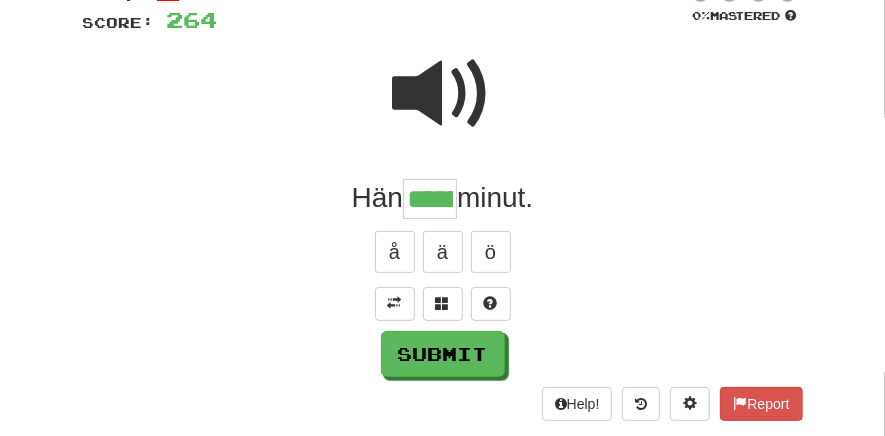 scroll, scrollTop: 0, scrollLeft: 12, axis: horizontal 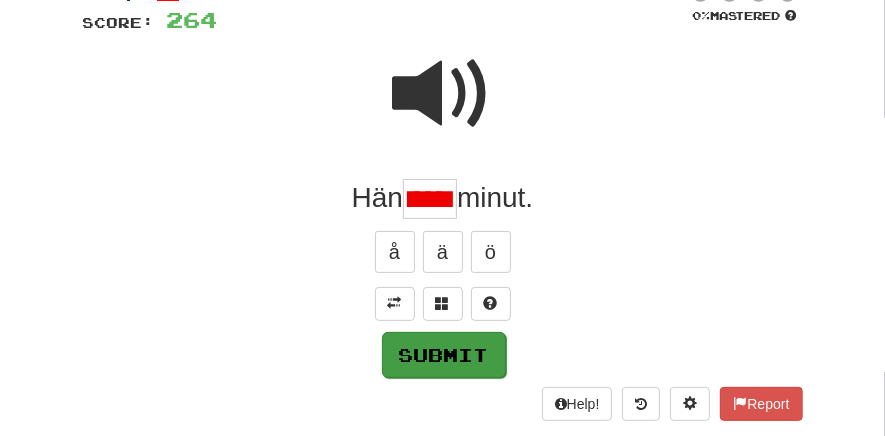 click on "Submit" at bounding box center [444, 355] 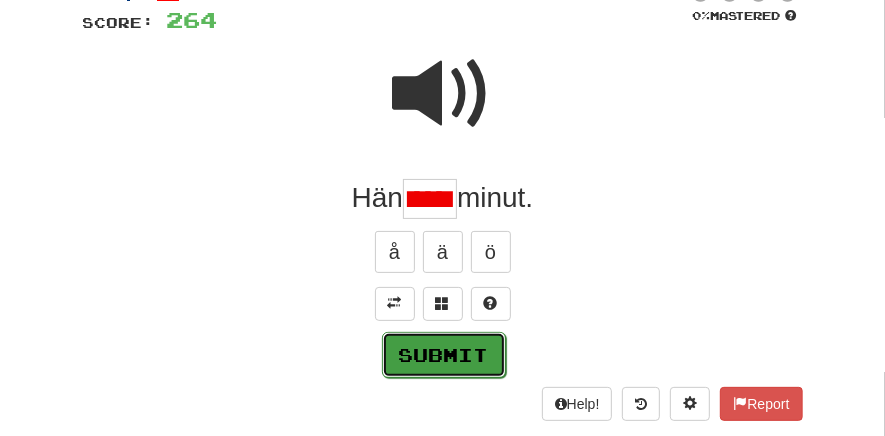 scroll, scrollTop: 0, scrollLeft: 0, axis: both 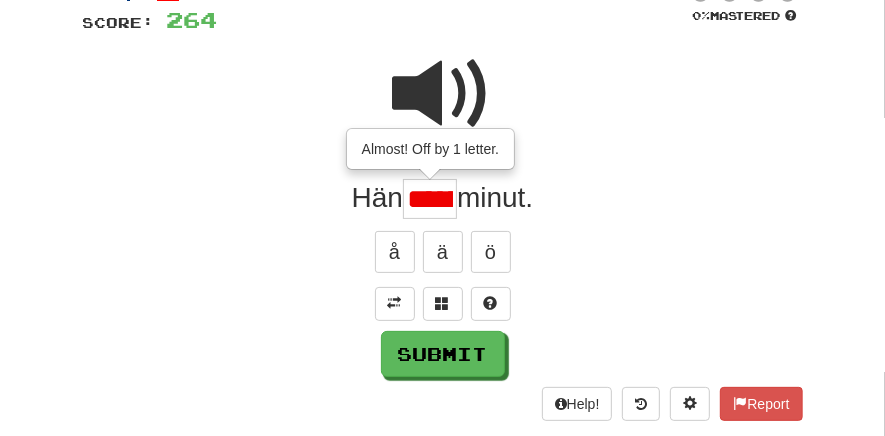 click on "******" at bounding box center [430, 199] 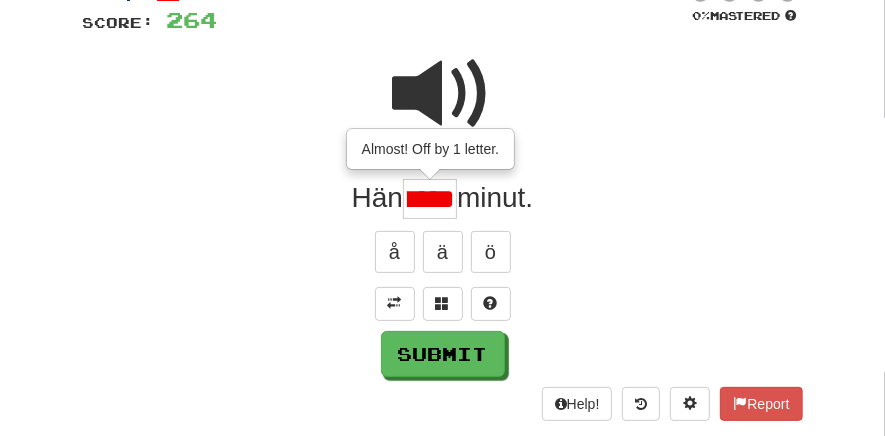 scroll, scrollTop: 0, scrollLeft: 0, axis: both 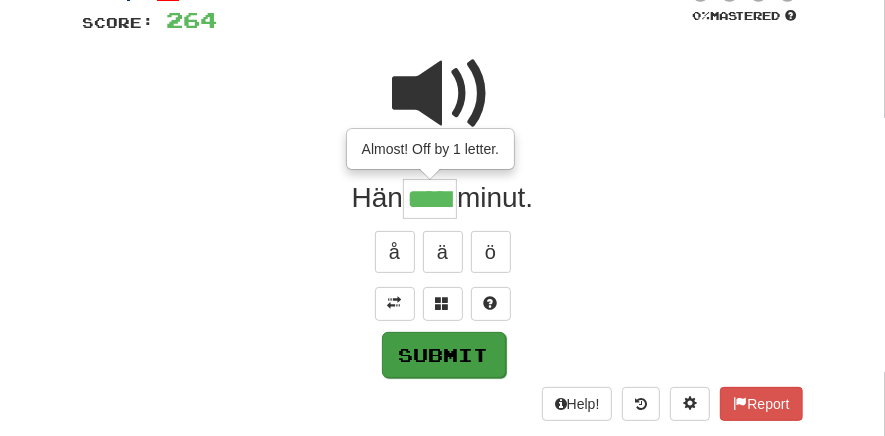 type on "*****" 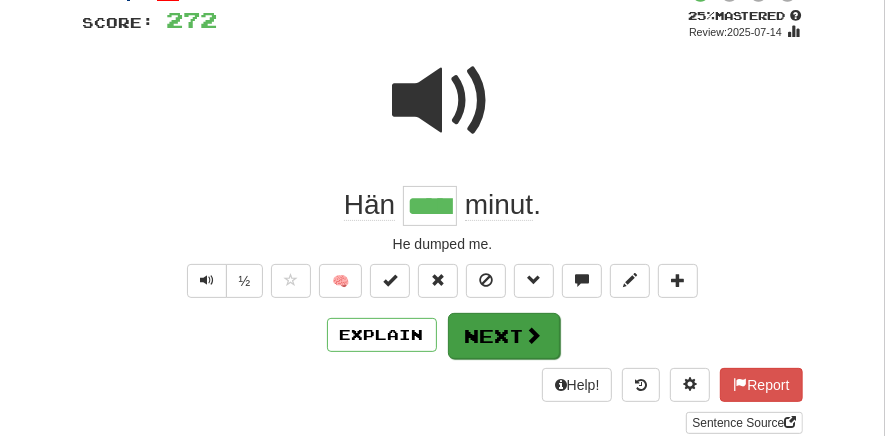 click on "Next" at bounding box center [504, 336] 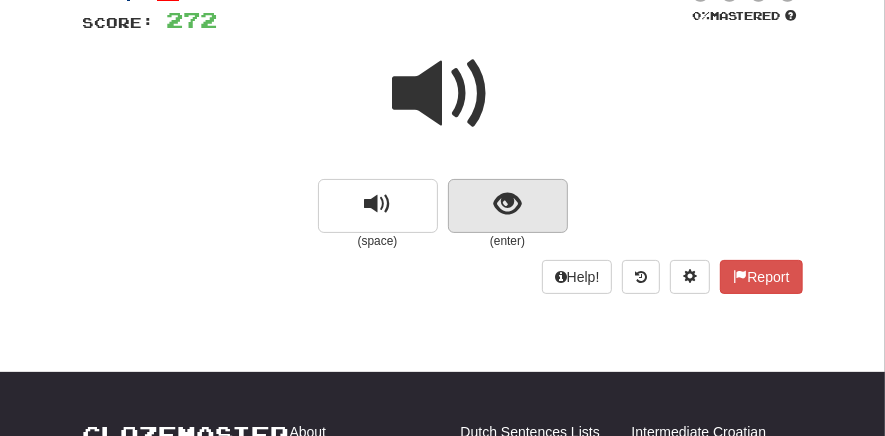 click at bounding box center (508, 206) 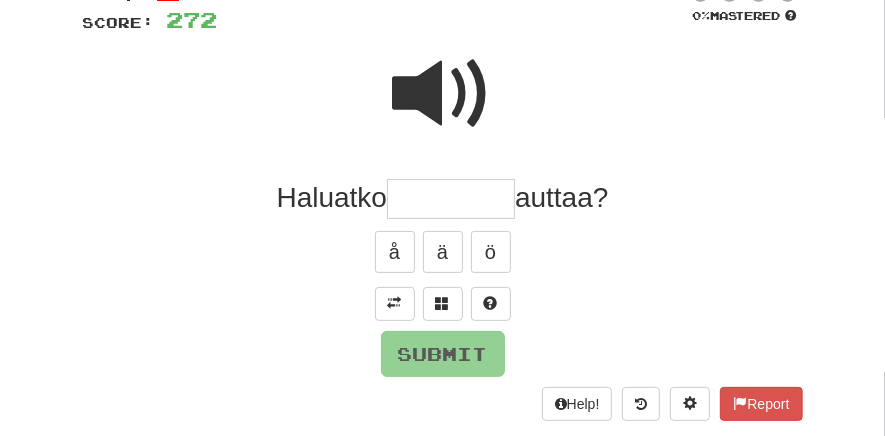 click at bounding box center [451, 199] 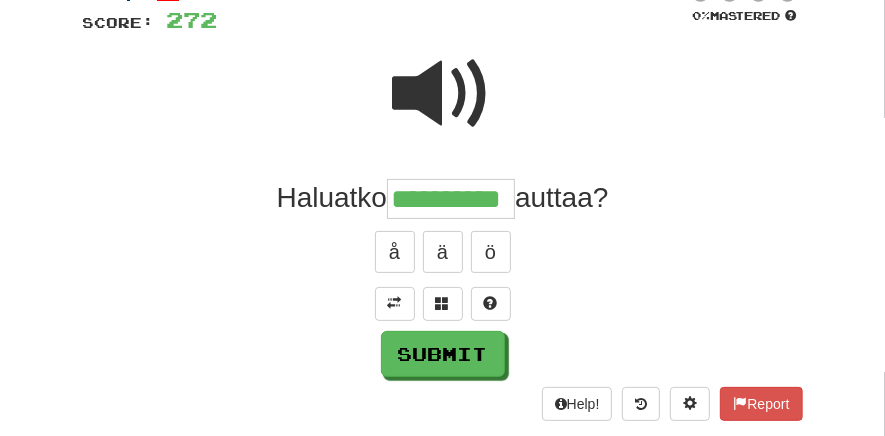 type on "**********" 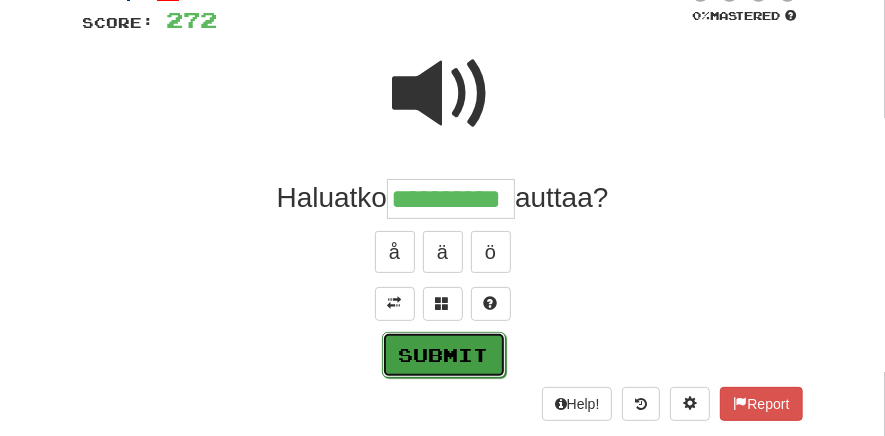 click on "Submit" at bounding box center (444, 355) 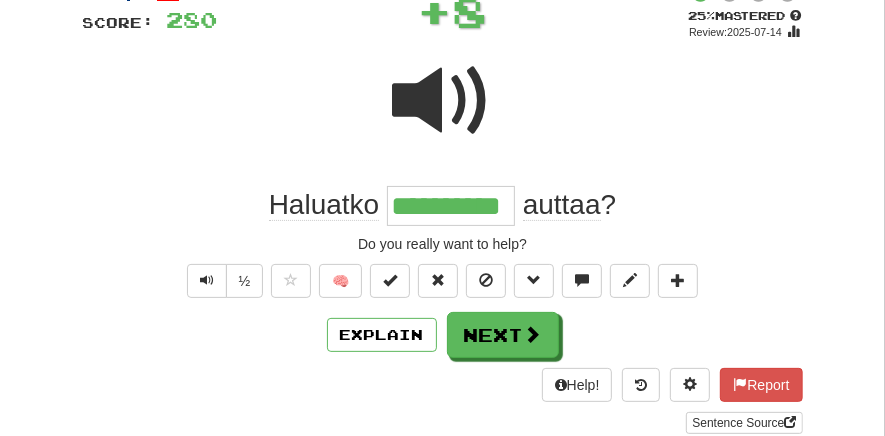 click on "Next" at bounding box center [503, 335] 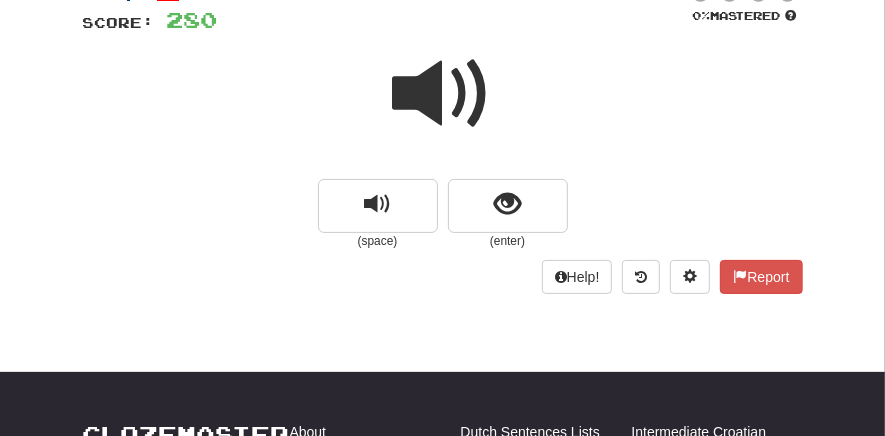 click at bounding box center [443, 94] 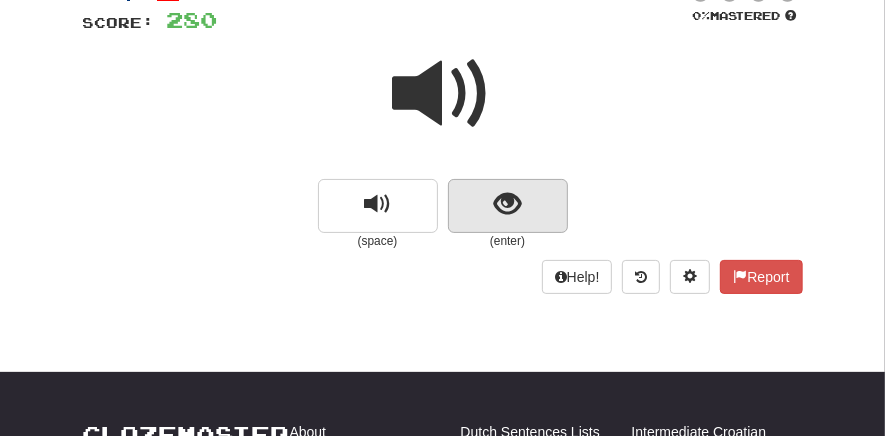 click at bounding box center (507, 204) 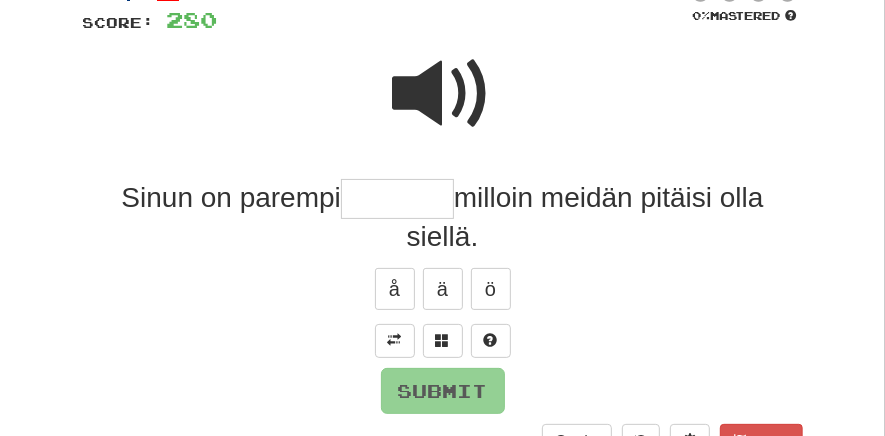 click at bounding box center [397, 199] 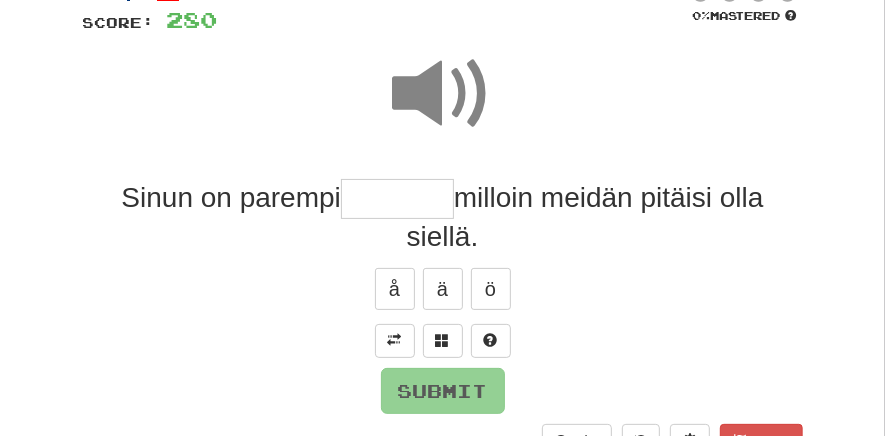 click at bounding box center [397, 199] 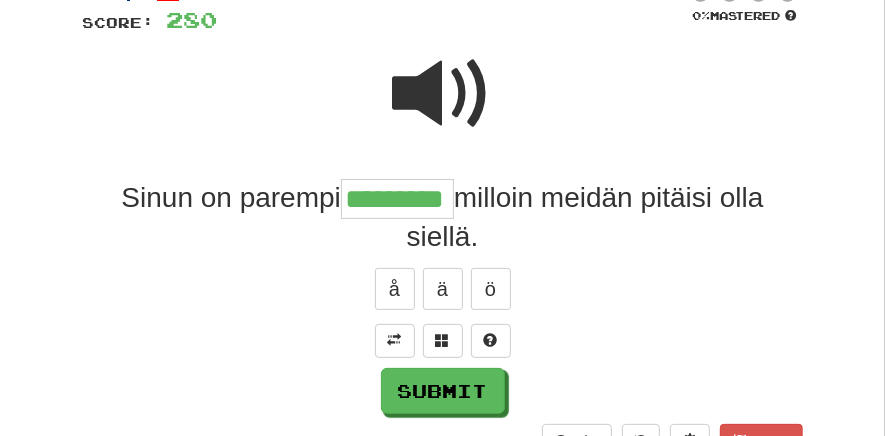 type on "*********" 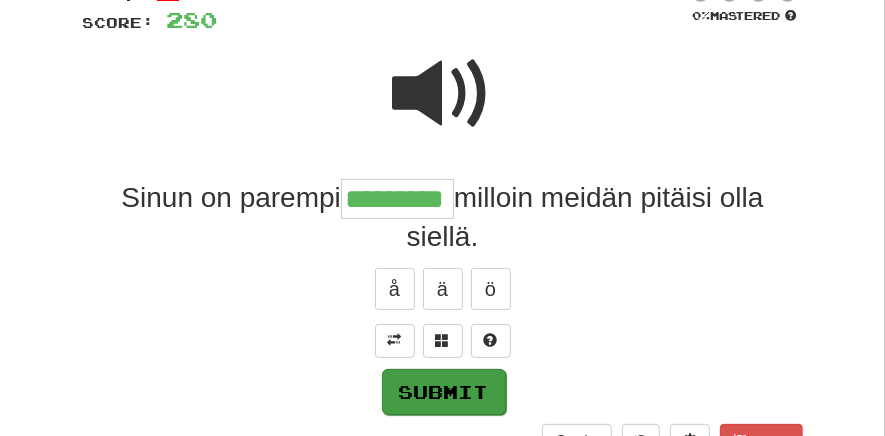 click on "Submit" at bounding box center (444, 392) 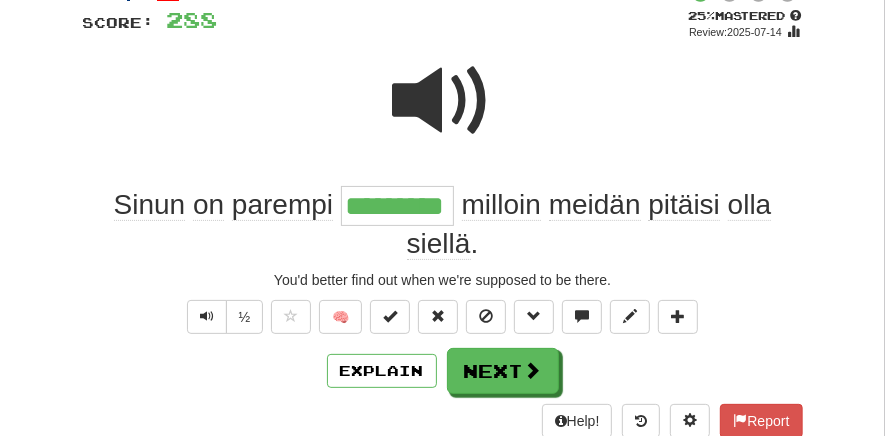 click on "Next" at bounding box center (503, 371) 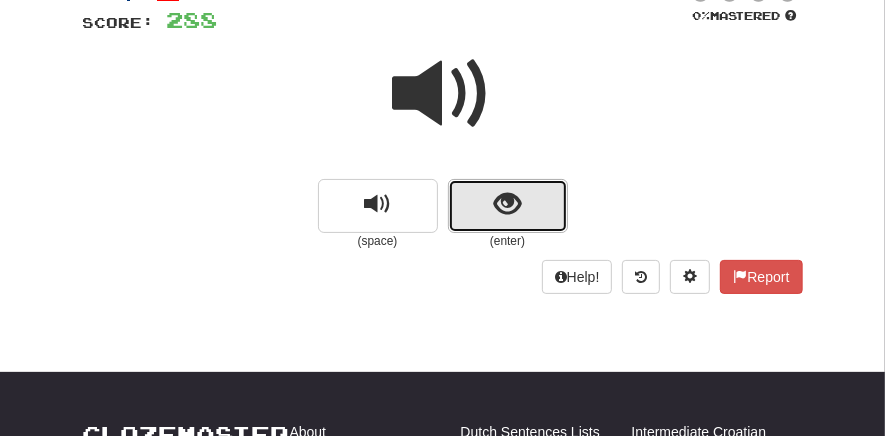 click at bounding box center (508, 206) 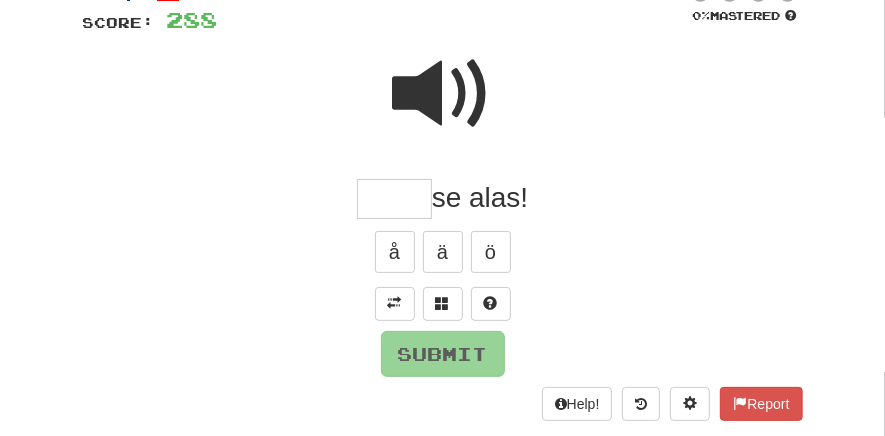 click at bounding box center [394, 199] 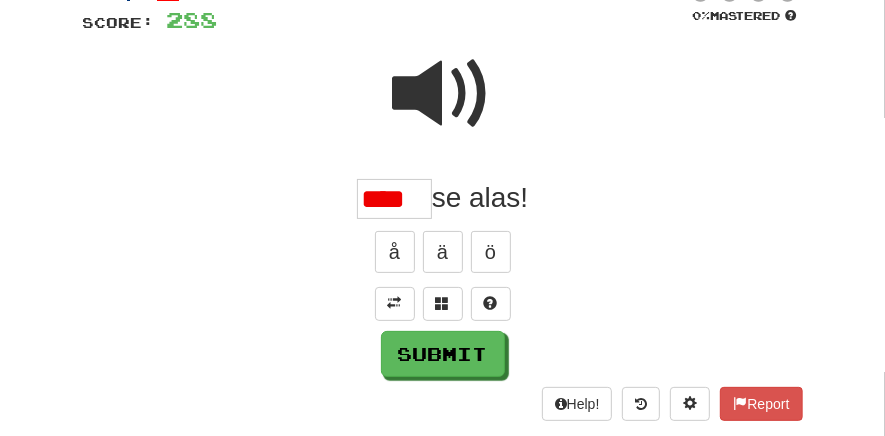 scroll, scrollTop: 0, scrollLeft: 0, axis: both 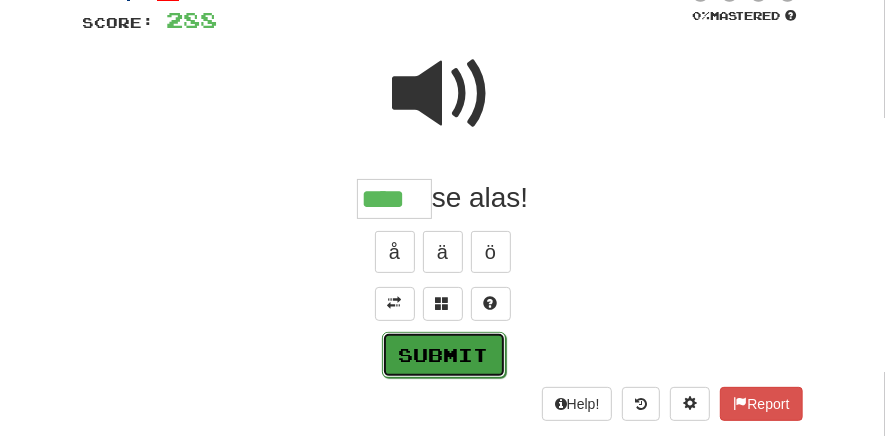 click on "Submit" at bounding box center (444, 355) 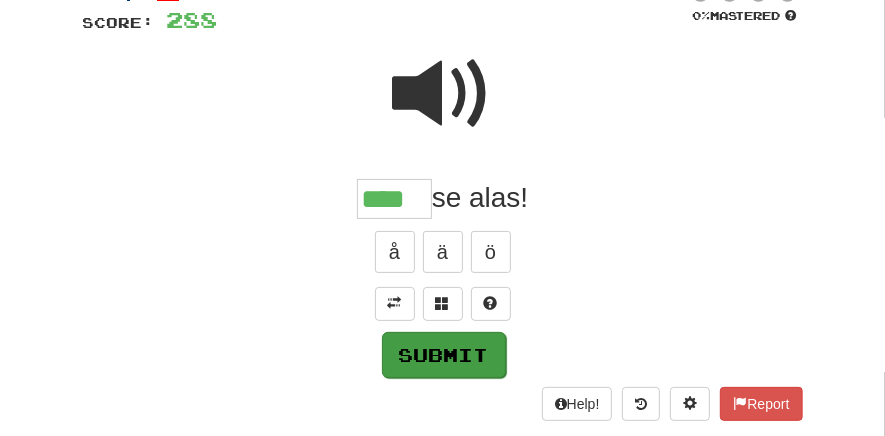 type on "****" 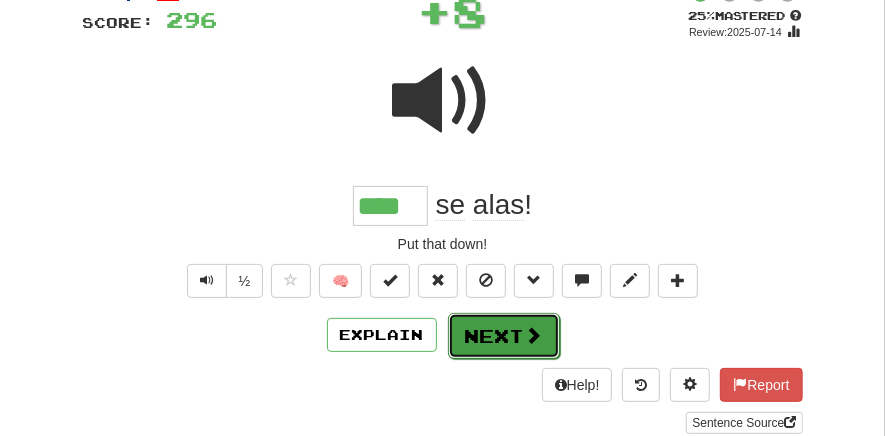 click on "Next" at bounding box center [504, 336] 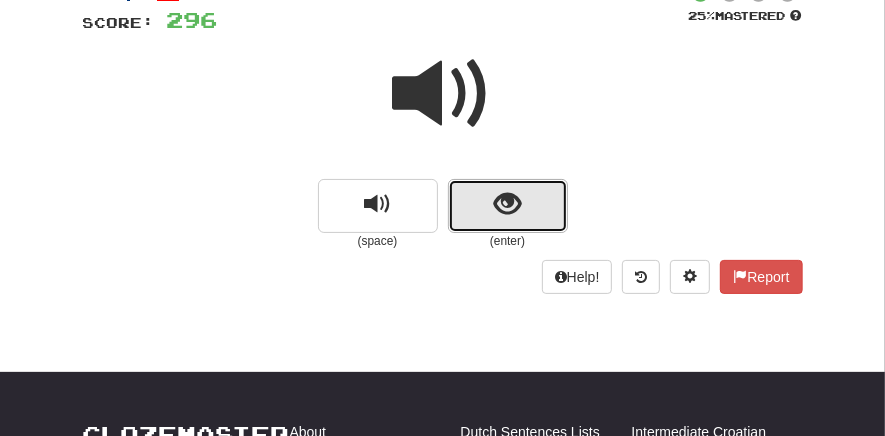 click at bounding box center (507, 204) 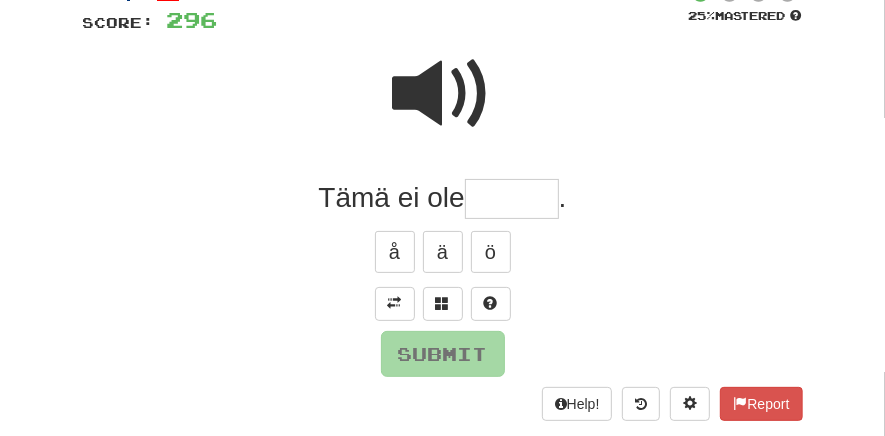 click at bounding box center [512, 199] 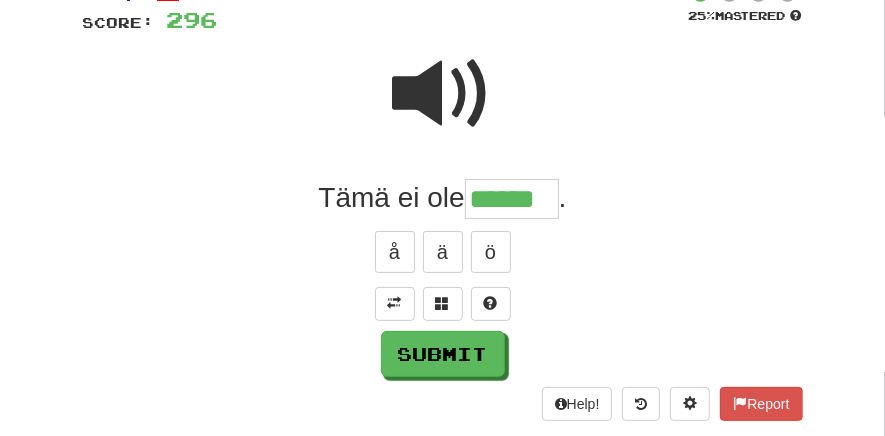 type on "******" 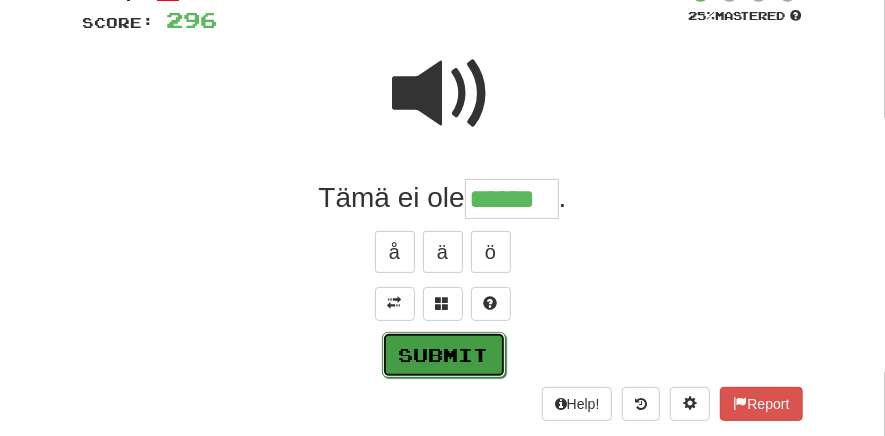 click on "Submit" at bounding box center (444, 355) 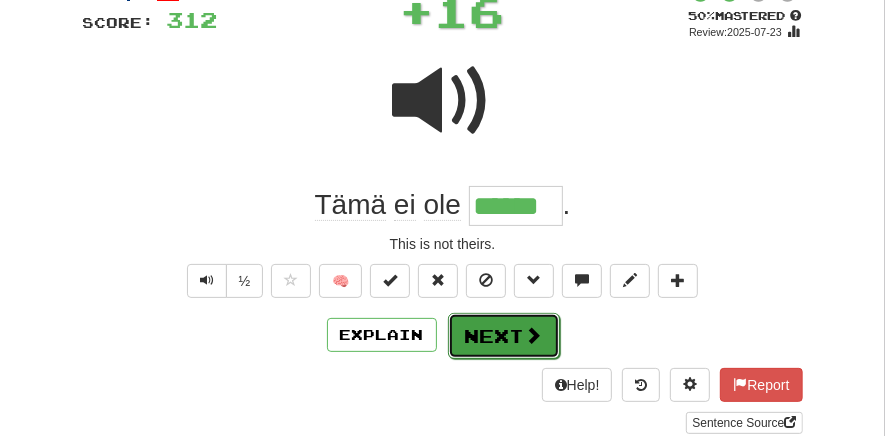 click on "Next" at bounding box center [504, 336] 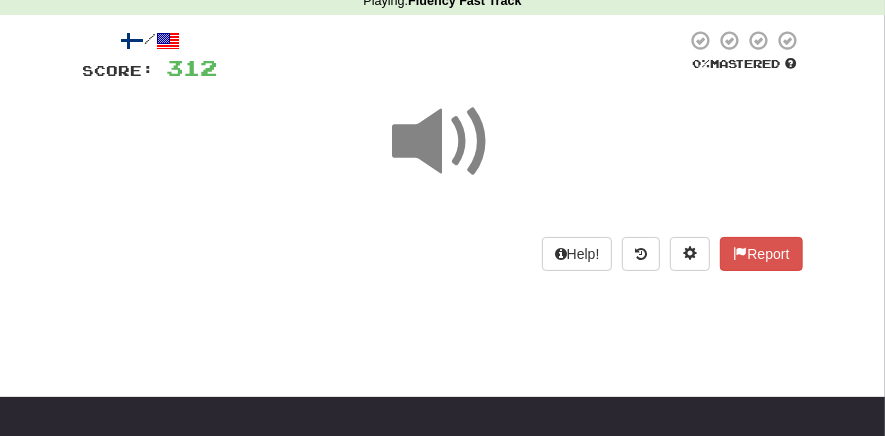 scroll, scrollTop: 90, scrollLeft: 0, axis: vertical 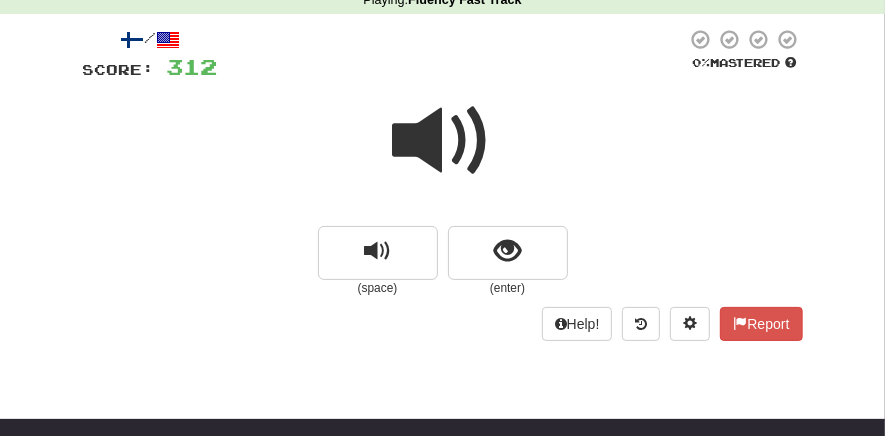 click at bounding box center [443, 141] 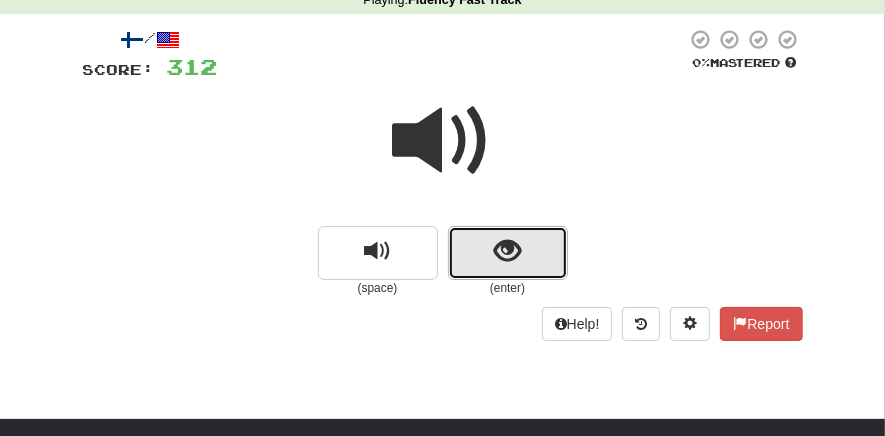 click at bounding box center [508, 253] 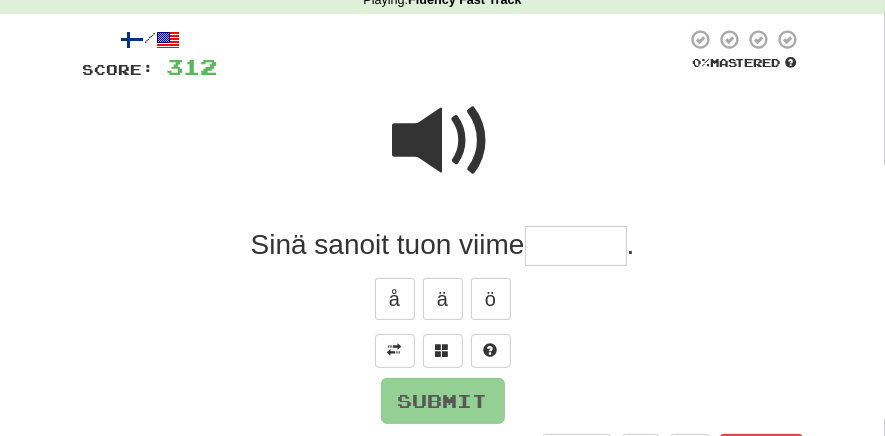 click at bounding box center (576, 246) 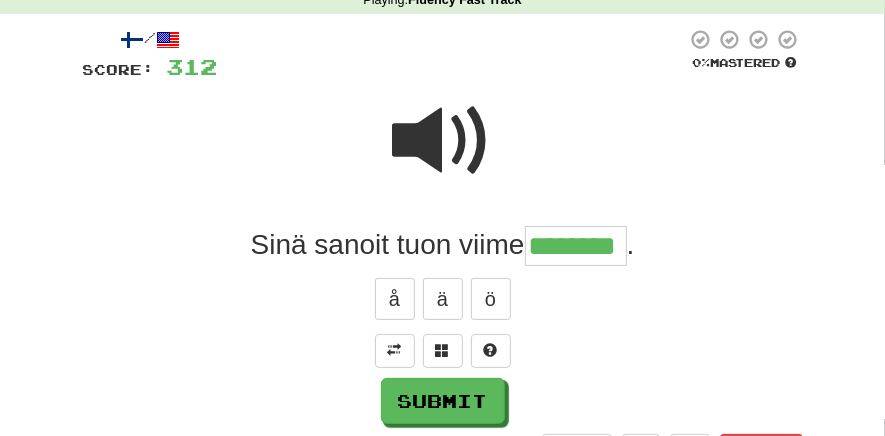 type on "********" 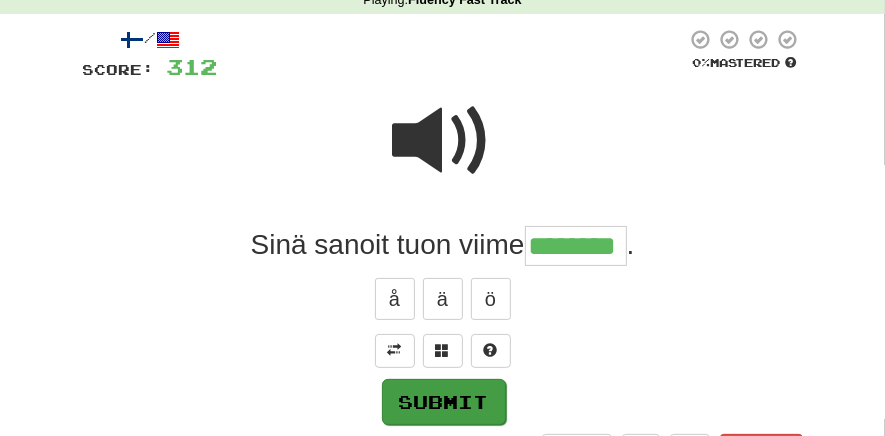 click on "Submit" at bounding box center [444, 402] 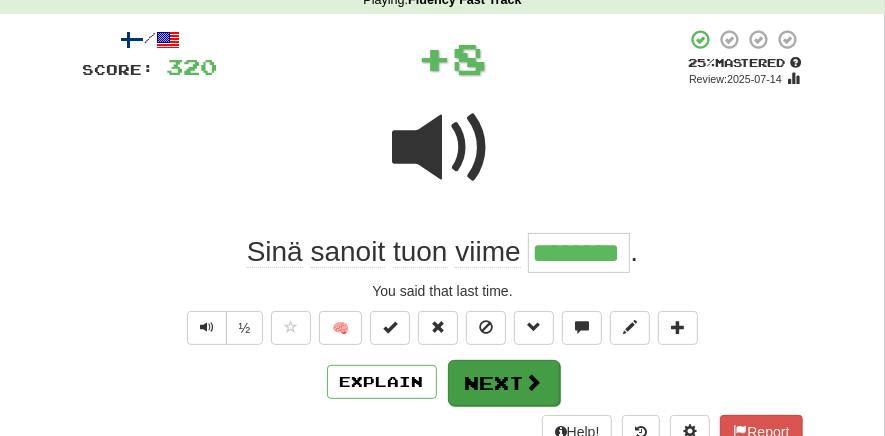 click on "Next" at bounding box center (504, 383) 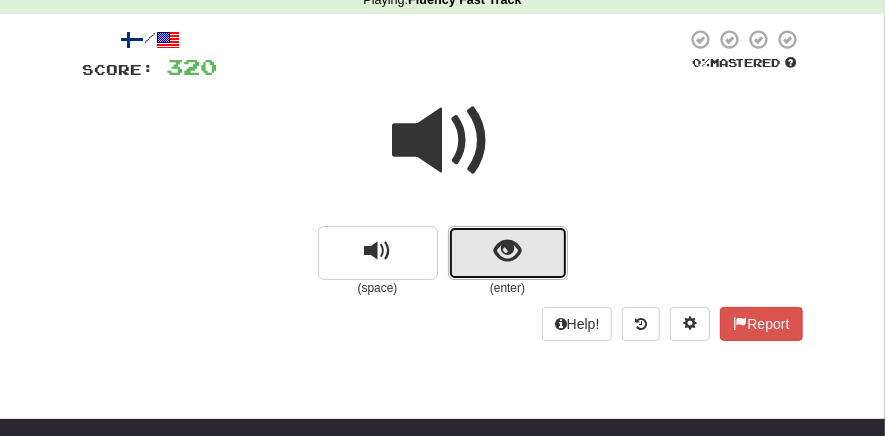 click at bounding box center (507, 251) 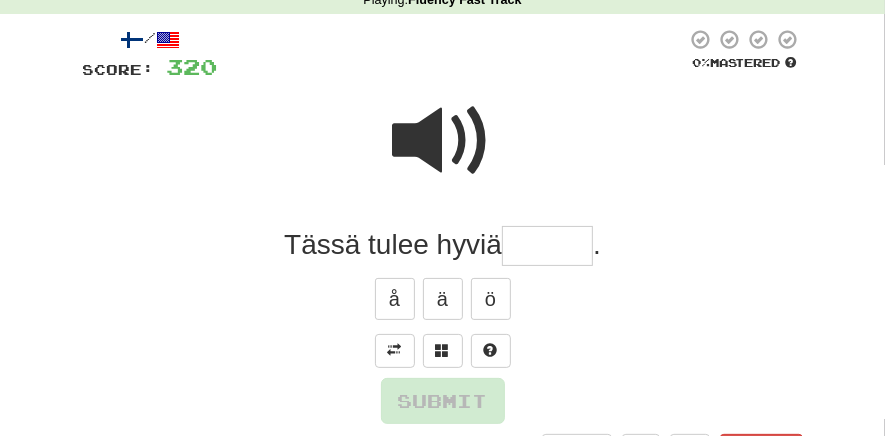 click at bounding box center [443, 154] 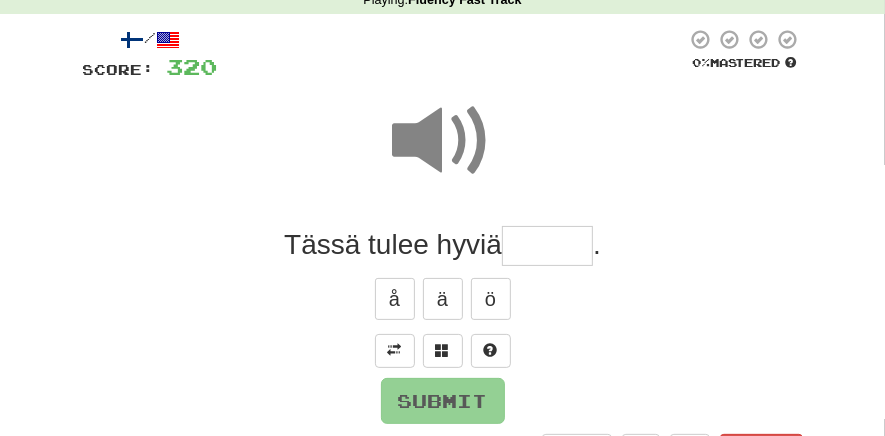 click at bounding box center (547, 246) 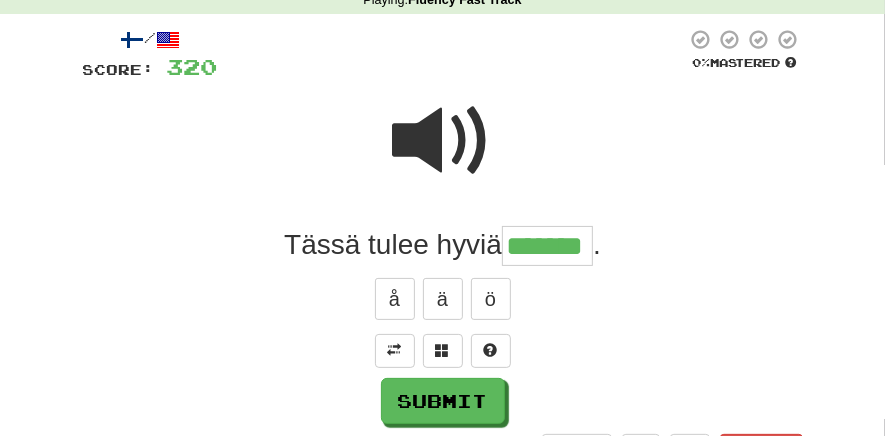 type on "*******" 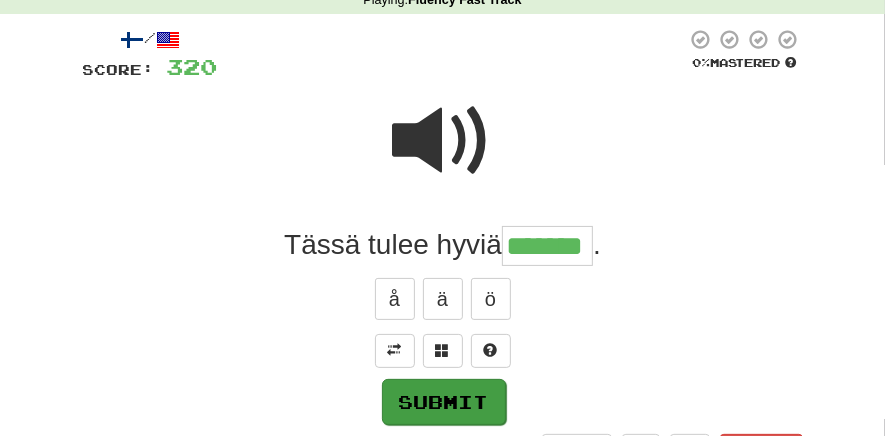 click on "Submit" at bounding box center [444, 402] 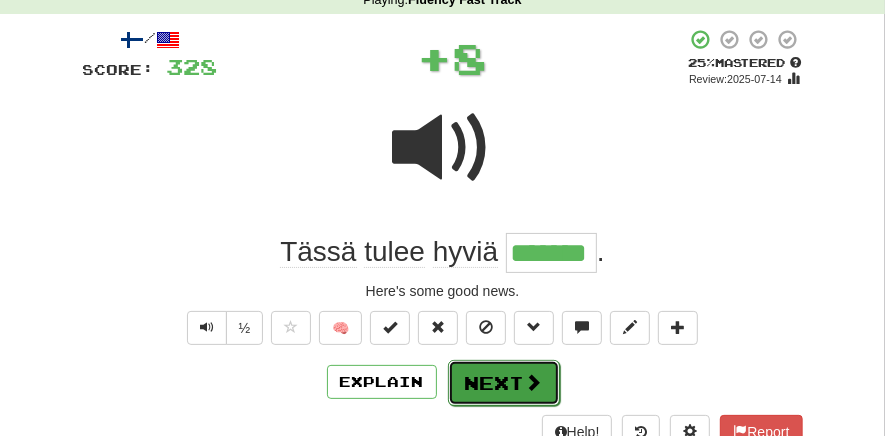 click on "Next" at bounding box center [504, 383] 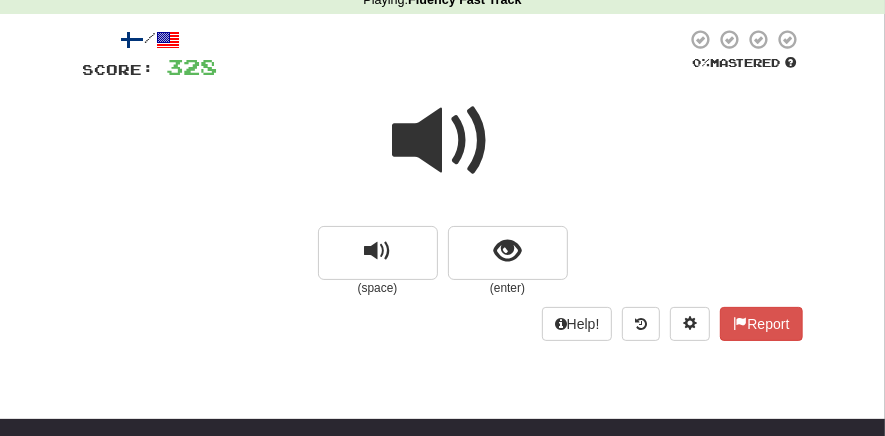 click at bounding box center (443, 141) 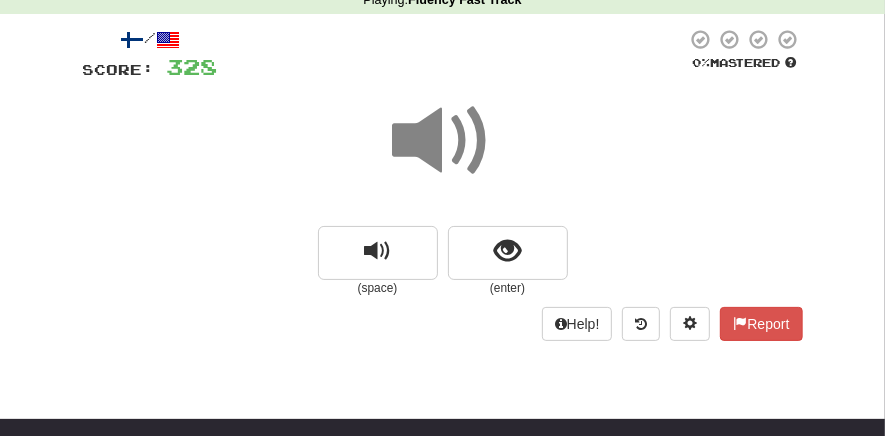 click at bounding box center (507, 251) 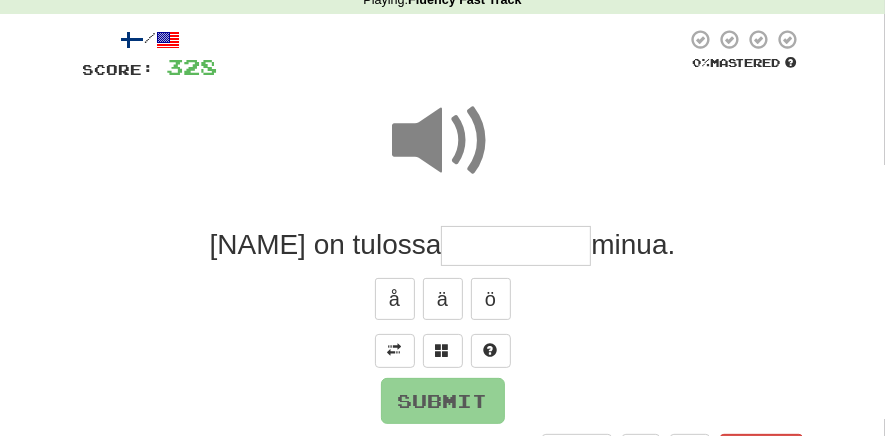 click at bounding box center (516, 246) 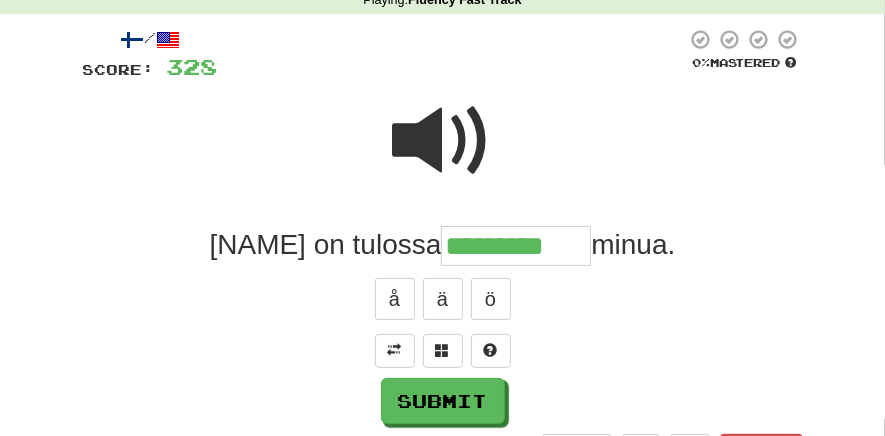 type on "*********" 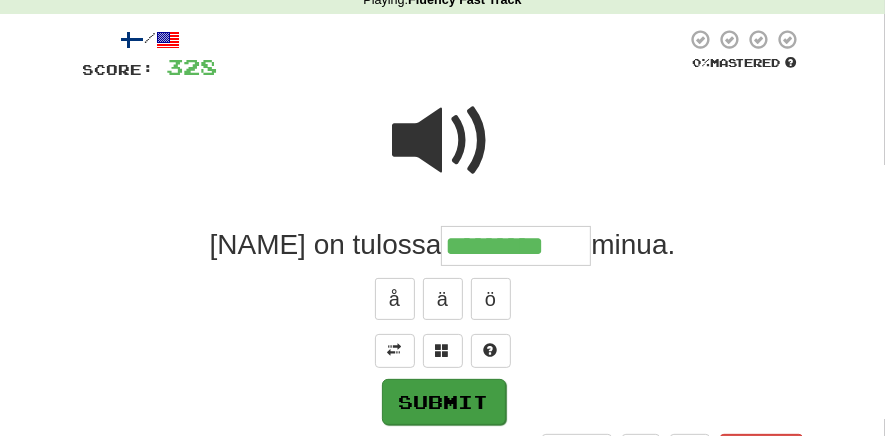click on "Submit" at bounding box center [444, 402] 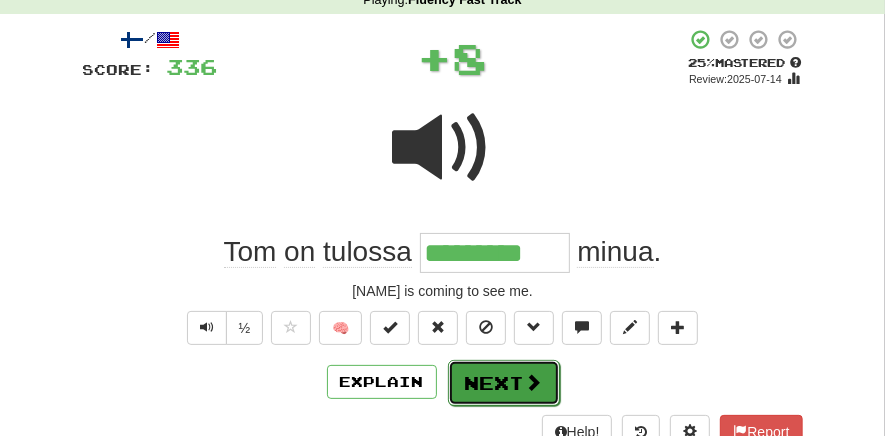 click on "Next" at bounding box center [504, 383] 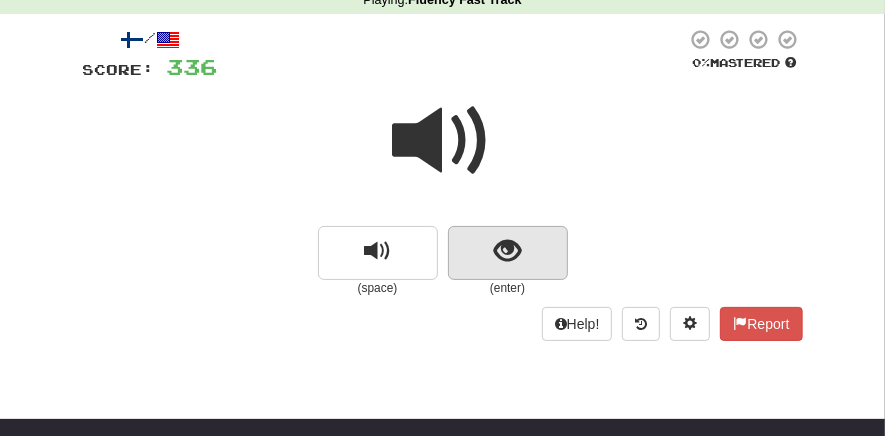 click at bounding box center (507, 251) 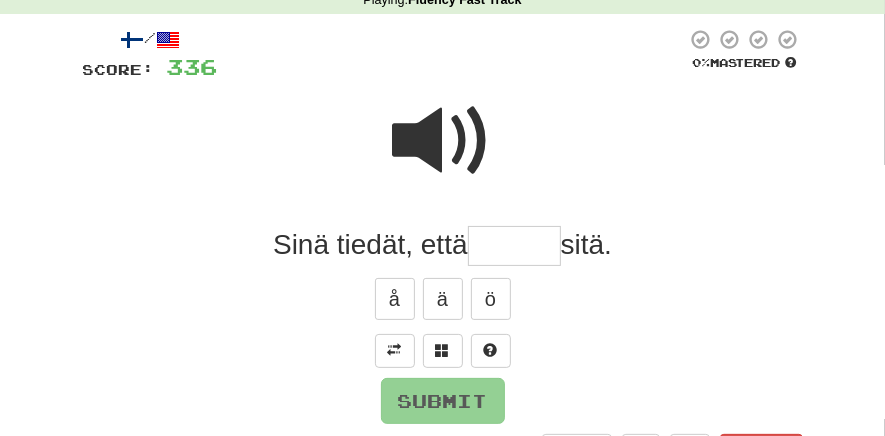 click at bounding box center [514, 246] 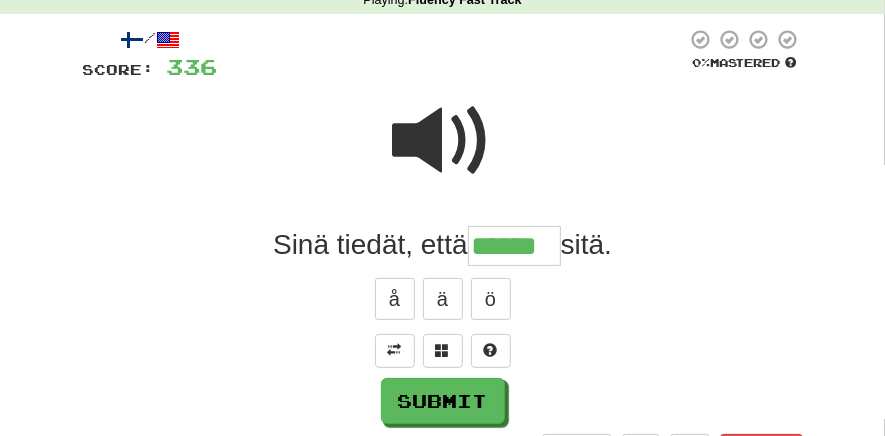 type on "******" 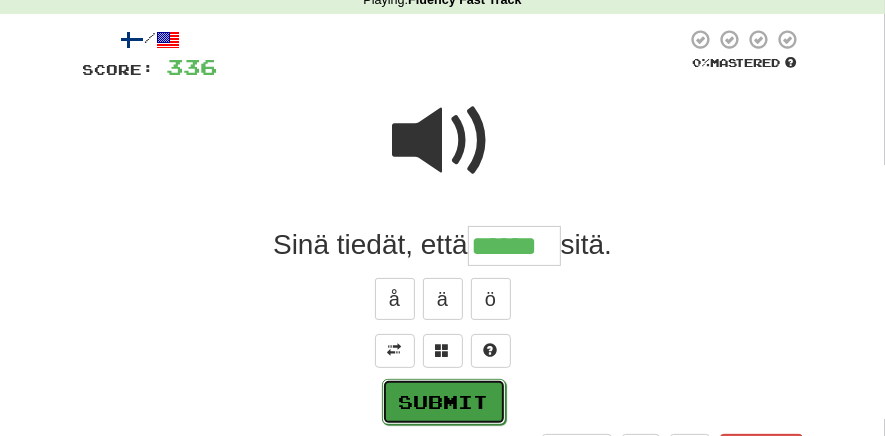 click on "Submit" at bounding box center [444, 402] 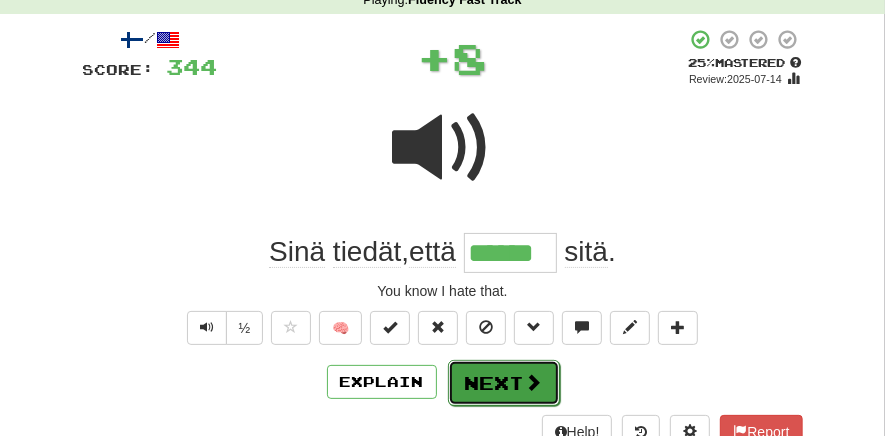 click on "Next" at bounding box center (504, 383) 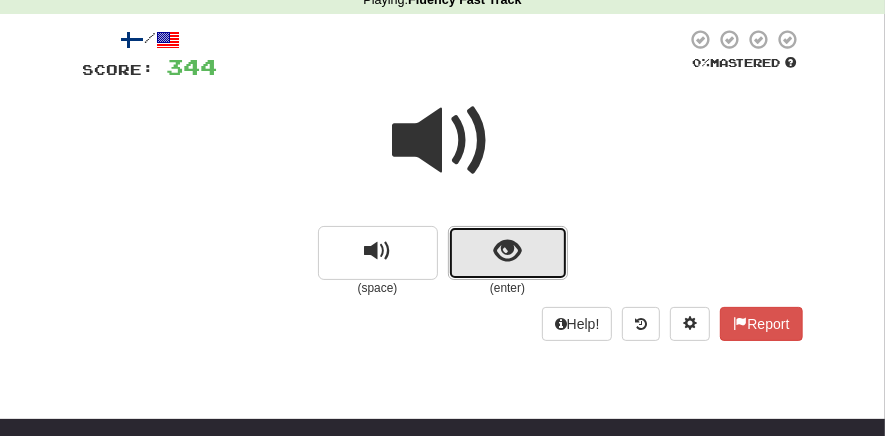 click at bounding box center (507, 251) 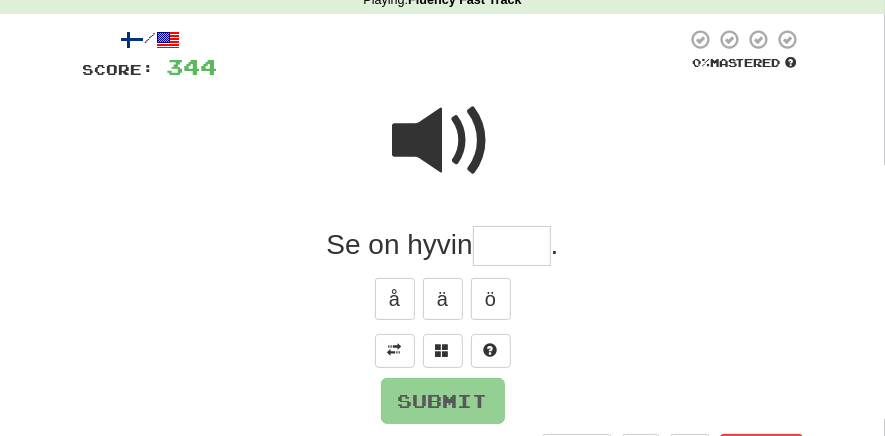 click at bounding box center [512, 246] 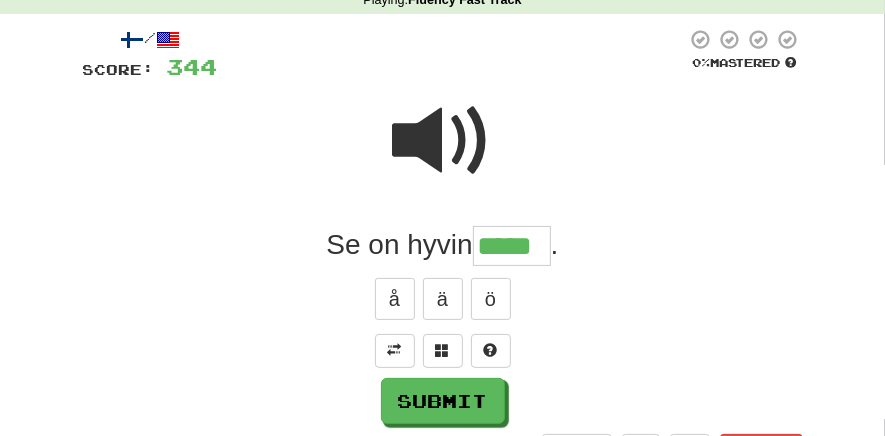 type on "*****" 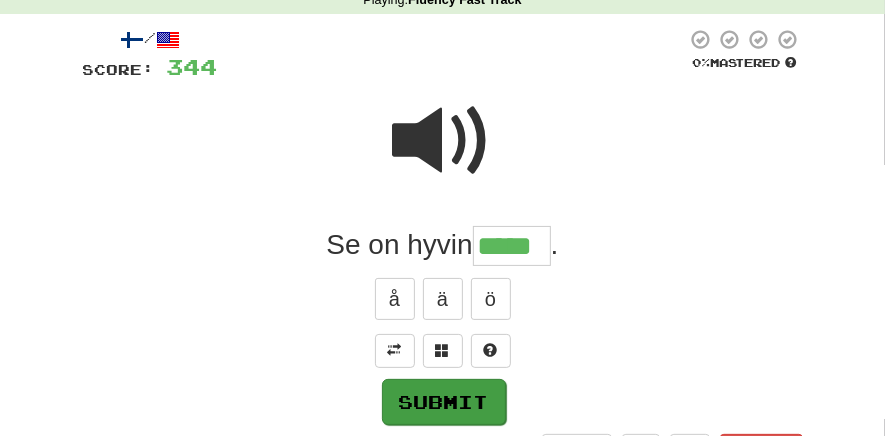 click on "Submit" at bounding box center [444, 402] 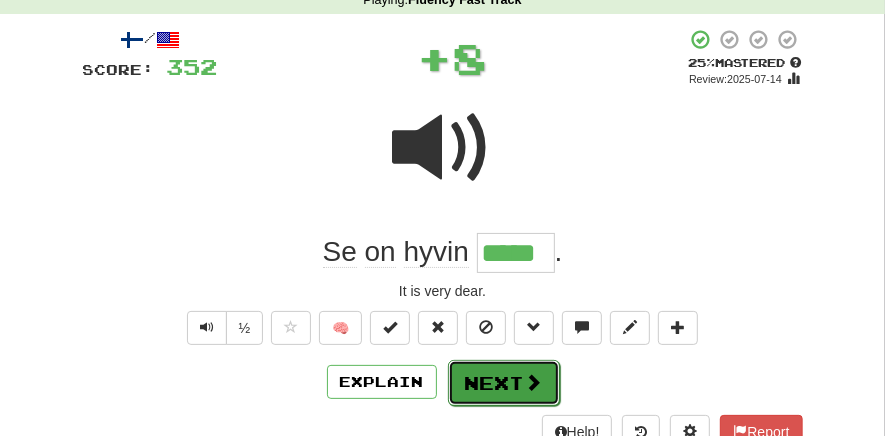 click on "Next" at bounding box center (504, 383) 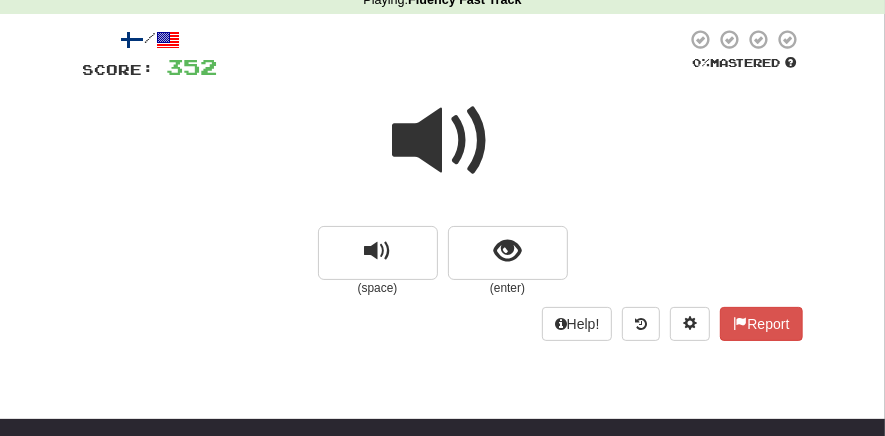click at bounding box center (507, 251) 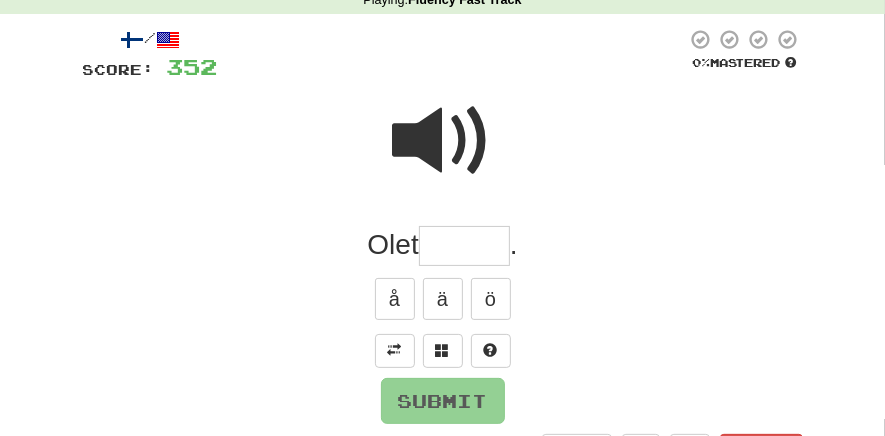 click at bounding box center [464, 246] 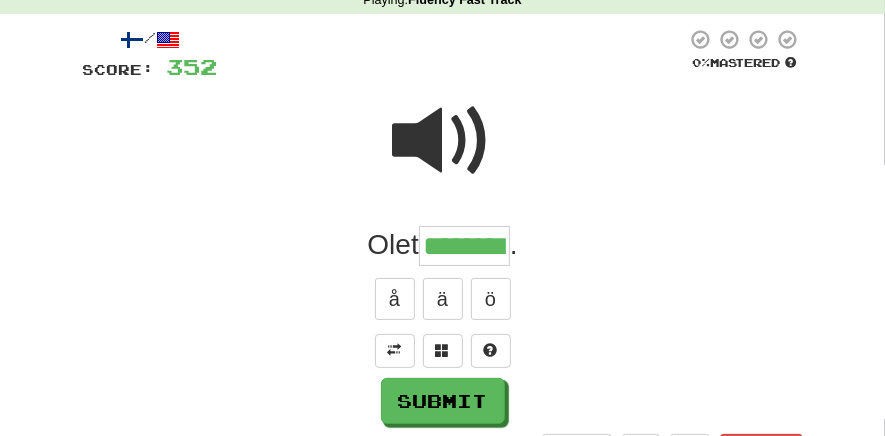 type on "********" 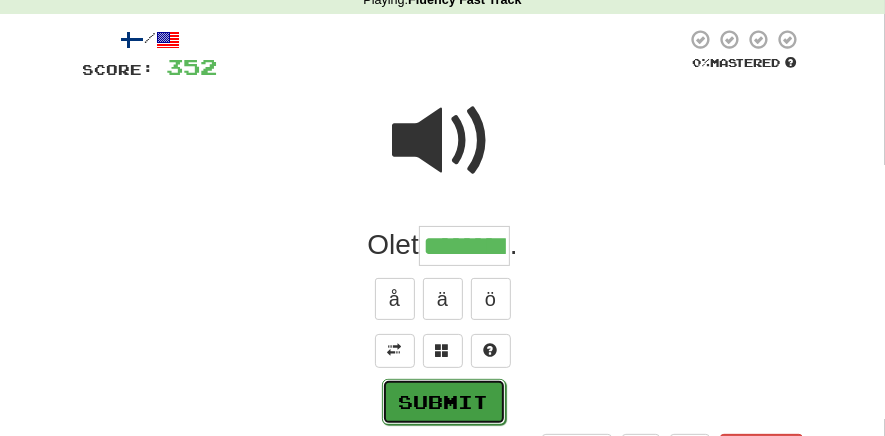 click on "Submit" at bounding box center (444, 402) 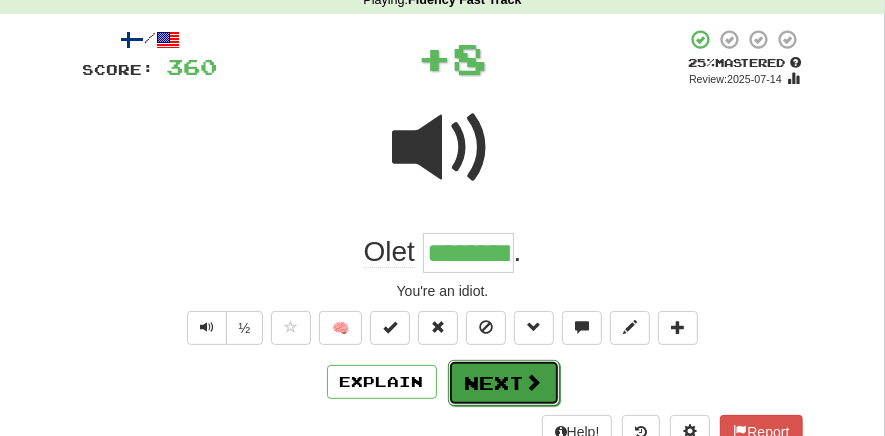 click on "Next" at bounding box center (504, 383) 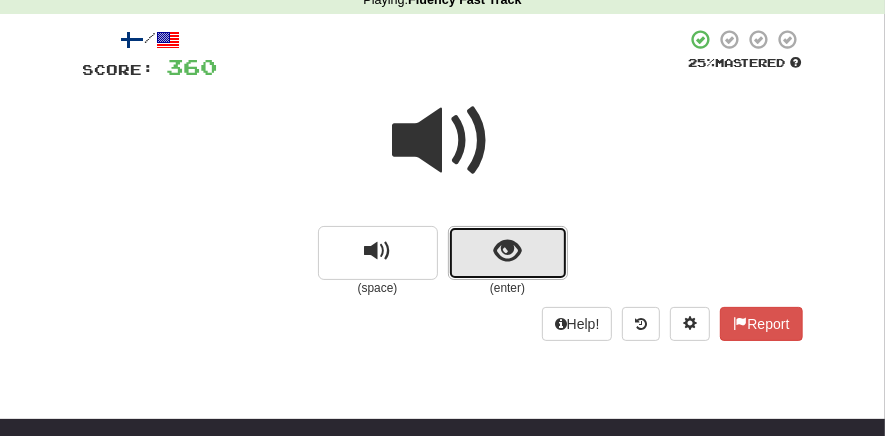 click at bounding box center [507, 251] 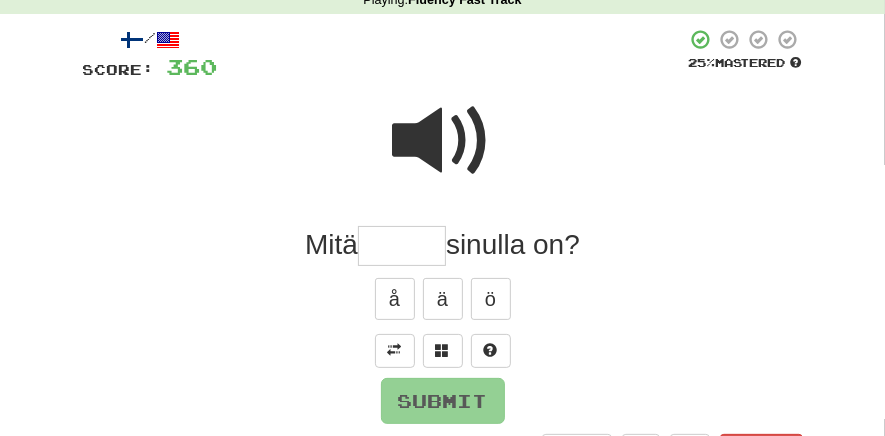 click at bounding box center [402, 246] 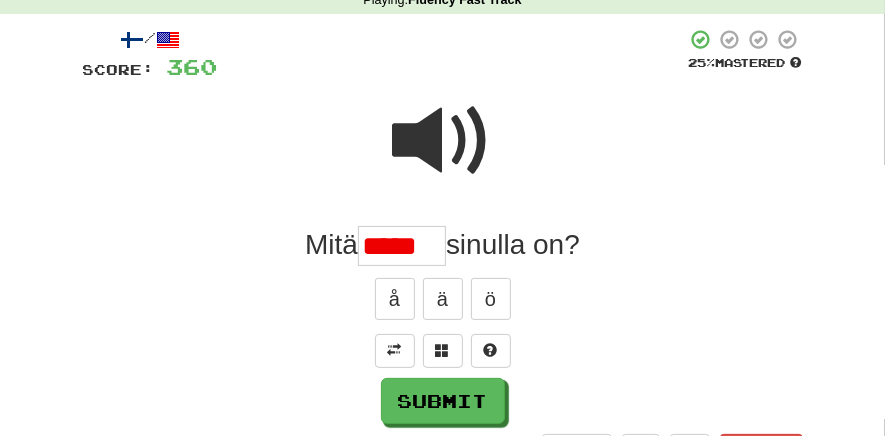 scroll, scrollTop: 0, scrollLeft: 0, axis: both 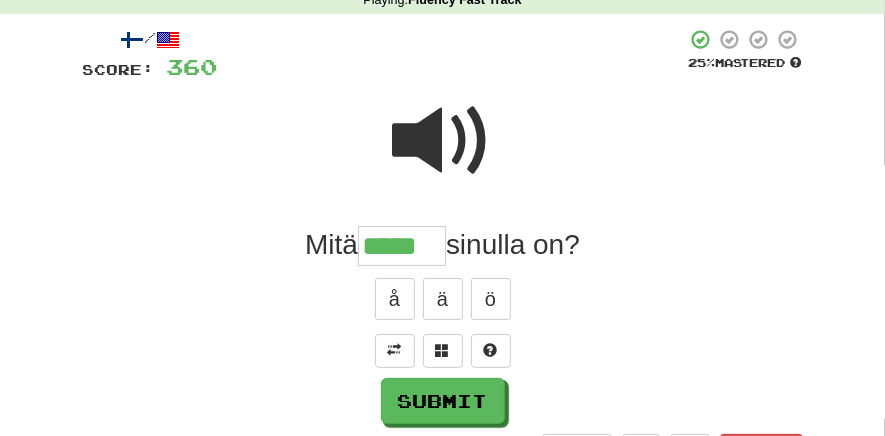 type on "*****" 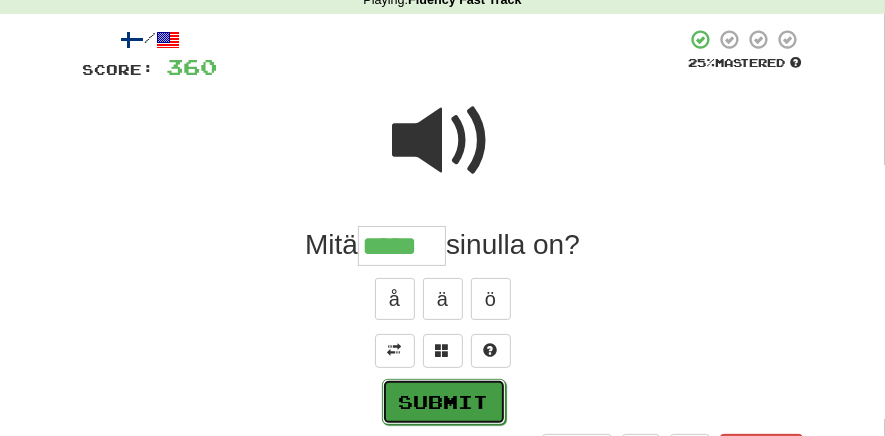 click on "Submit" at bounding box center (444, 402) 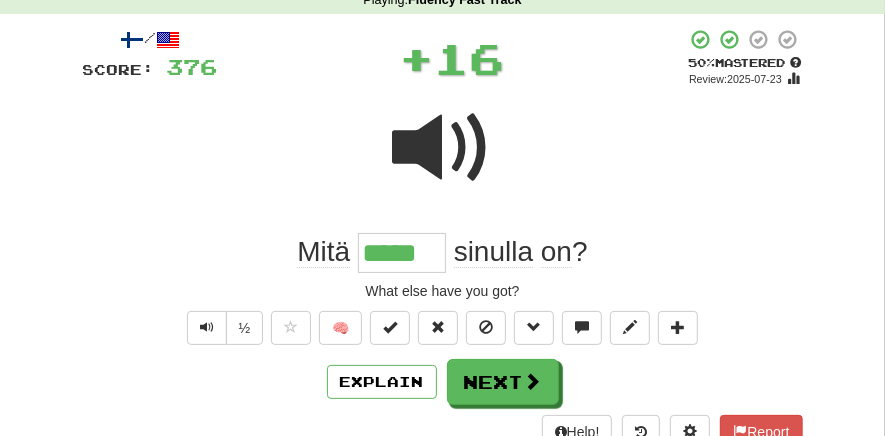 click on "Next" at bounding box center [503, 382] 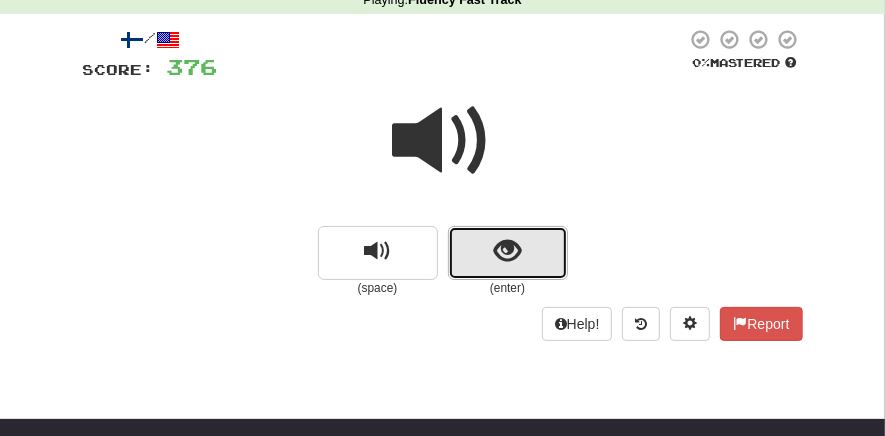 click at bounding box center (507, 251) 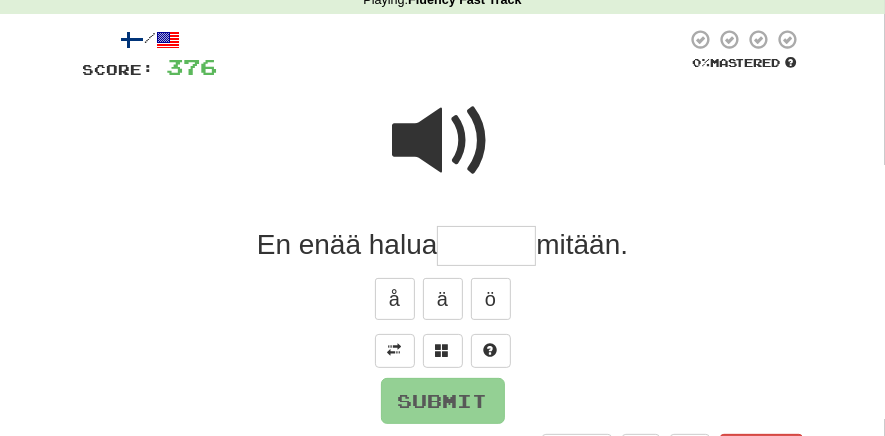 click at bounding box center [443, 141] 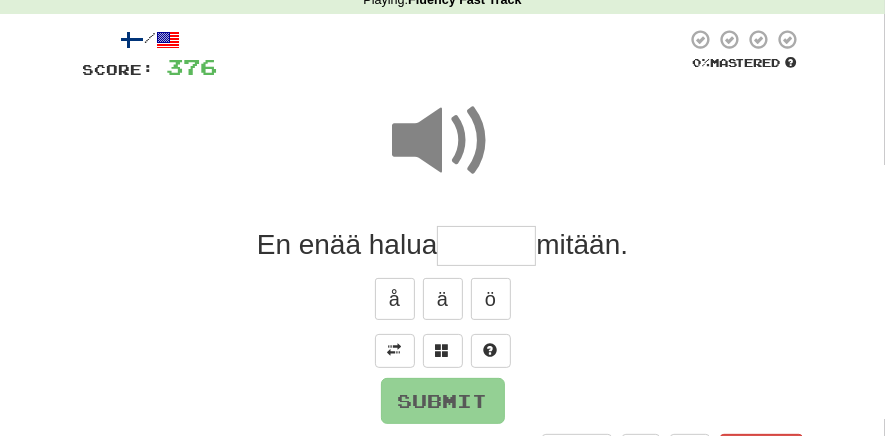 click at bounding box center (486, 246) 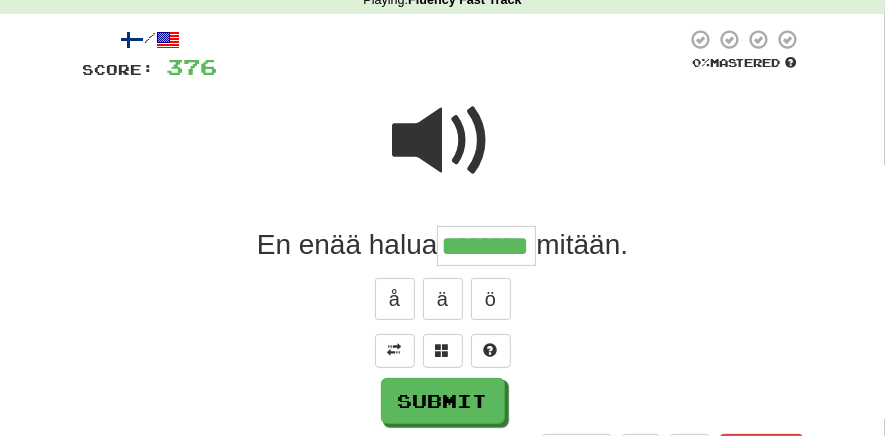 type on "********" 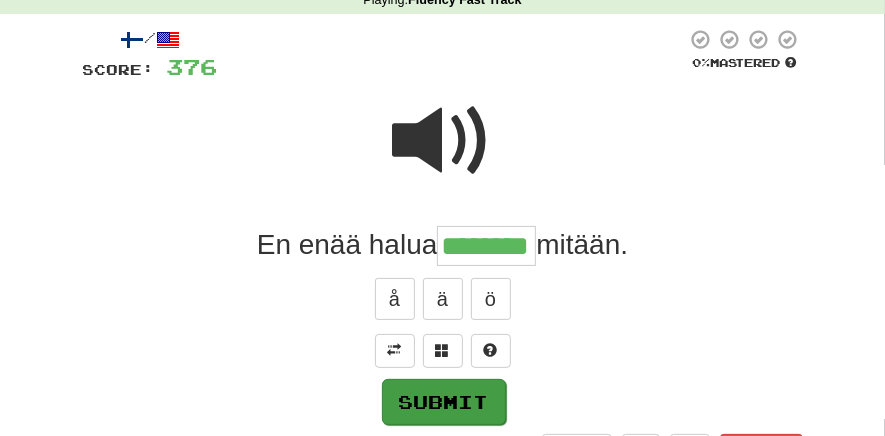 click on "Submit" at bounding box center (444, 402) 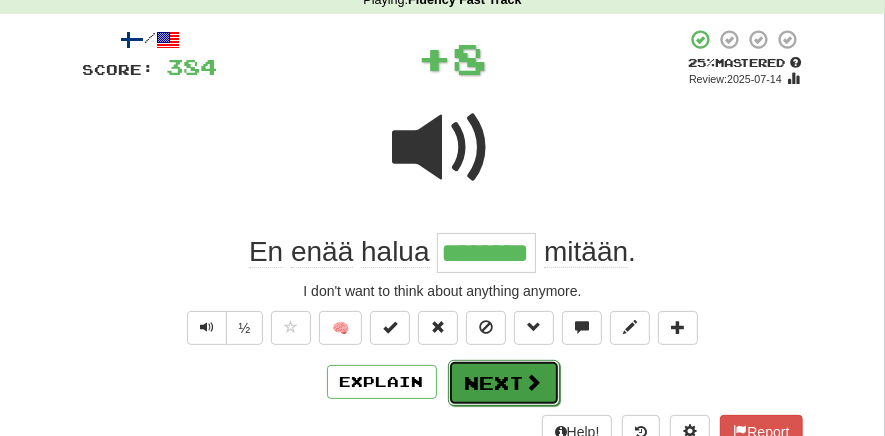 click on "Next" at bounding box center (504, 383) 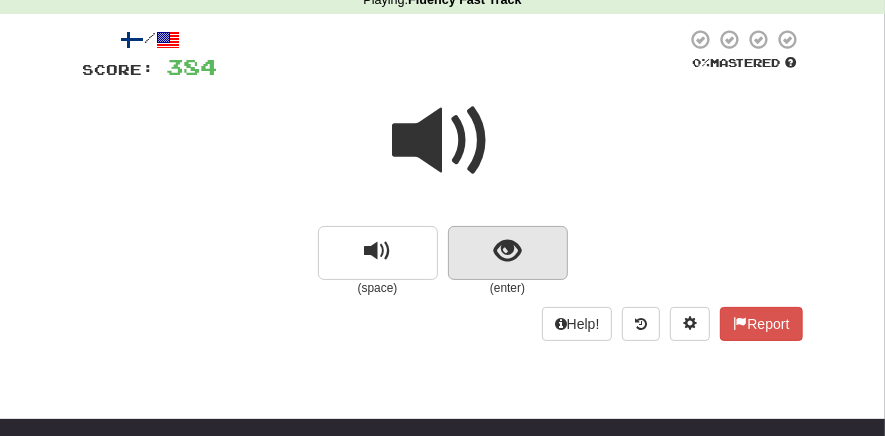 click at bounding box center [507, 251] 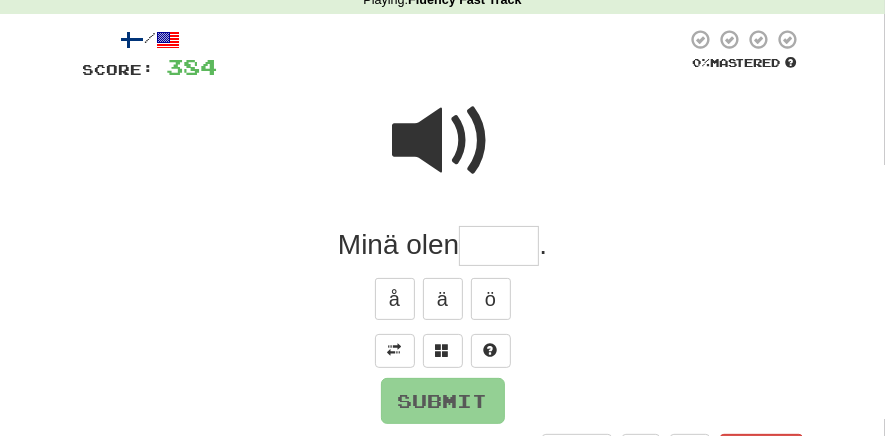 click at bounding box center [499, 246] 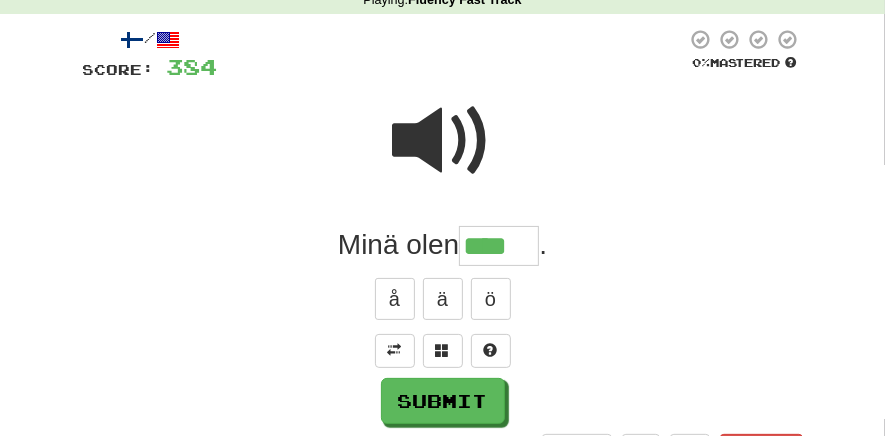 type on "****" 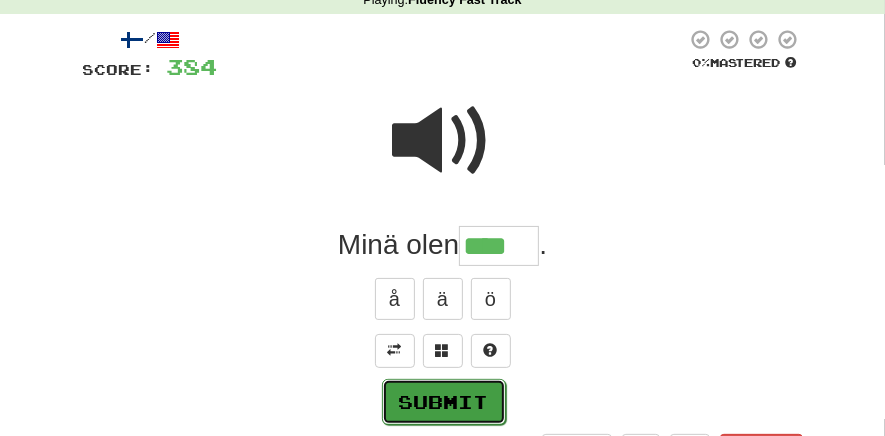 click on "Submit" at bounding box center [444, 402] 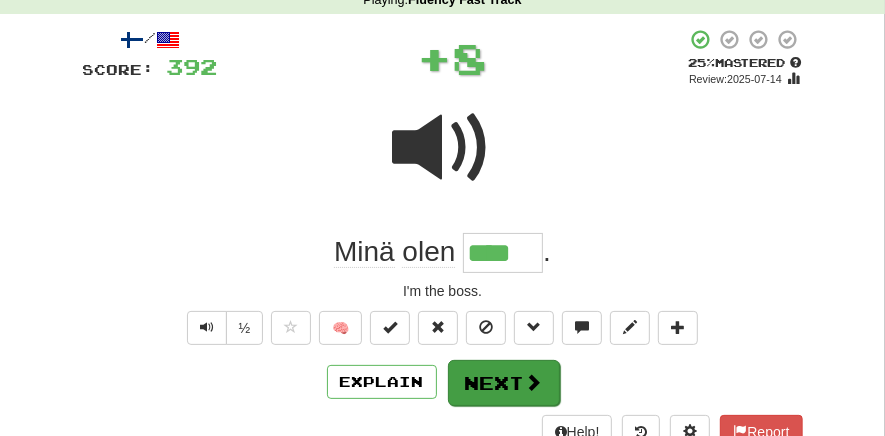 click at bounding box center (534, 382) 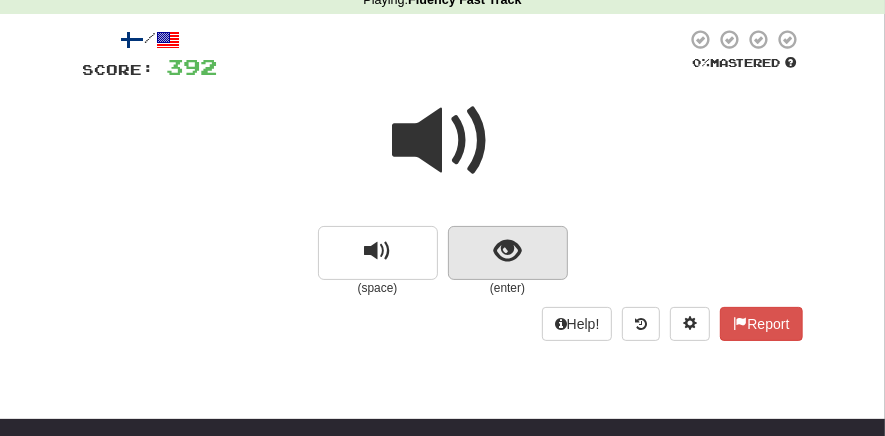 click at bounding box center (507, 251) 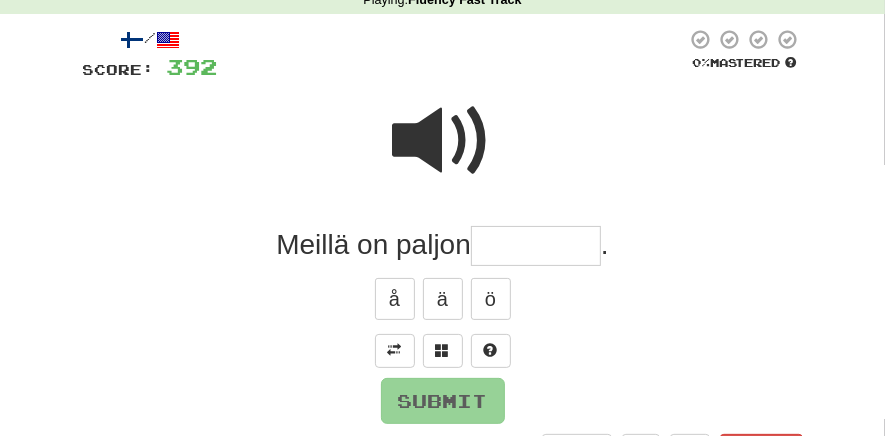 click at bounding box center (536, 246) 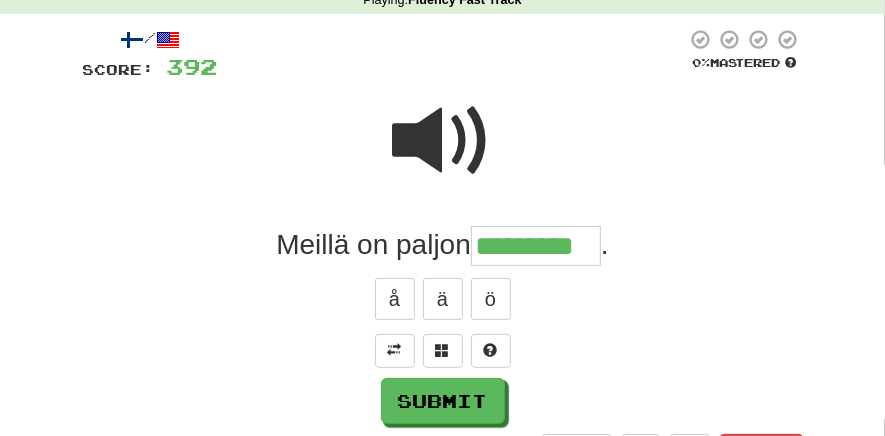 type on "*********" 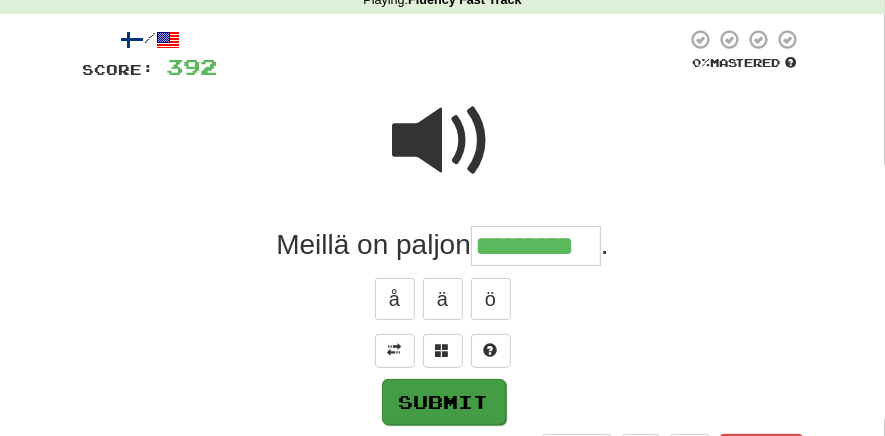 click on "Submit" at bounding box center [444, 402] 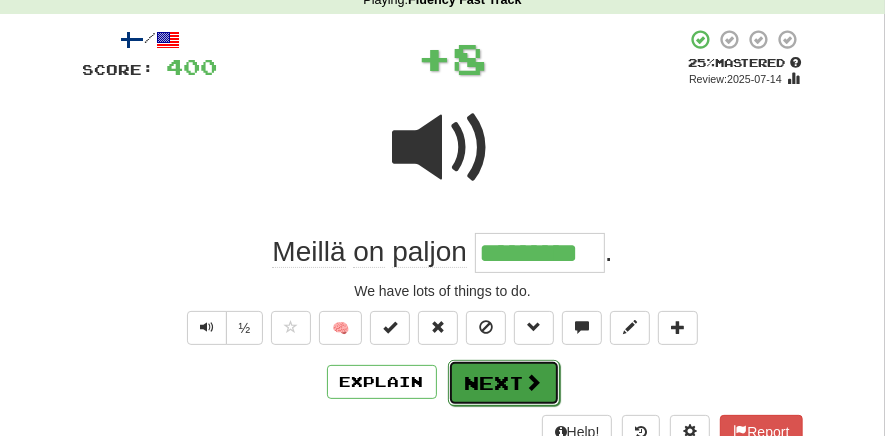 click on "Next" at bounding box center (504, 383) 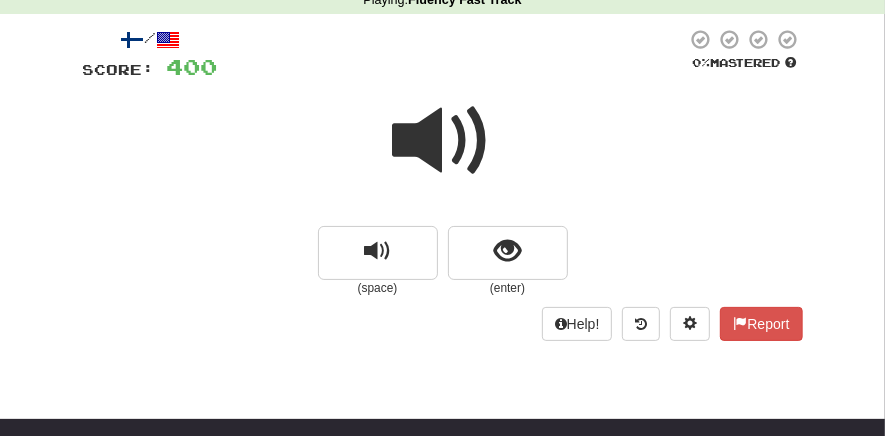 click at bounding box center [507, 251] 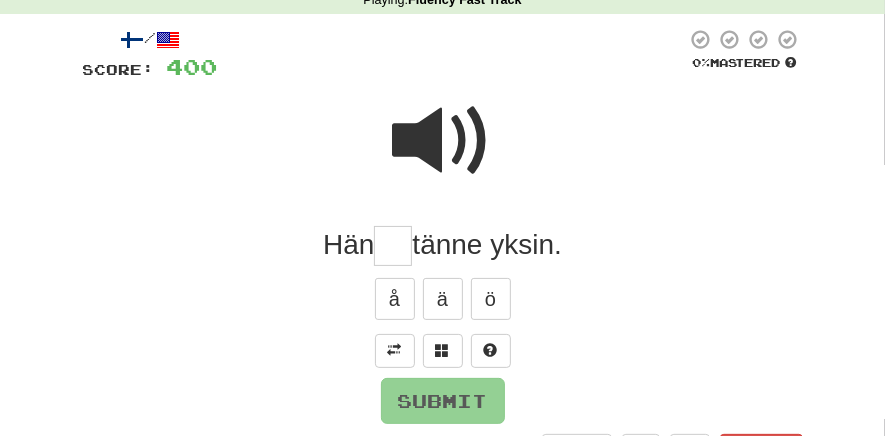 click at bounding box center [393, 246] 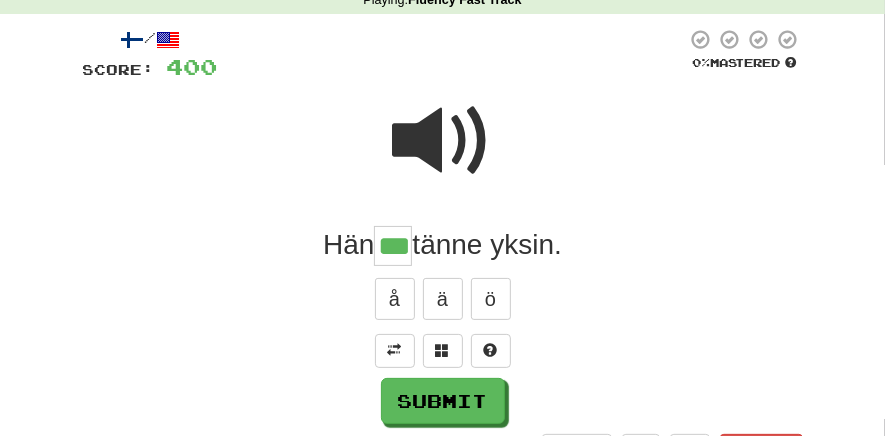 type on "***" 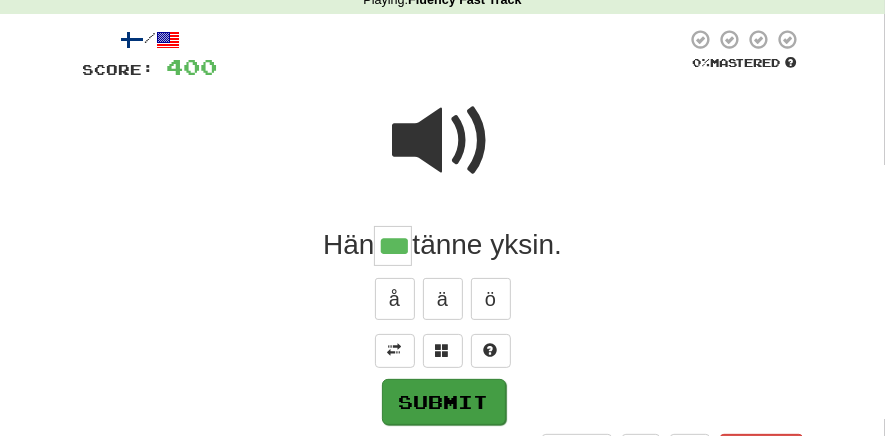 click on "Submit" at bounding box center (444, 402) 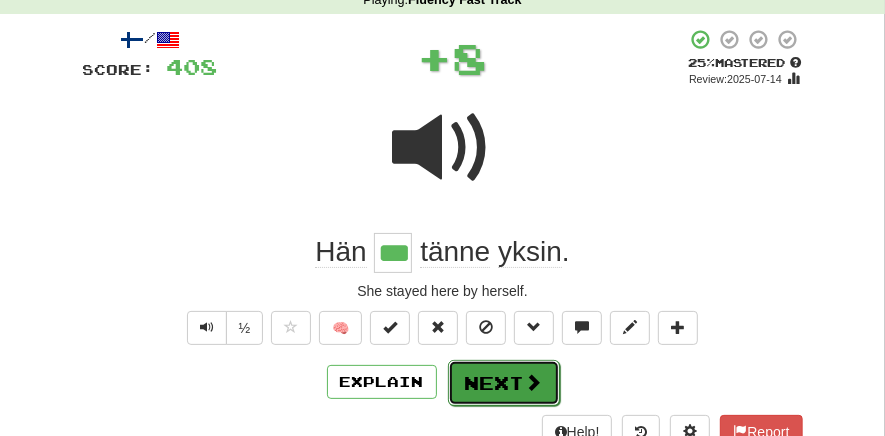 click on "Next" at bounding box center (504, 383) 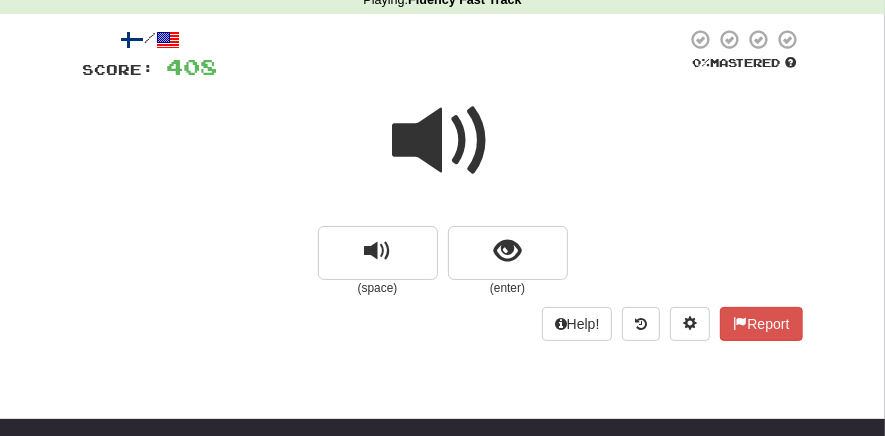 click at bounding box center [443, 141] 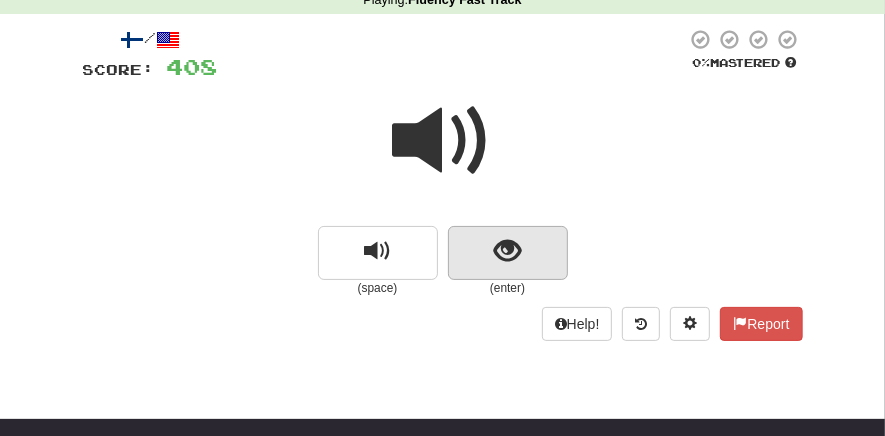click at bounding box center (508, 253) 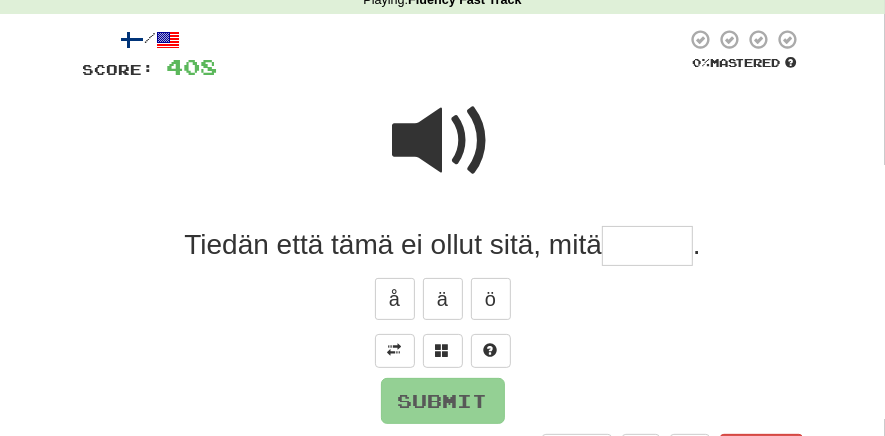 click at bounding box center (647, 246) 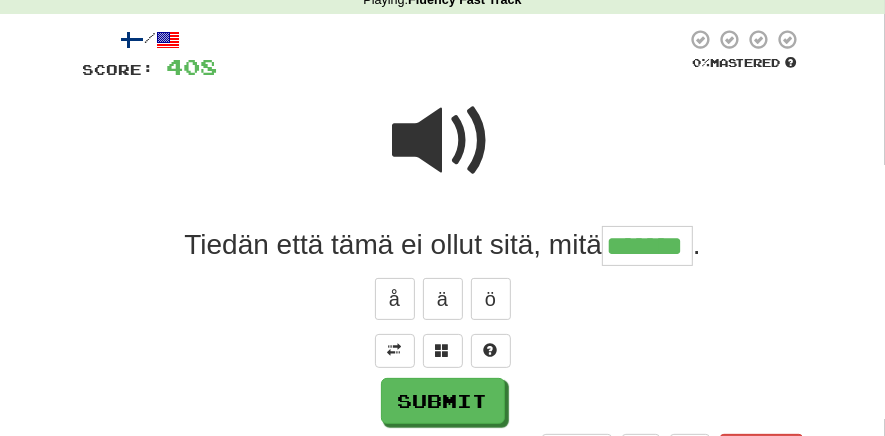 type on "*******" 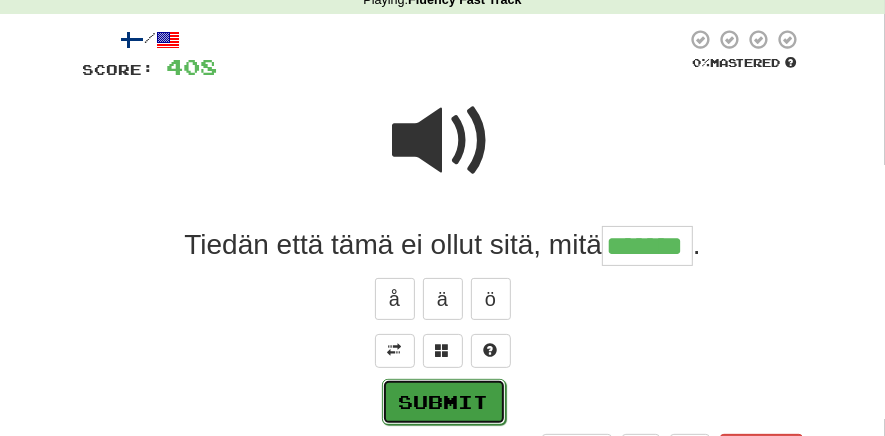 click on "Submit" at bounding box center [444, 402] 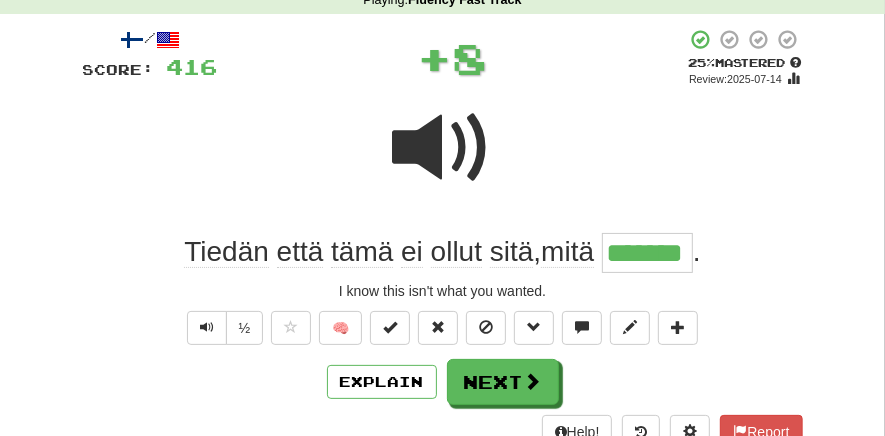 click on "Next" at bounding box center (503, 382) 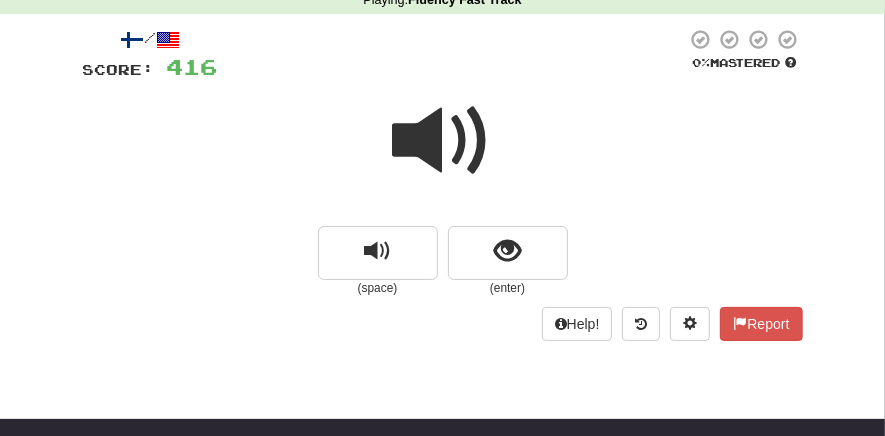 click at bounding box center [507, 251] 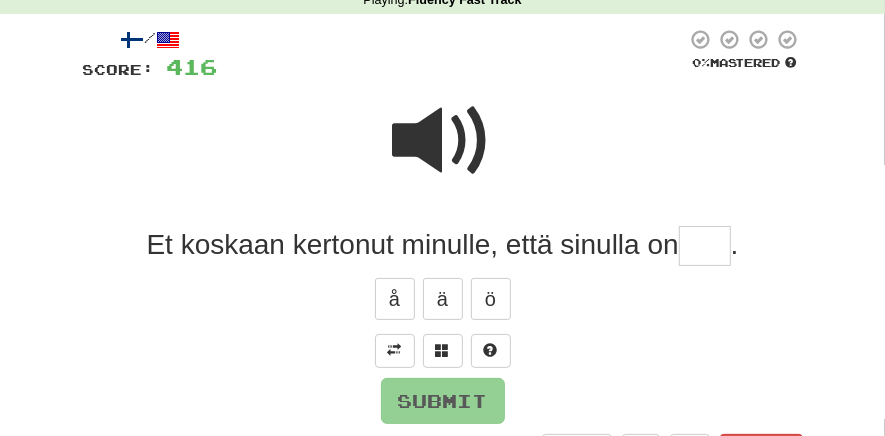 click at bounding box center [443, 154] 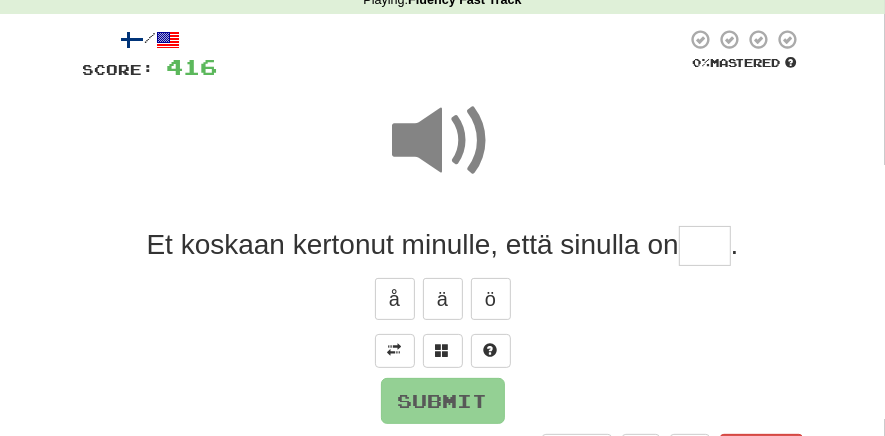 click at bounding box center (443, 154) 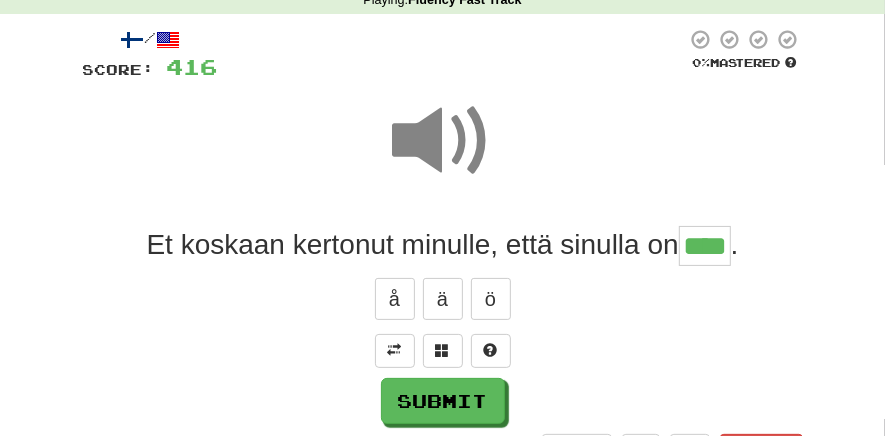 type on "****" 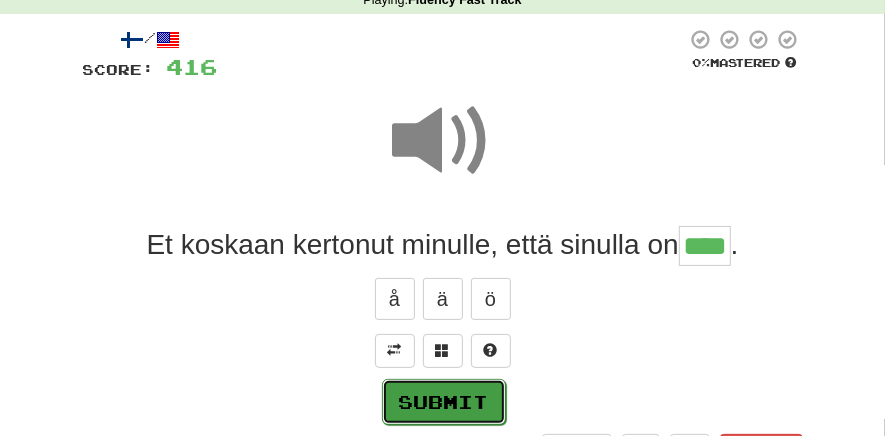click on "Submit" at bounding box center [444, 402] 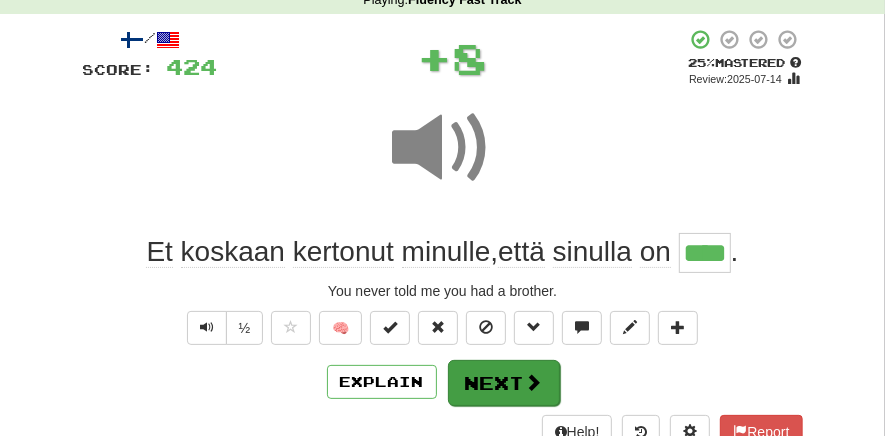 click on "Next" at bounding box center [504, 383] 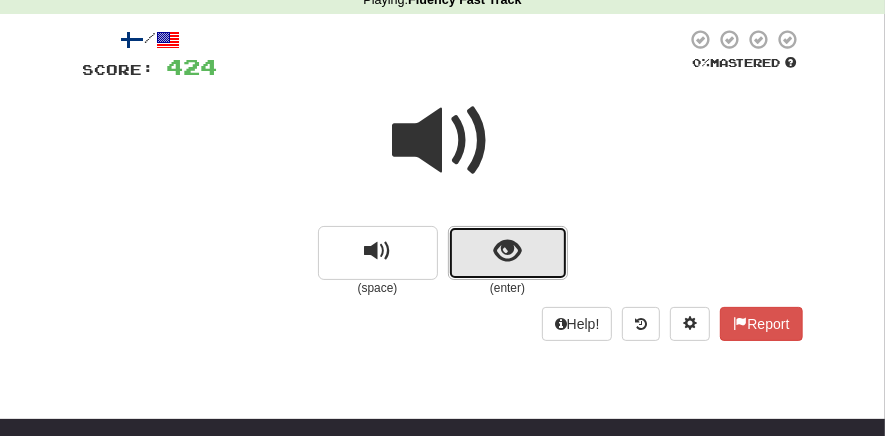 click at bounding box center [507, 251] 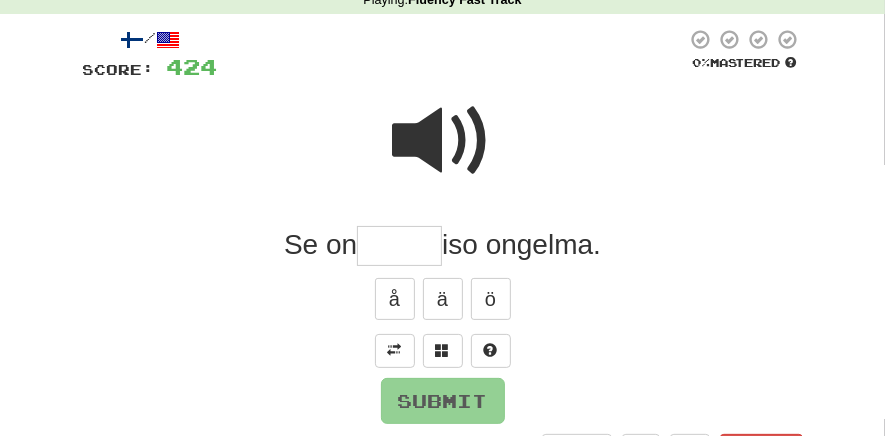 click at bounding box center (399, 246) 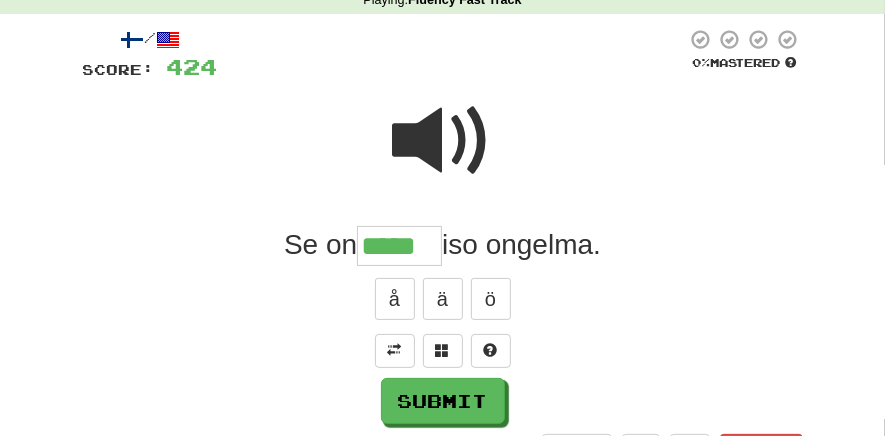type on "*****" 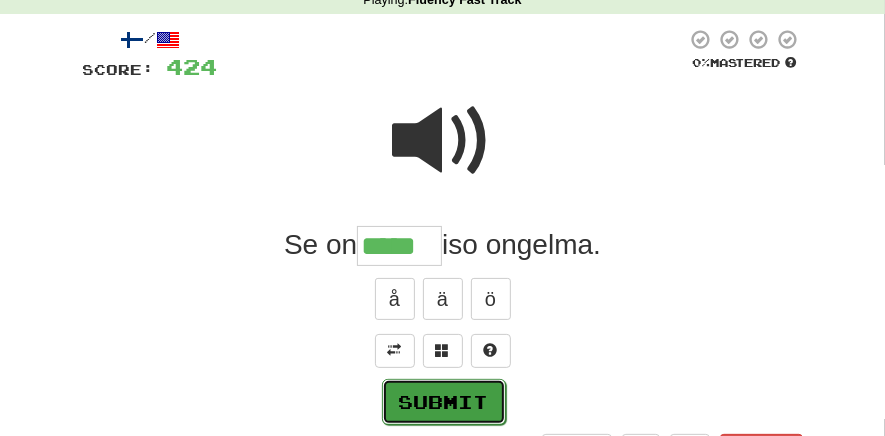 click on "Submit" at bounding box center [444, 402] 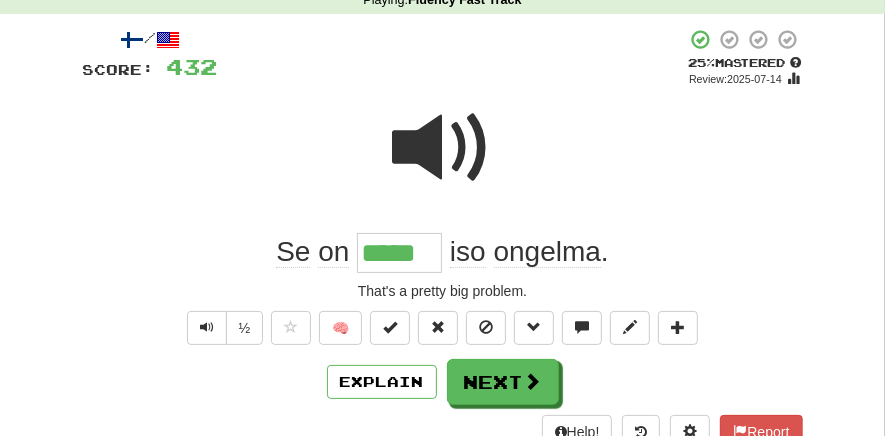 click on "Next" at bounding box center [503, 382] 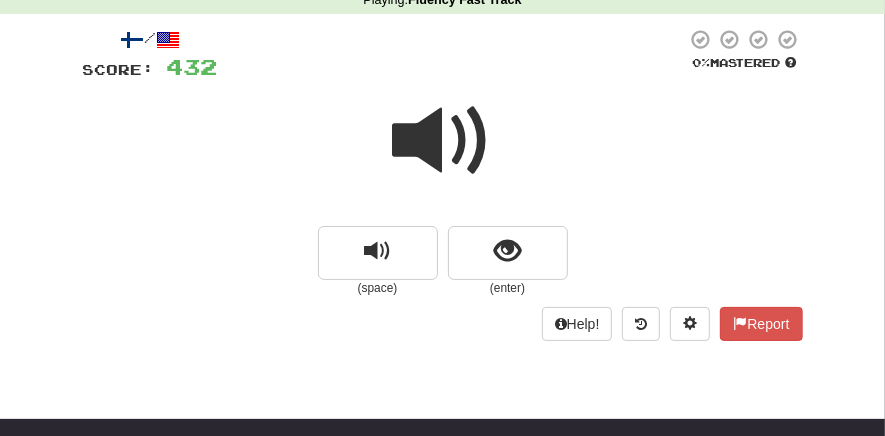 click at bounding box center [443, 141] 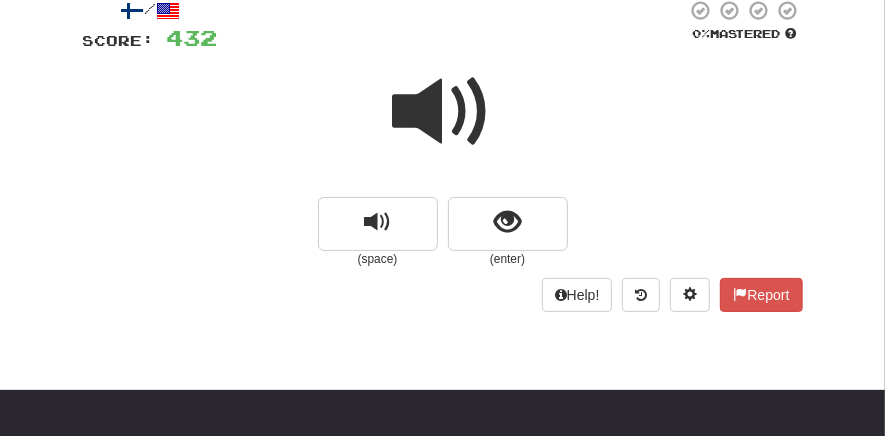 scroll, scrollTop: 128, scrollLeft: 0, axis: vertical 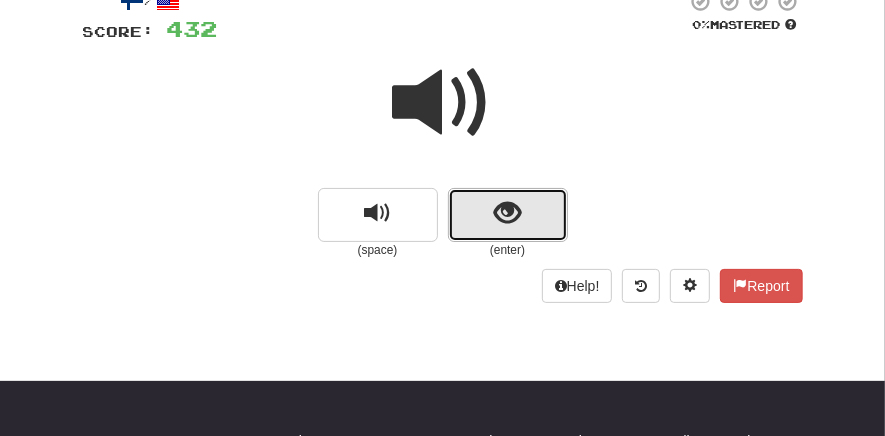 click at bounding box center [507, 213] 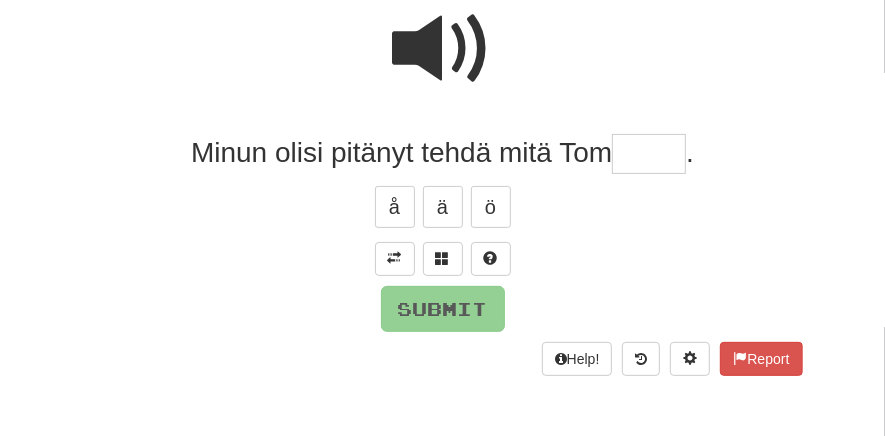 scroll, scrollTop: 183, scrollLeft: 0, axis: vertical 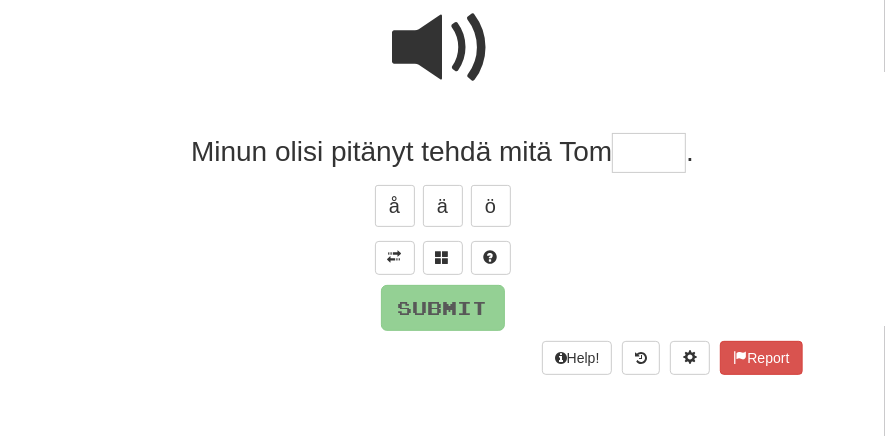 click at bounding box center [649, 153] 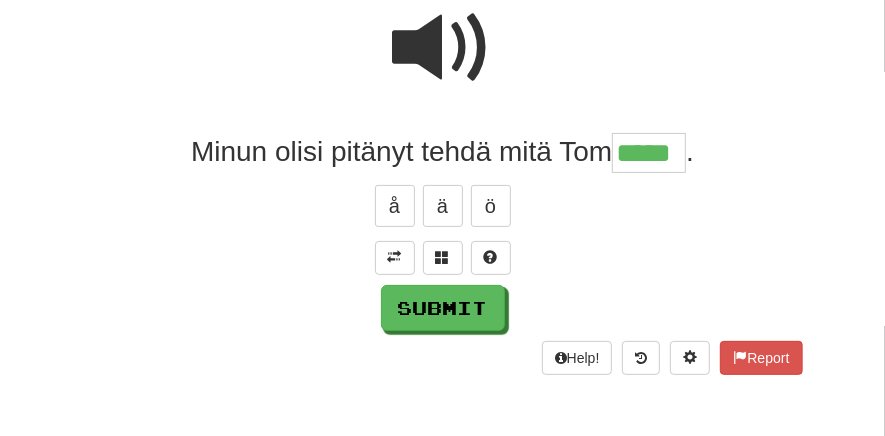 type on "*****" 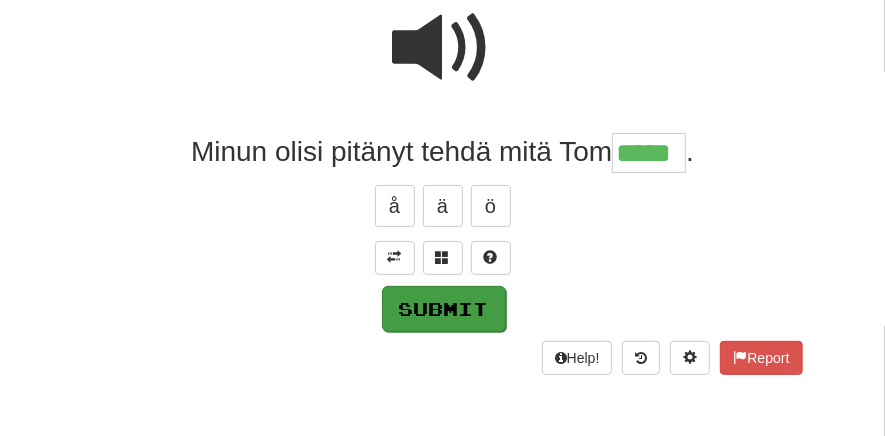 click on "Submit" at bounding box center [444, 309] 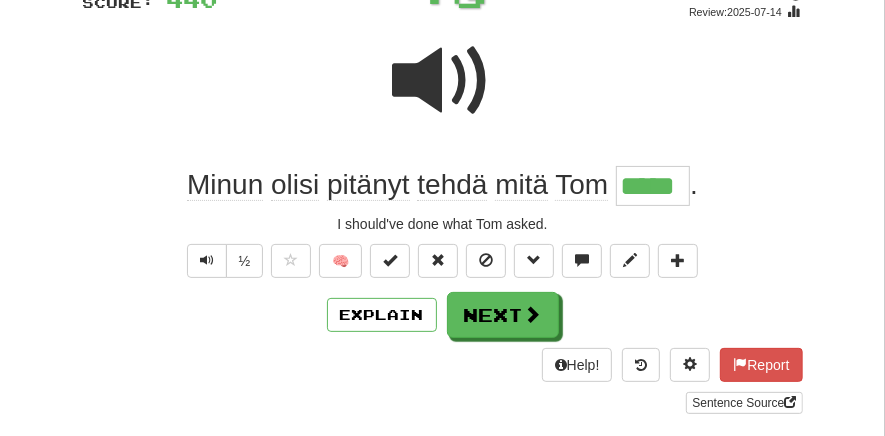 scroll, scrollTop: 156, scrollLeft: 0, axis: vertical 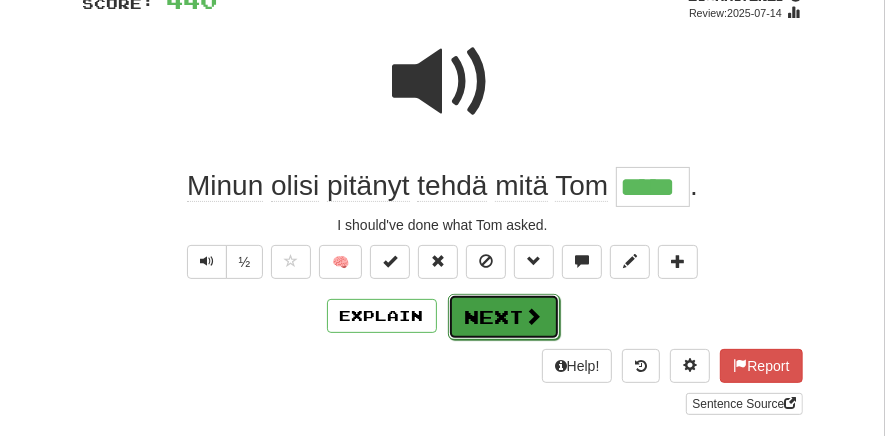 click on "Next" at bounding box center [504, 317] 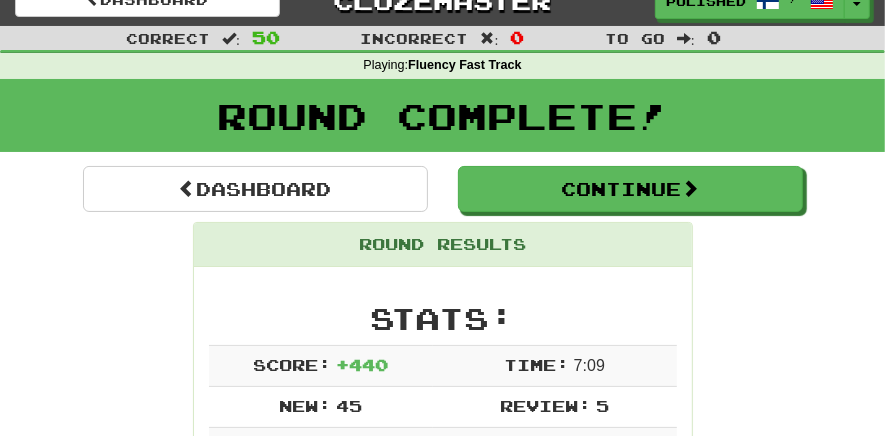 scroll, scrollTop: 0, scrollLeft: 0, axis: both 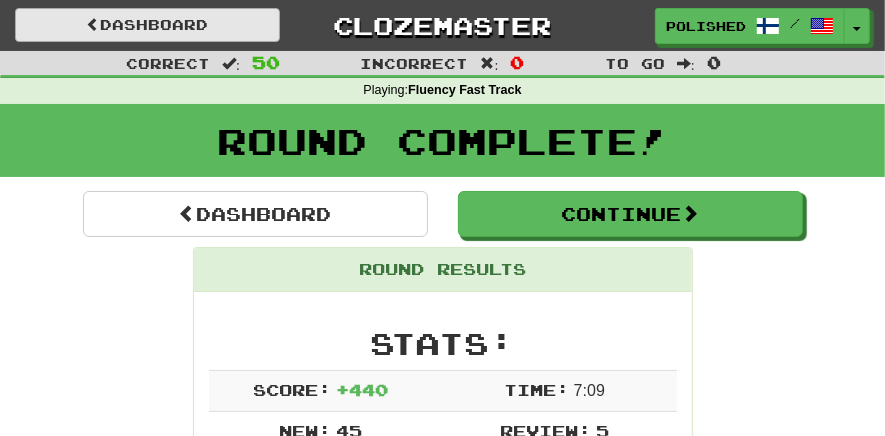 click at bounding box center [93, 24] 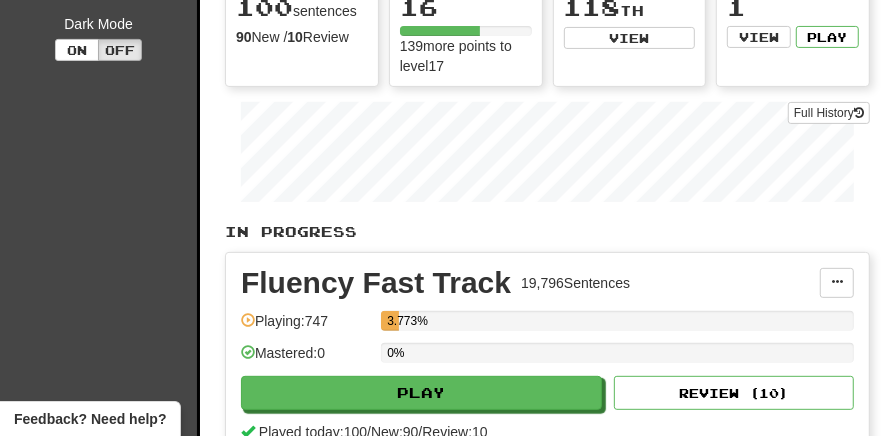 scroll, scrollTop: 238, scrollLeft: 0, axis: vertical 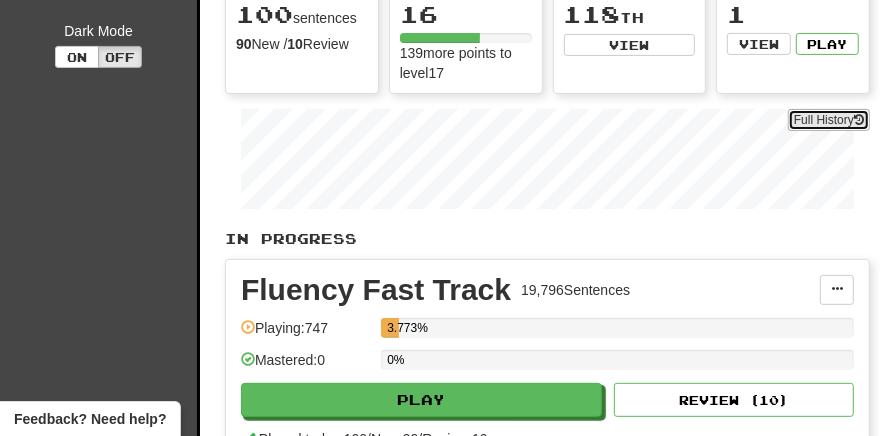 click on "Full History" at bounding box center [829, 120] 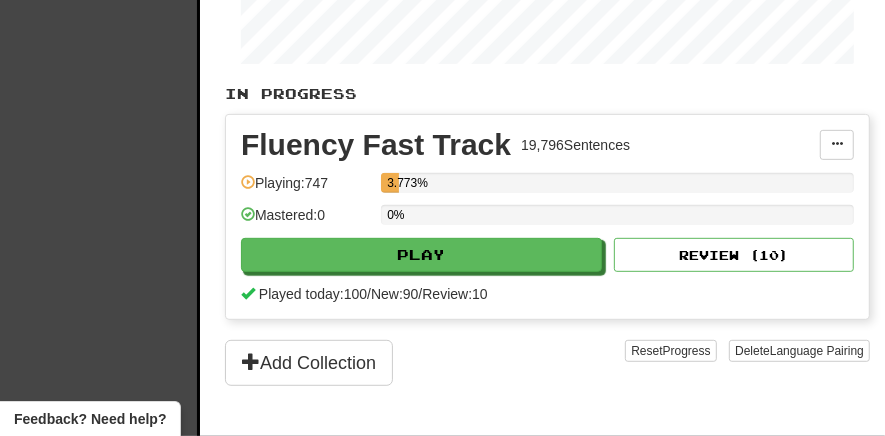 scroll, scrollTop: 387, scrollLeft: 0, axis: vertical 